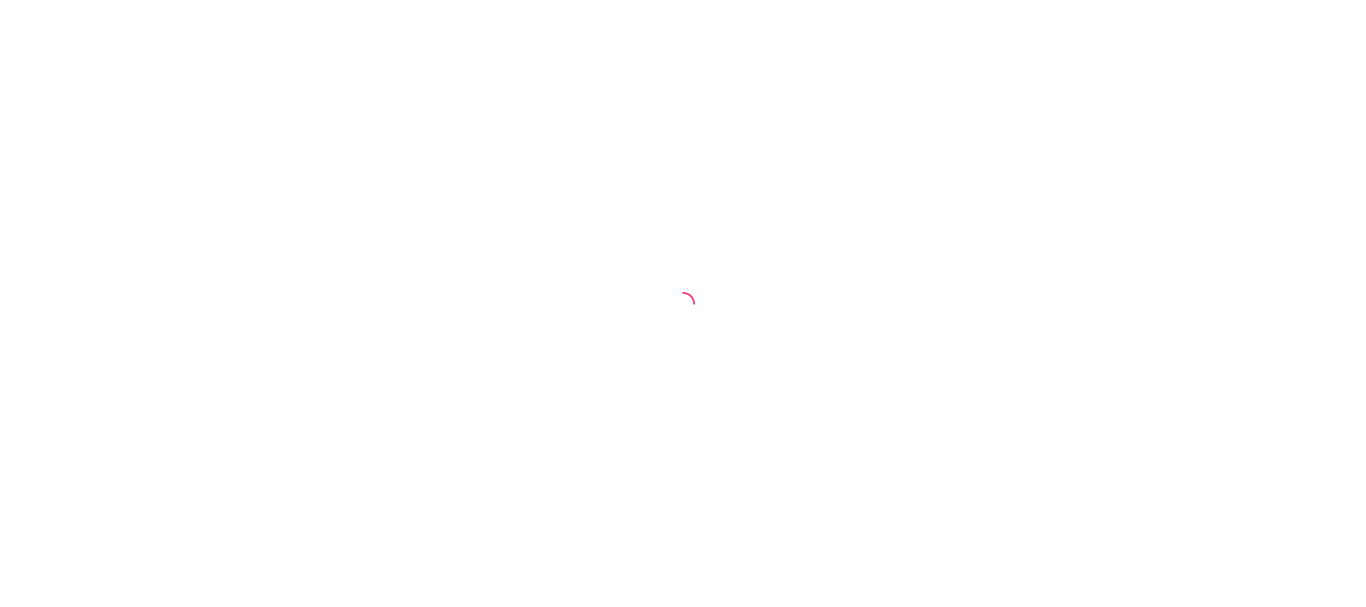 scroll, scrollTop: 0, scrollLeft: 0, axis: both 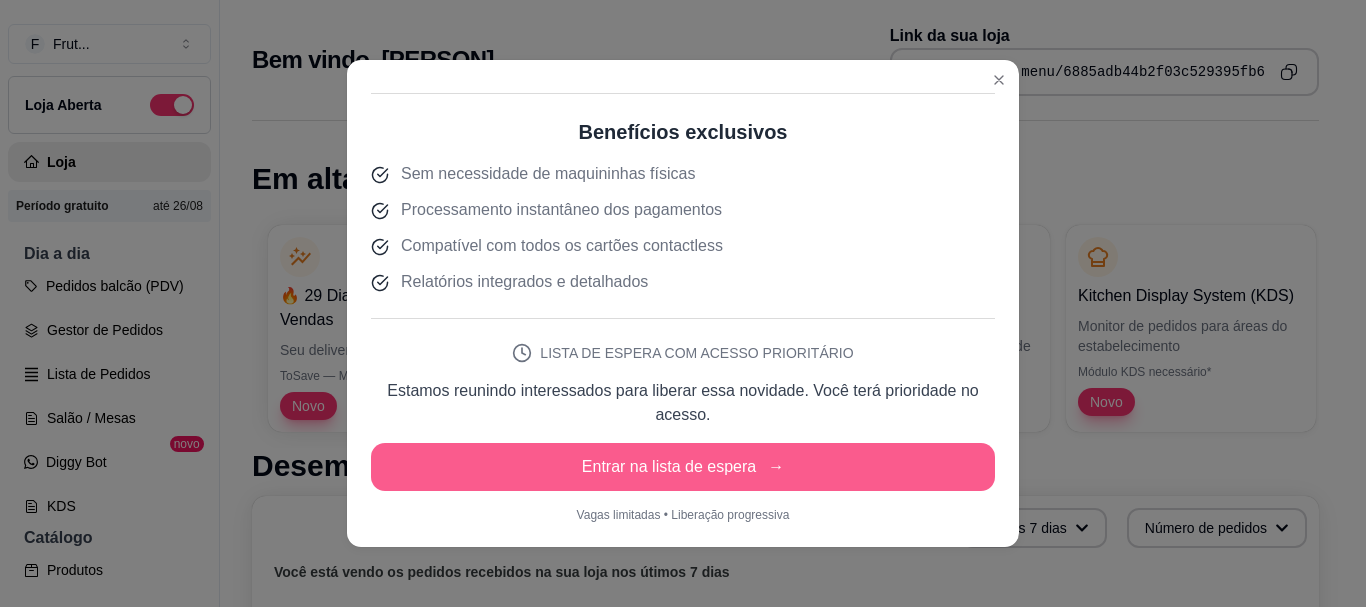 click on "→" at bounding box center [776, 467] 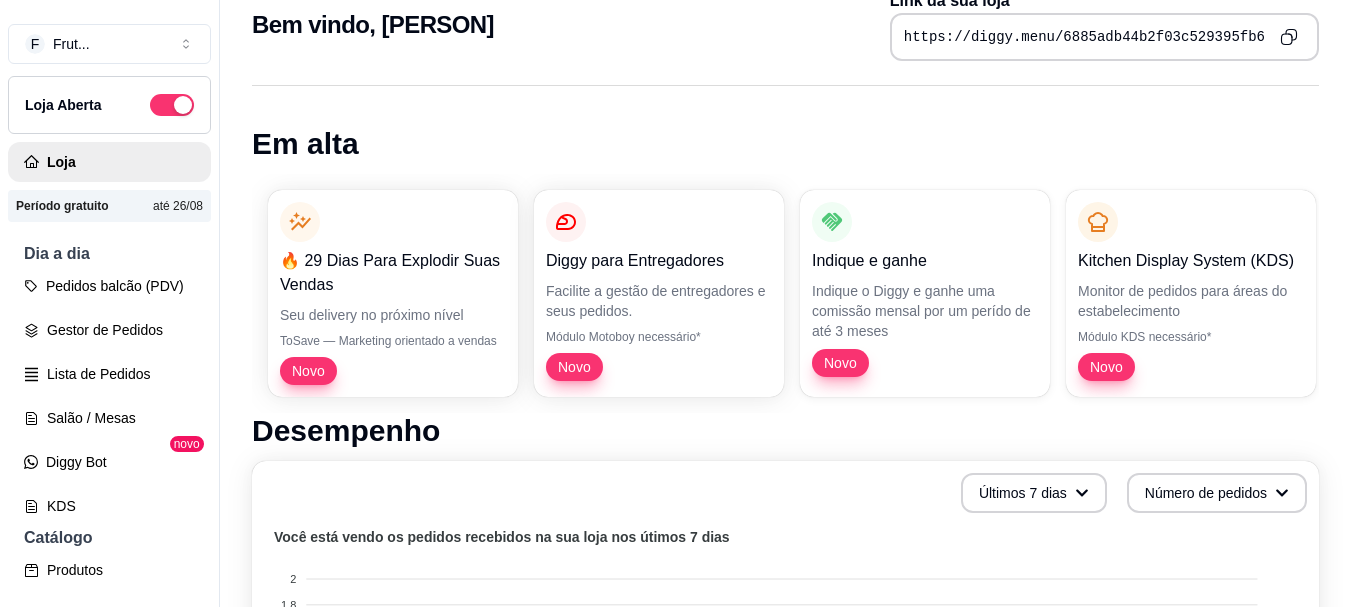 scroll, scrollTop: 300, scrollLeft: 0, axis: vertical 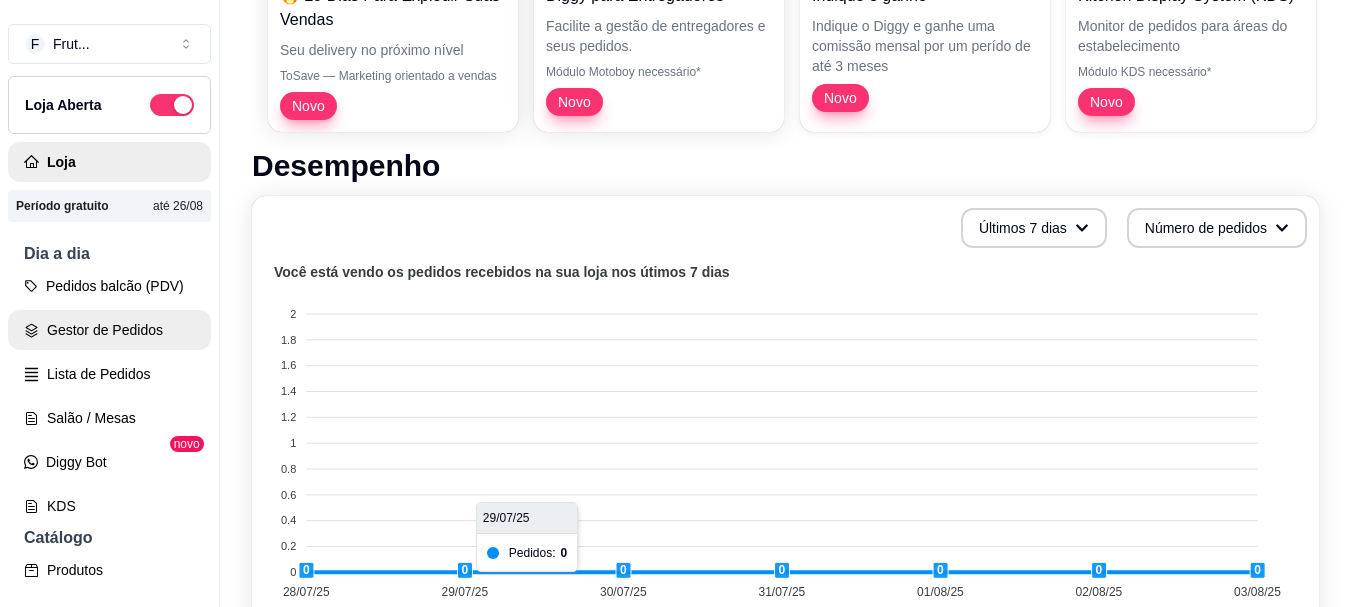 click on "Gestor de Pedidos" at bounding box center [109, 330] 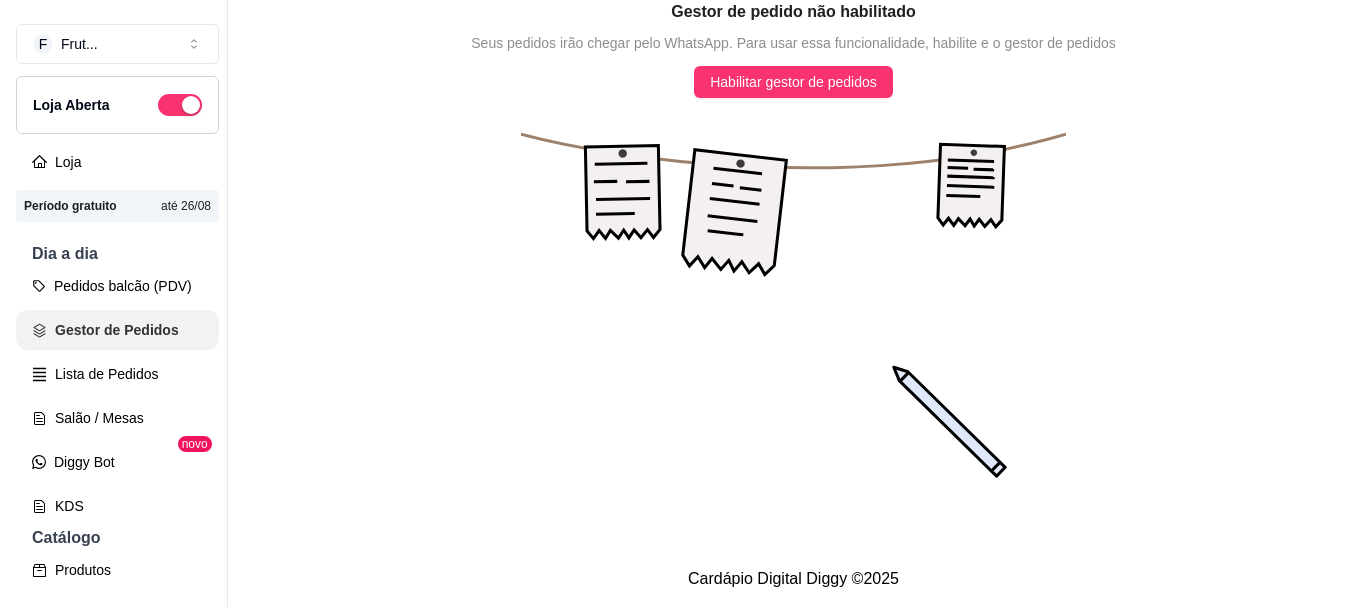 scroll, scrollTop: 0, scrollLeft: 0, axis: both 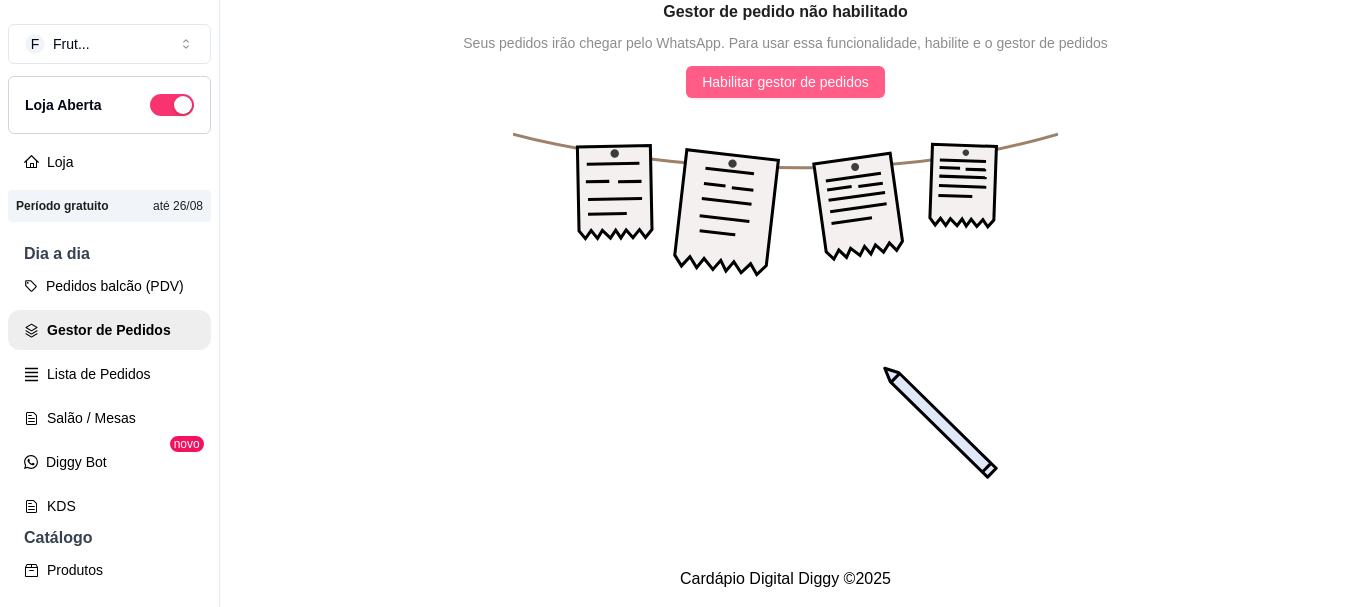click on "Habilitar gestor de pedidos" at bounding box center [785, 82] 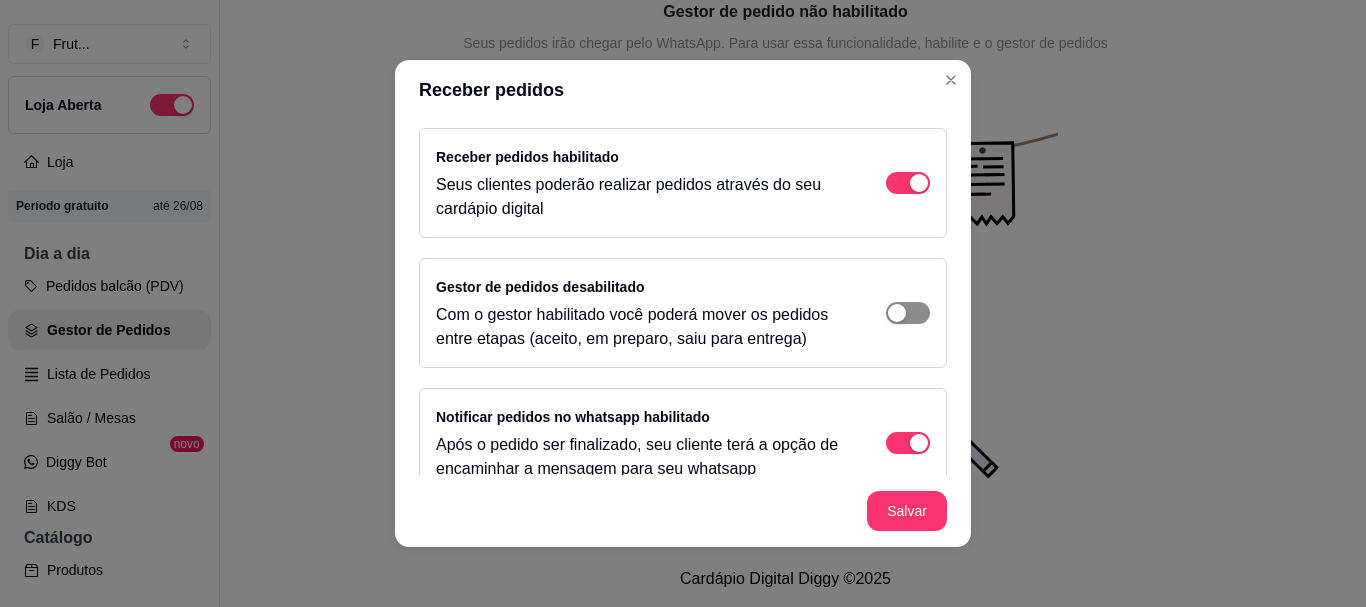 click at bounding box center [919, 183] 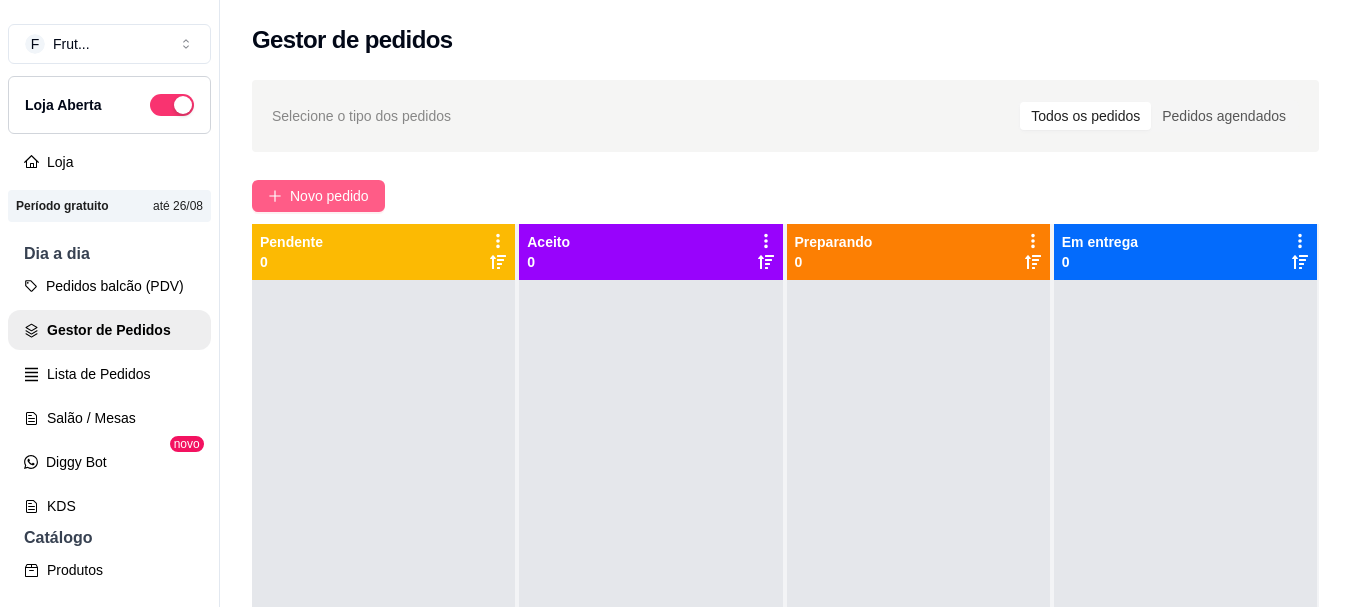 click on "Novo pedido" at bounding box center (329, 196) 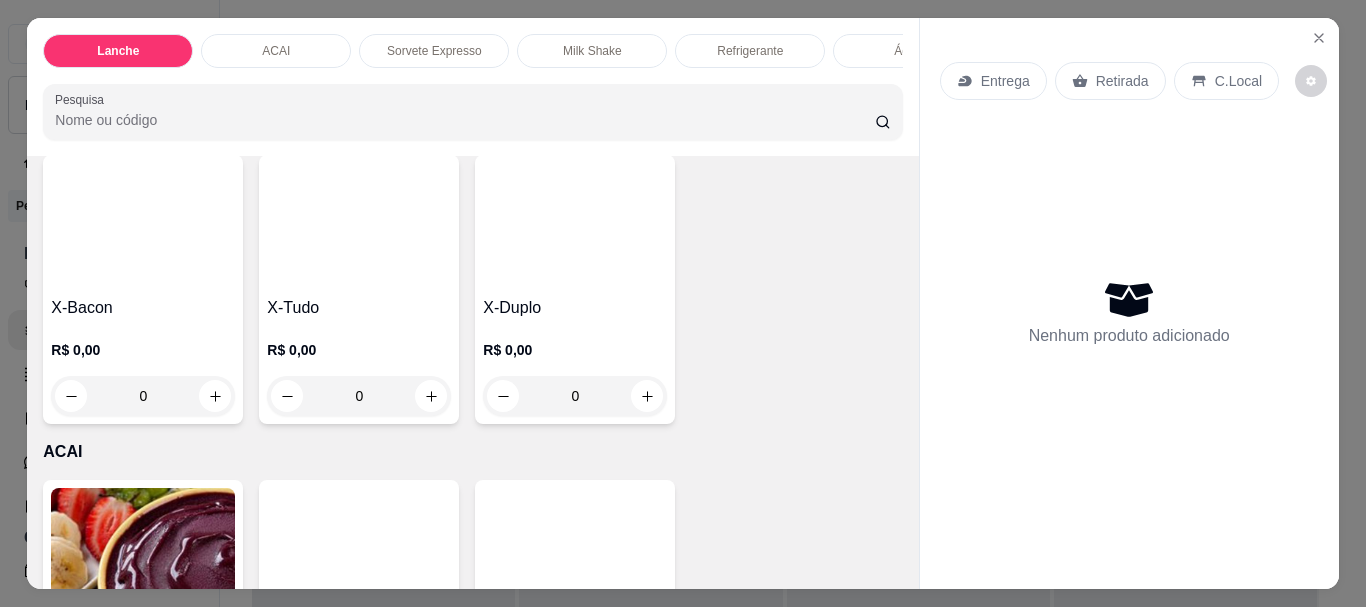 scroll, scrollTop: 700, scrollLeft: 0, axis: vertical 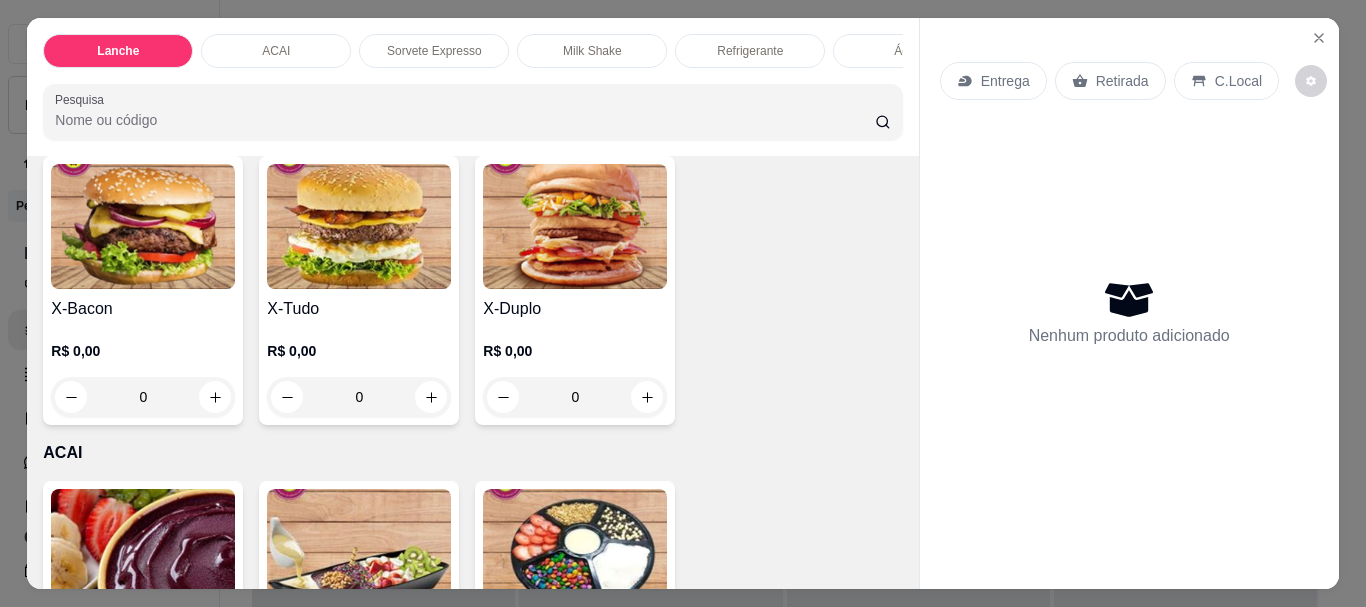 click on "0" at bounding box center [791, 112] 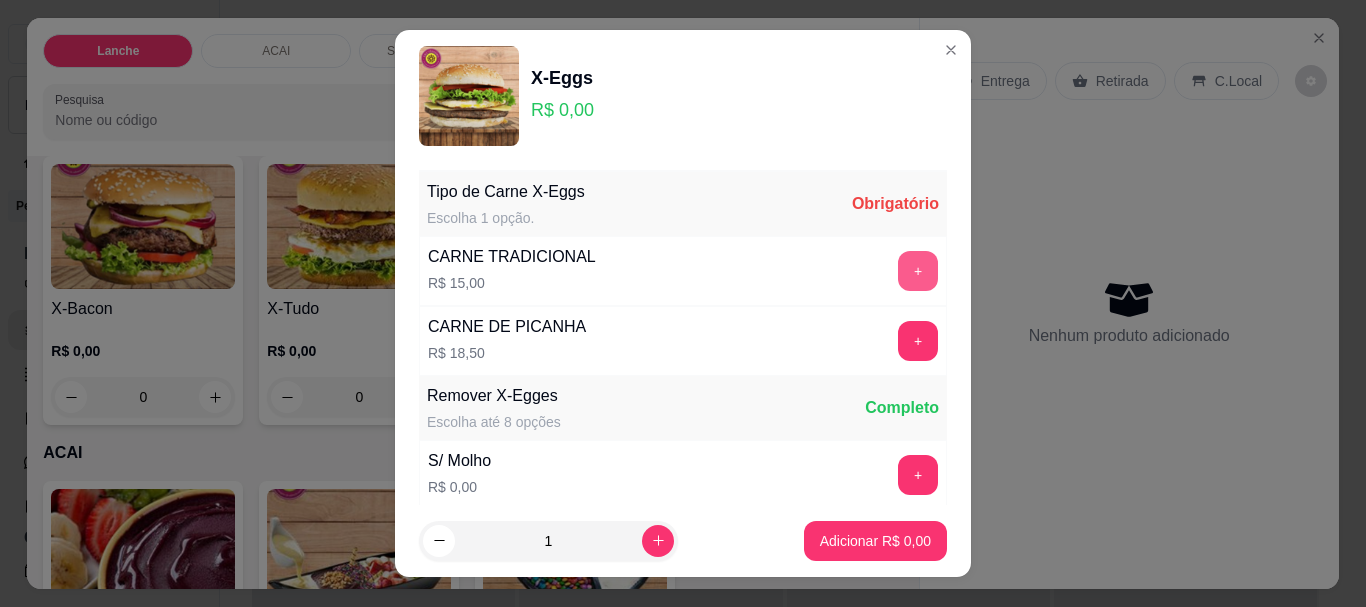 click on "+" at bounding box center (918, 271) 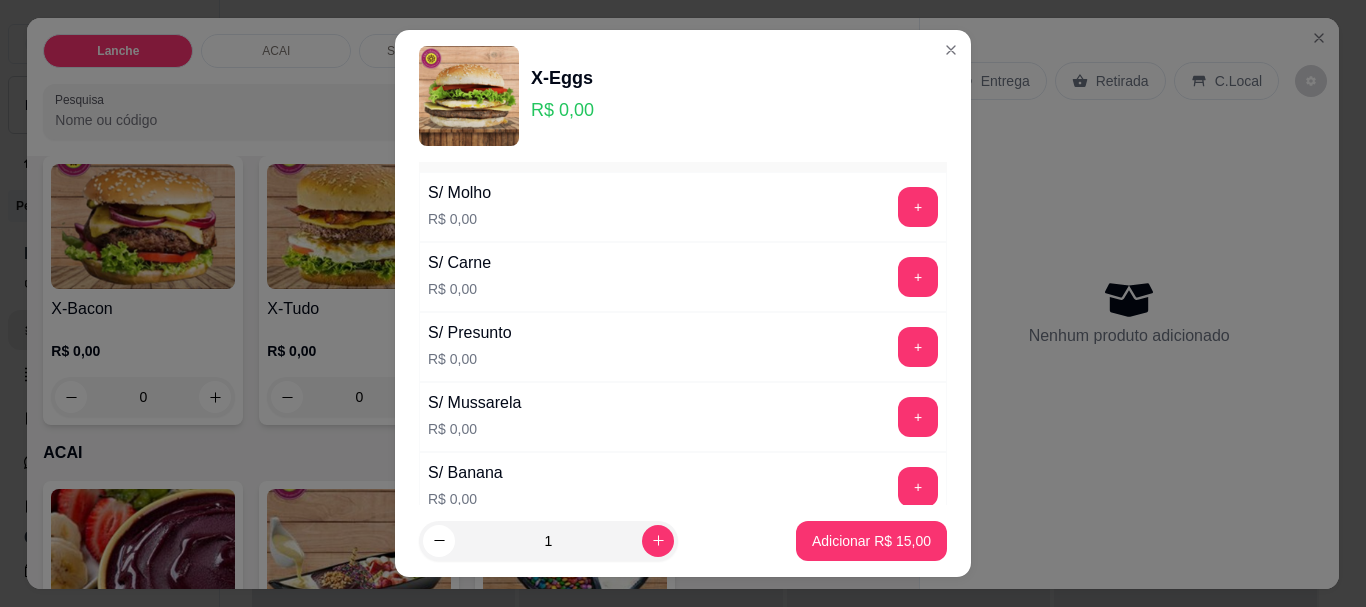 scroll, scrollTop: 300, scrollLeft: 0, axis: vertical 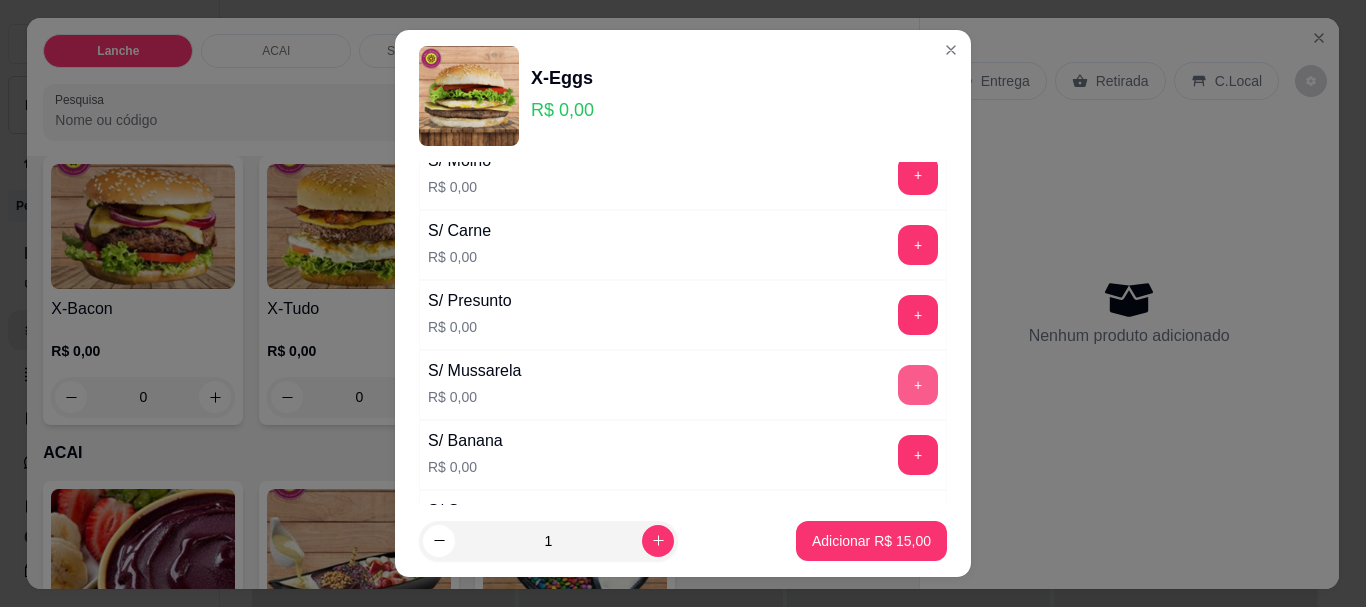 click on "+" at bounding box center (918, 385) 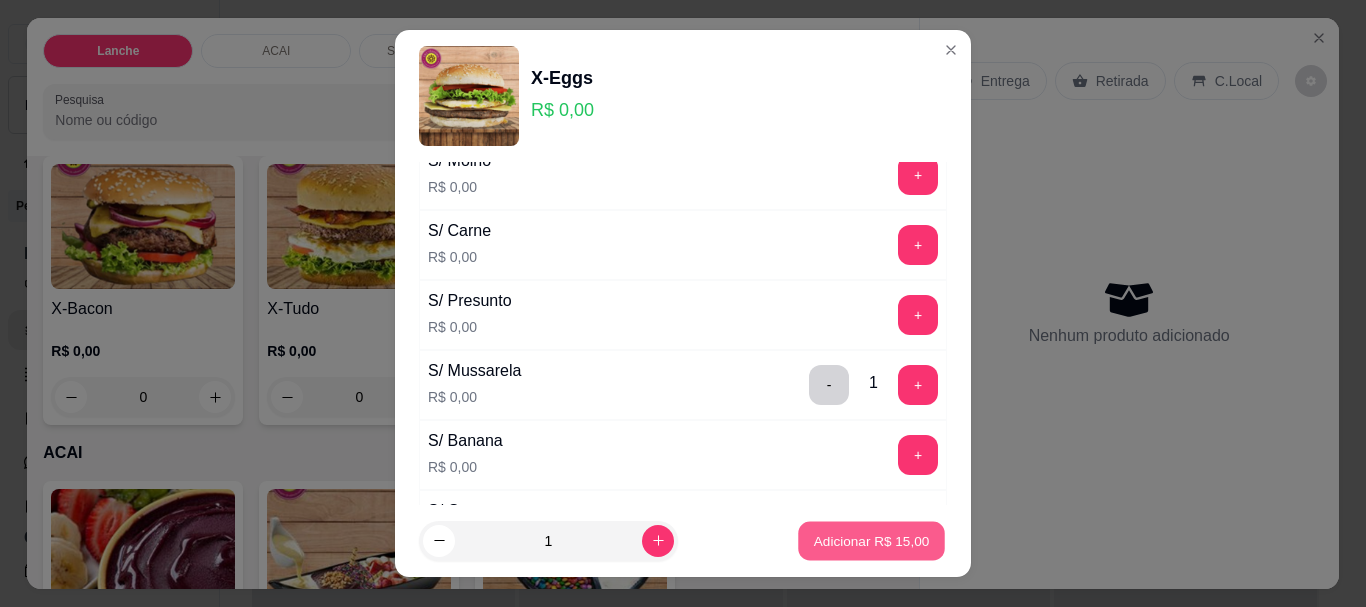 click on "Adicionar   R$ 15,00" at bounding box center (872, 540) 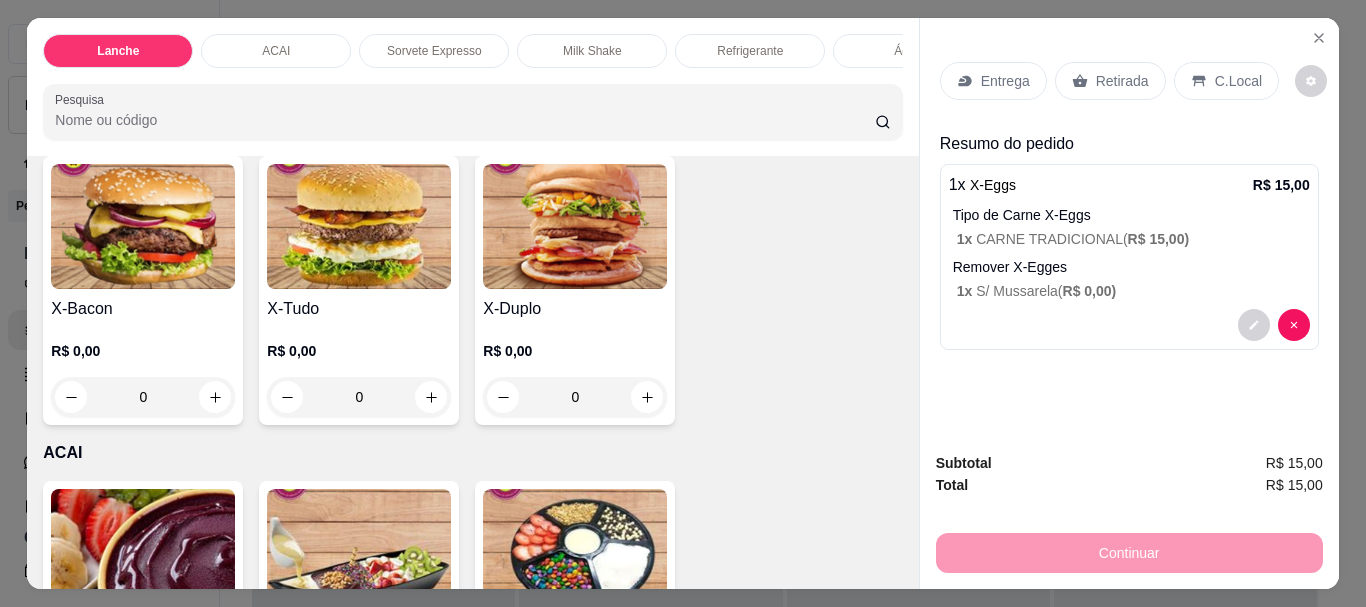 click on "Continuar" at bounding box center [1129, 550] 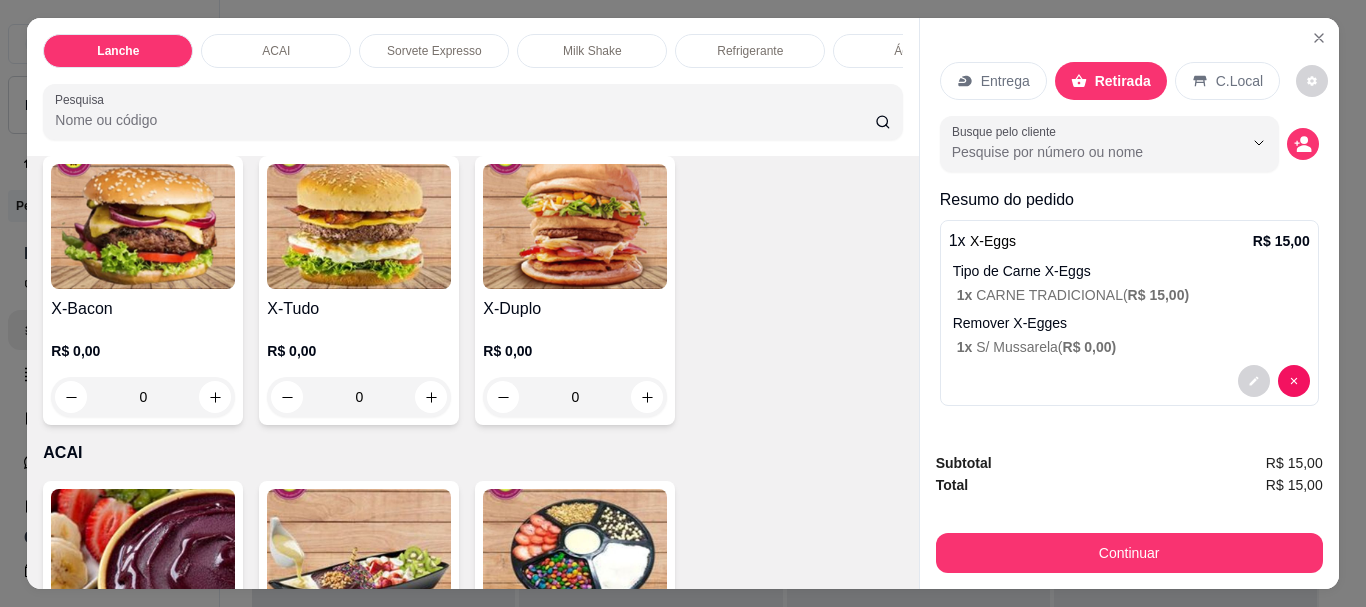 click 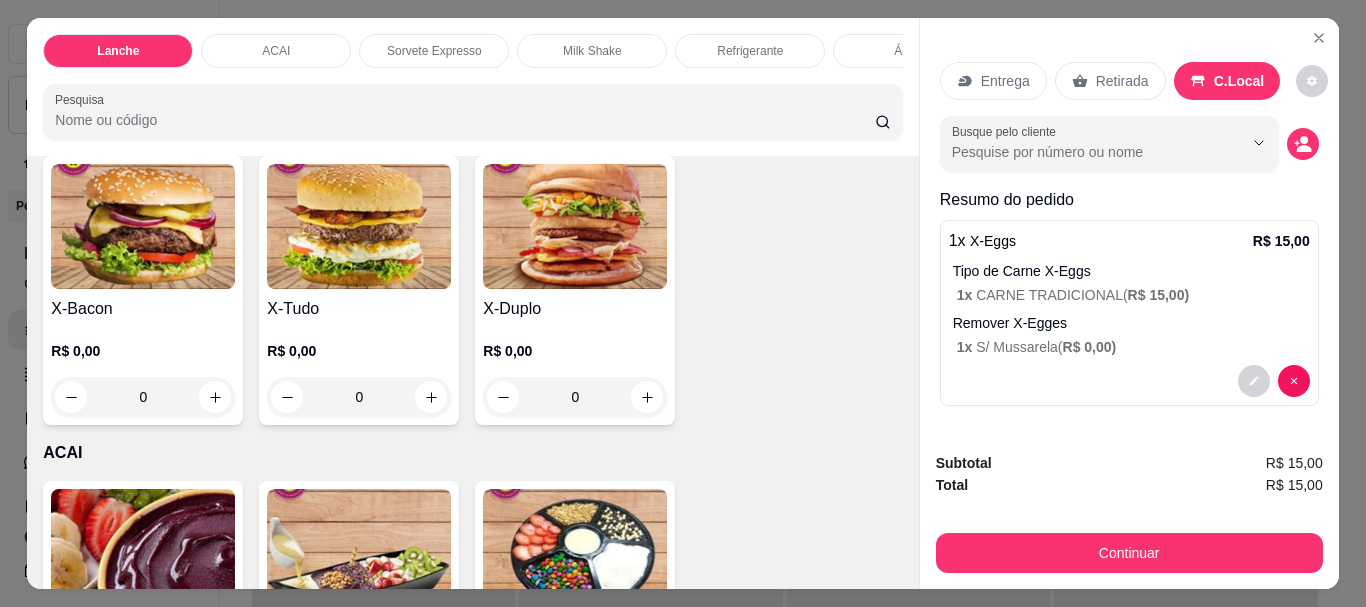 click on "Continuar" at bounding box center (1129, 550) 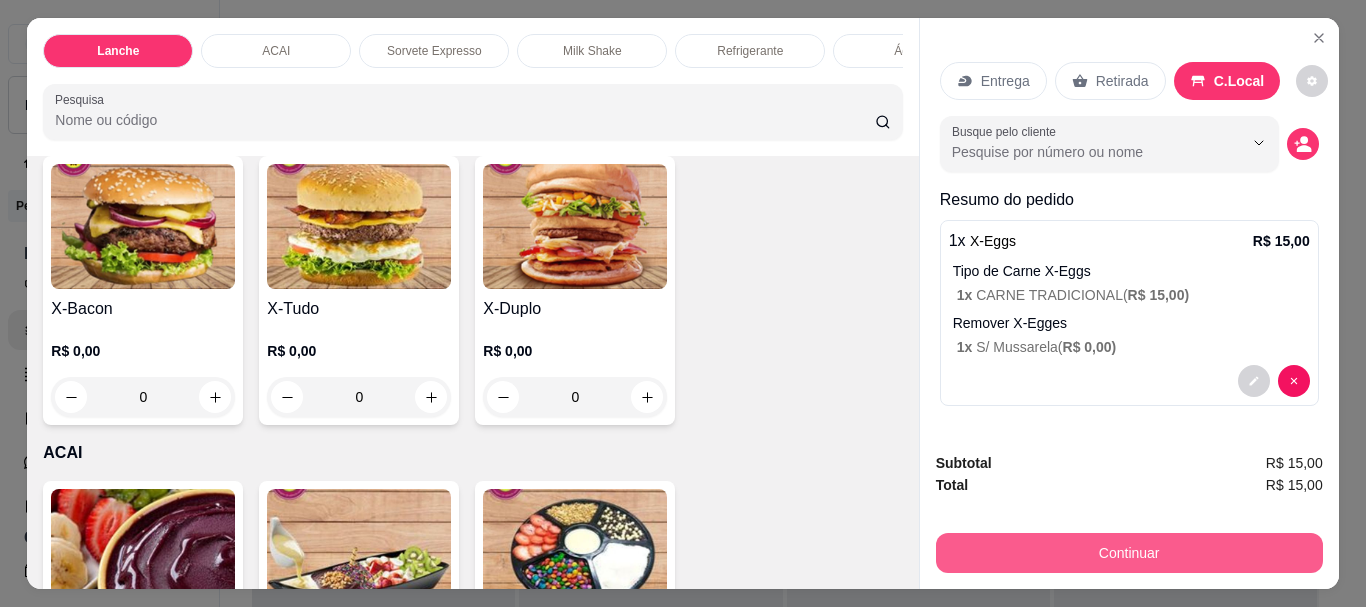 click on "Continuar" at bounding box center (1129, 553) 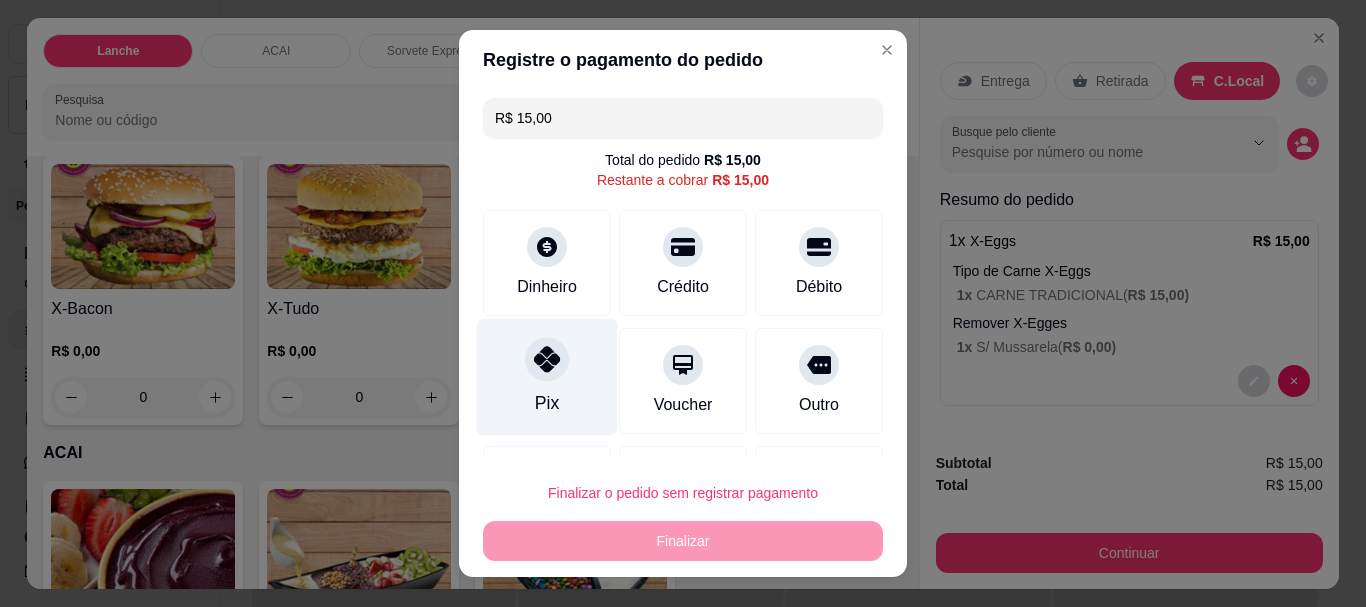 click at bounding box center (547, 360) 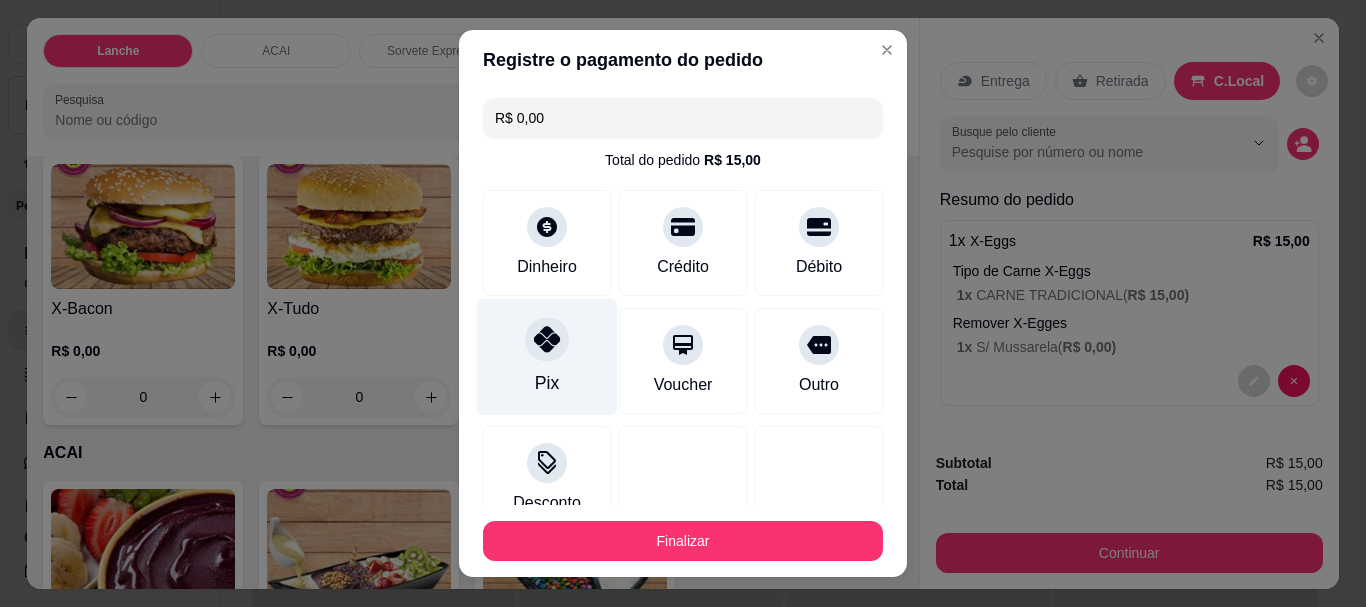 click 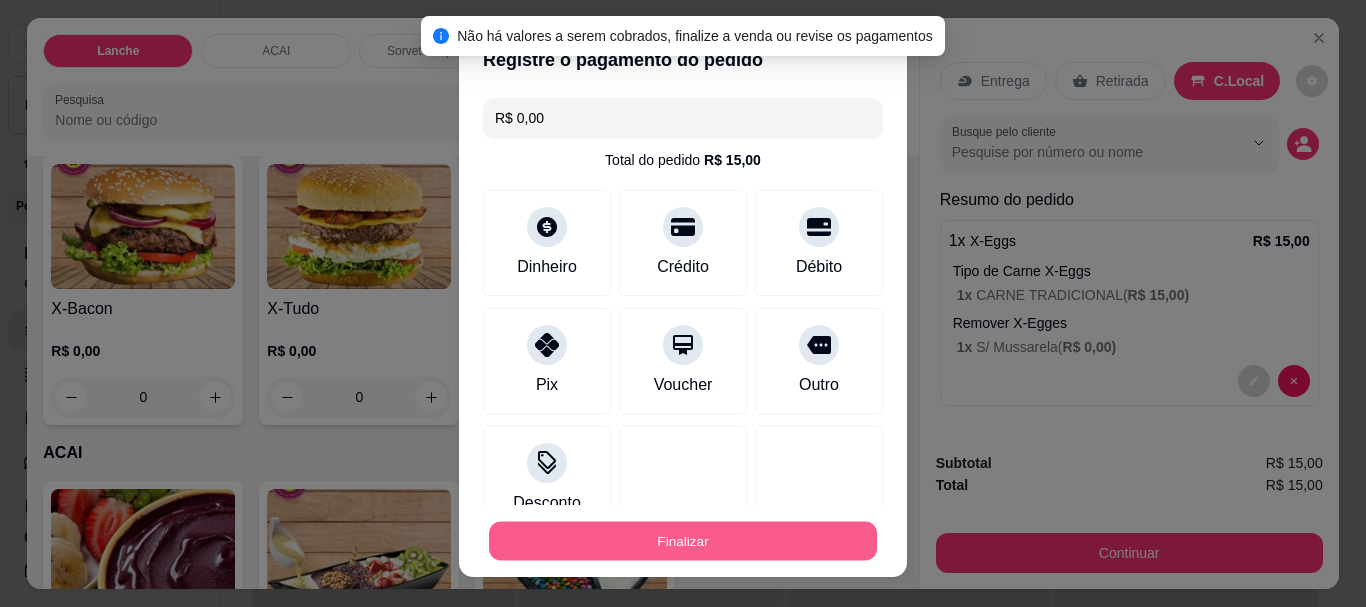 click on "Finalizar" at bounding box center (683, 540) 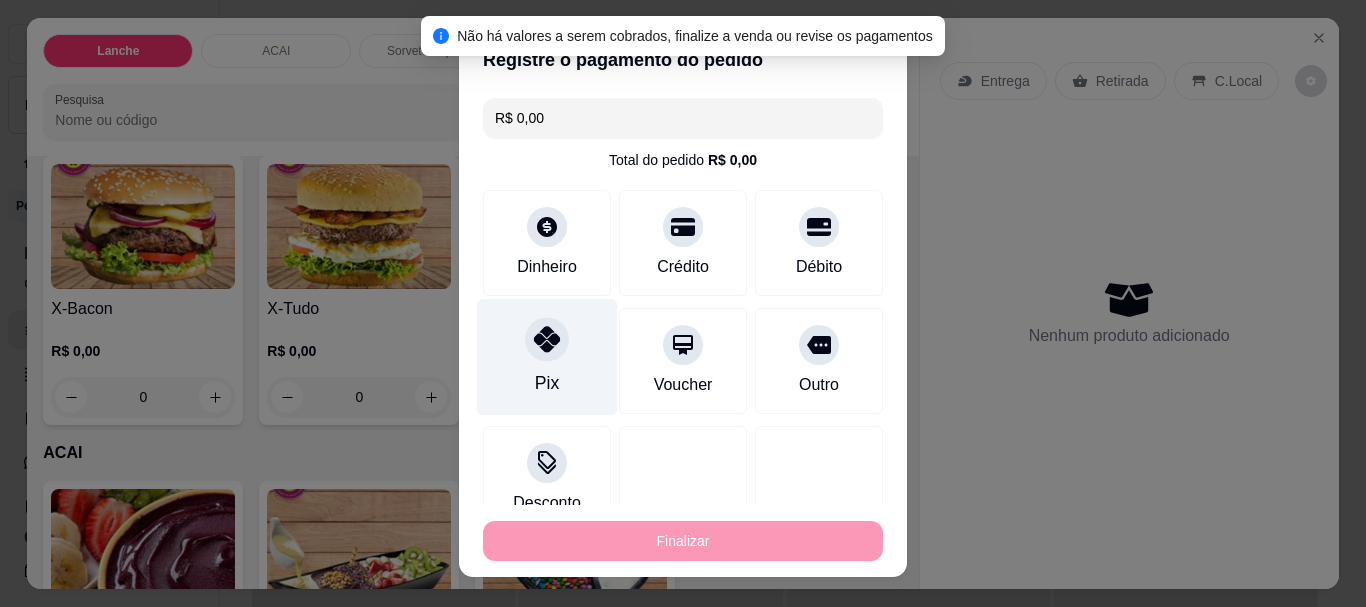type on "-R$ 15,00" 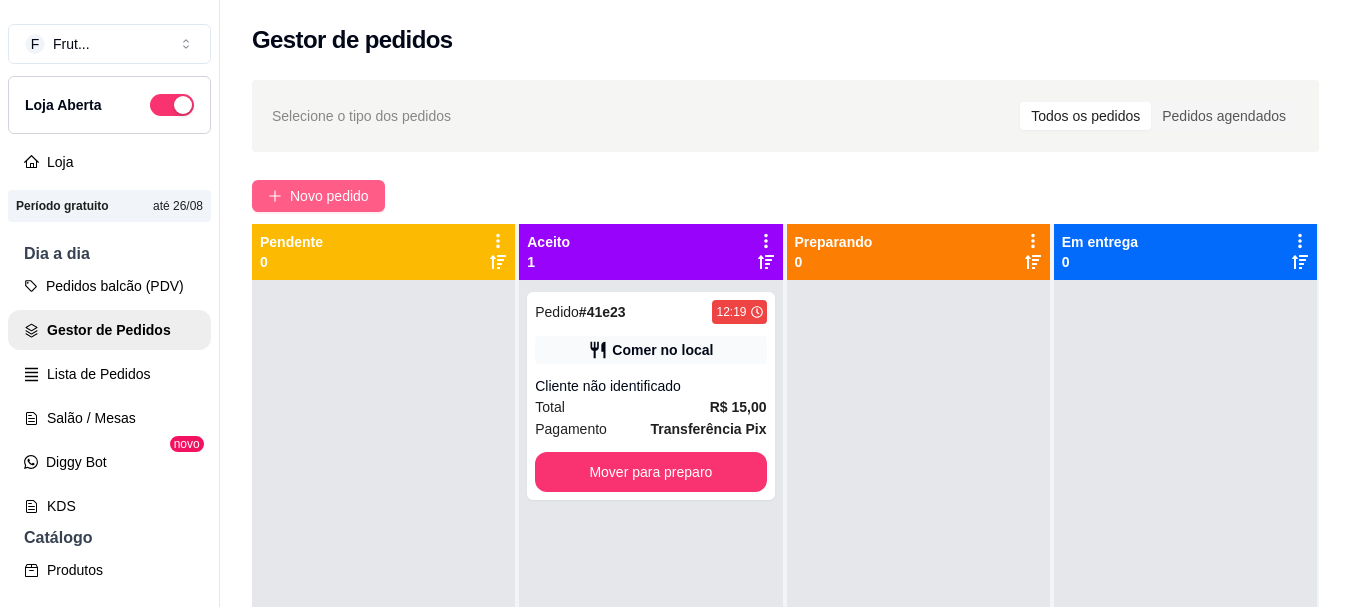 click on "Novo pedido" at bounding box center (329, 196) 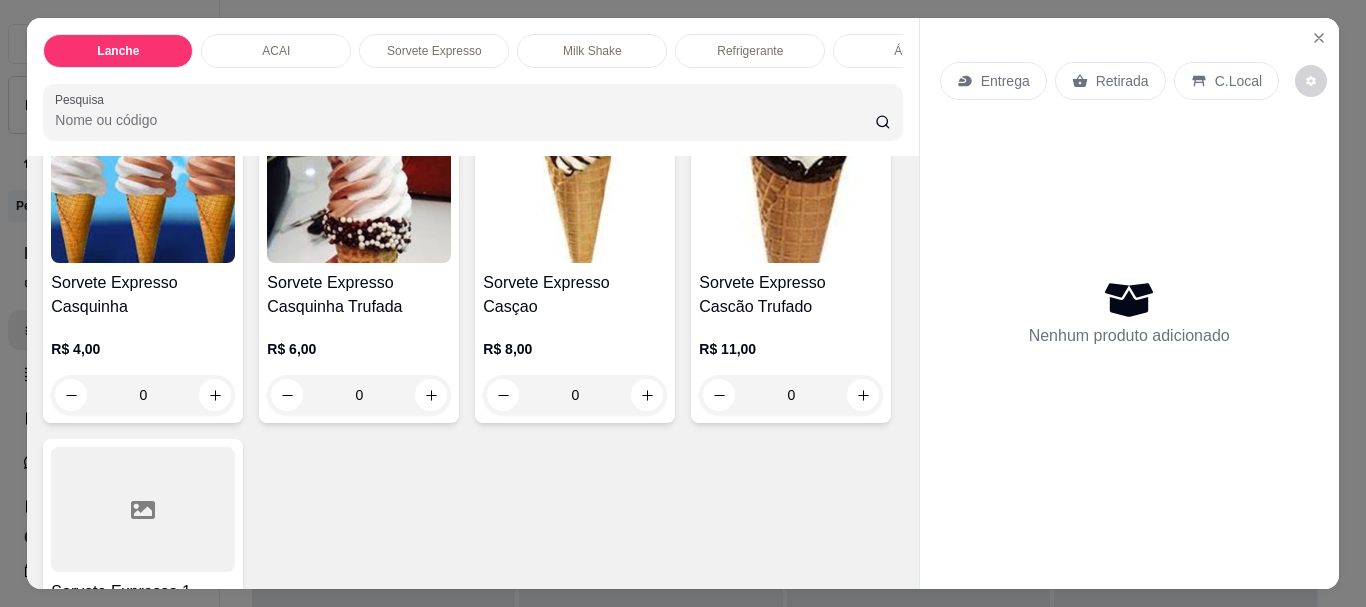 scroll, scrollTop: 1700, scrollLeft: 0, axis: vertical 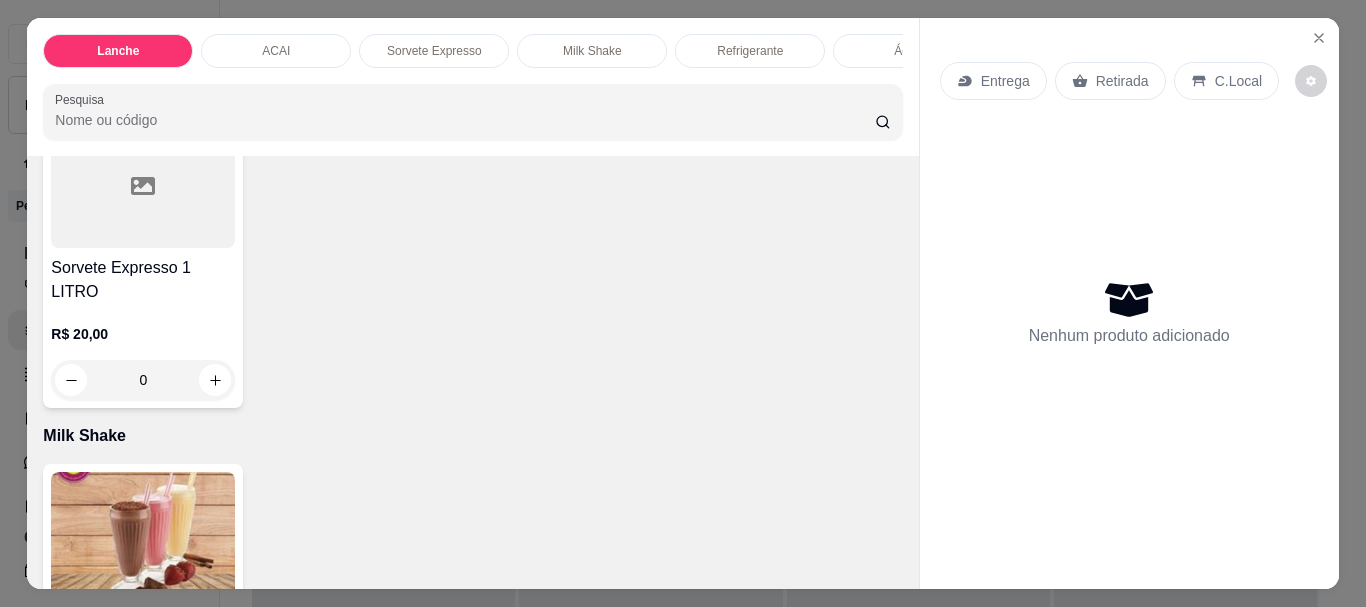 click on "0" at bounding box center [143, 71] 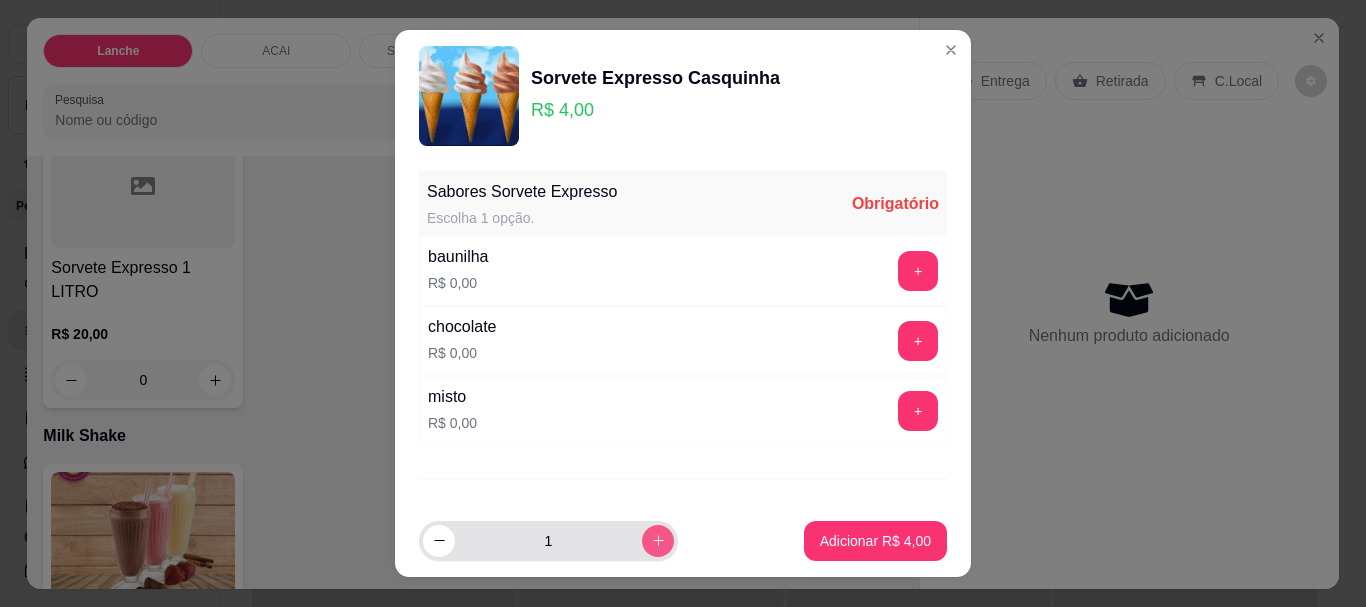 click at bounding box center [658, 541] 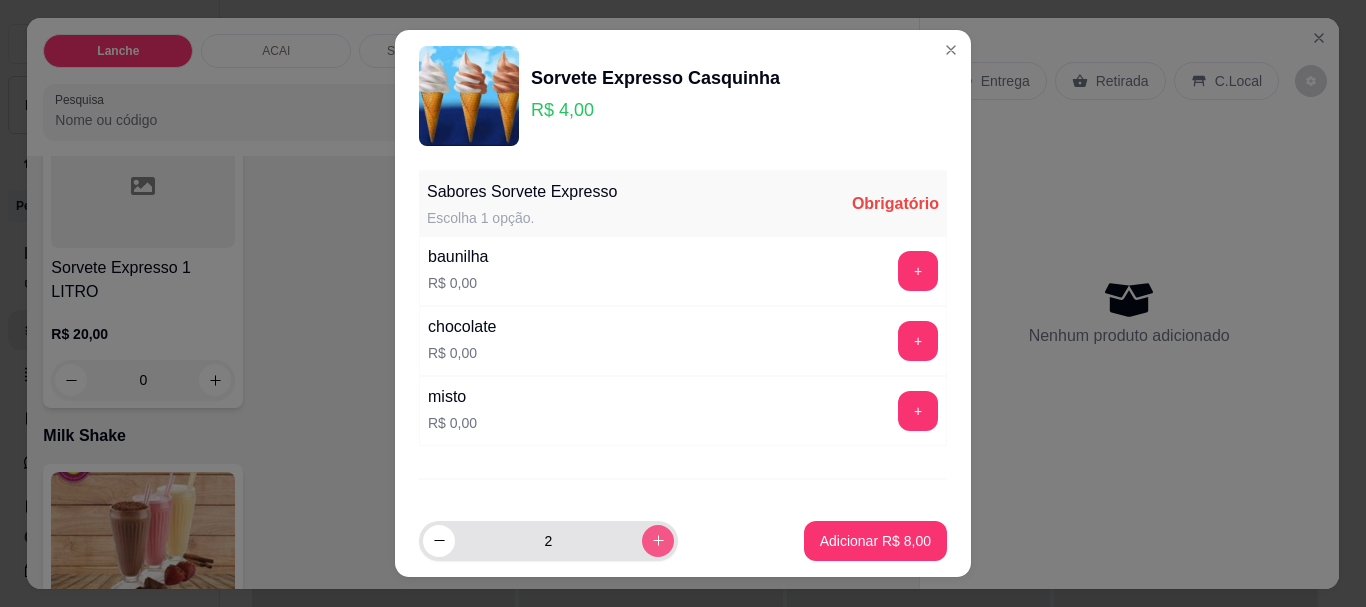 click at bounding box center [658, 541] 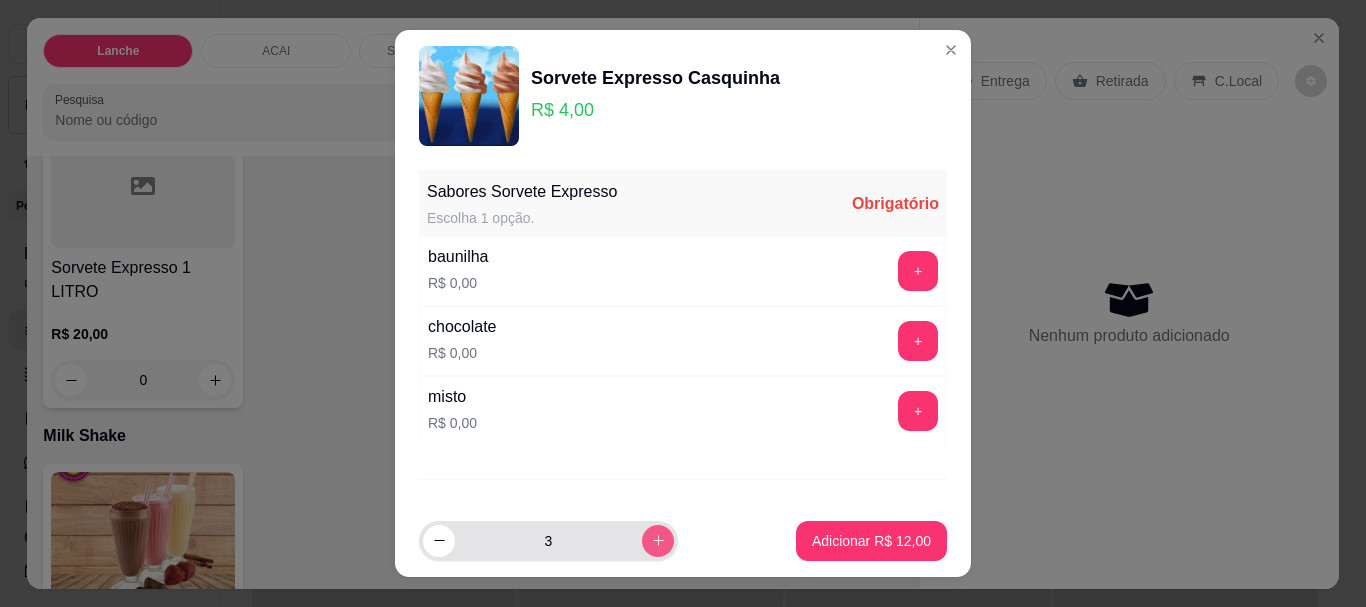 click at bounding box center [658, 541] 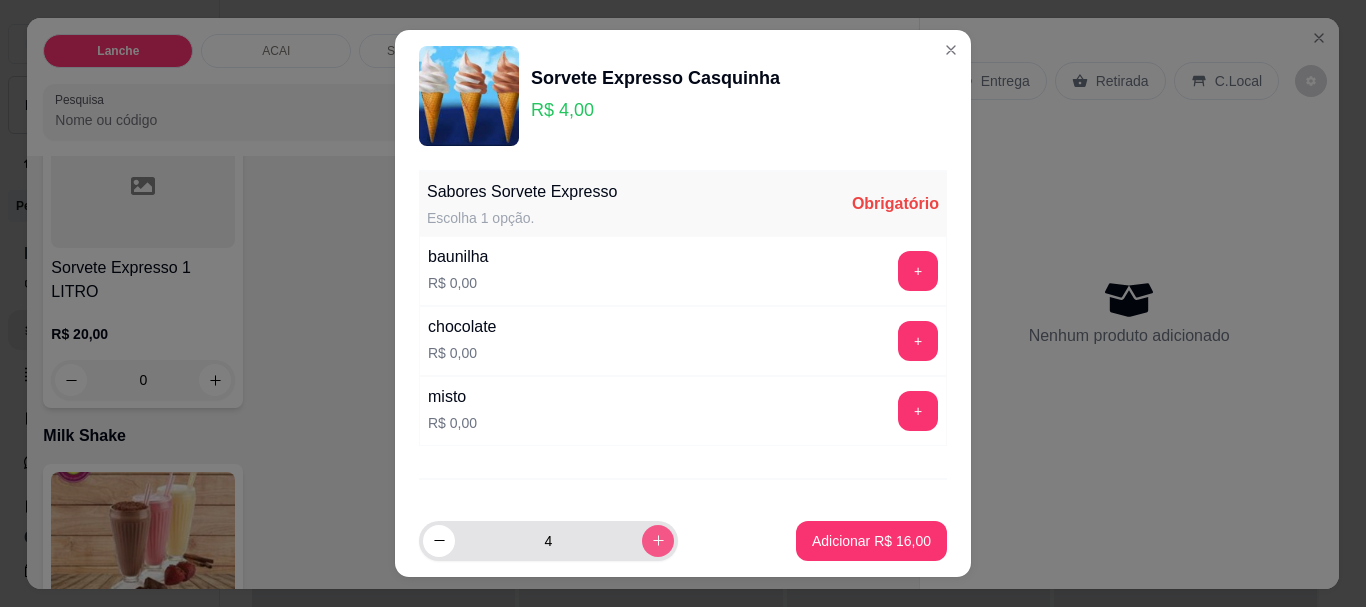 click at bounding box center (658, 541) 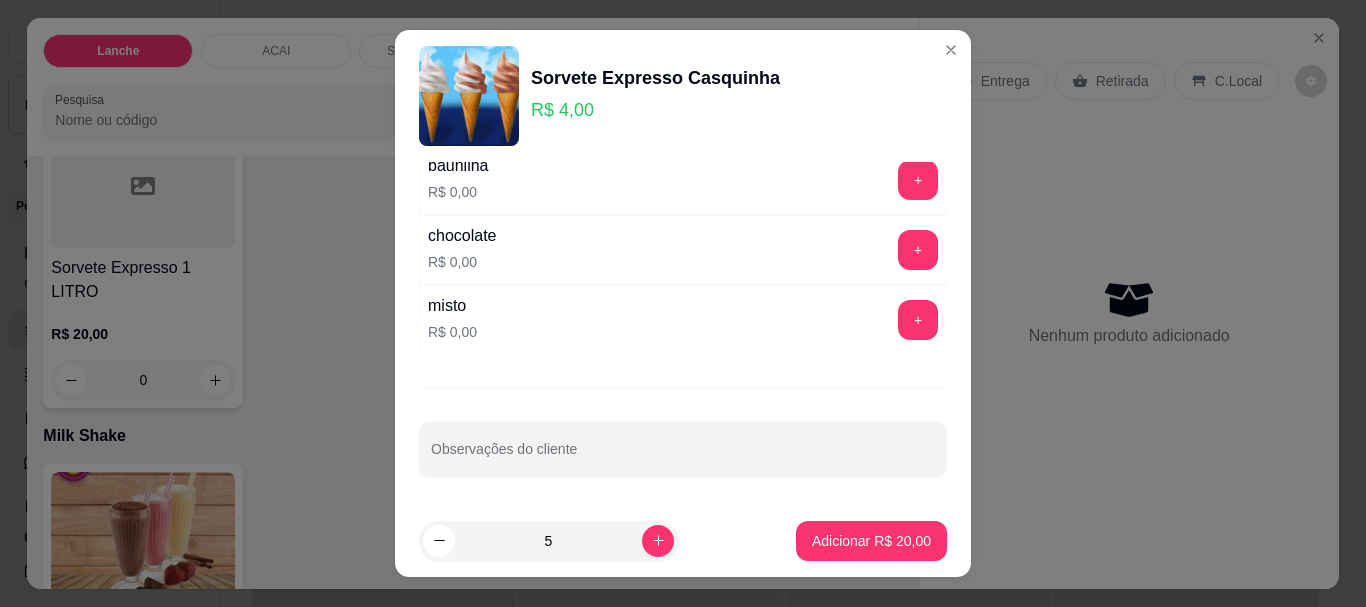 scroll, scrollTop: 0, scrollLeft: 0, axis: both 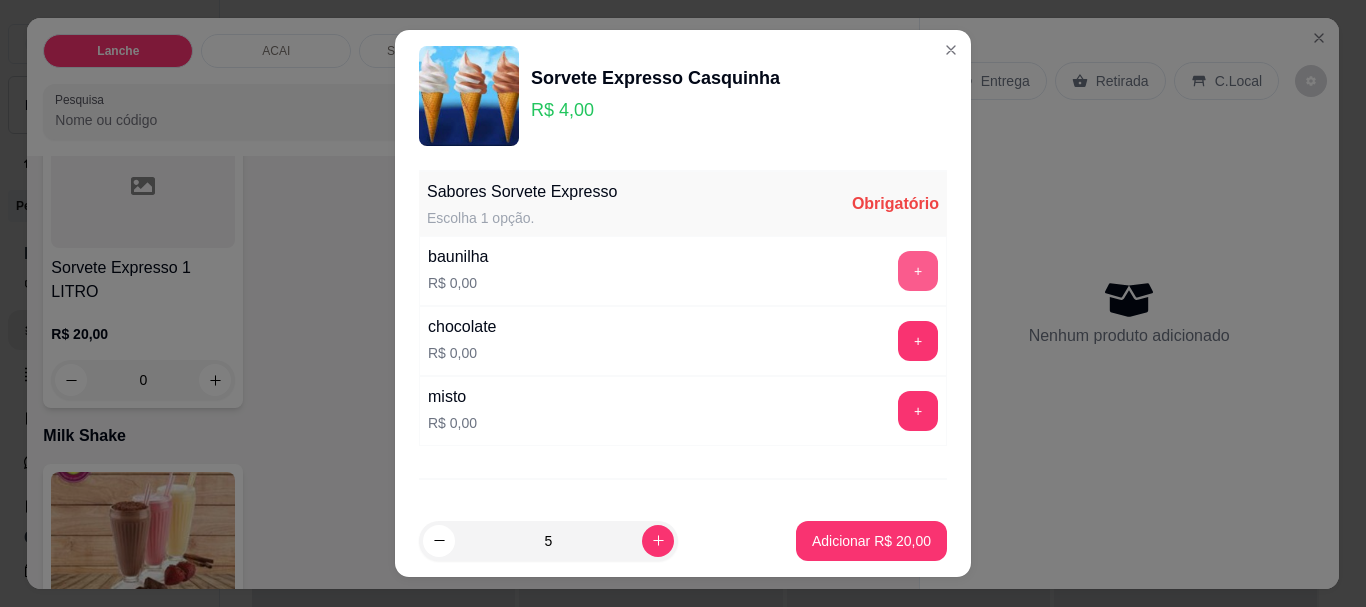click on "+" at bounding box center [918, 271] 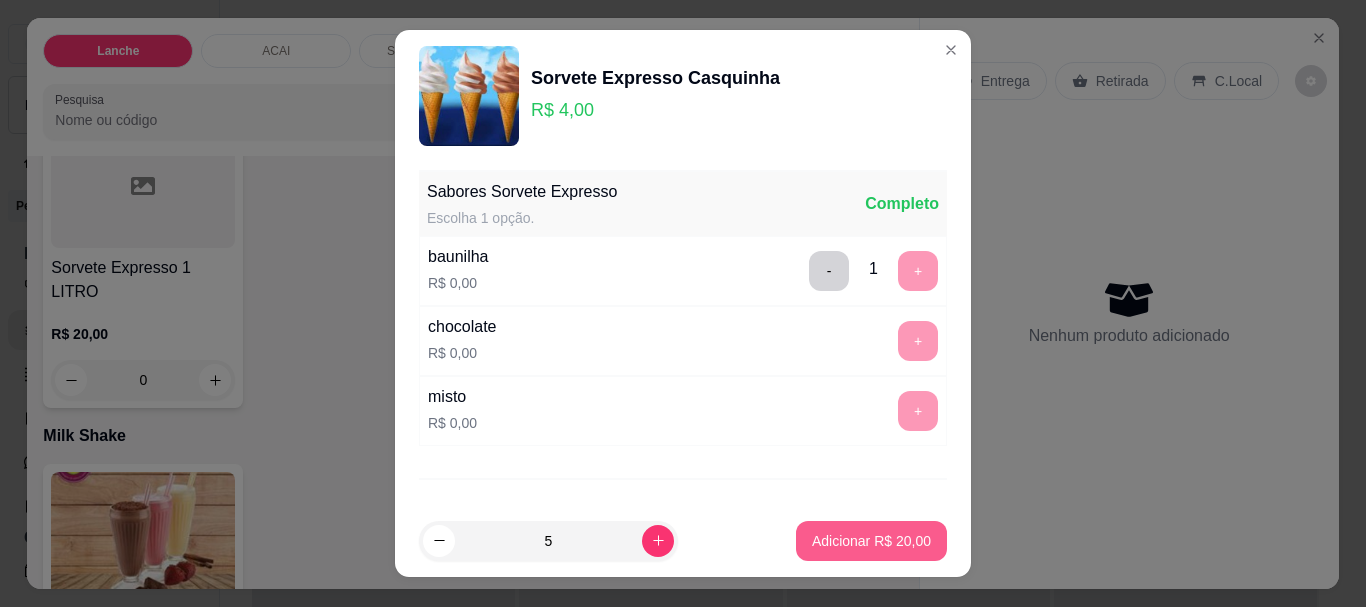 click on "Adicionar   R$ 20,00" at bounding box center (871, 541) 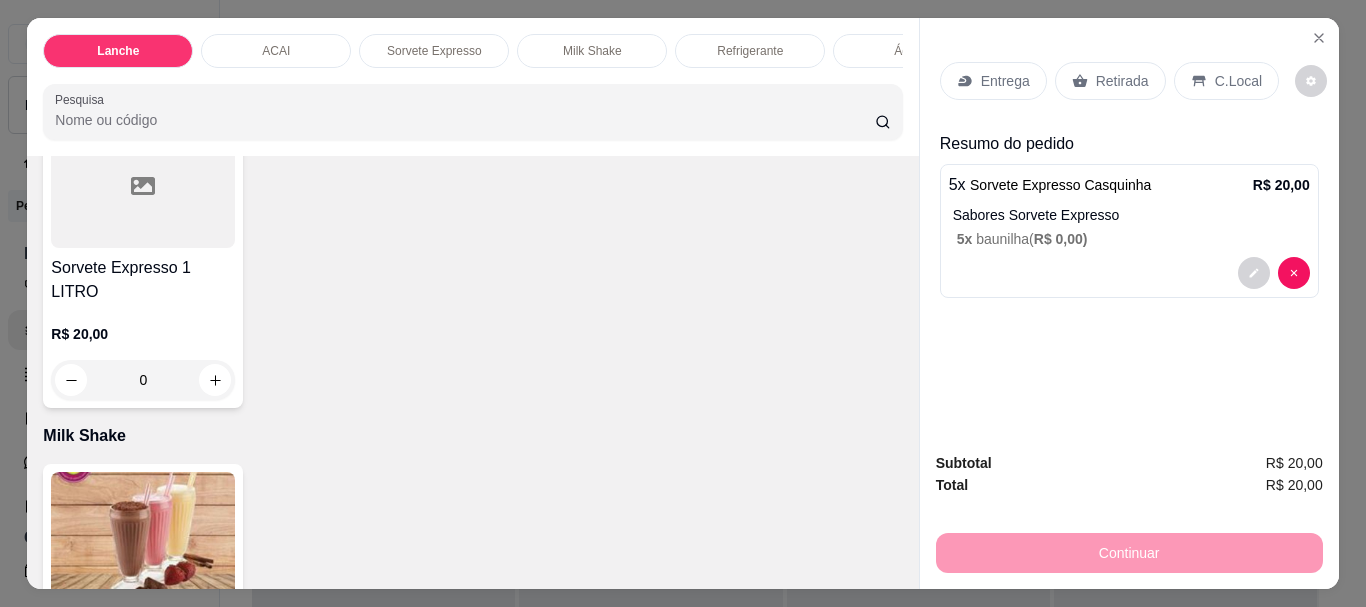 click on "Continuar" at bounding box center (1129, 550) 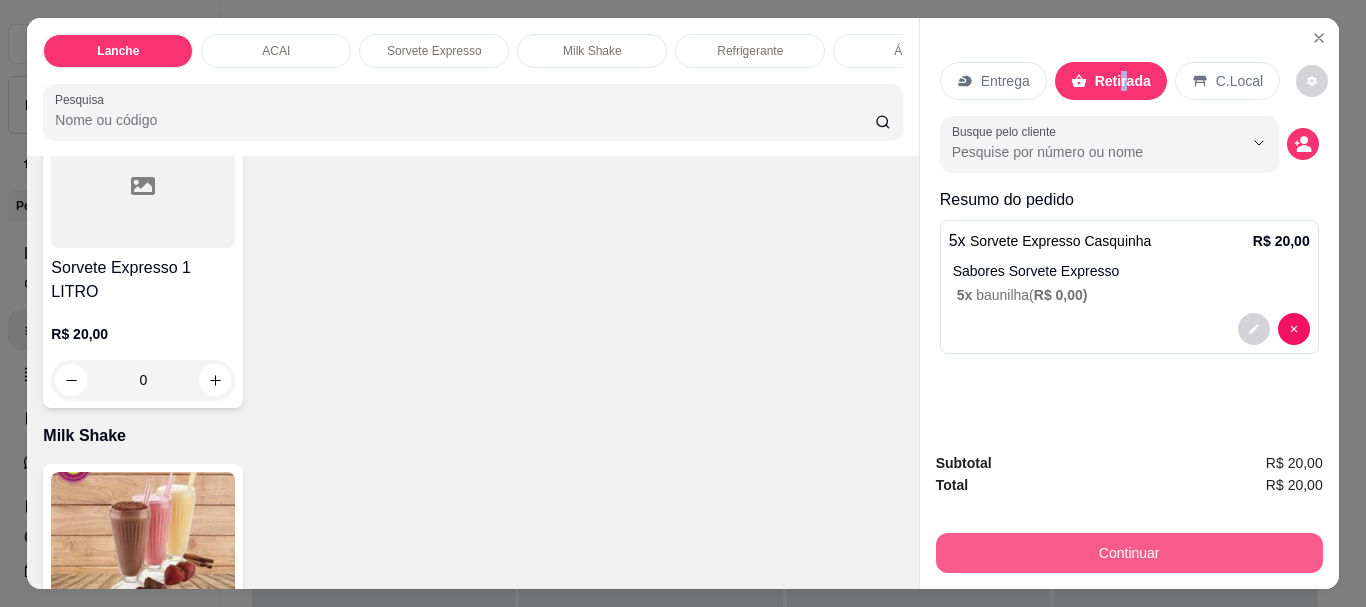 click on "Continuar" at bounding box center (1129, 553) 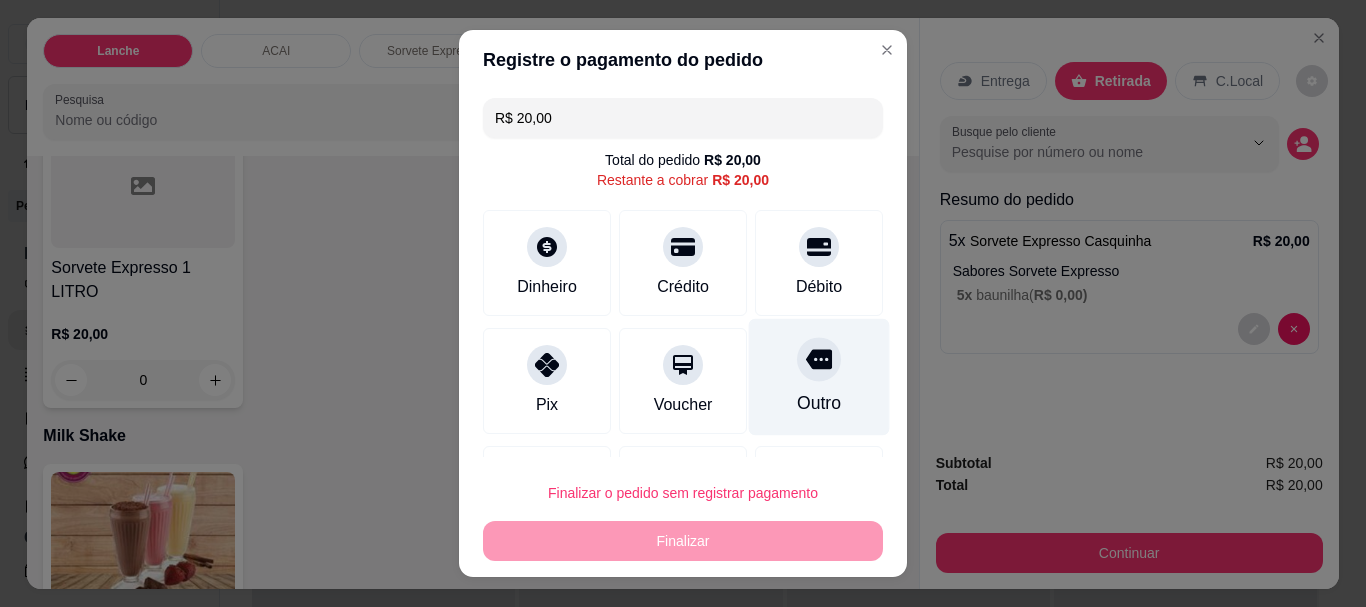 click on "Outro" at bounding box center (819, 377) 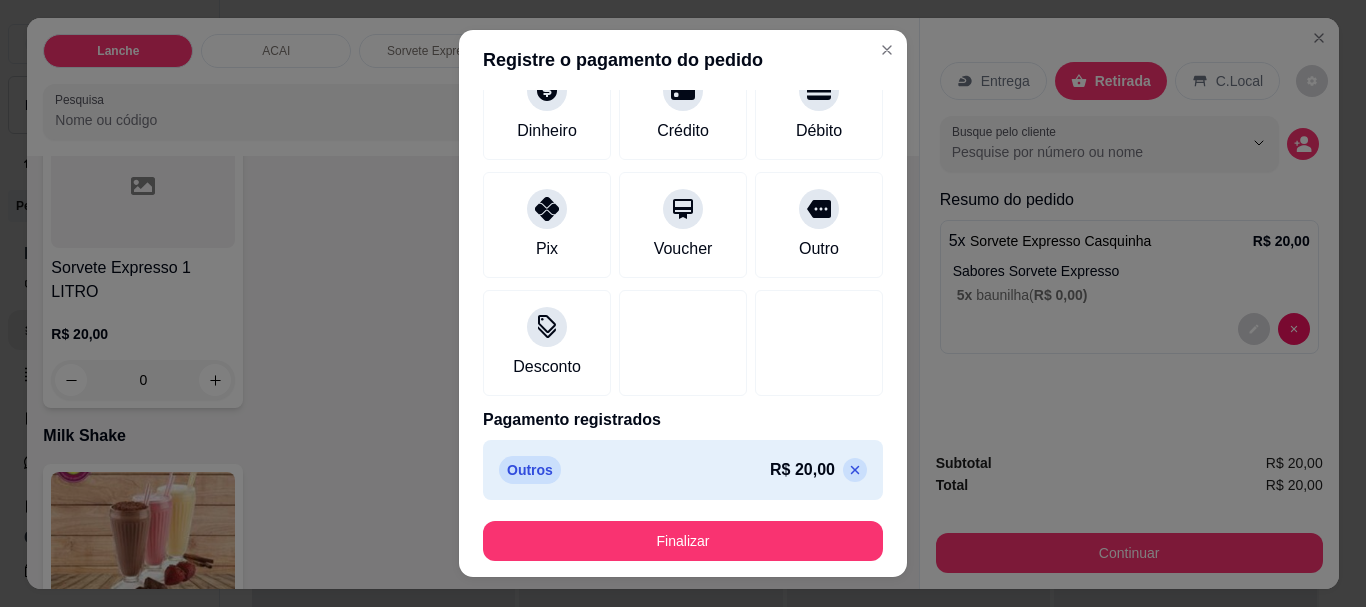 scroll, scrollTop: 139, scrollLeft: 0, axis: vertical 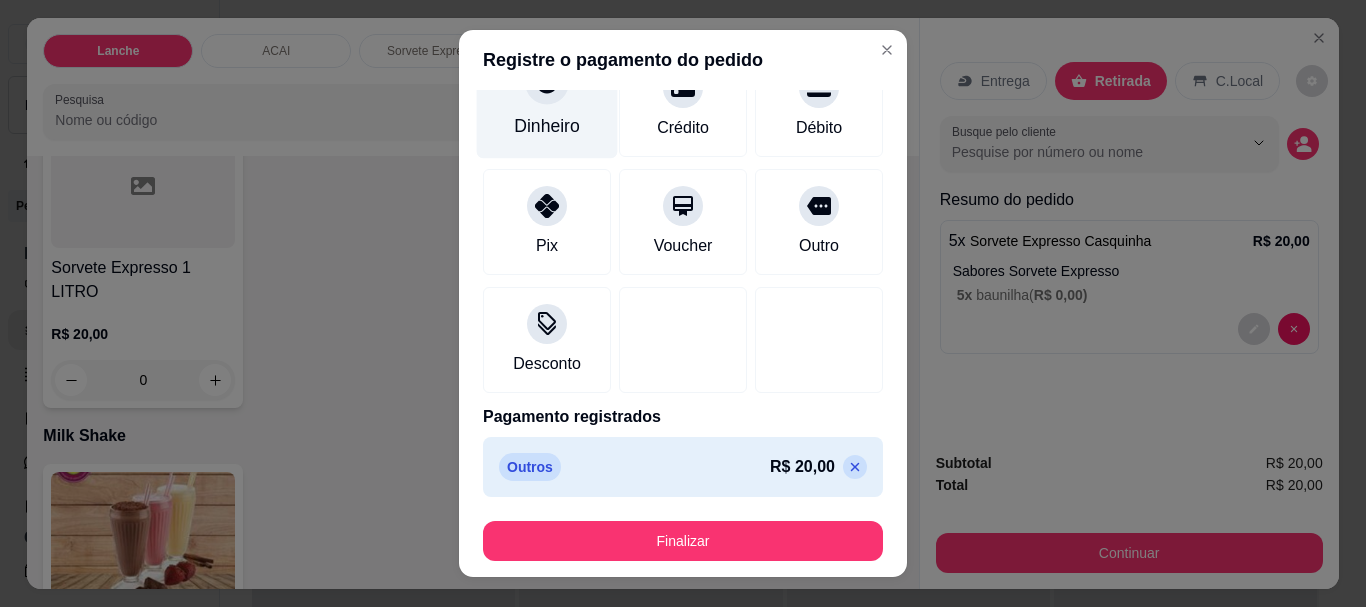 click on "Dinheiro" at bounding box center [547, 127] 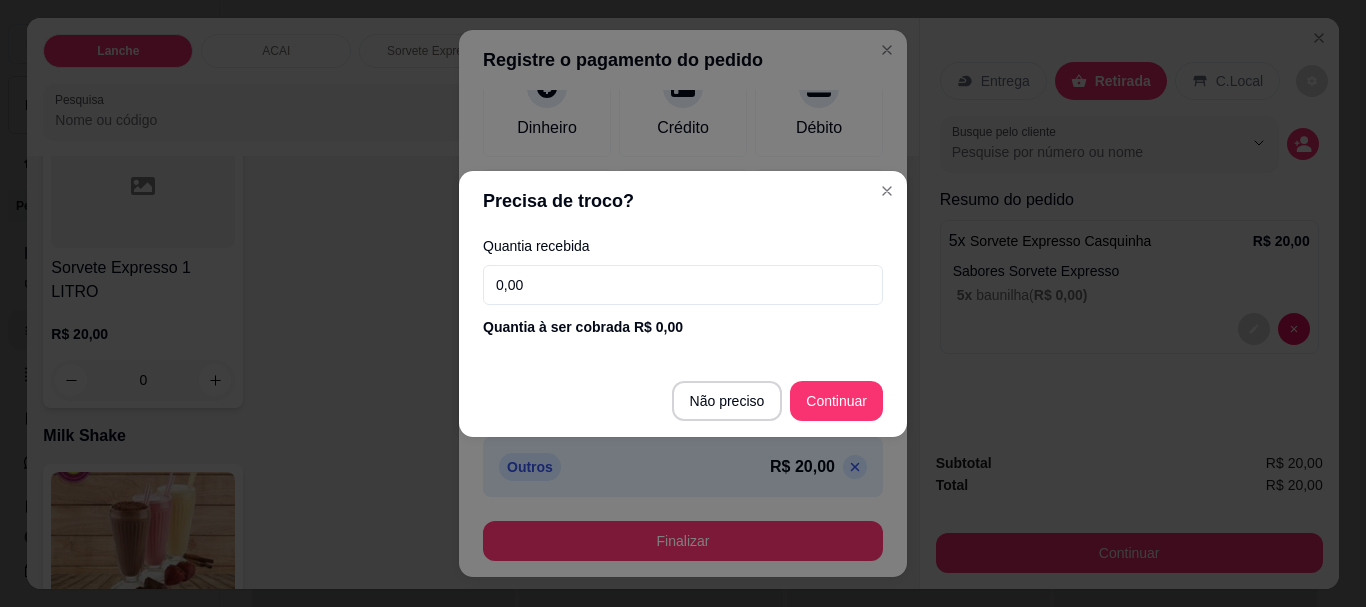 click on "0,00" at bounding box center (683, 285) 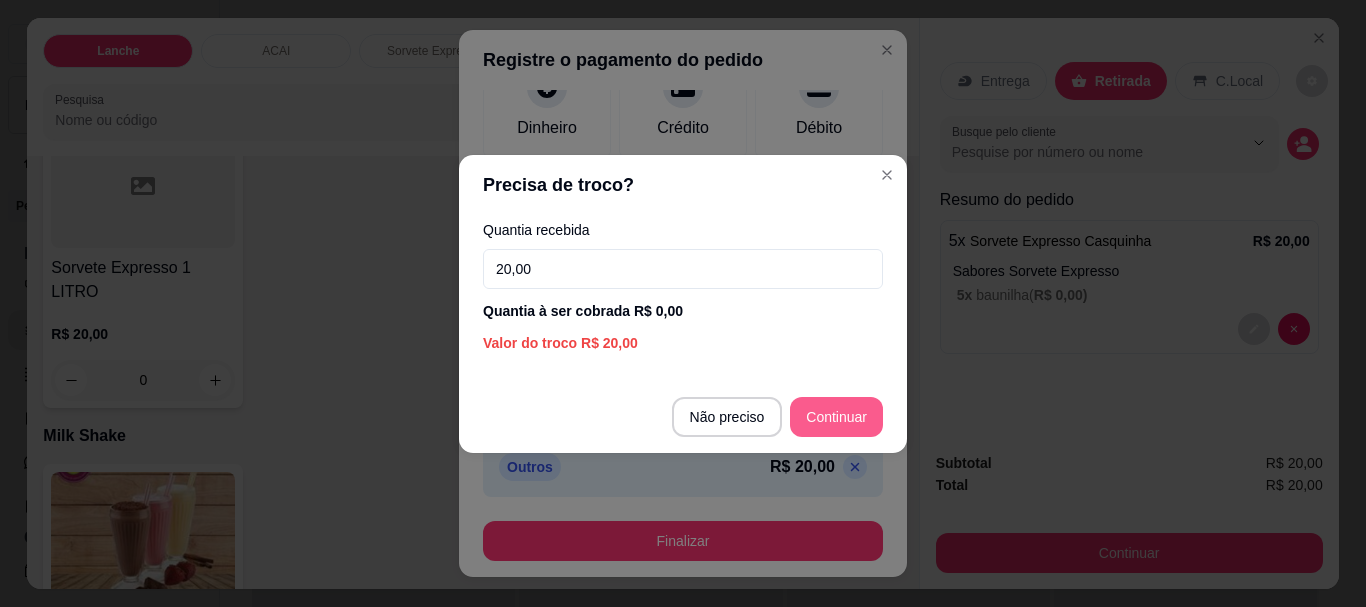 type on "20,00" 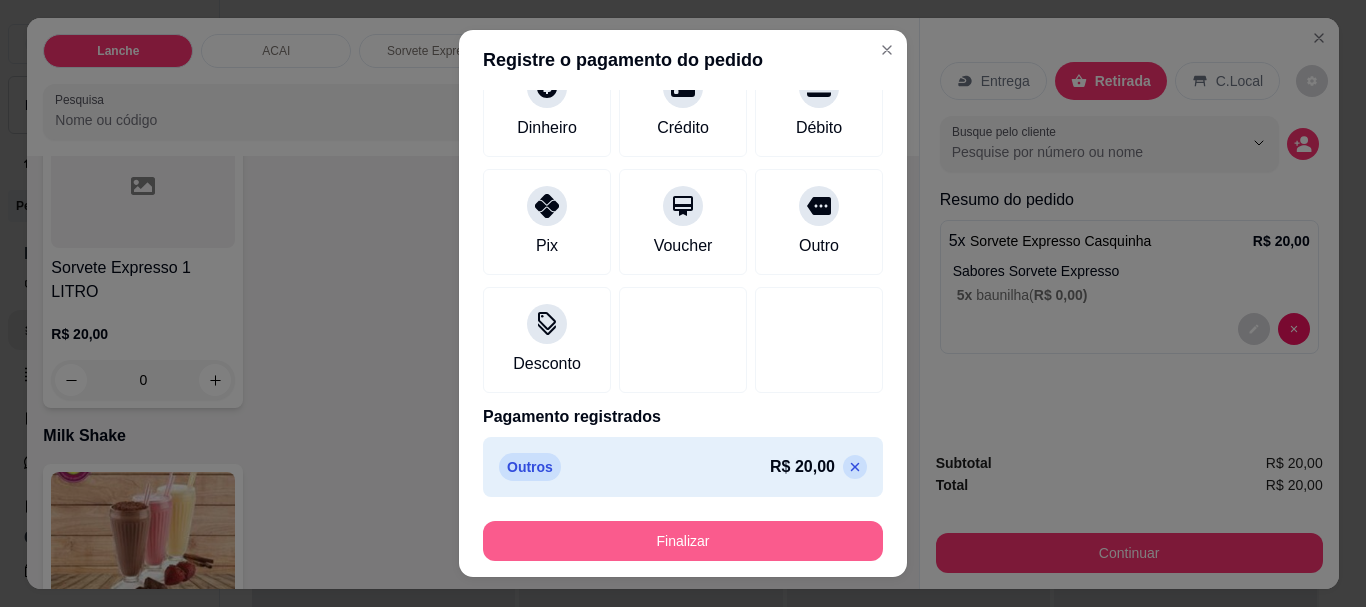 click on "Finalizar" at bounding box center [683, 541] 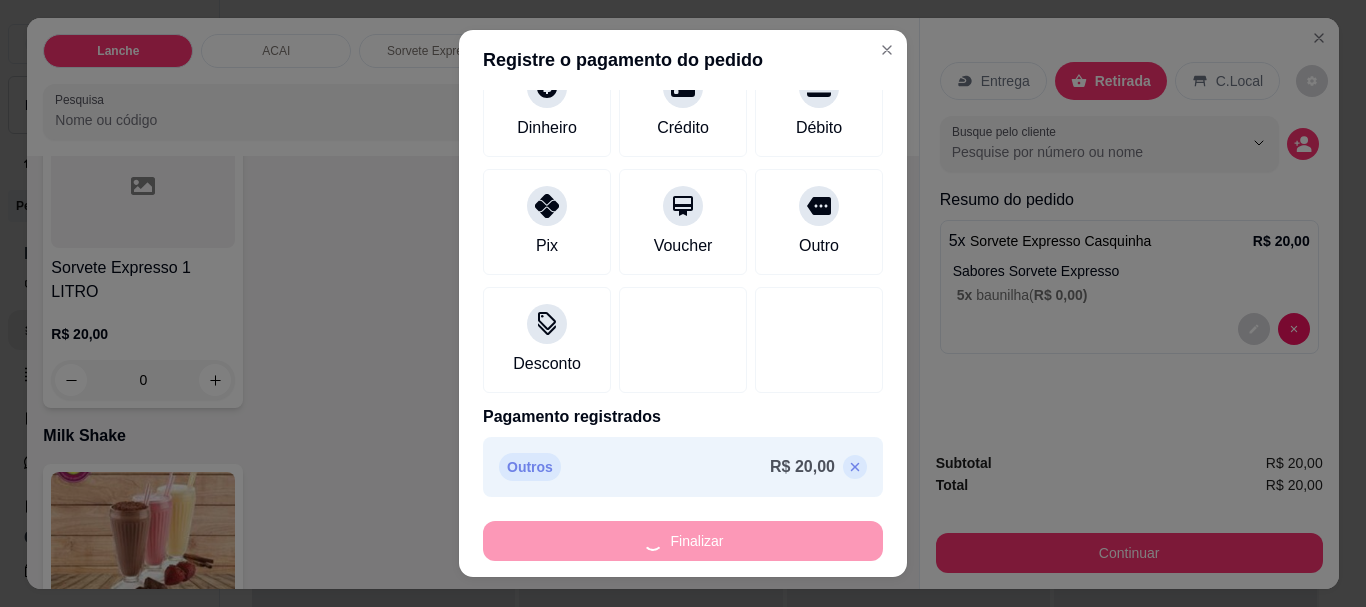 type on "-R$ 20,00" 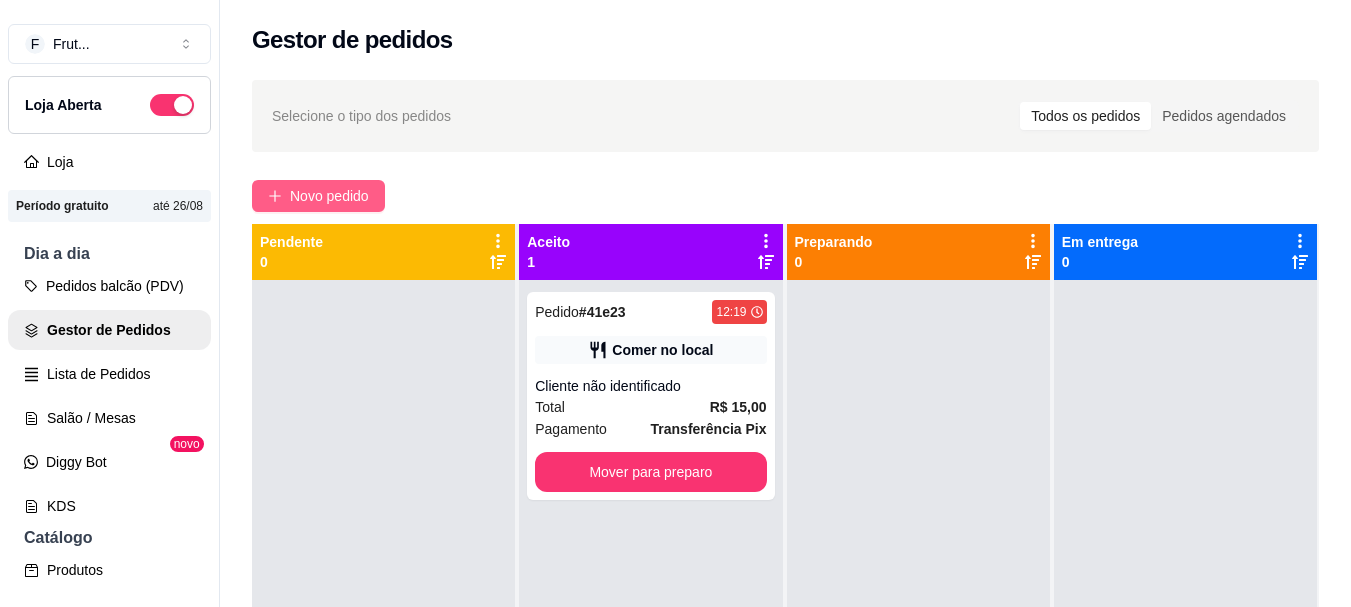 click on "Novo pedido" at bounding box center [318, 196] 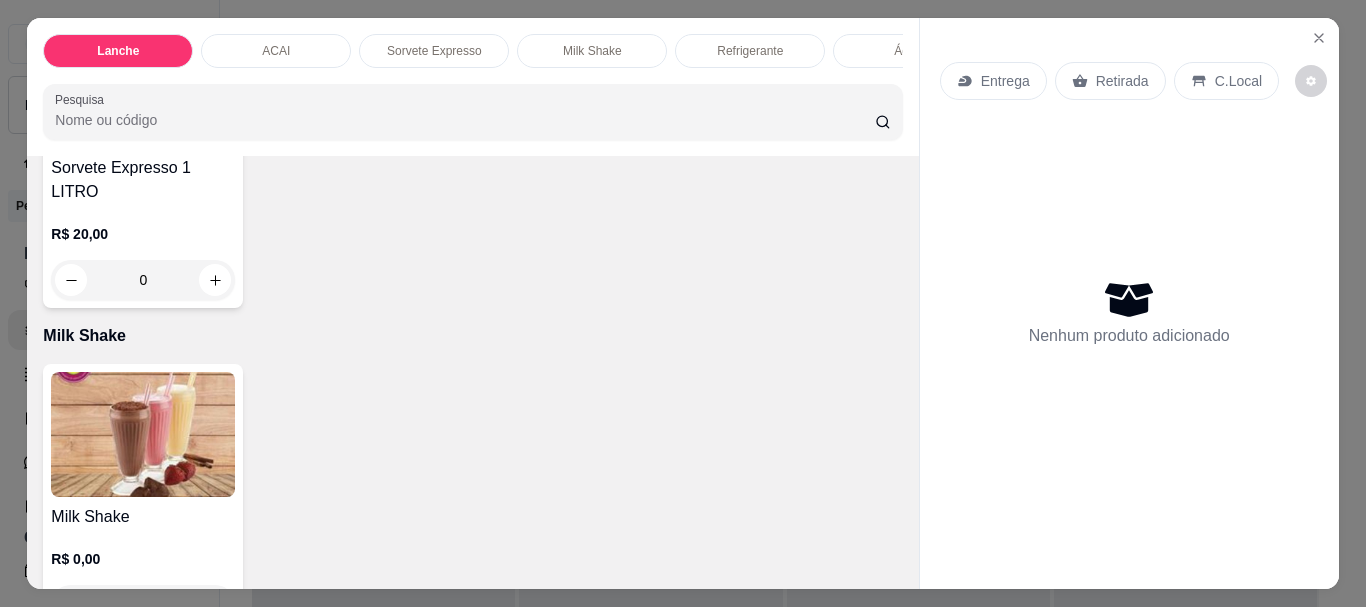 scroll, scrollTop: 1600, scrollLeft: 0, axis: vertical 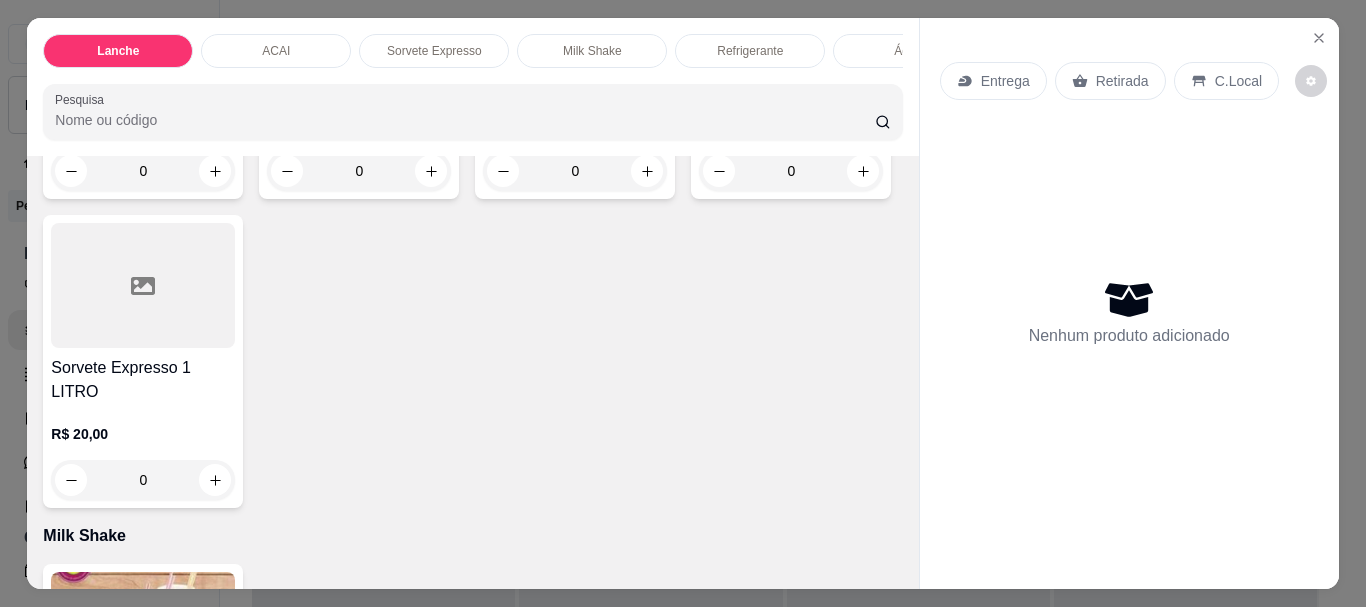 click at bounding box center [143, -24] 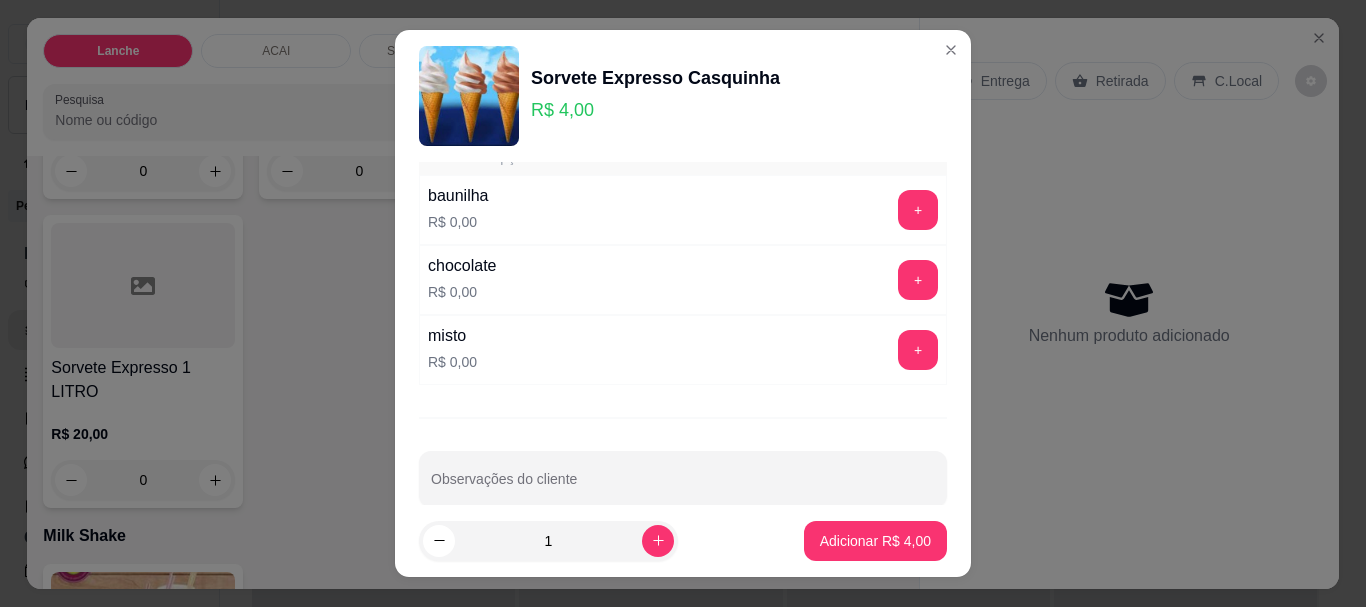 scroll, scrollTop: 91, scrollLeft: 0, axis: vertical 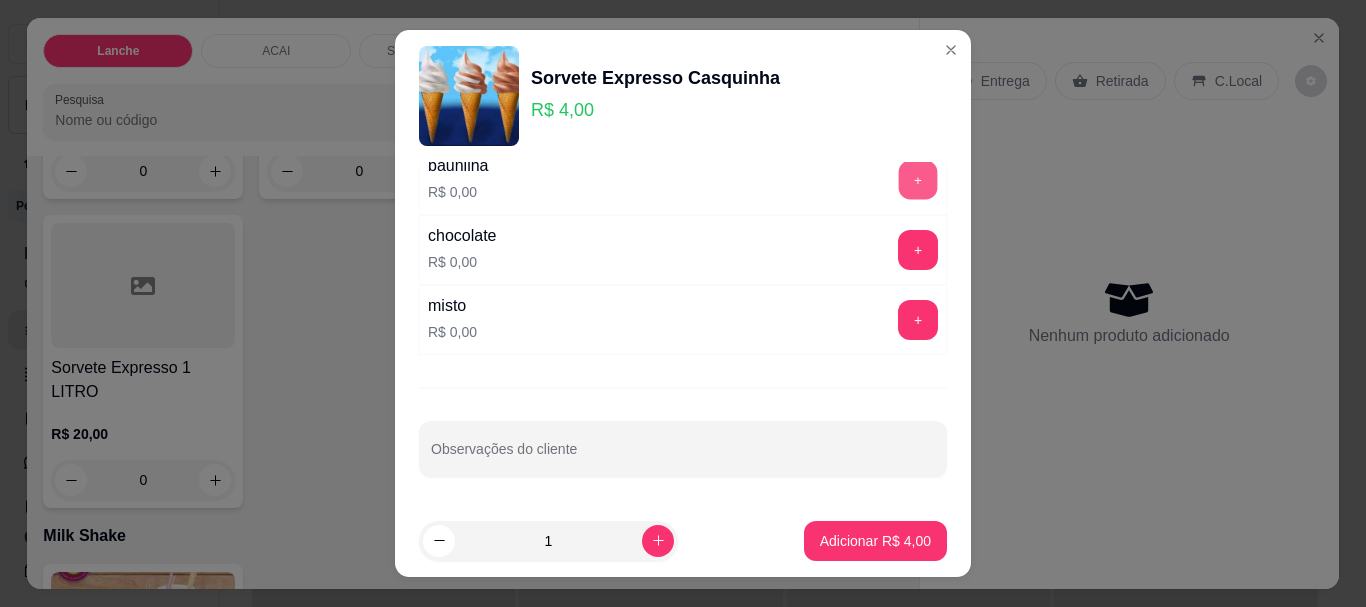 click on "+" at bounding box center (918, 180) 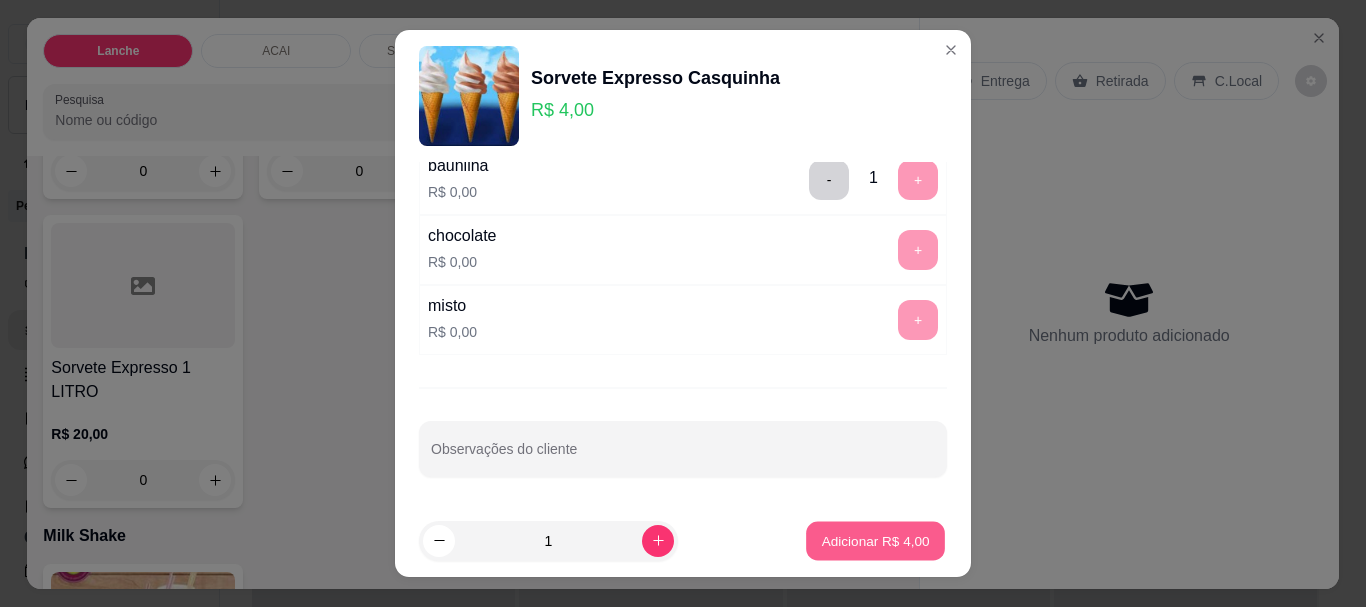 click on "Adicionar   R$ 4,00" at bounding box center (875, 540) 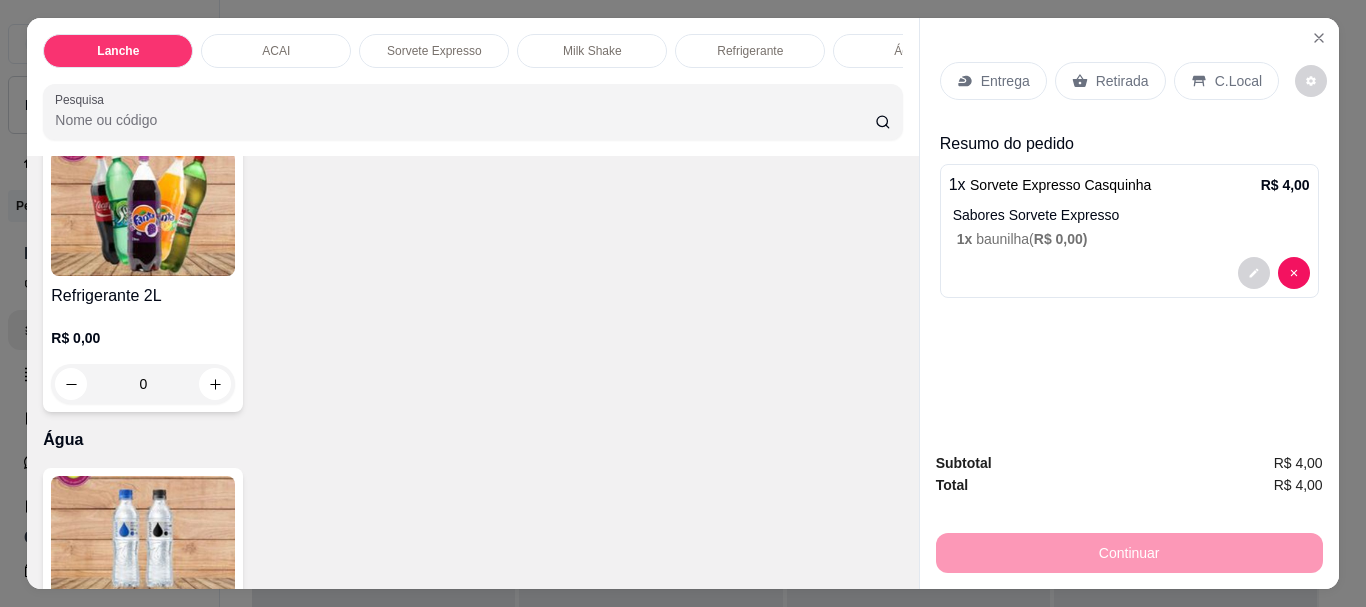 scroll, scrollTop: 2500, scrollLeft: 0, axis: vertical 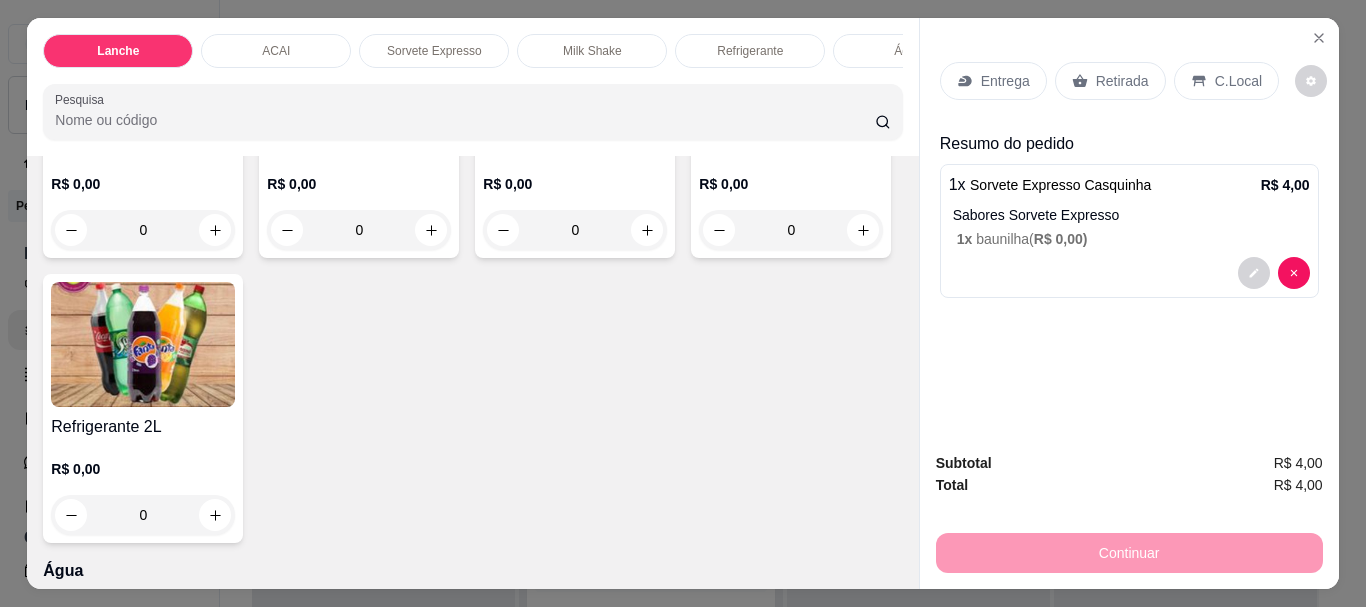 click at bounding box center [359, 59] 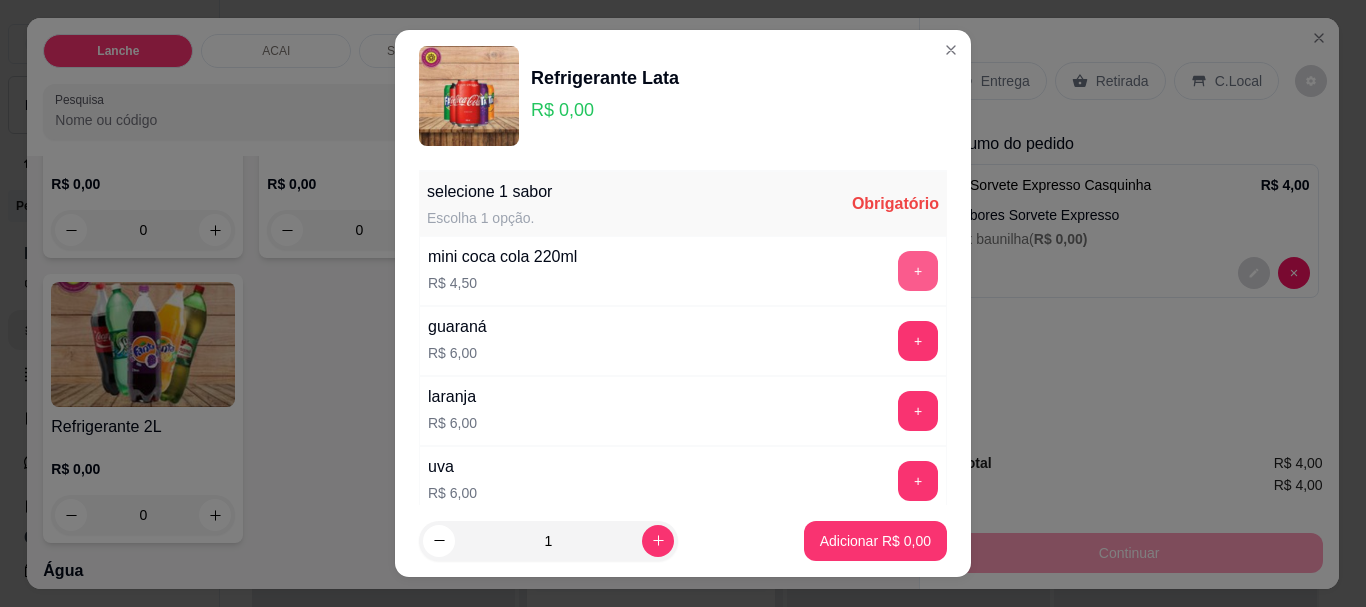 click on "+" at bounding box center (918, 271) 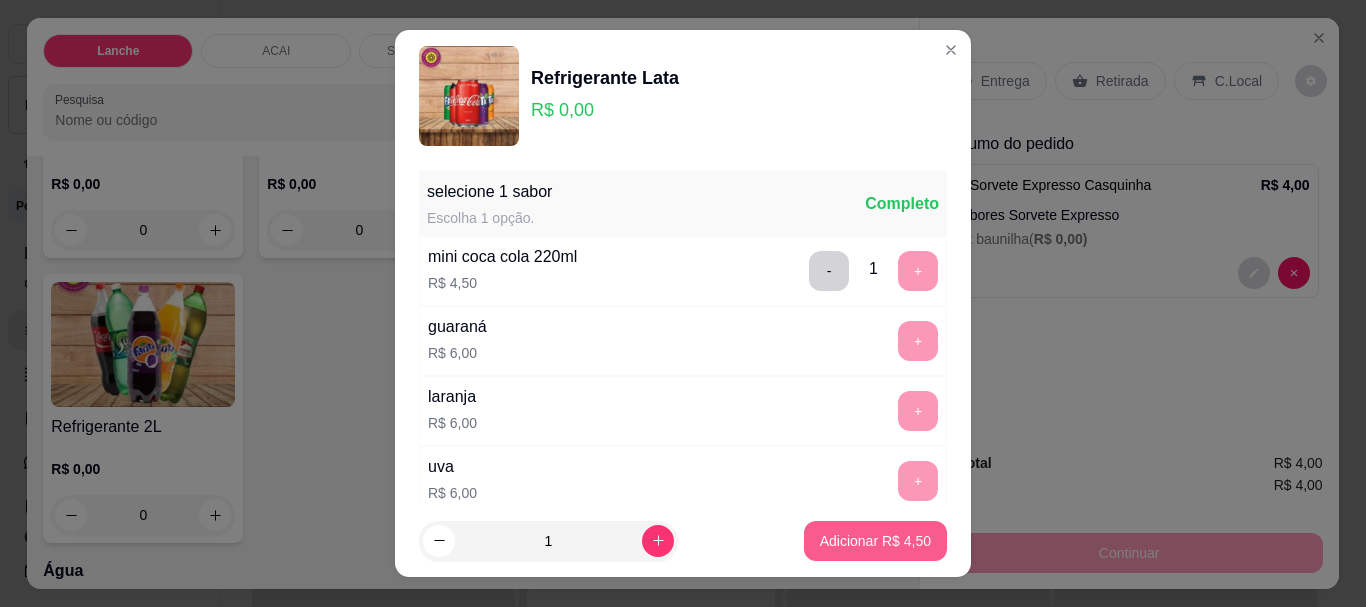 click on "Adicionar   R$ 4,50" at bounding box center [875, 541] 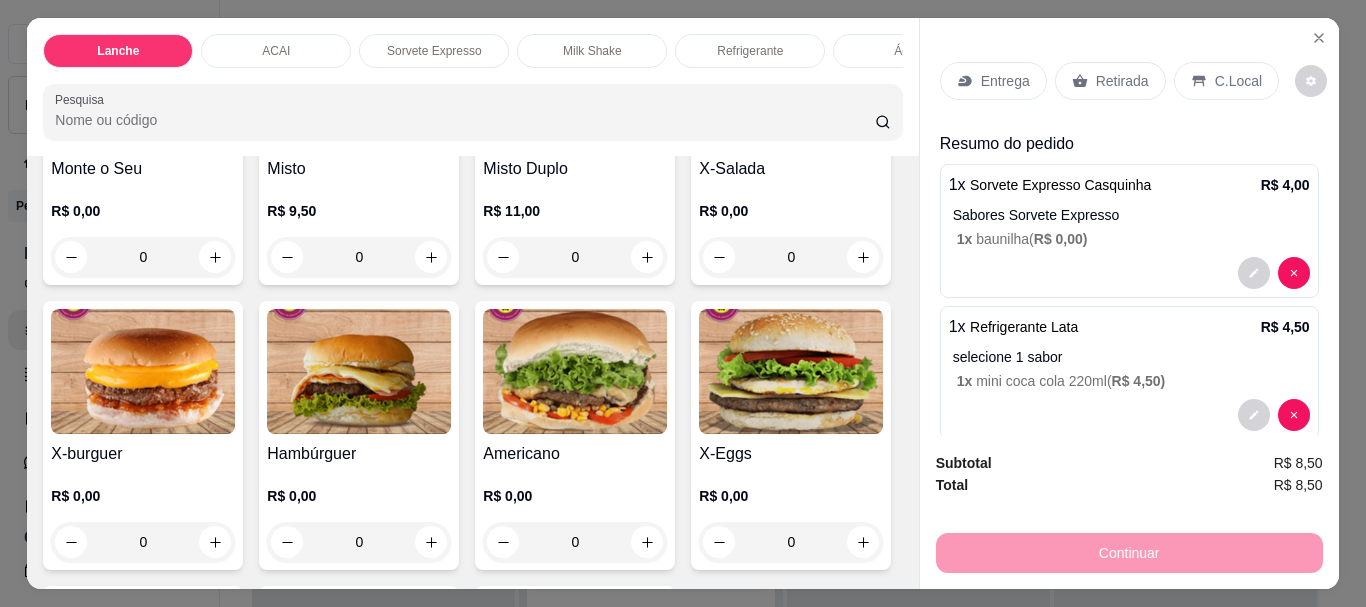 scroll, scrollTop: 221, scrollLeft: 0, axis: vertical 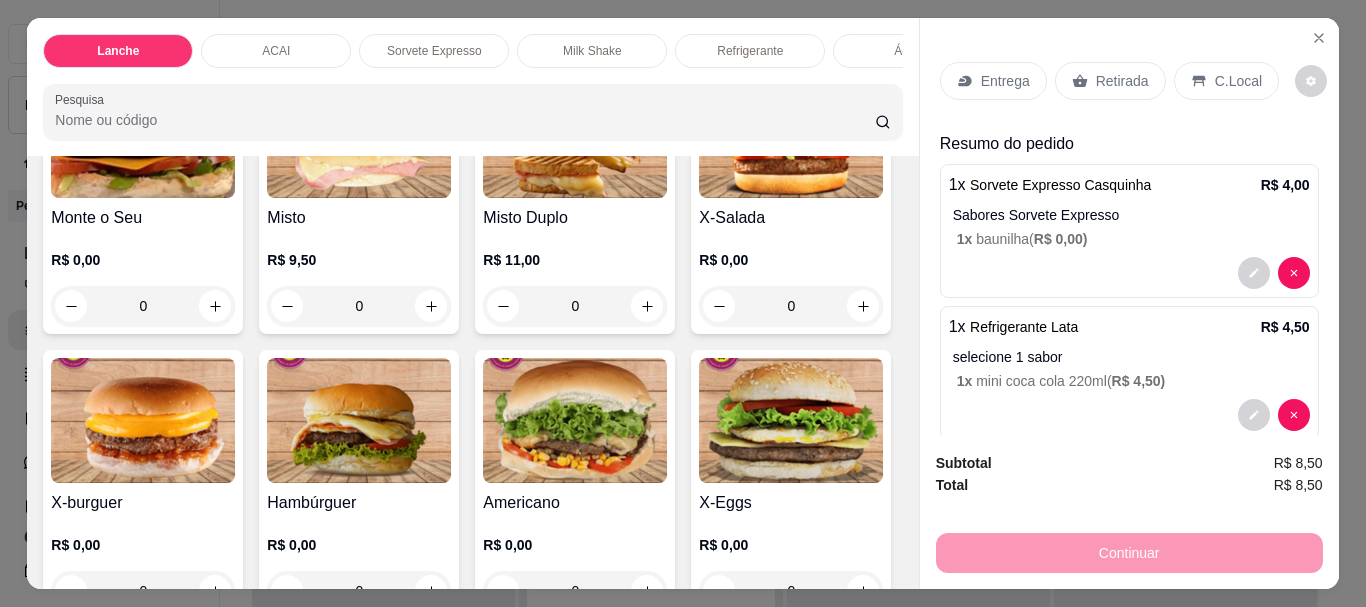 click at bounding box center [791, 135] 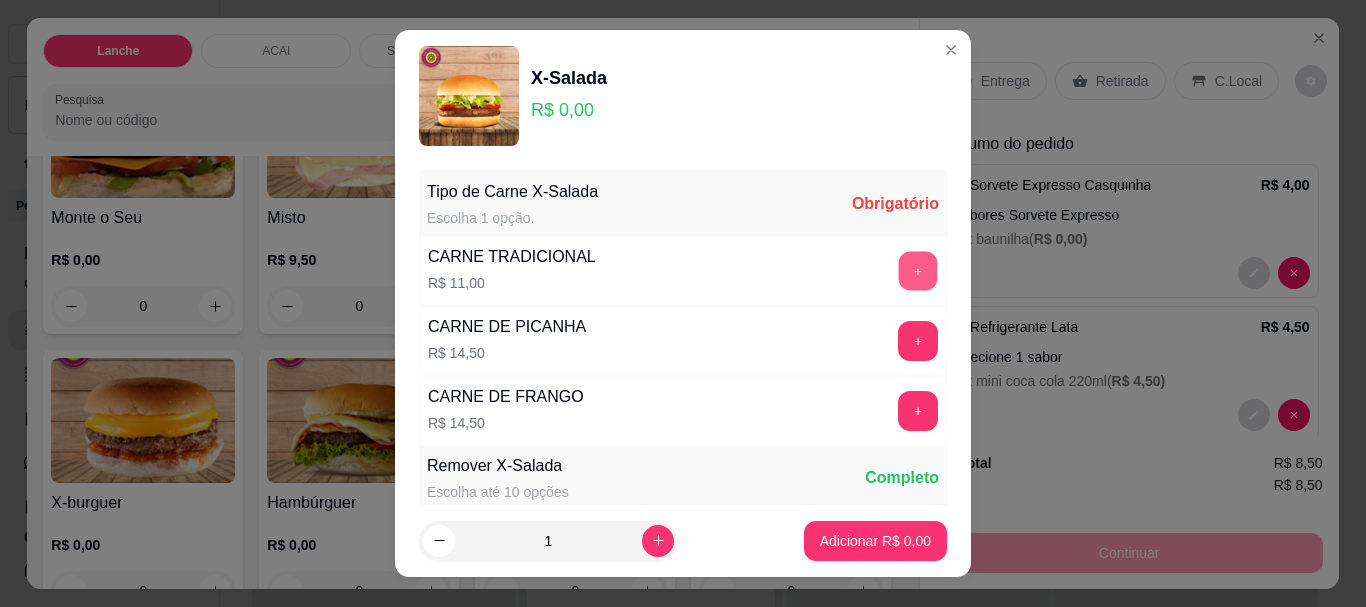 click on "+" at bounding box center [918, 271] 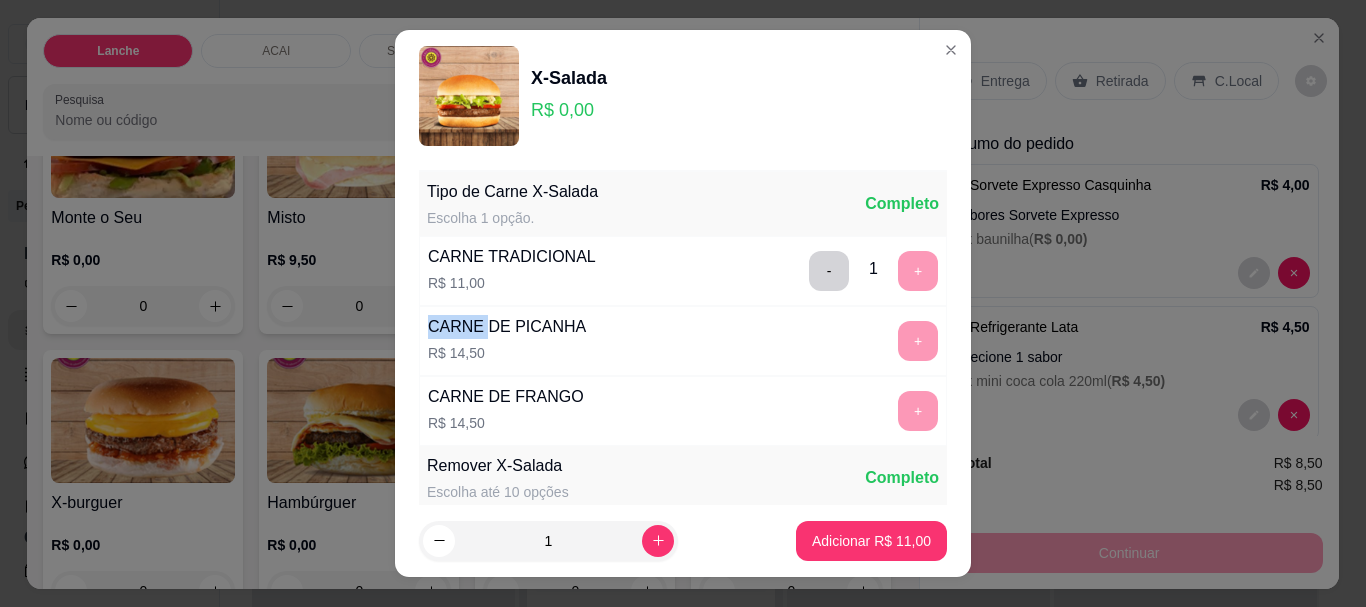 click on "- 1 +" at bounding box center (873, 271) 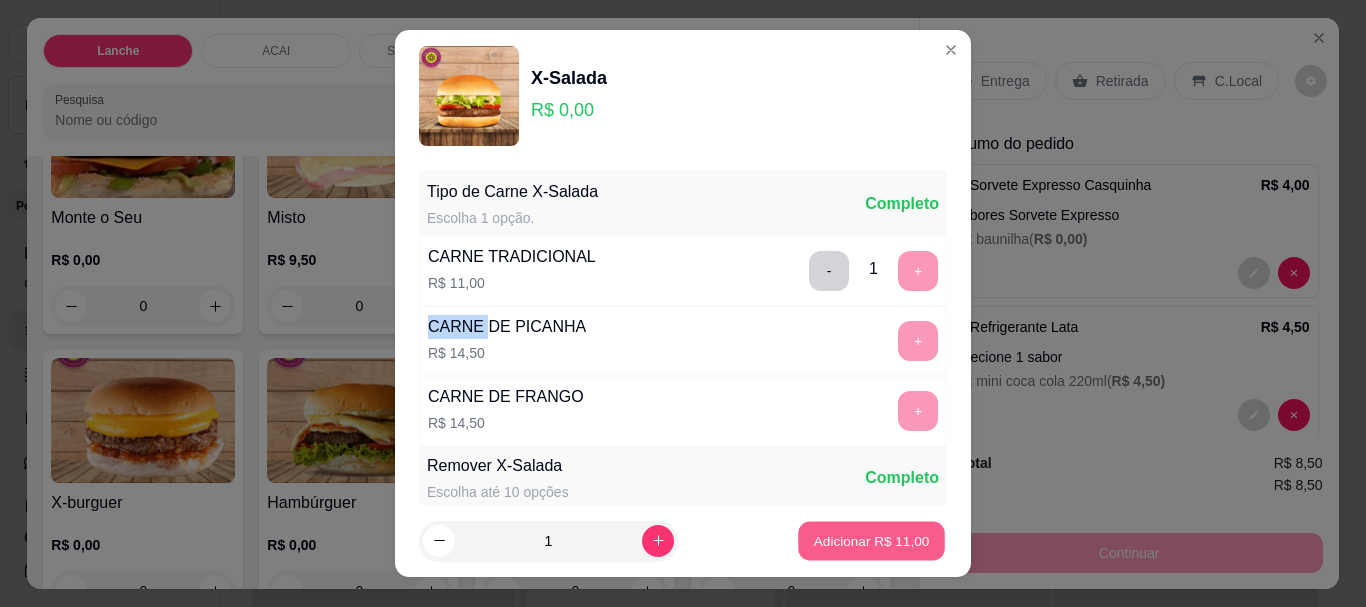 click on "Adicionar   R$ 11,00" at bounding box center (872, 540) 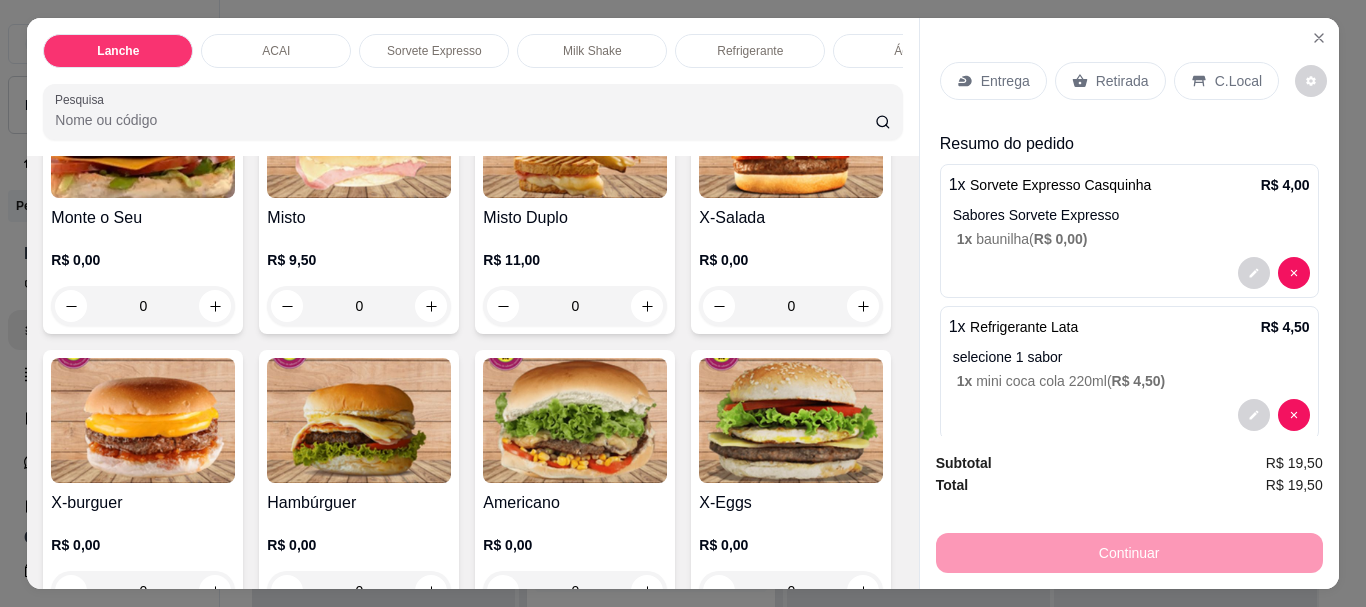 click on "Continuar" at bounding box center (1129, 550) 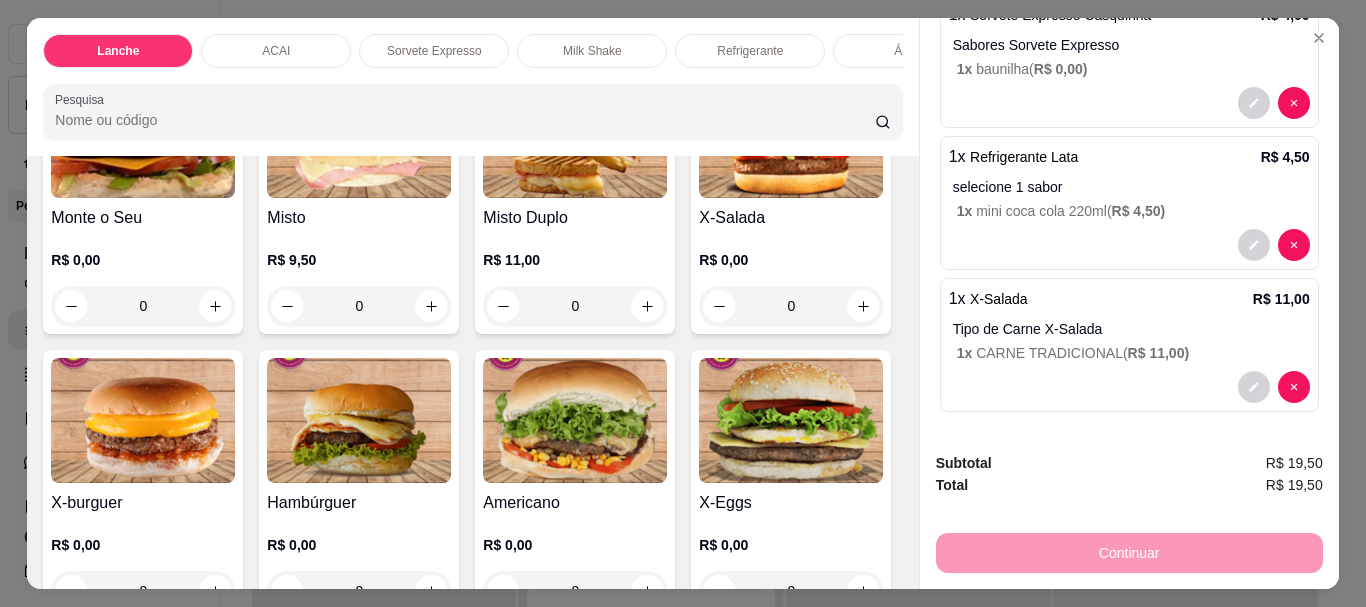 scroll, scrollTop: 174, scrollLeft: 0, axis: vertical 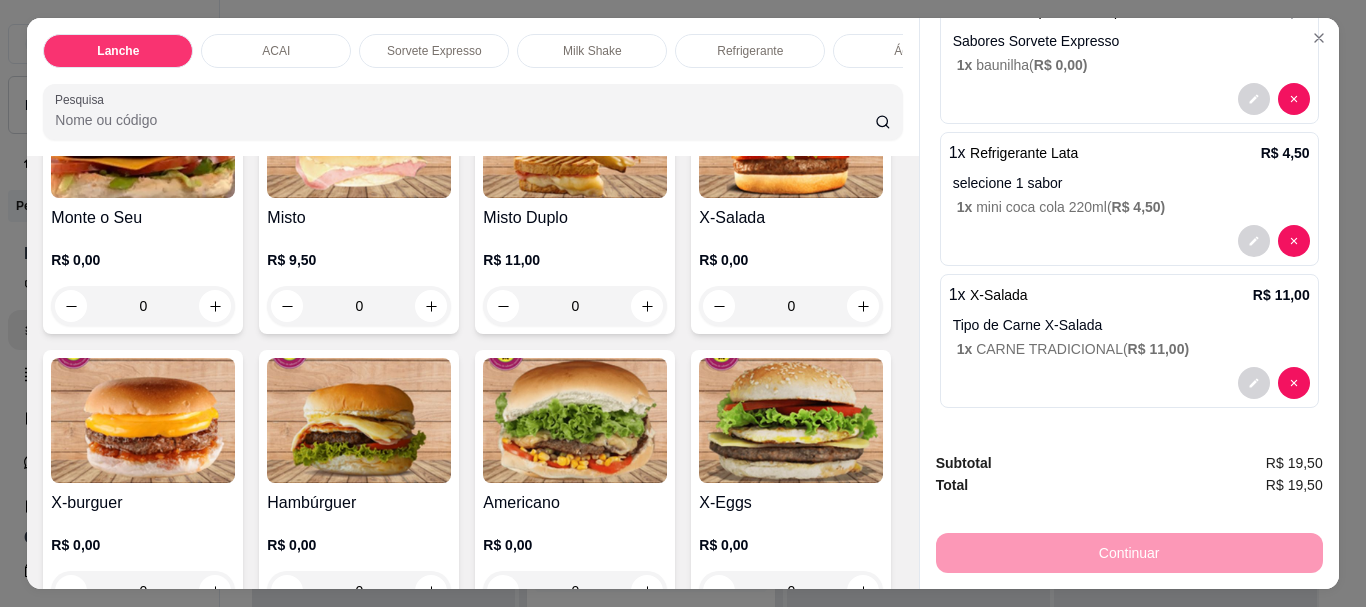 click on "Continuar" at bounding box center [1129, 550] 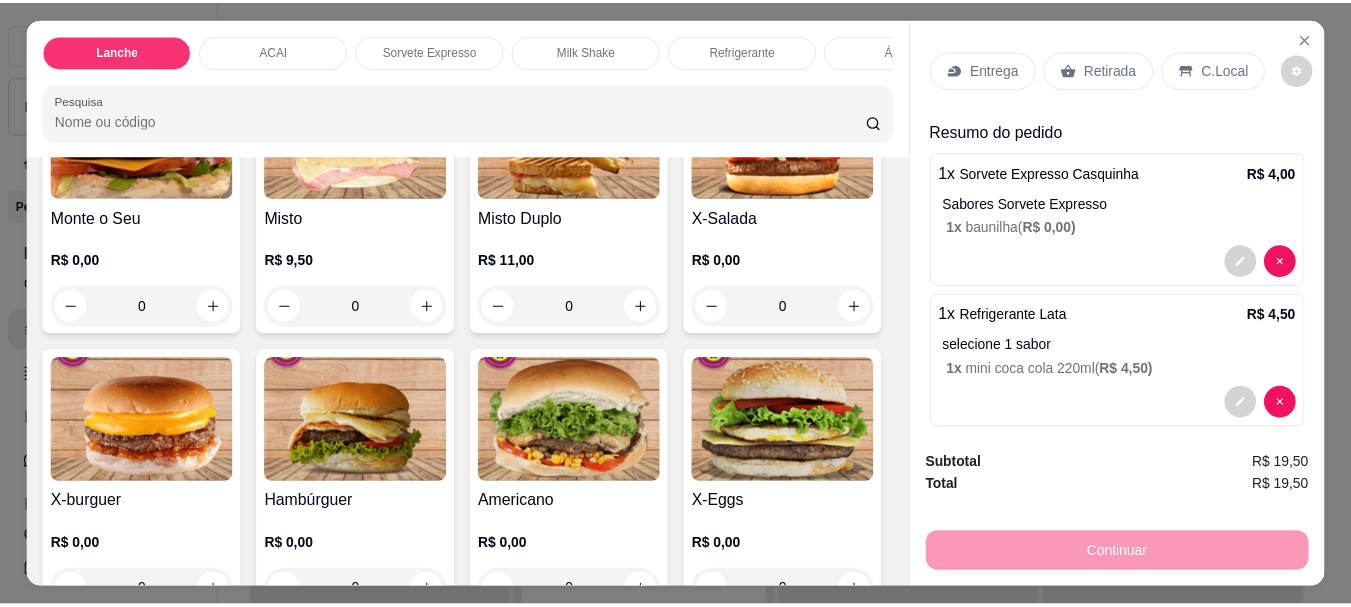scroll, scrollTop: 0, scrollLeft: 0, axis: both 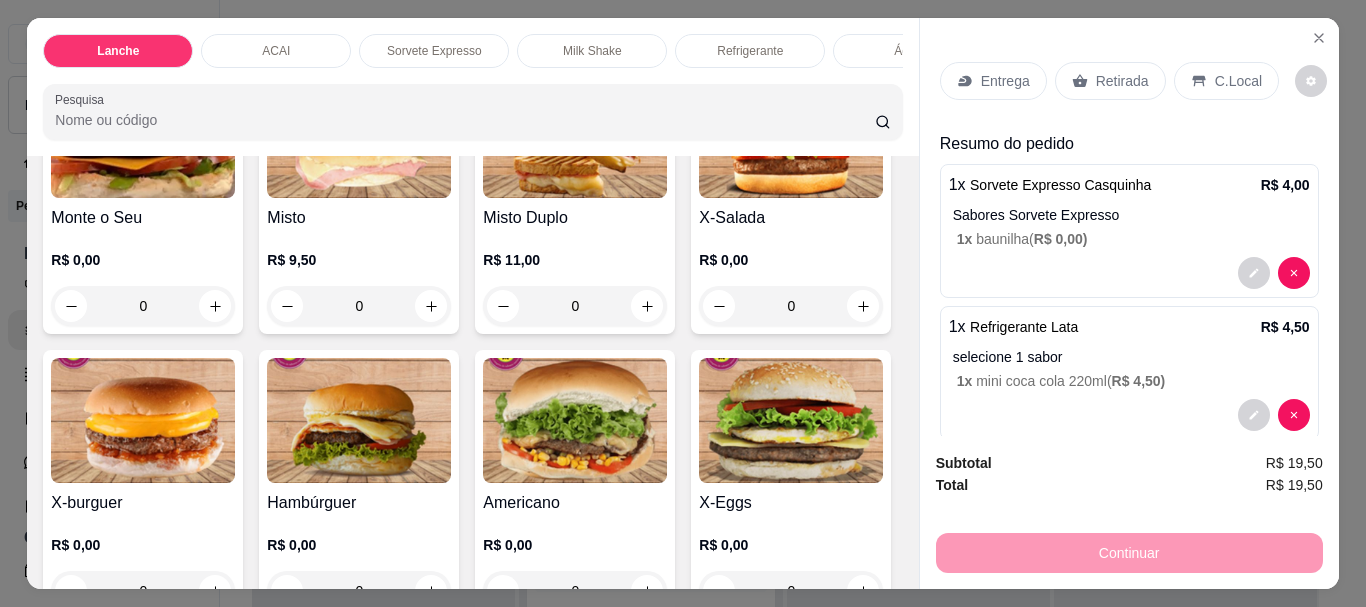 click 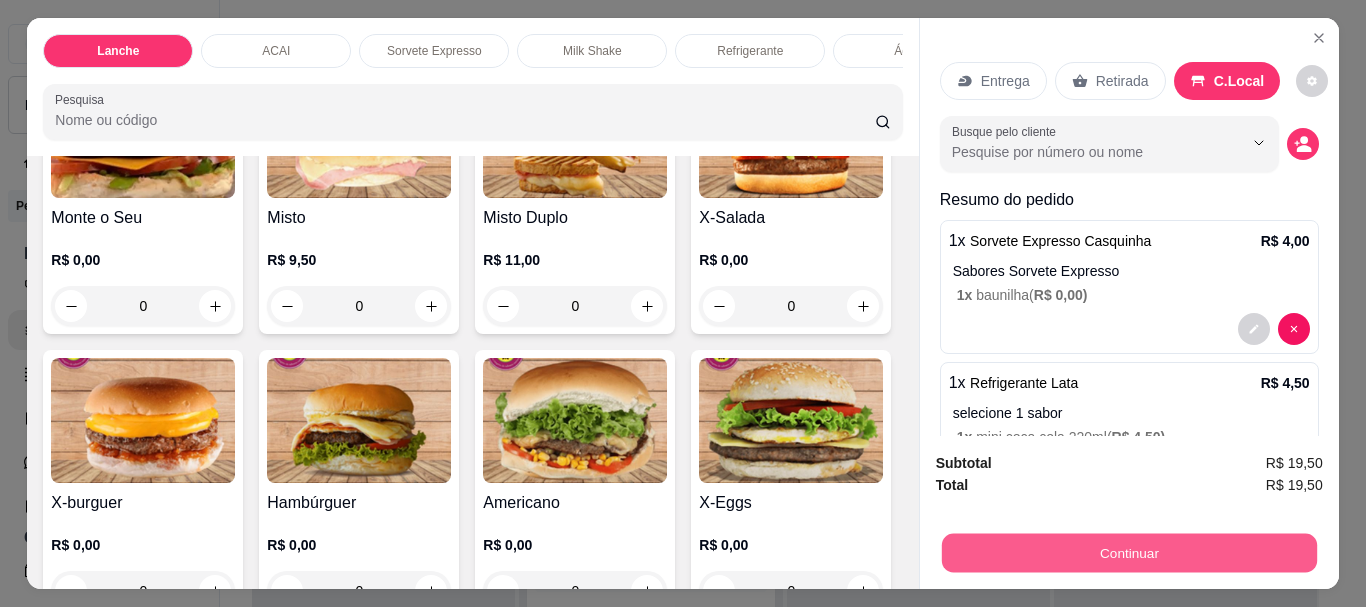click on "Continuar" at bounding box center (1128, 552) 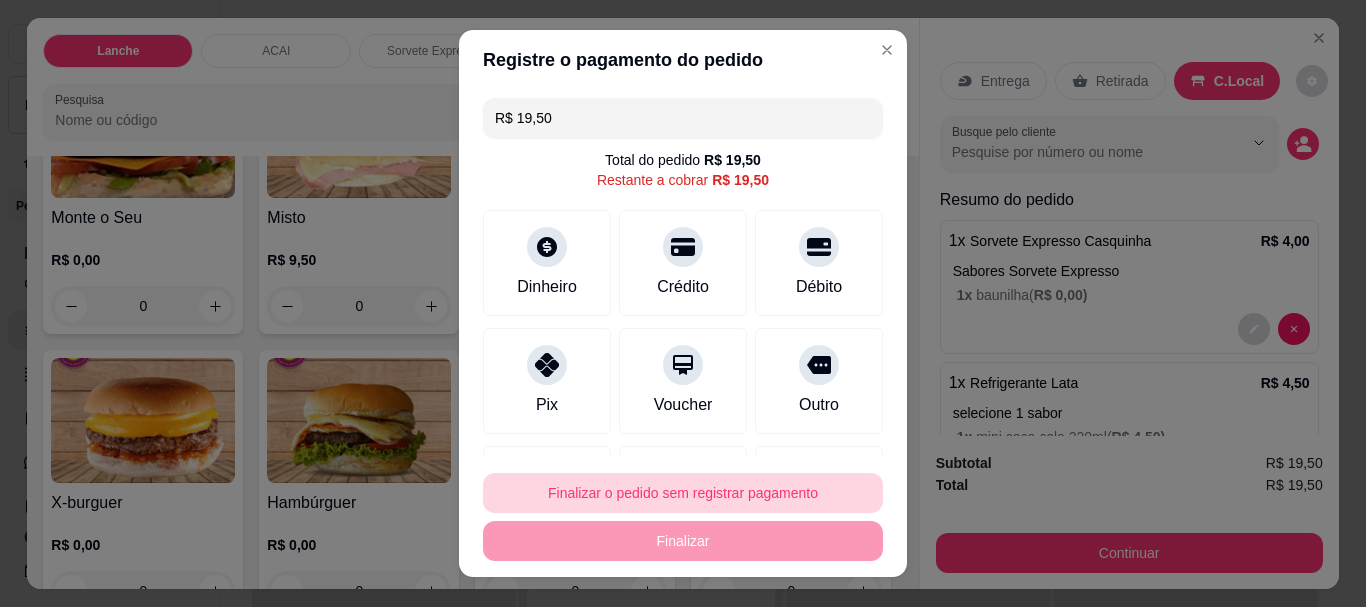 click on "Finalizar o pedido sem registrar pagamento" at bounding box center [683, 493] 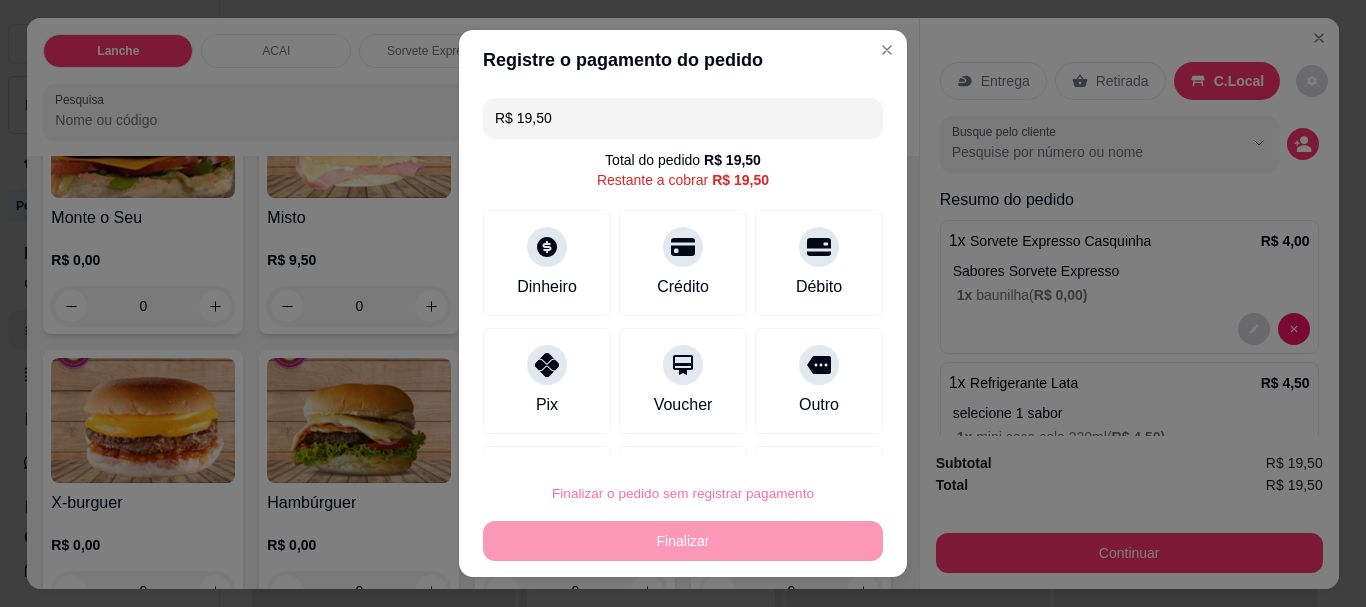 click on "Confirmar" at bounding box center [799, 436] 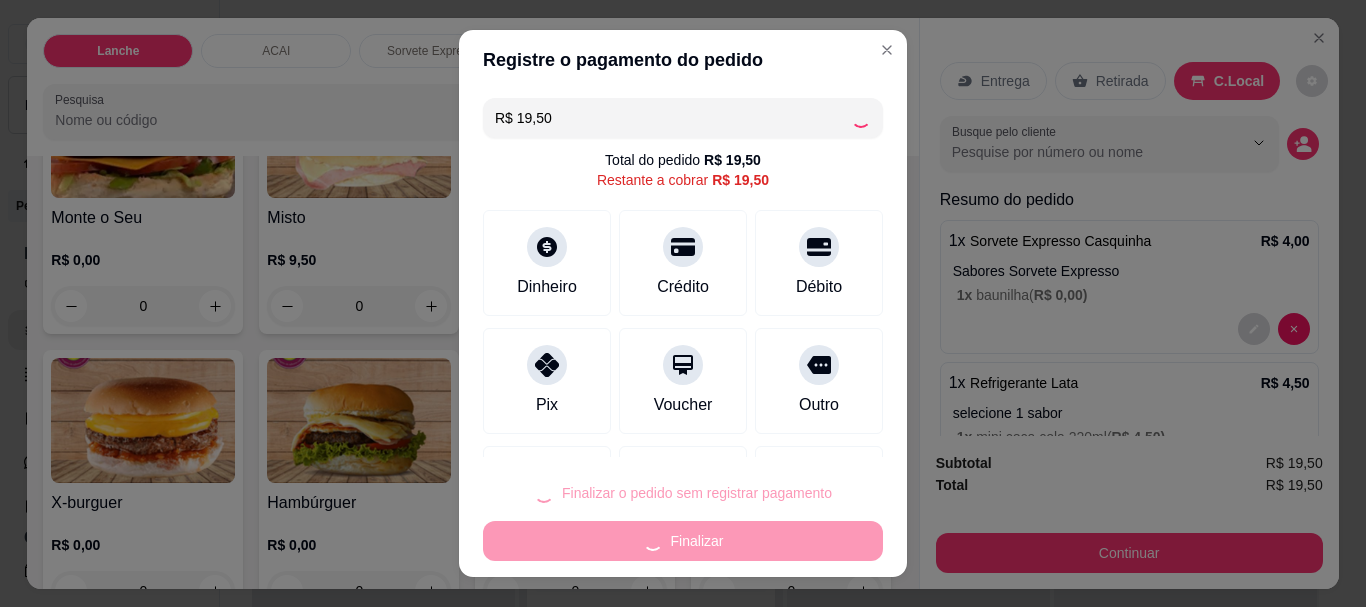 type on "R$ 0,00" 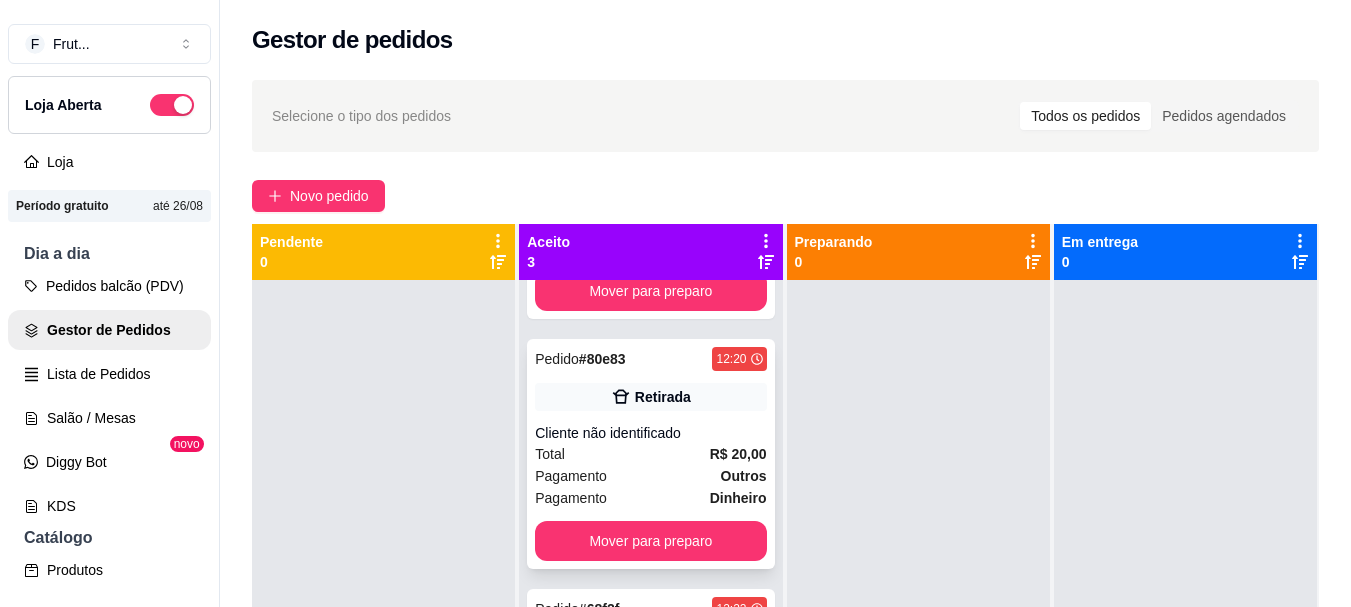 scroll, scrollTop: 229, scrollLeft: 0, axis: vertical 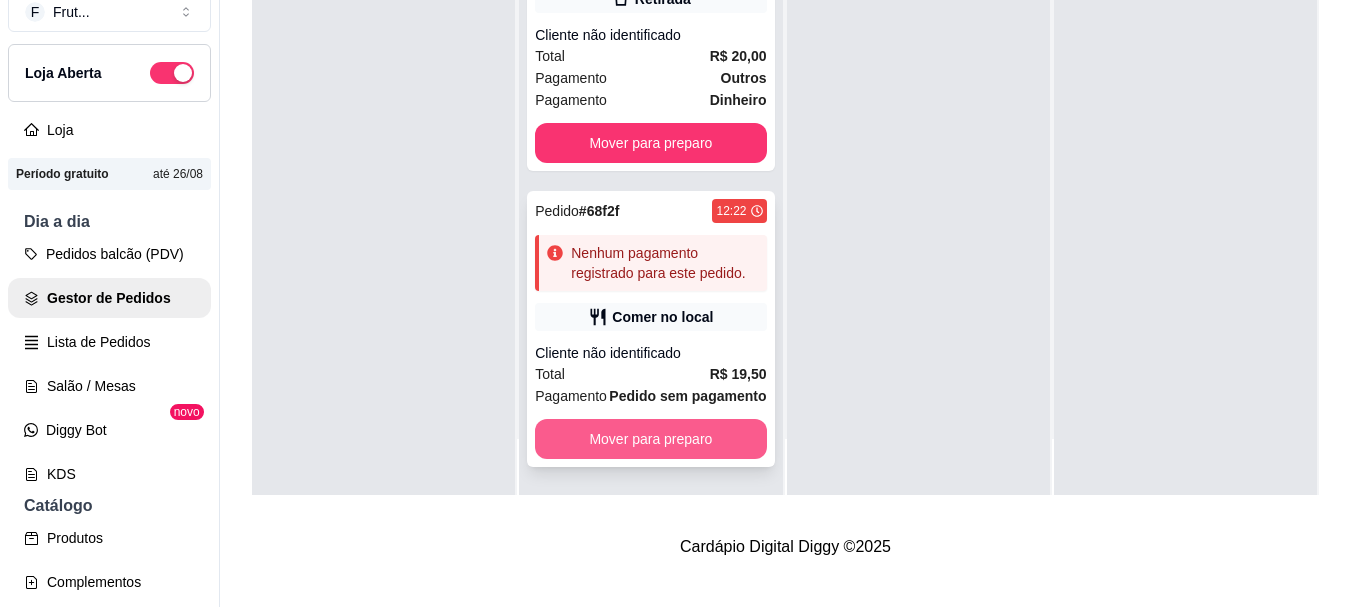 click on "Mover para preparo" at bounding box center [650, 439] 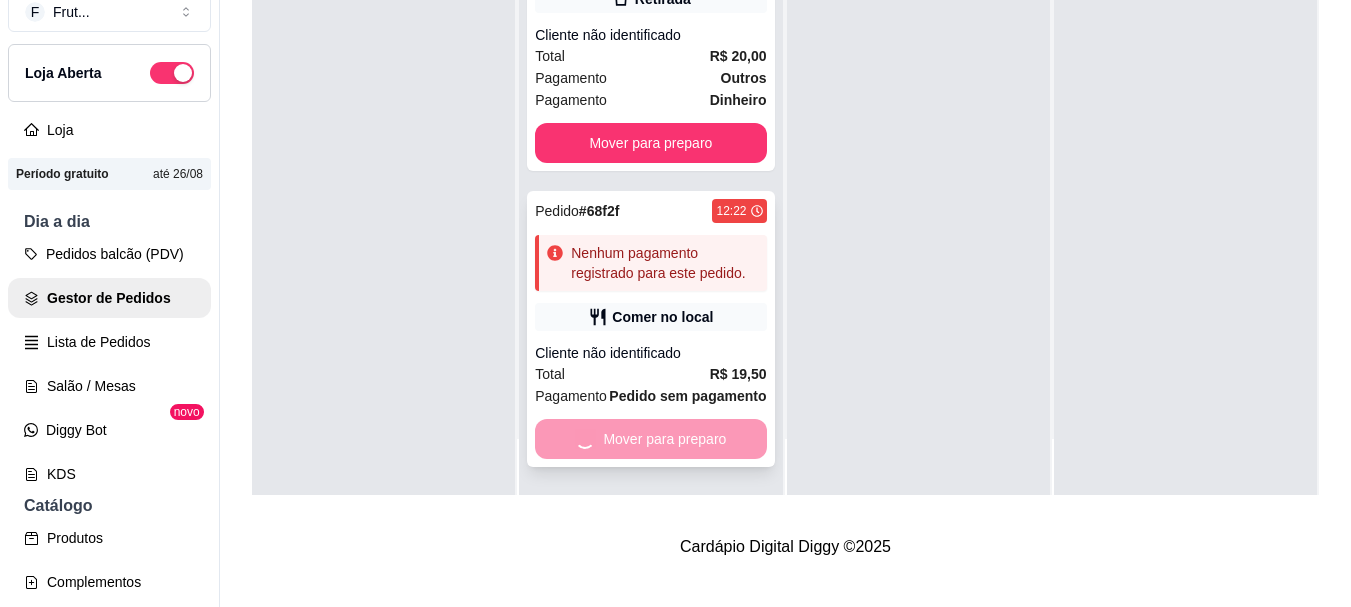 scroll, scrollTop: 0, scrollLeft: 0, axis: both 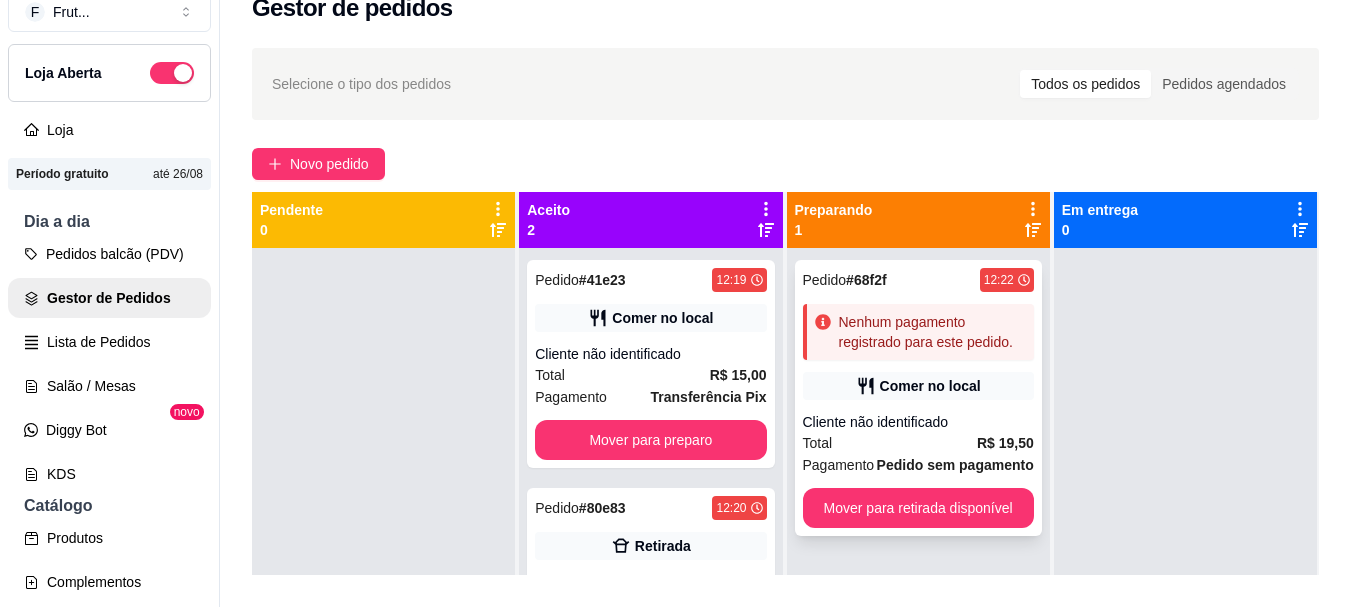click on "Comer no local" at bounding box center [918, 386] 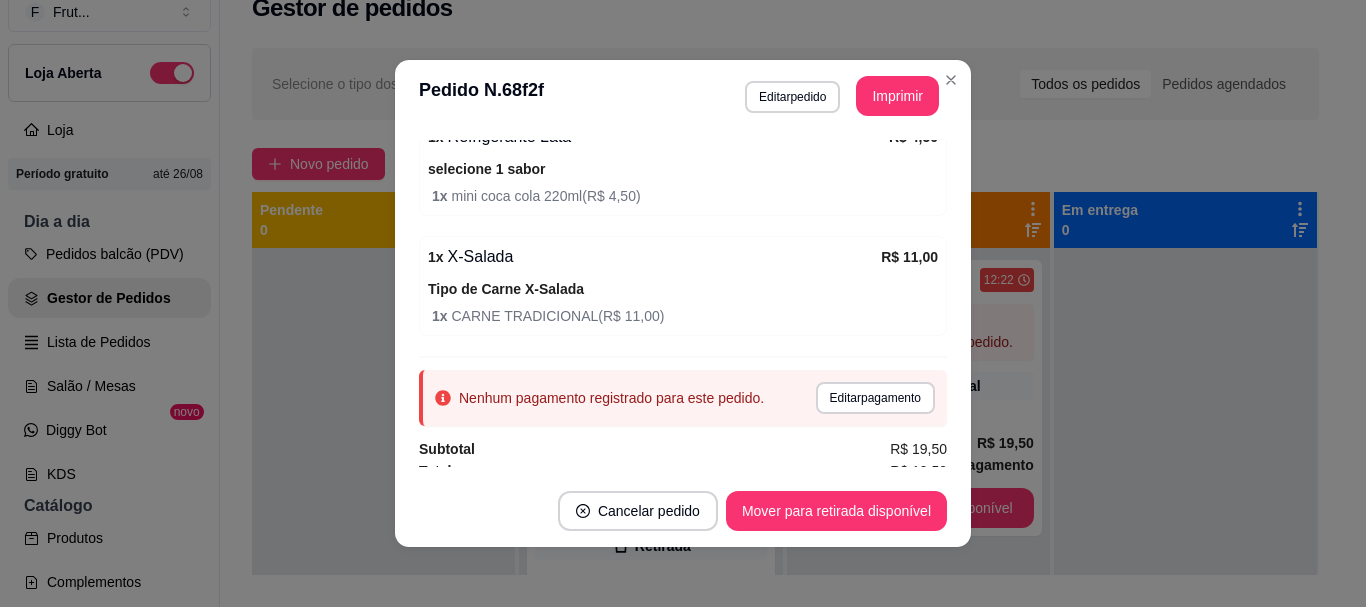 scroll, scrollTop: 444, scrollLeft: 0, axis: vertical 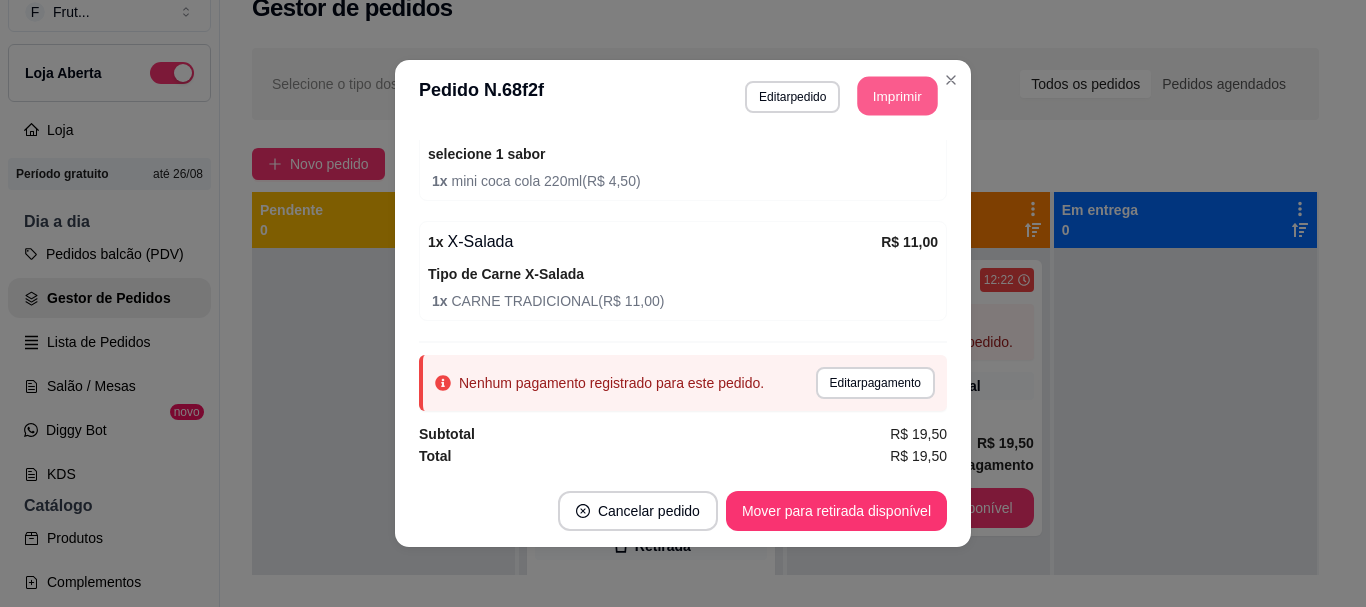 click on "Imprimir" at bounding box center [898, 96] 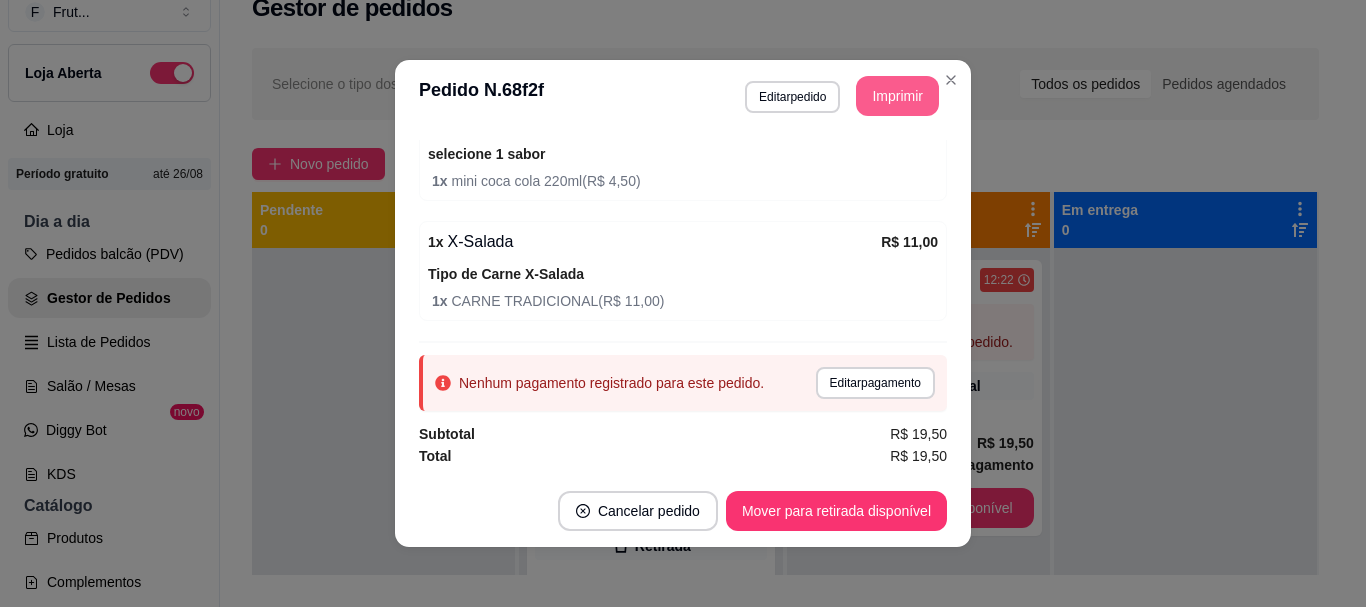 scroll, scrollTop: 0, scrollLeft: 0, axis: both 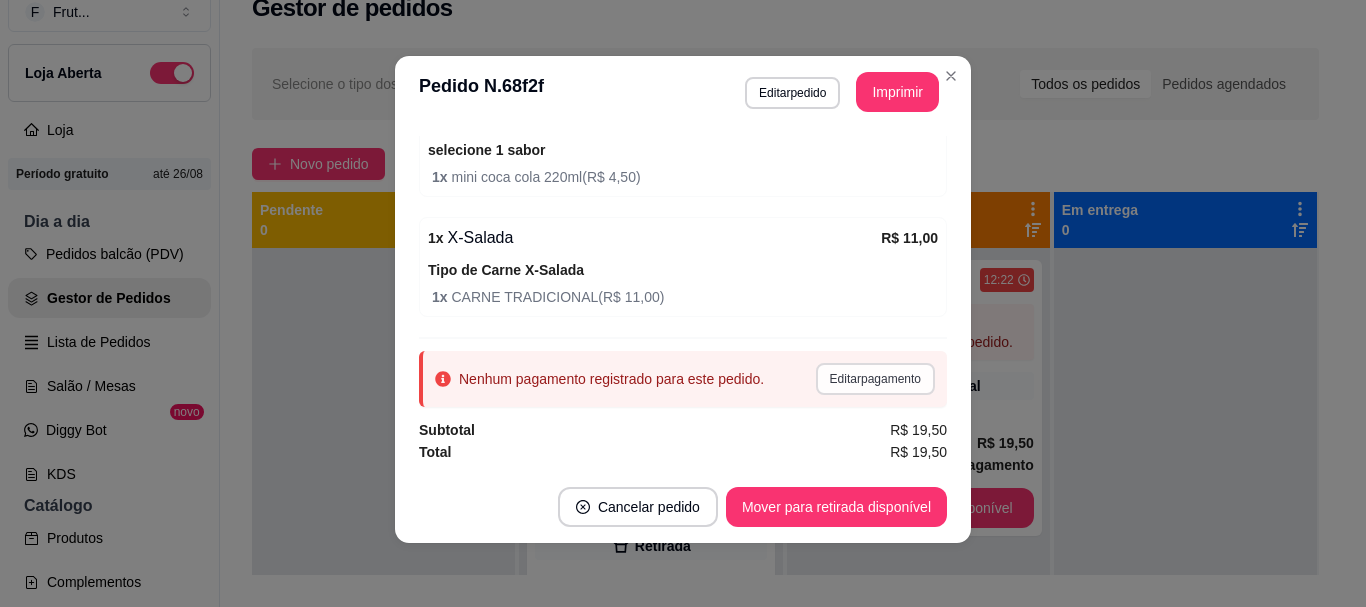 click on "Editar  pagamento" at bounding box center (875, 379) 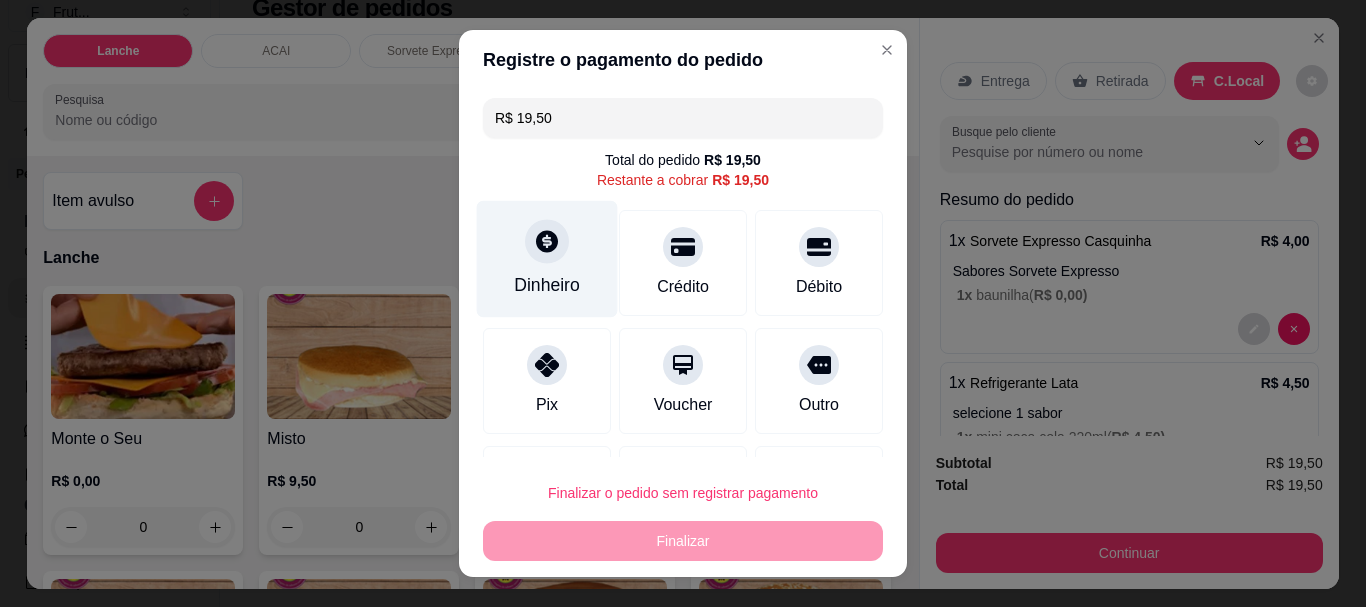 click on "Dinheiro" at bounding box center (547, 286) 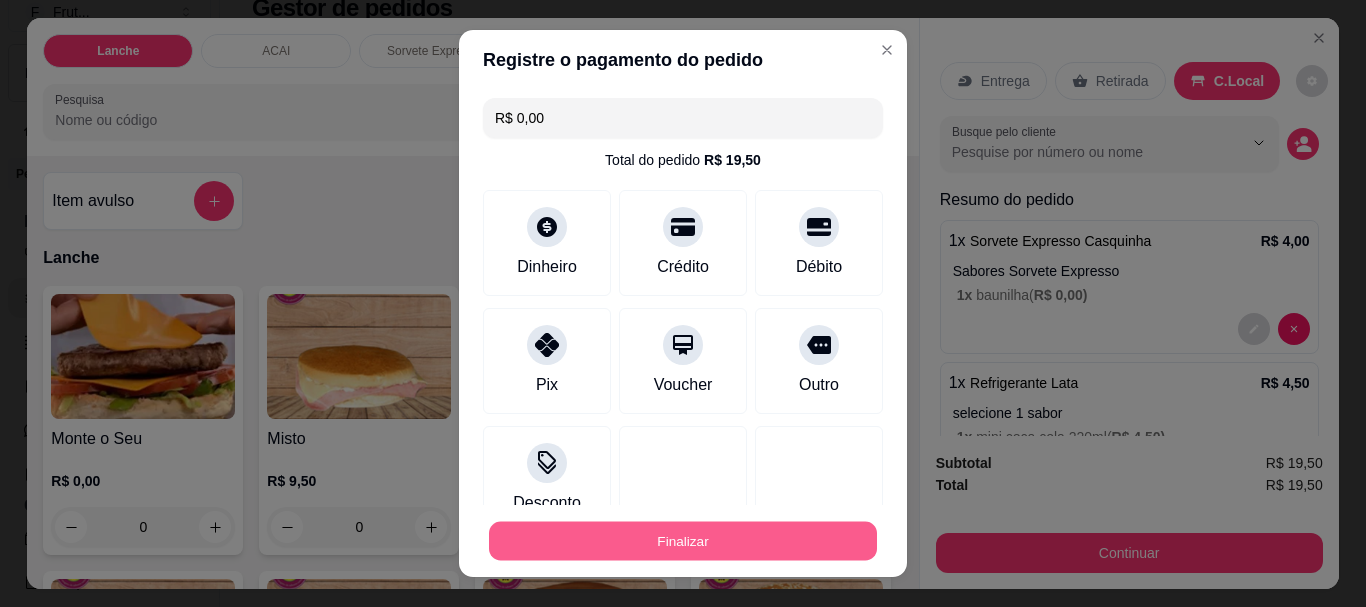 click on "Finalizar" at bounding box center (683, 540) 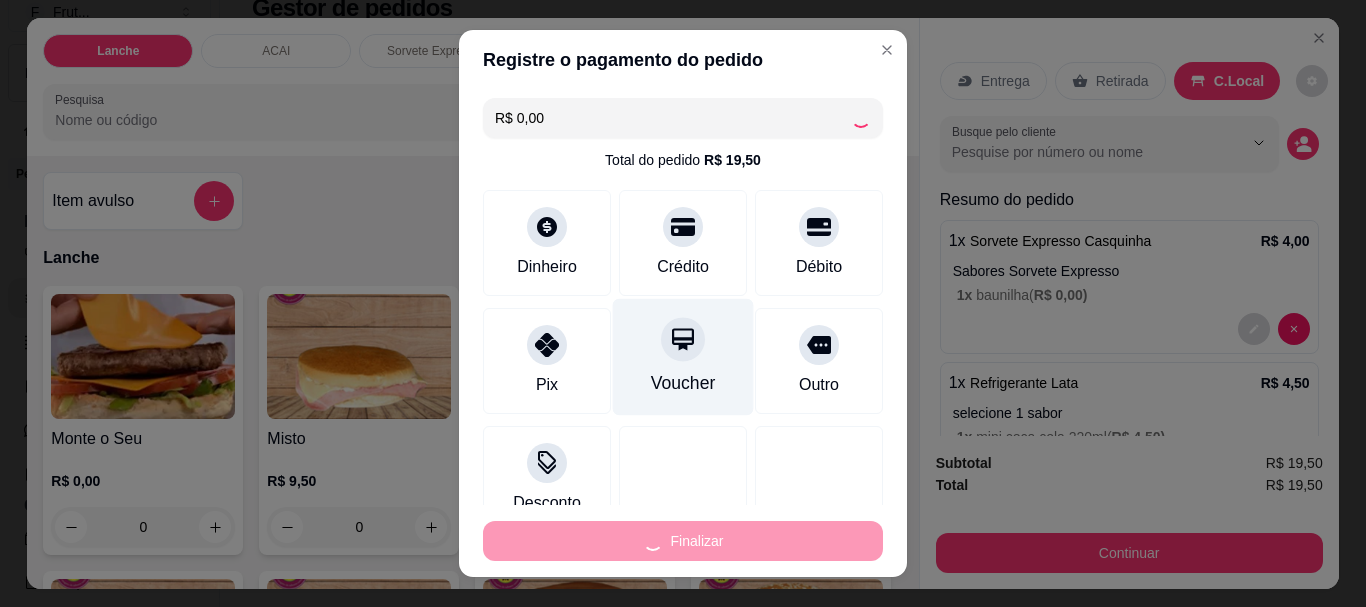 type on "-R$ 19,50" 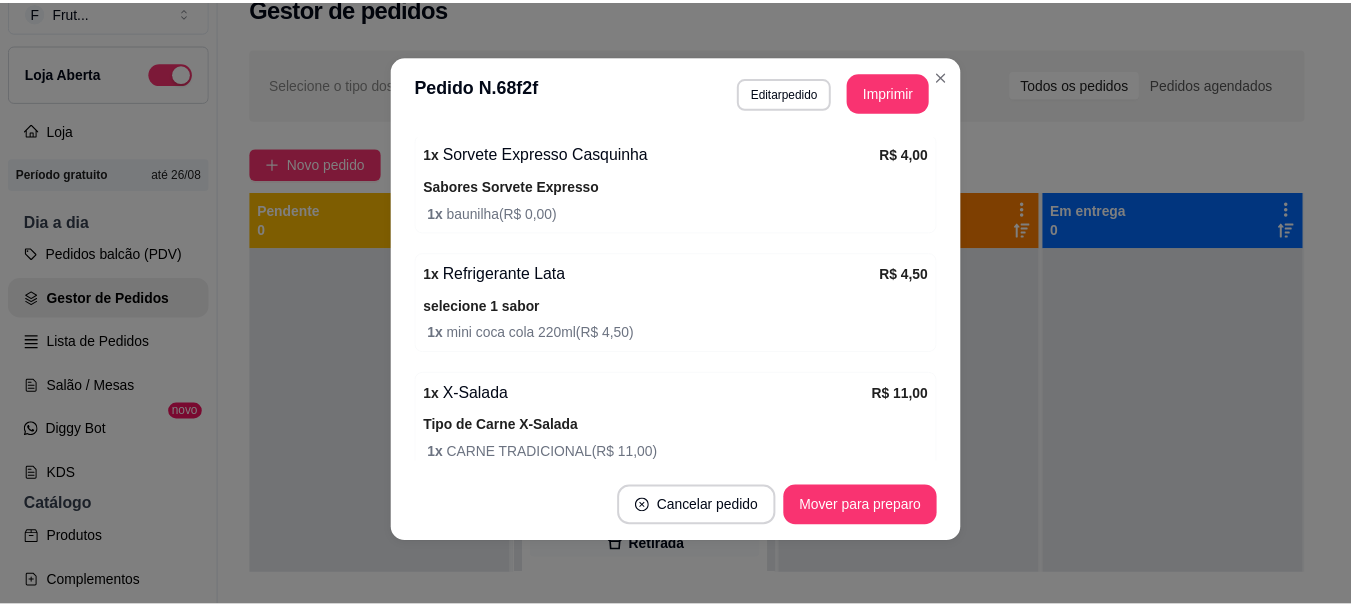 scroll, scrollTop: 532, scrollLeft: 0, axis: vertical 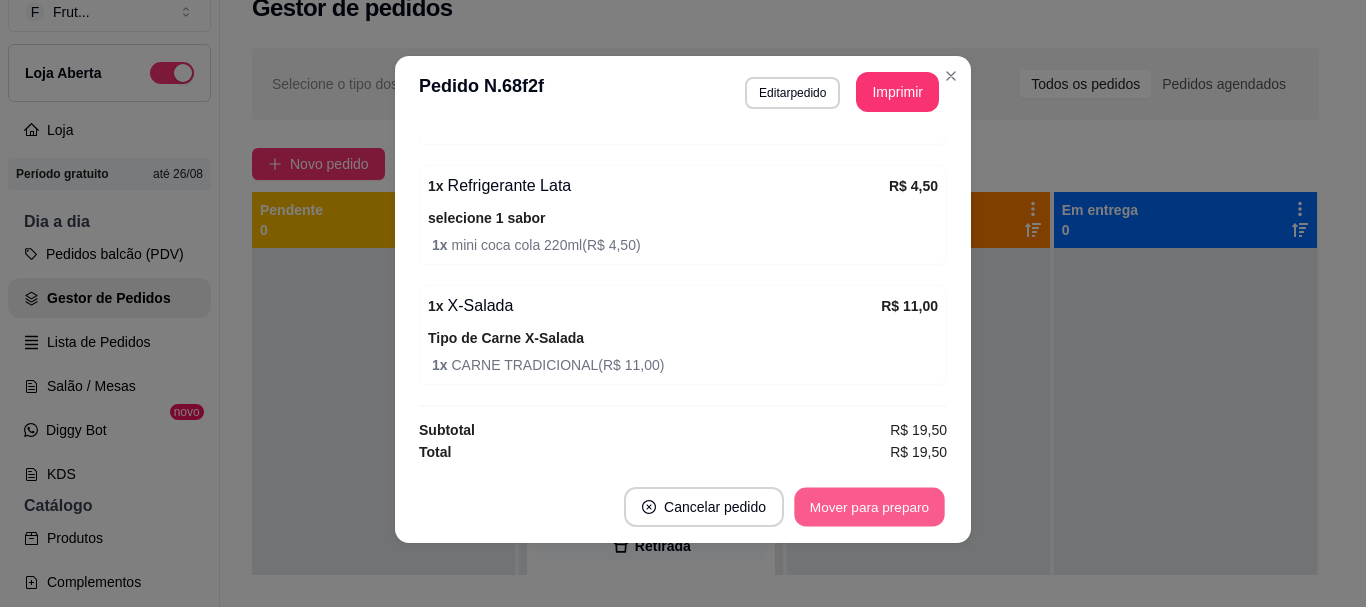 click on "Mover para preparo" at bounding box center [869, 507] 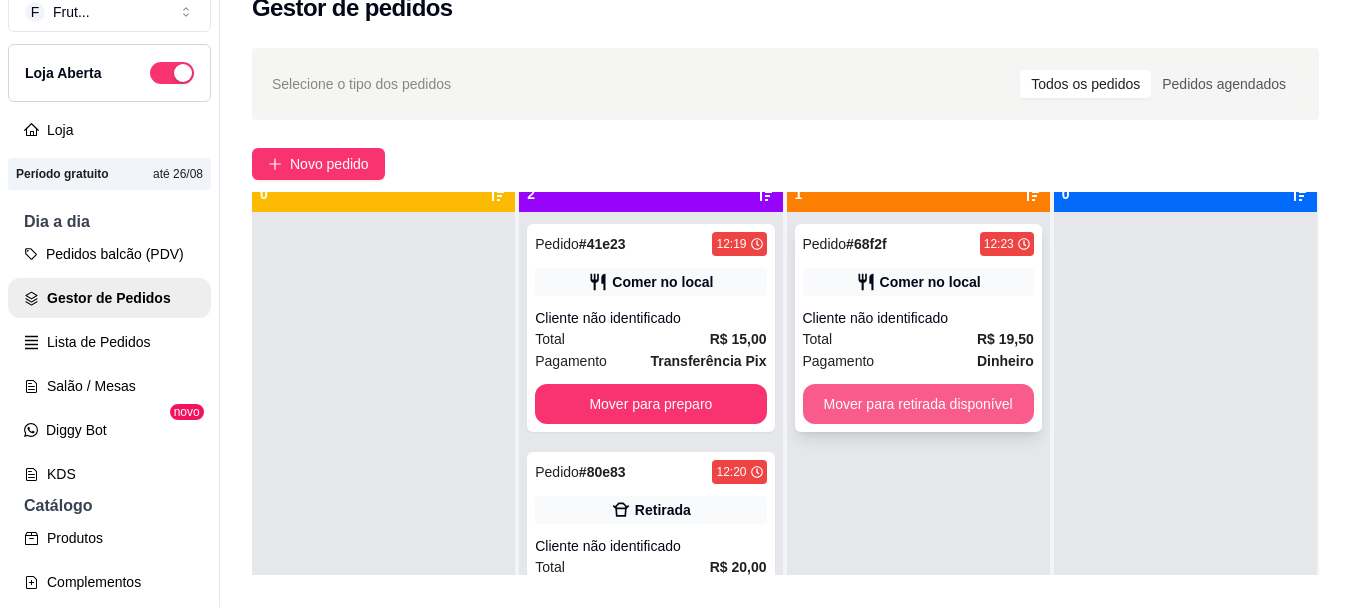 scroll, scrollTop: 56, scrollLeft: 0, axis: vertical 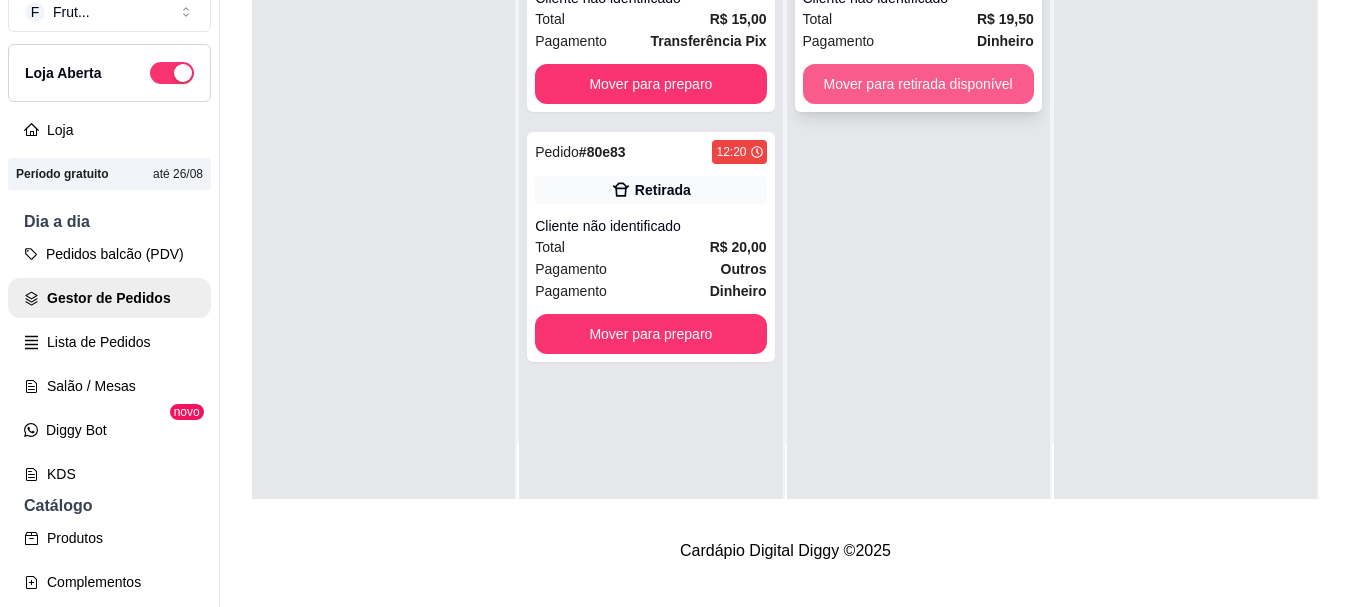 click on "Mover para retirada disponível" at bounding box center (918, 84) 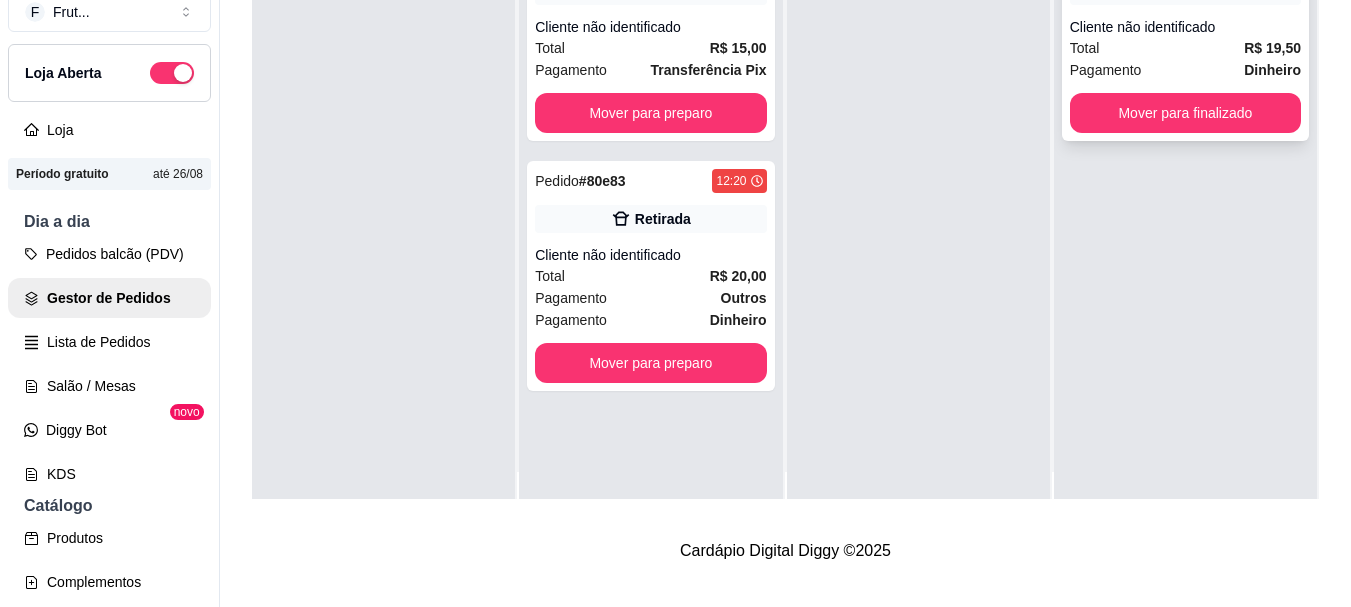 scroll, scrollTop: 0, scrollLeft: 0, axis: both 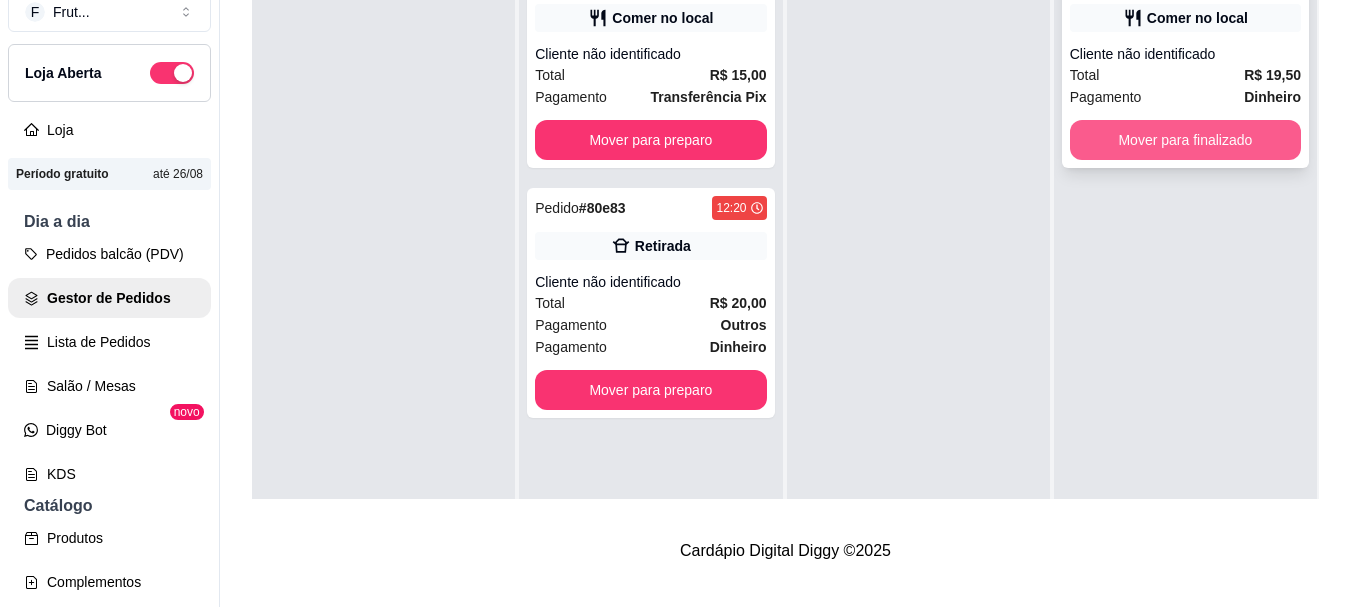 click on "Mover para finalizado" at bounding box center (1185, 140) 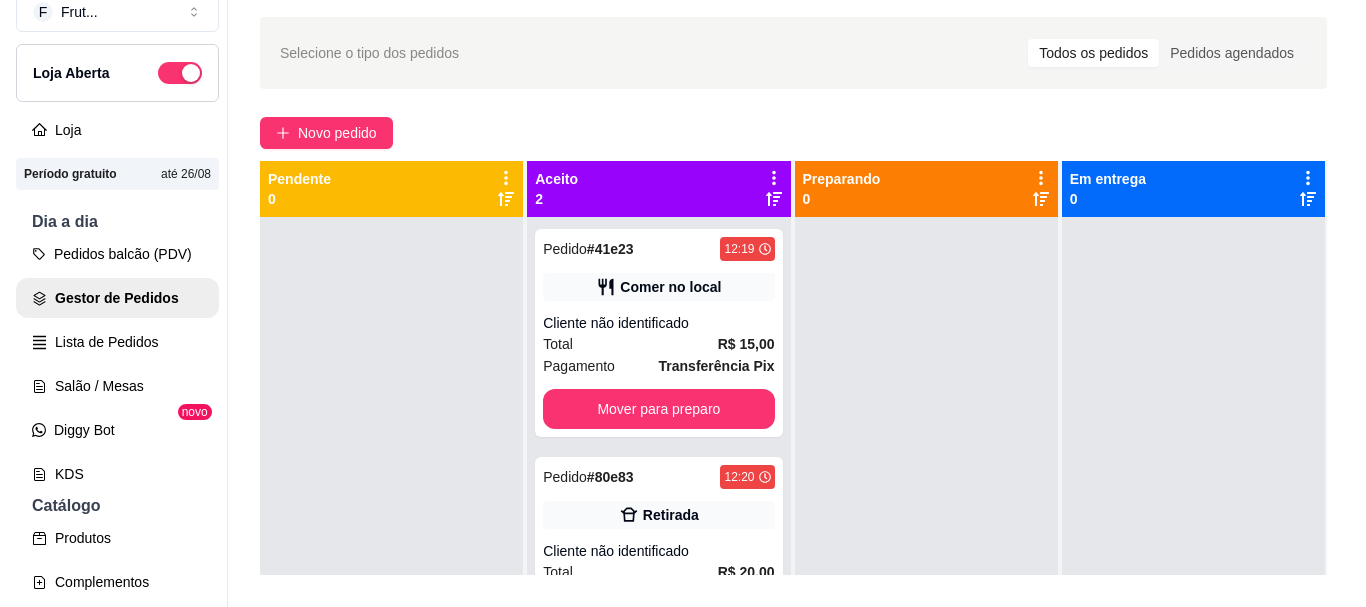 scroll, scrollTop: 0, scrollLeft: 0, axis: both 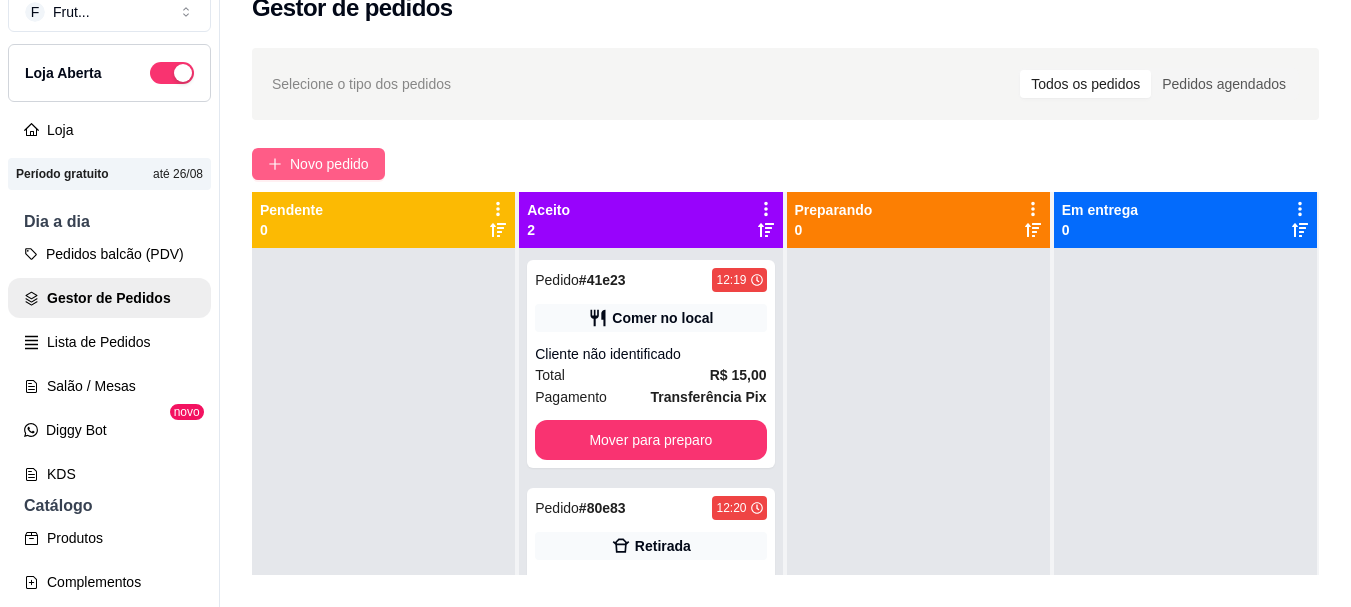 click on "Novo pedido" at bounding box center (329, 164) 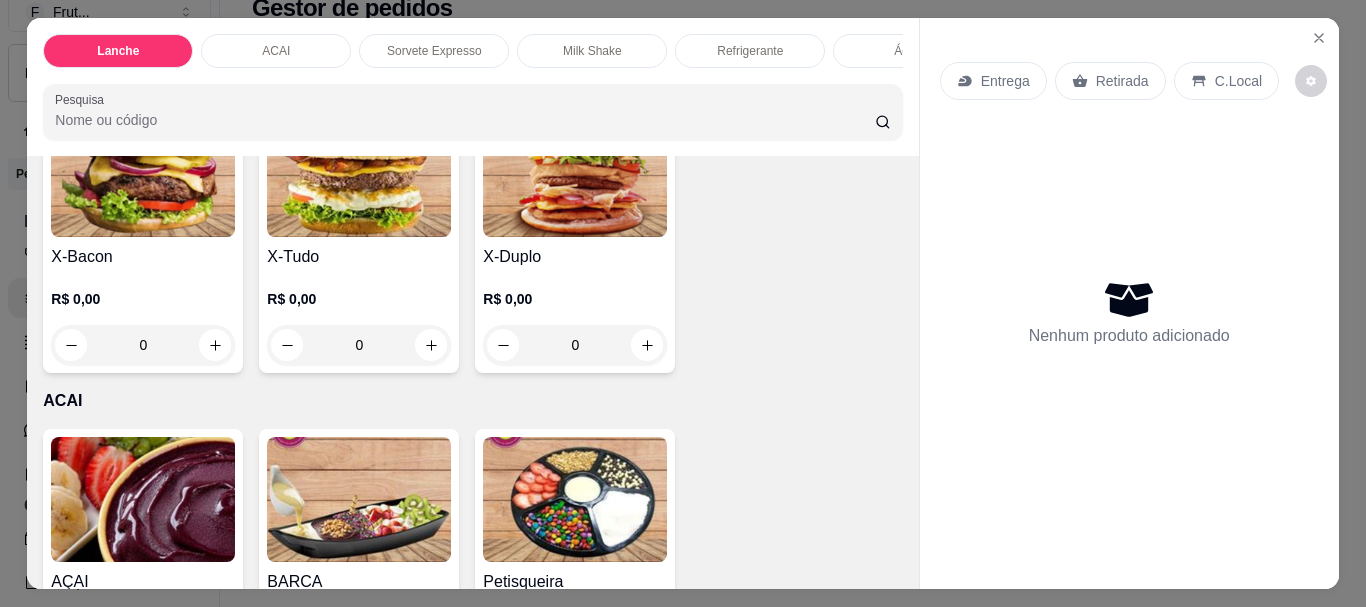 scroll, scrollTop: 900, scrollLeft: 0, axis: vertical 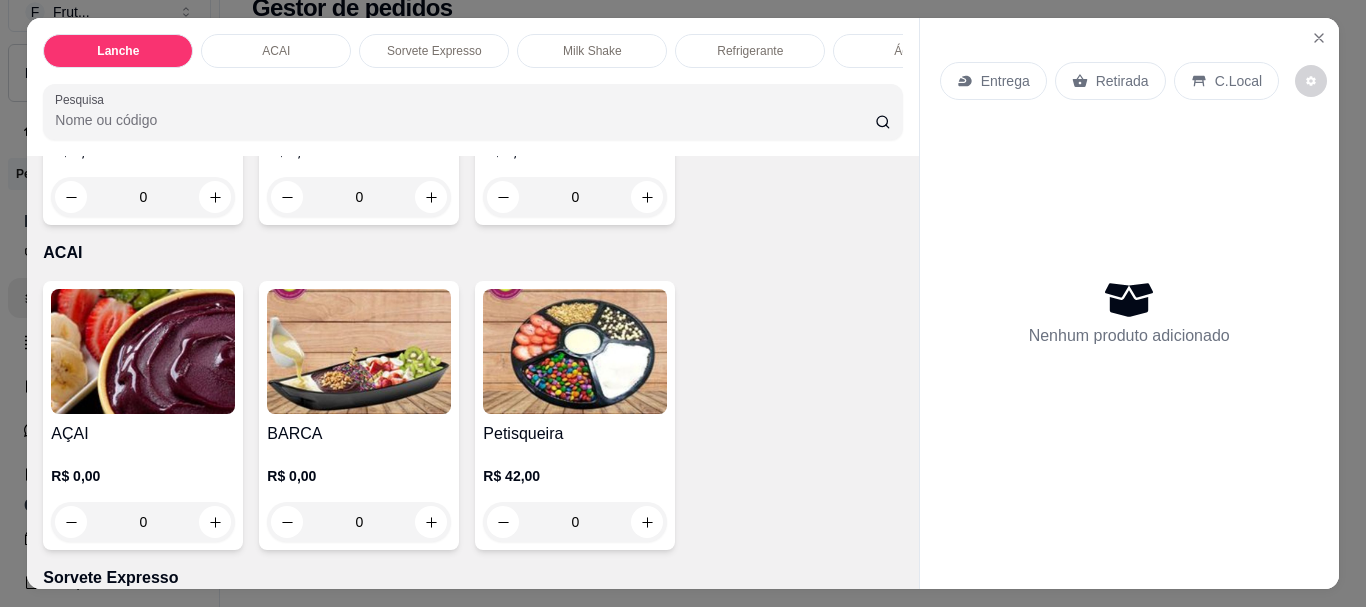 click on "0" at bounding box center [359, 197] 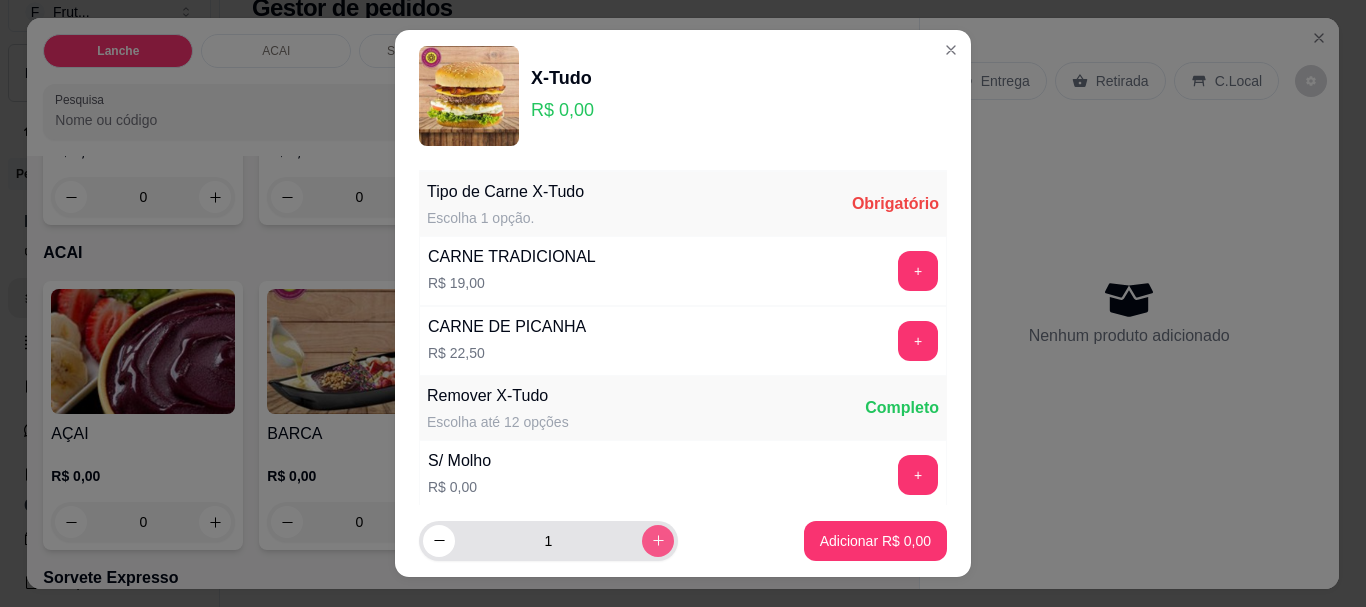 click 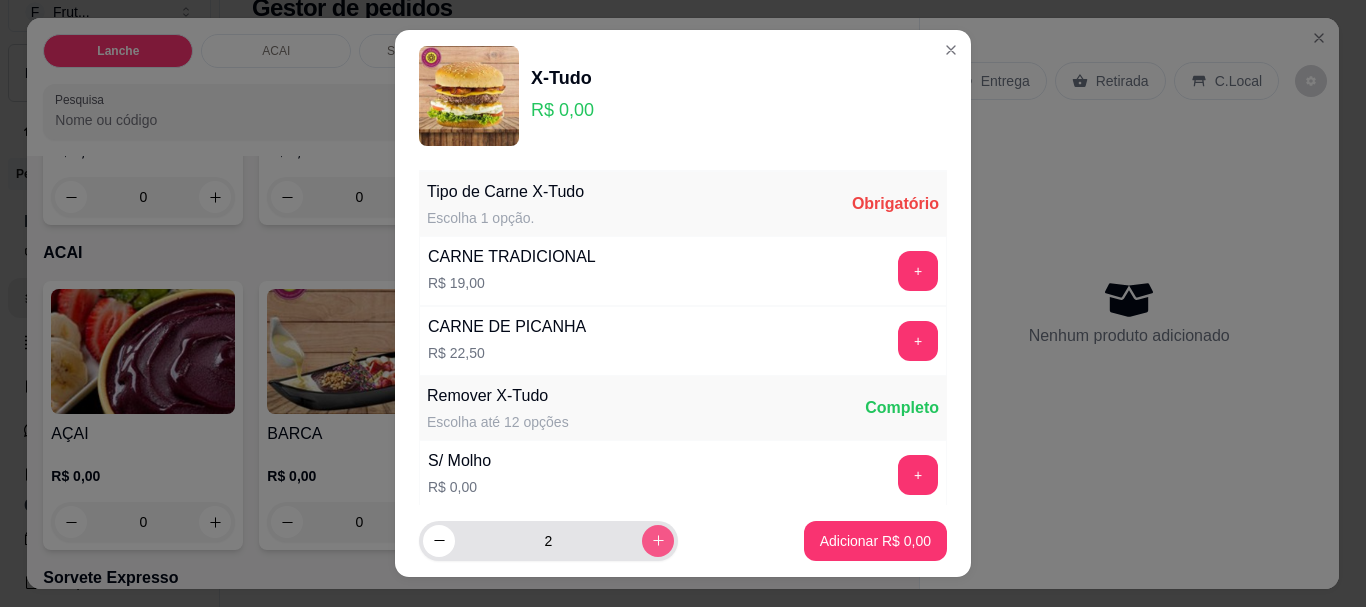 click 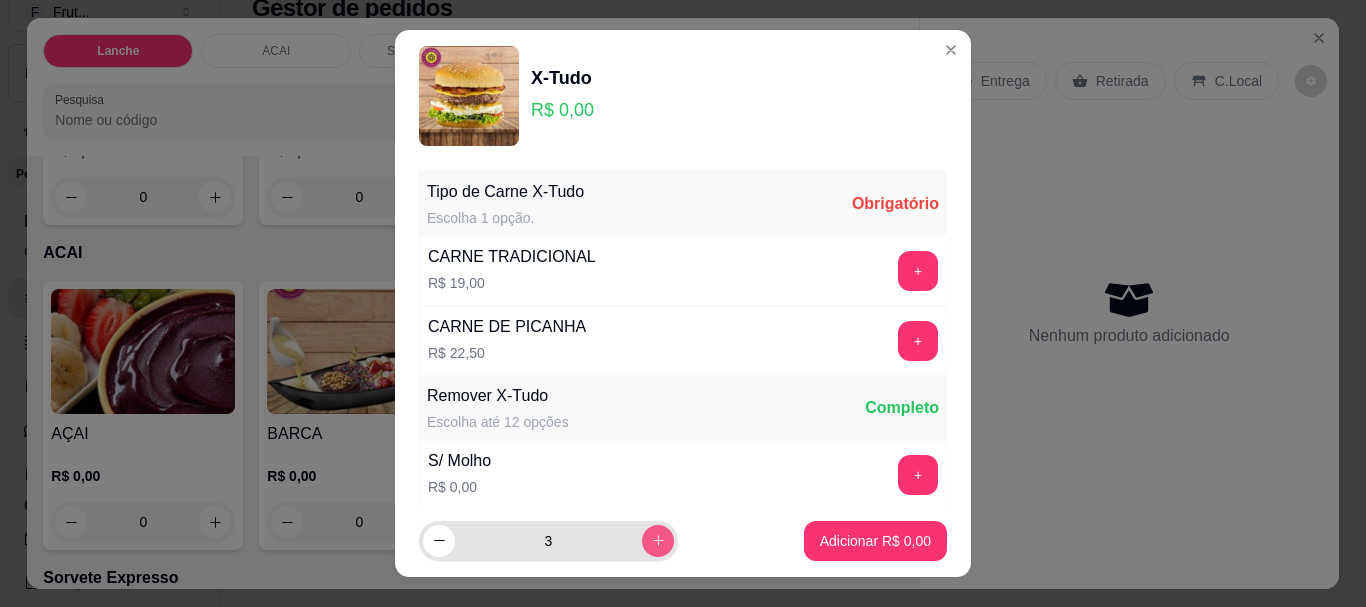 click 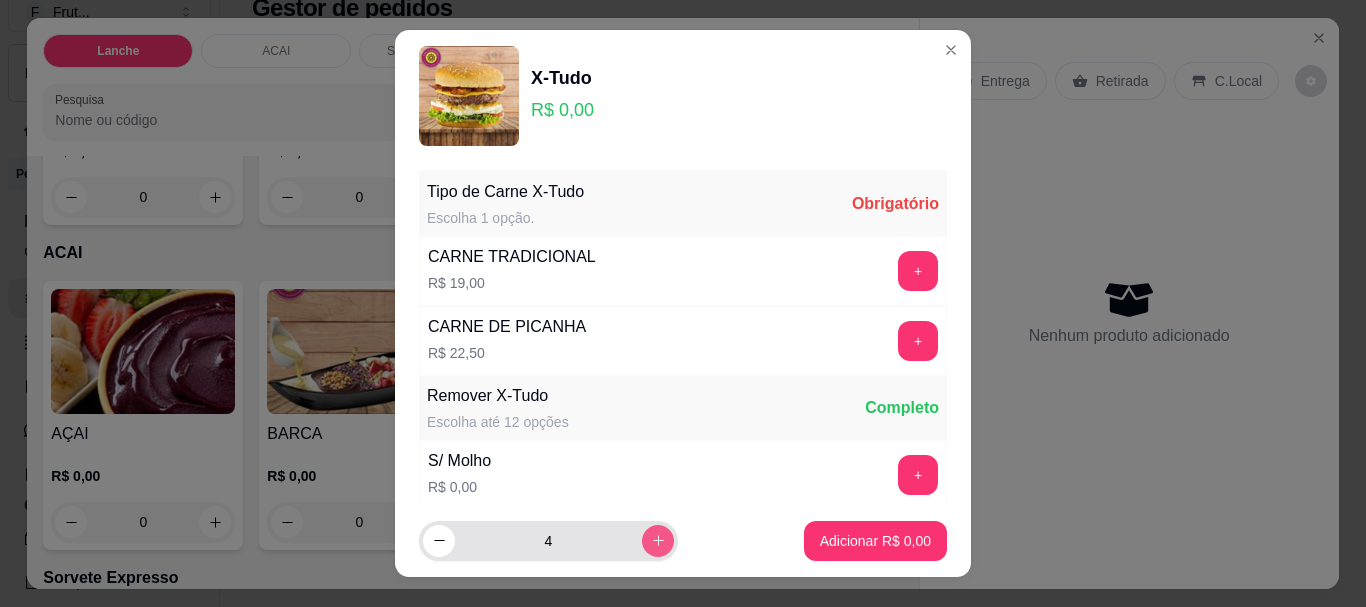 click 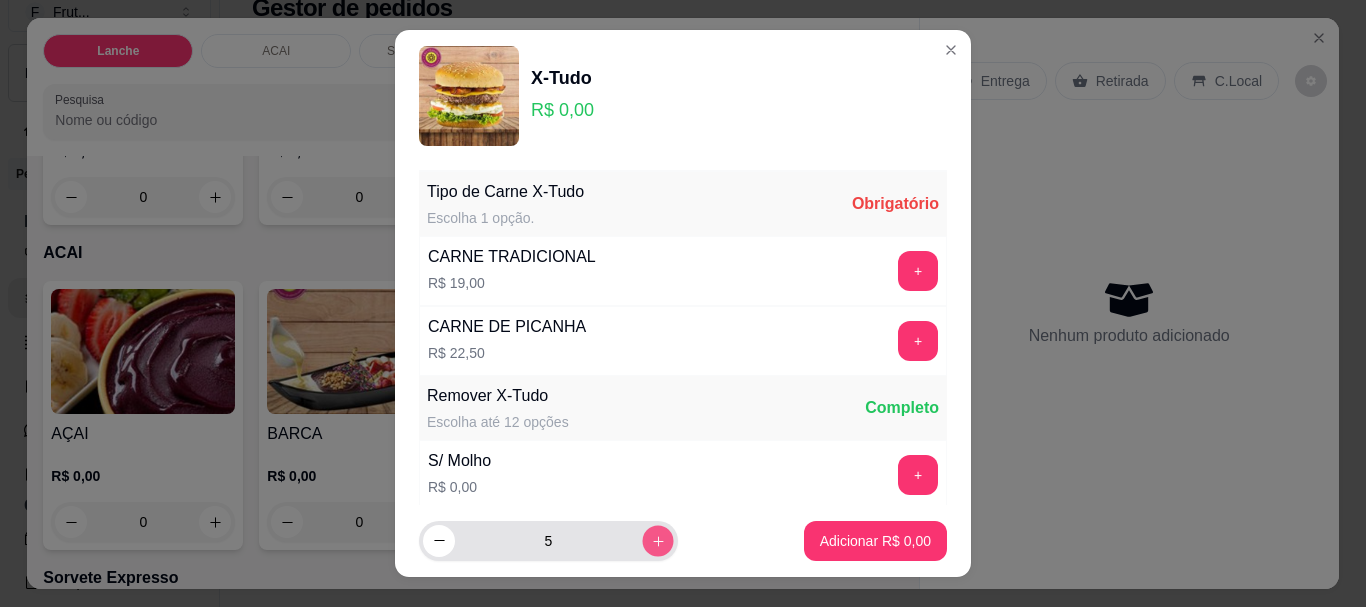click 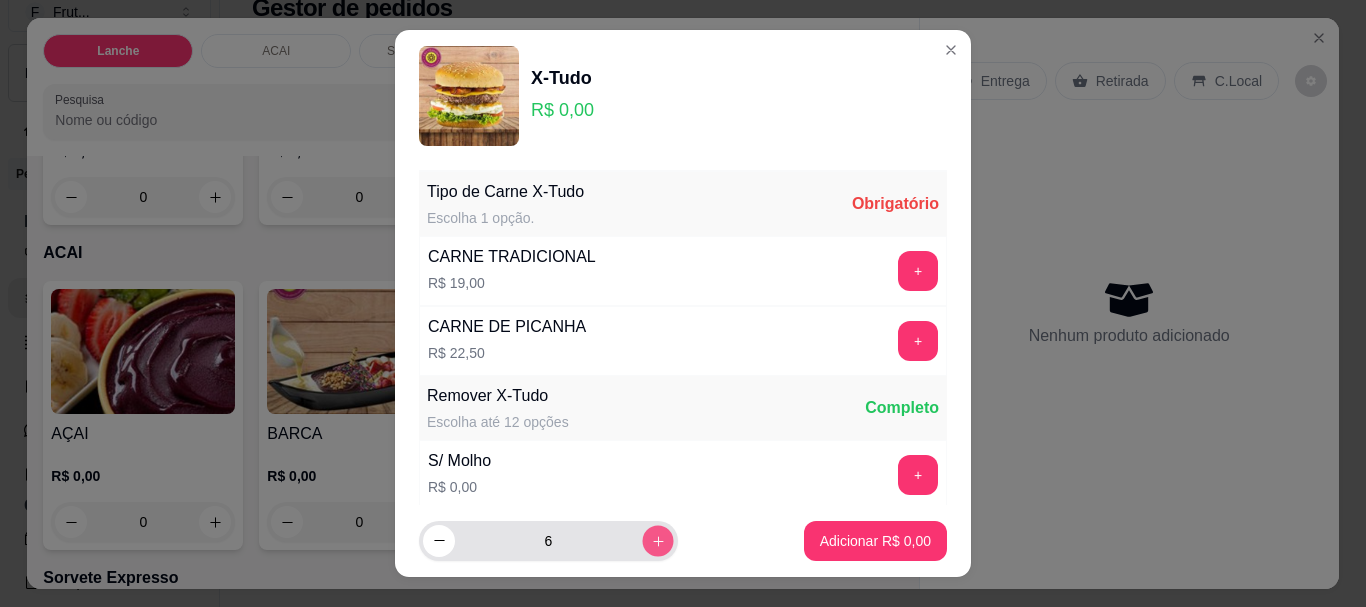 click 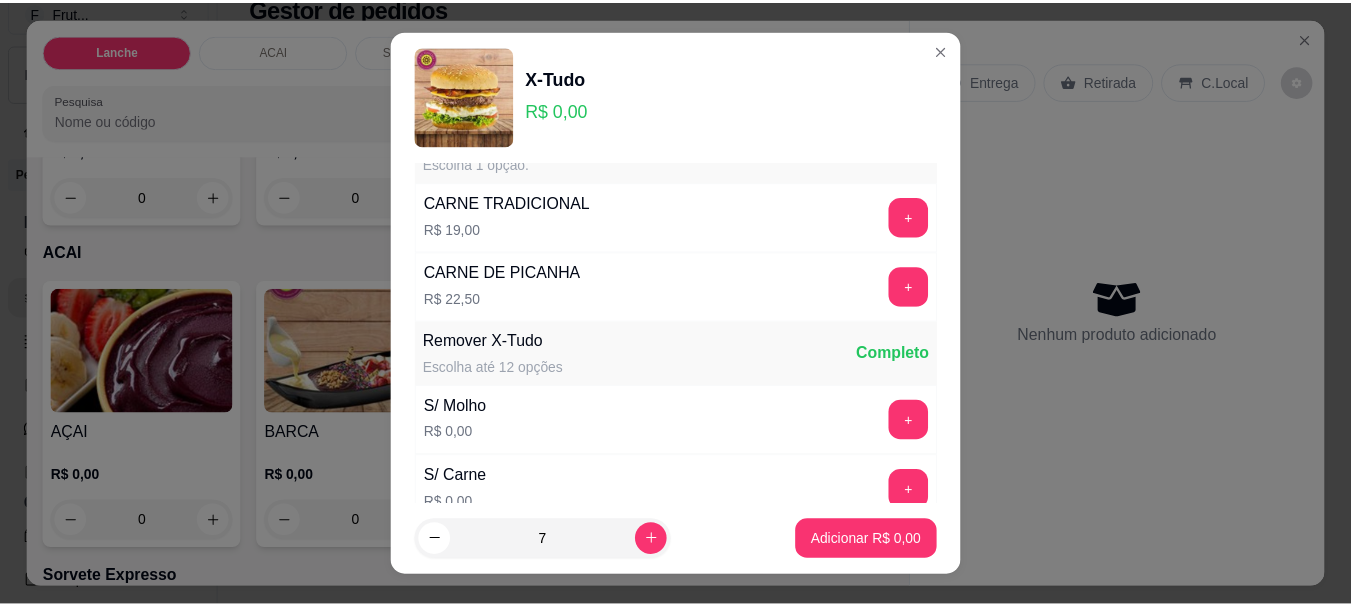 scroll, scrollTop: 100, scrollLeft: 0, axis: vertical 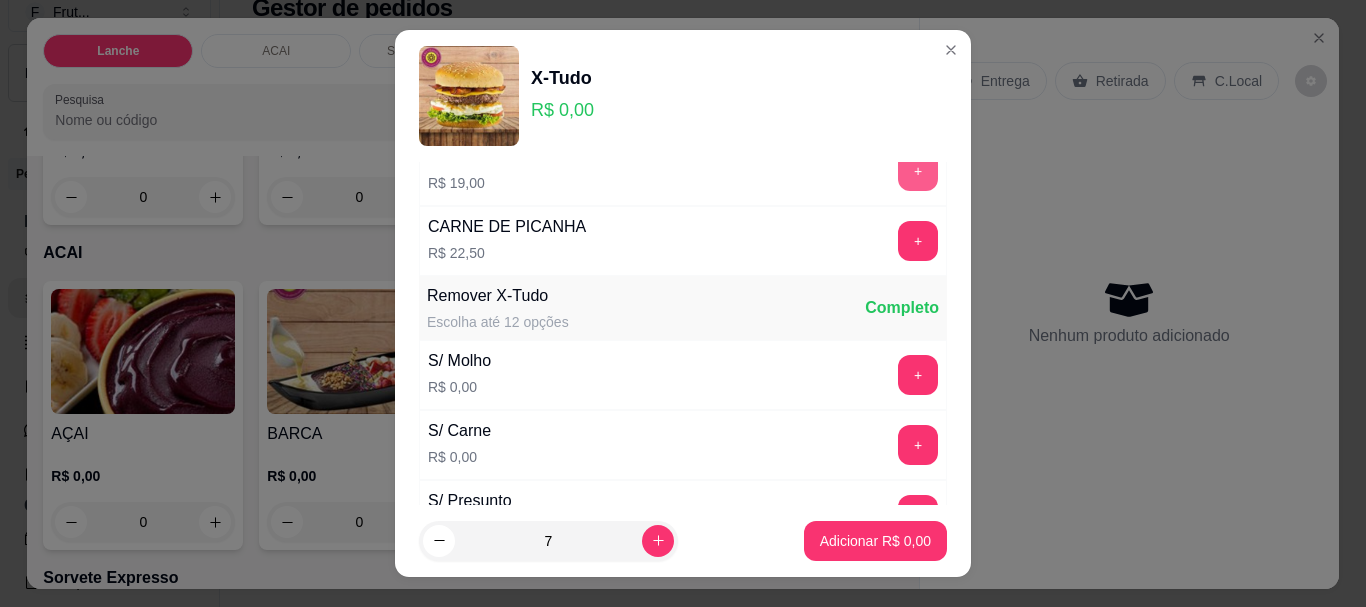 click on "+" at bounding box center [918, 171] 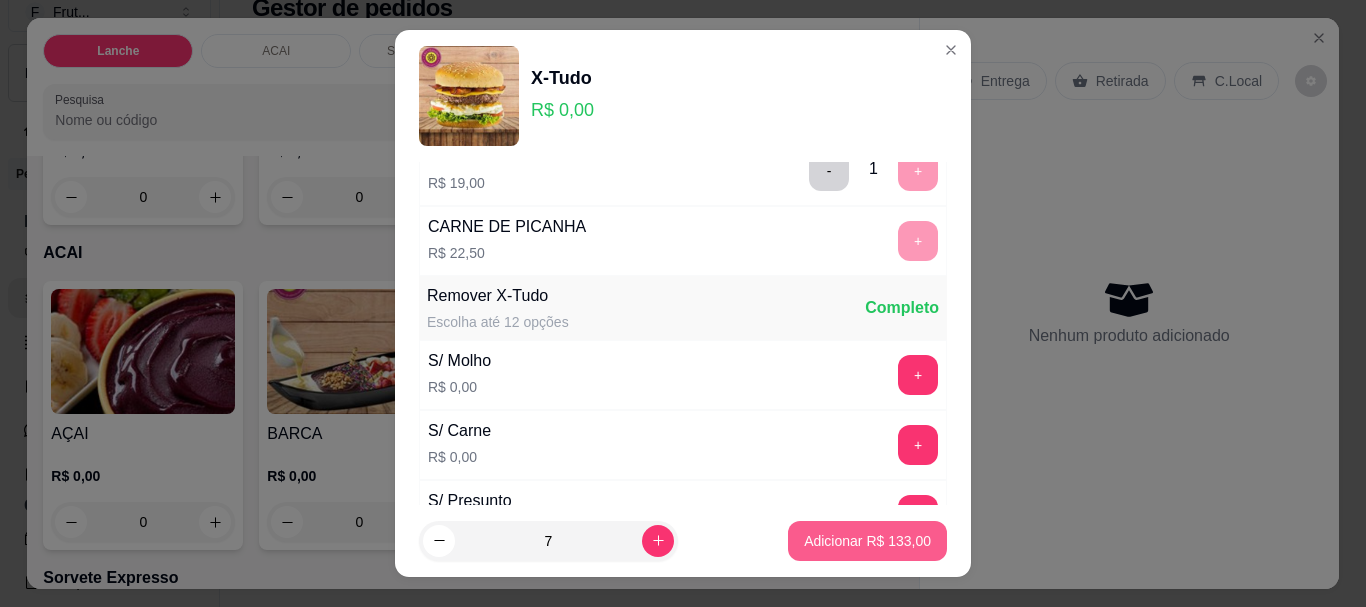 click on "Adicionar   R$ 133,00" at bounding box center [867, 541] 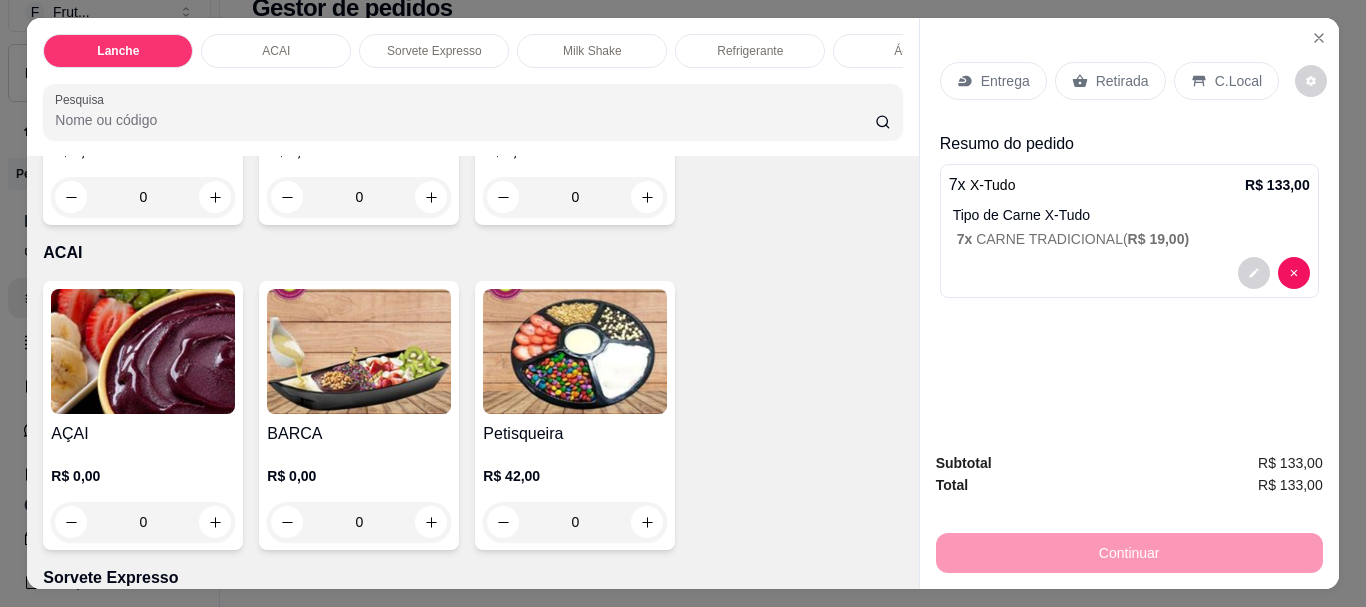 click on "C.Local" at bounding box center (1226, 81) 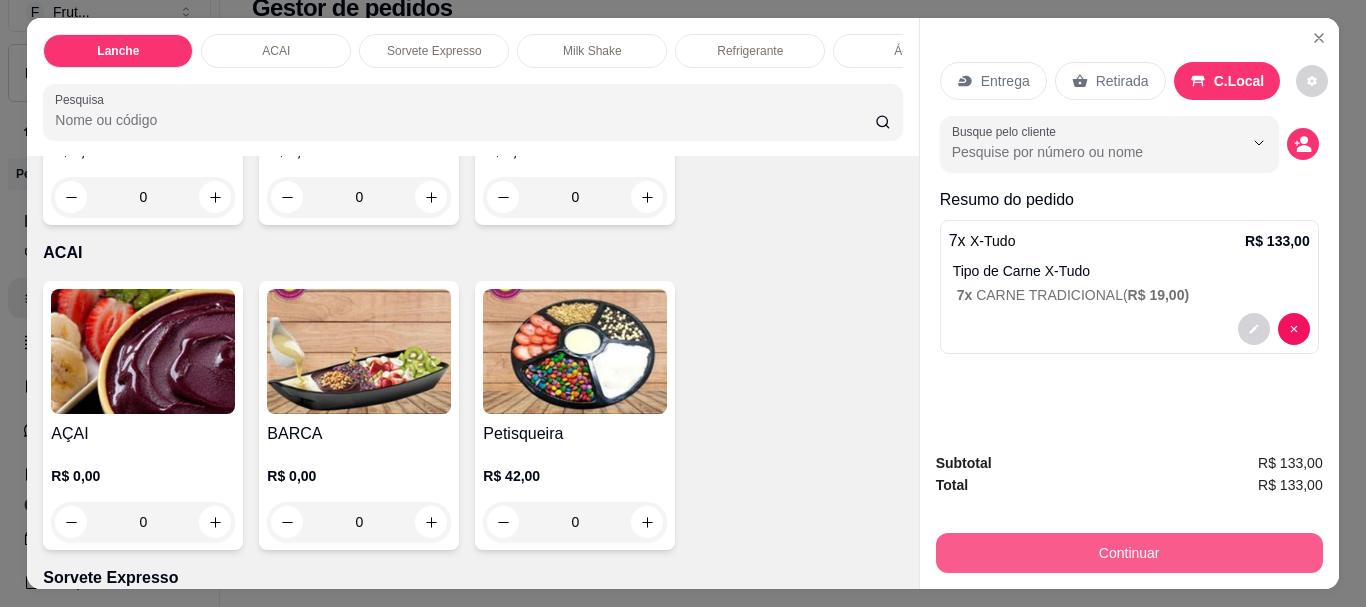 click on "Continuar" at bounding box center (1129, 553) 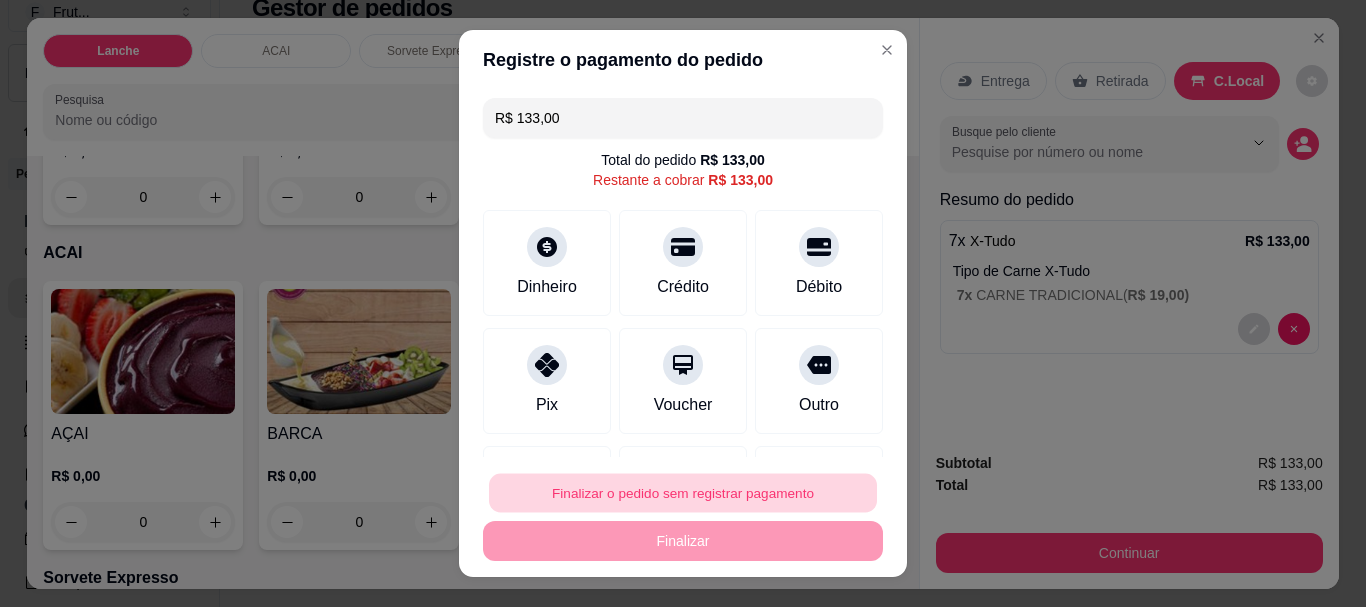 click on "Finalizar o pedido sem registrar pagamento" at bounding box center [683, 492] 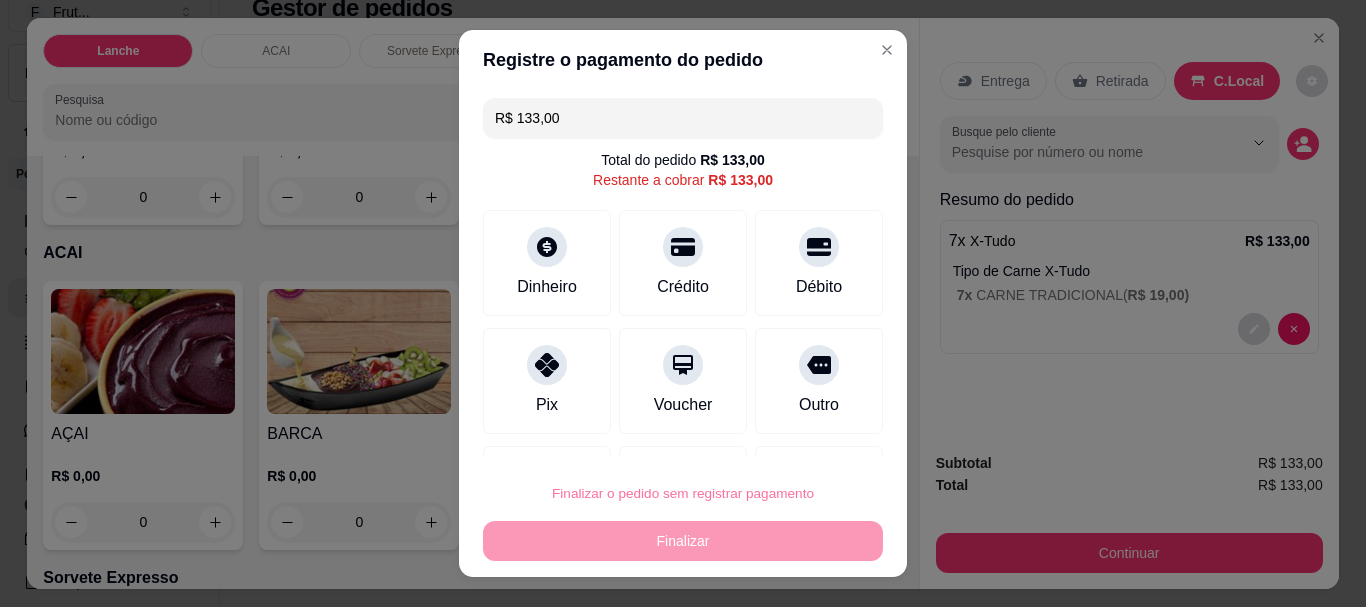 click on "Confirmar" at bounding box center [799, 436] 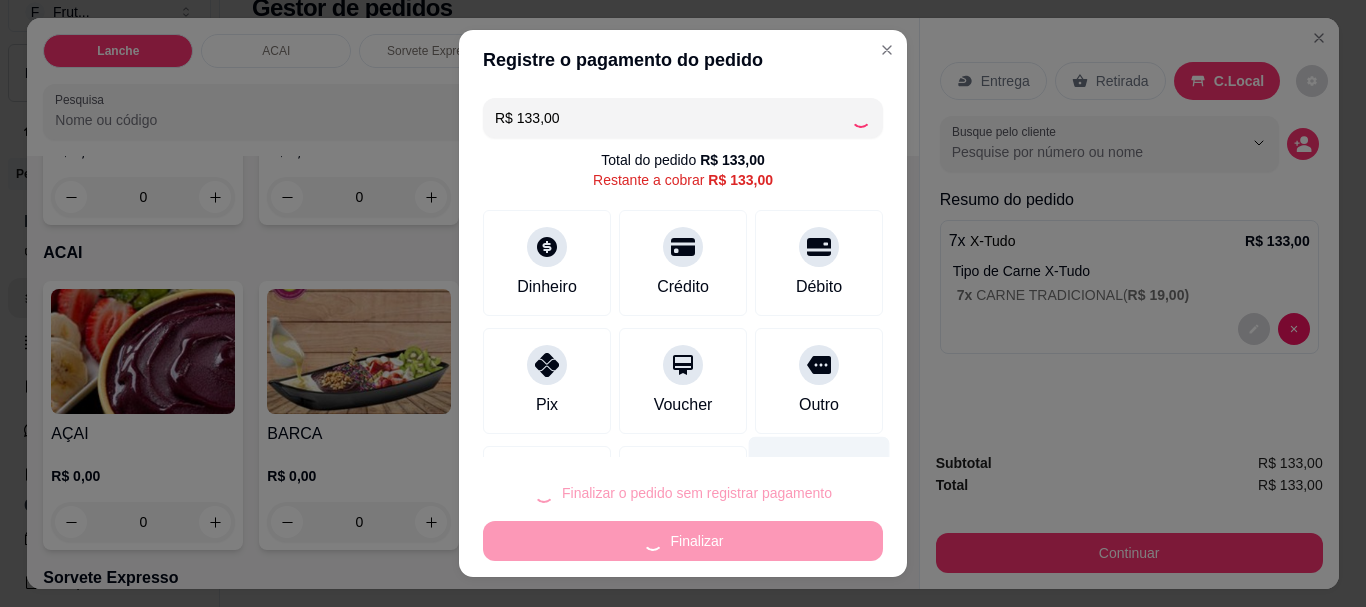 type on "R$ 0,00" 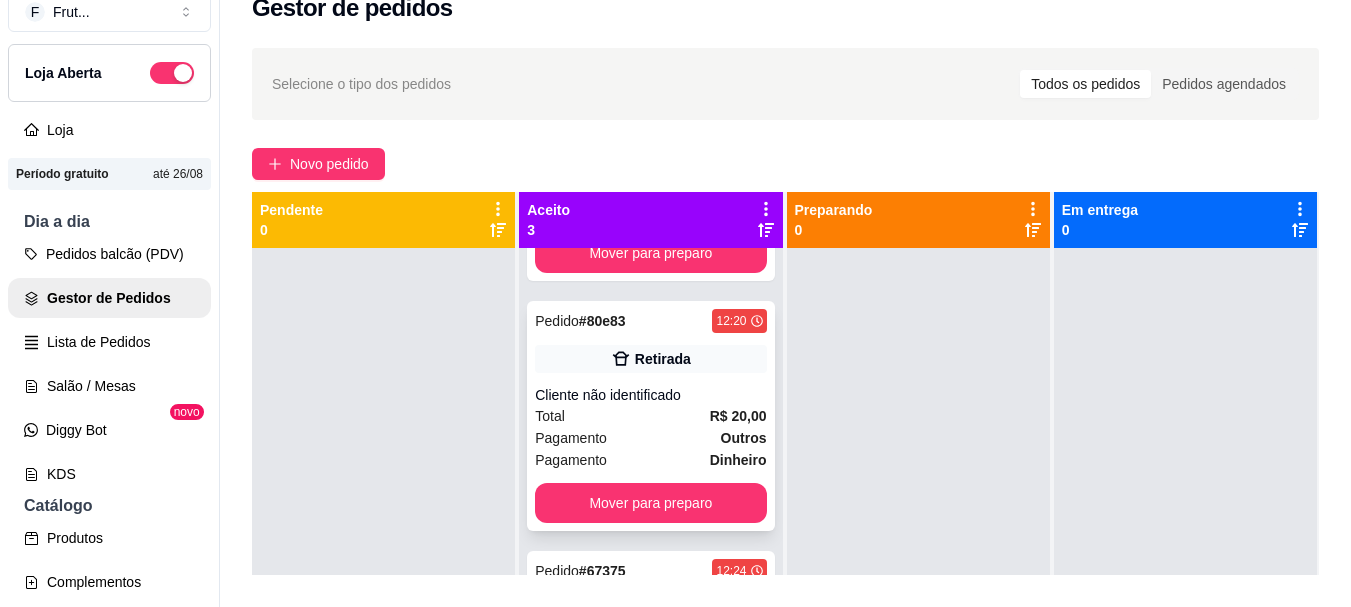 scroll, scrollTop: 229, scrollLeft: 0, axis: vertical 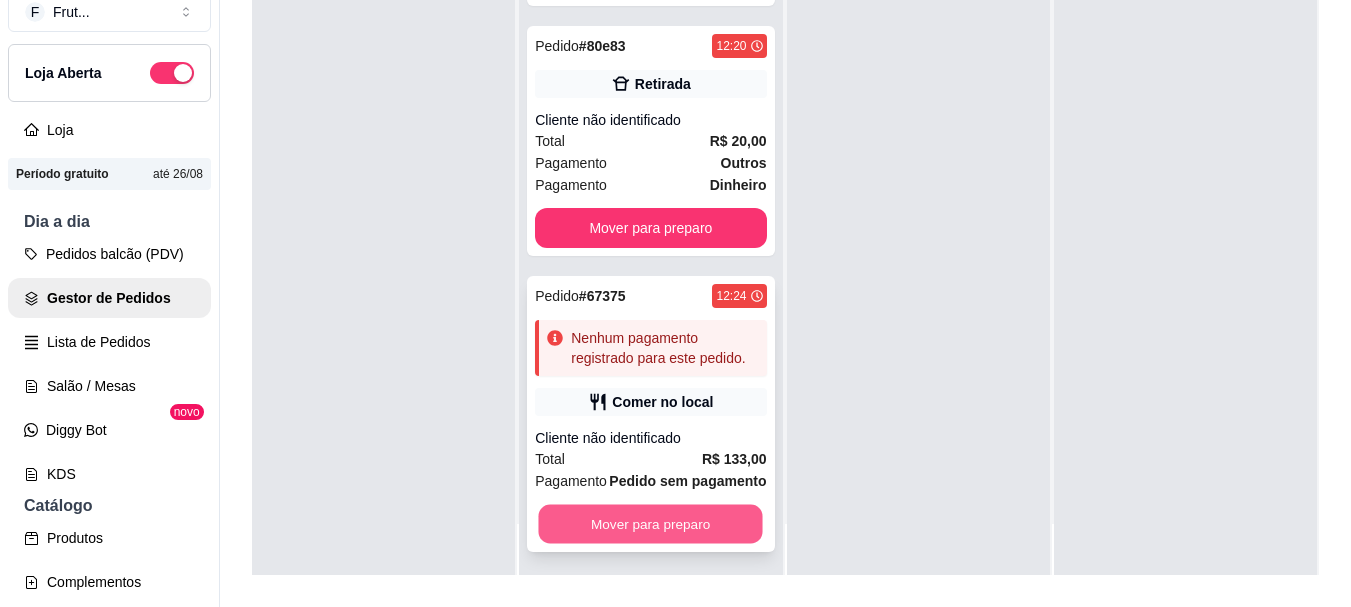 click on "Mover para preparo" at bounding box center [651, 524] 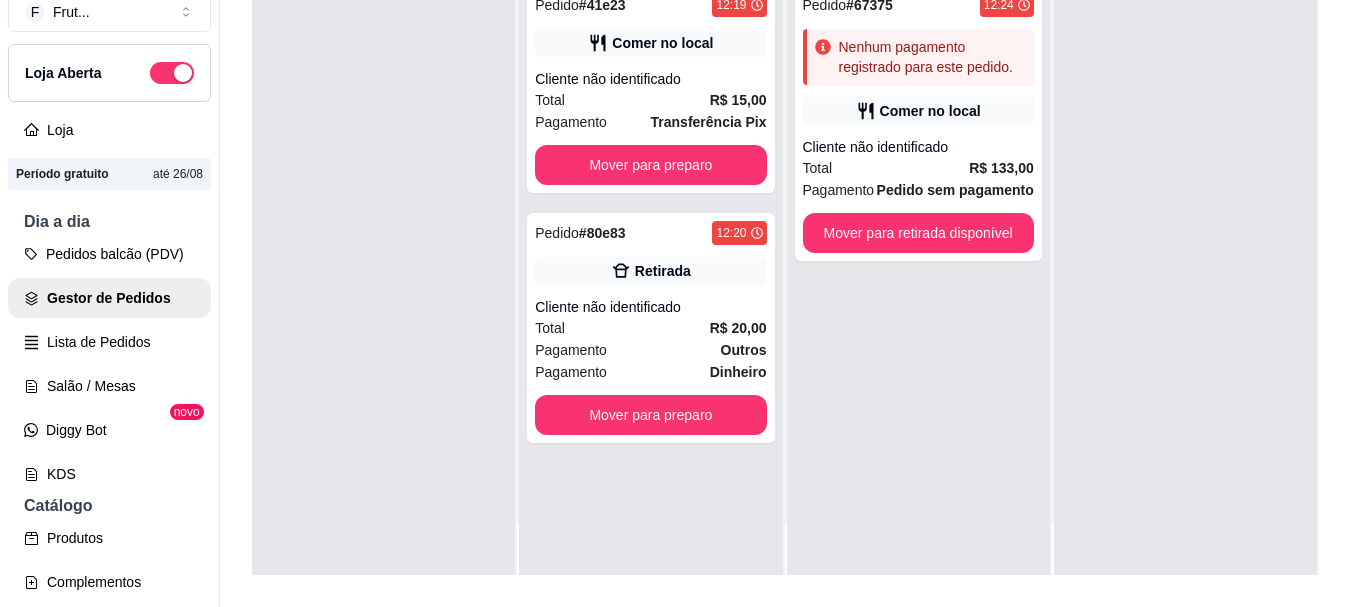 scroll, scrollTop: 0, scrollLeft: 0, axis: both 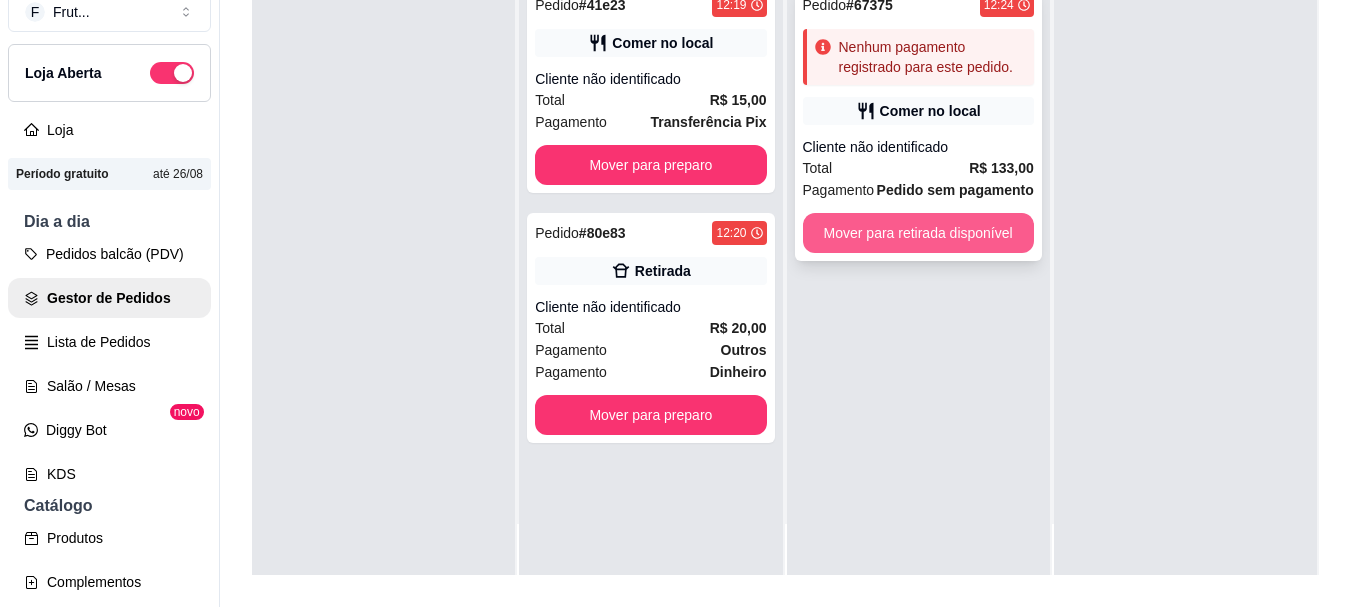 click on "Mover para retirada disponível" at bounding box center [918, 233] 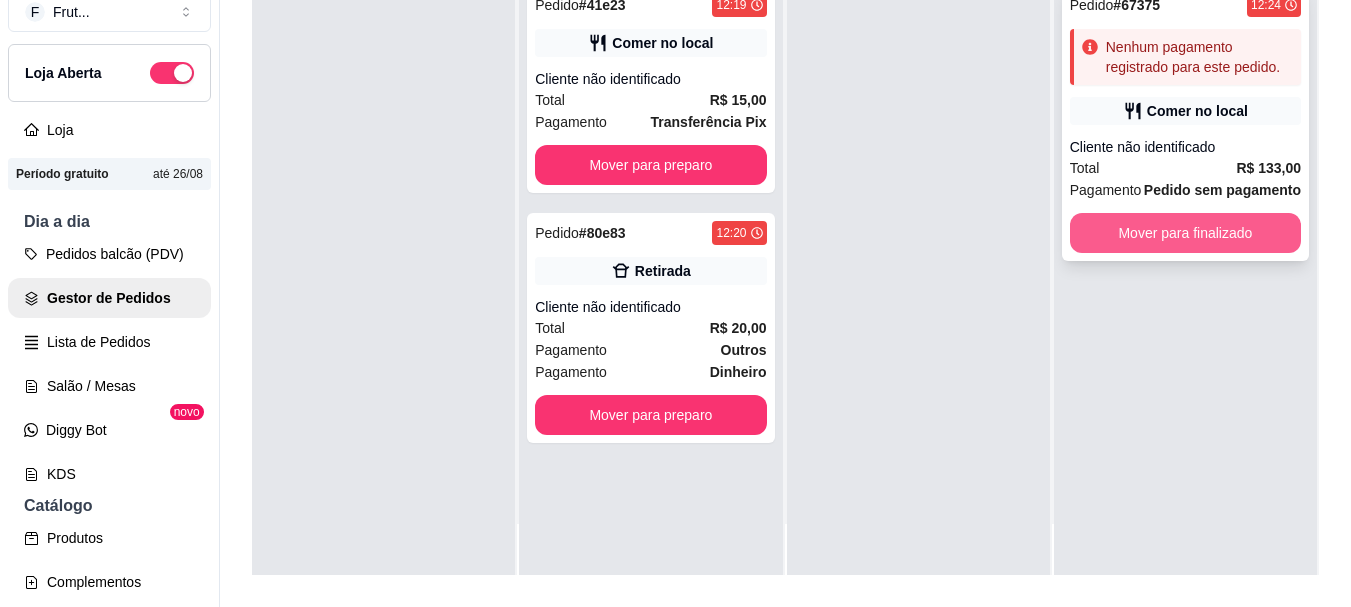 click on "Mover para finalizado" at bounding box center (1185, 233) 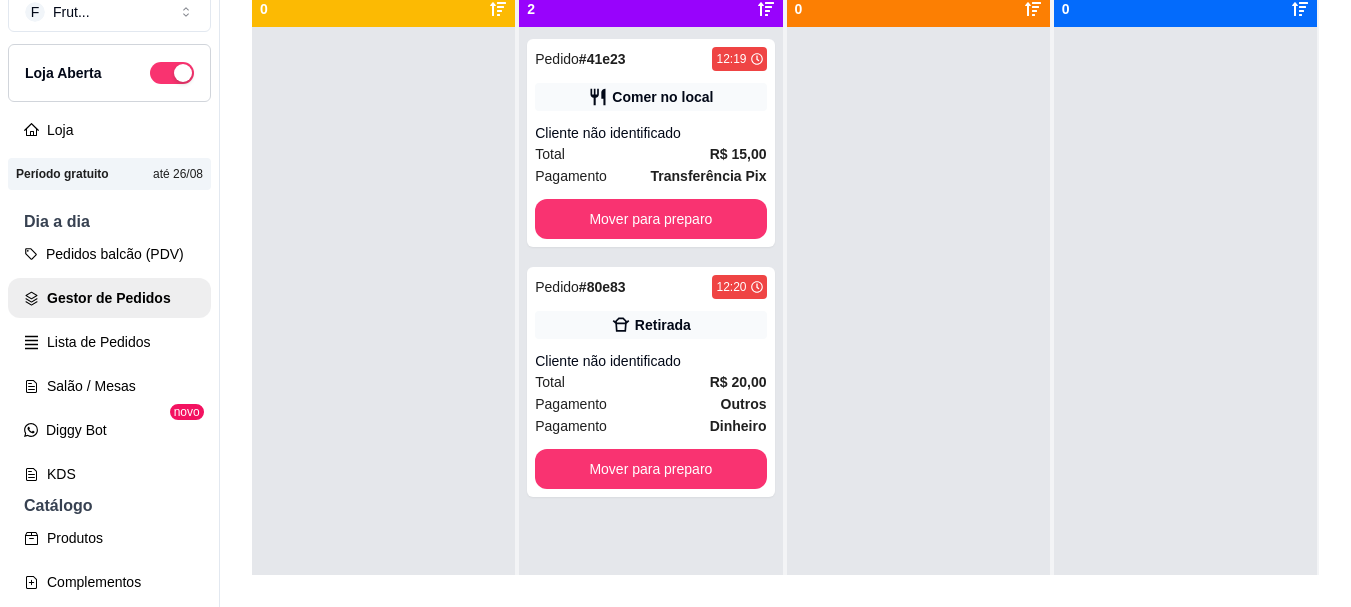 scroll, scrollTop: 0, scrollLeft: 0, axis: both 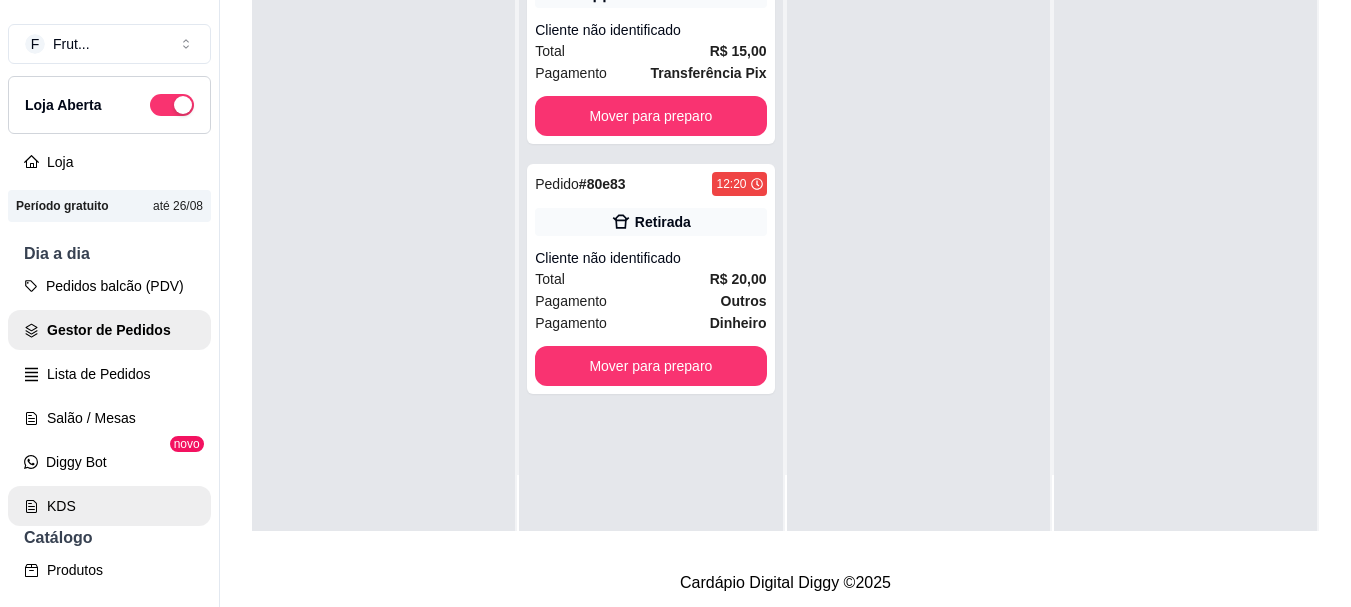 click on "KDS" at bounding box center (109, 506) 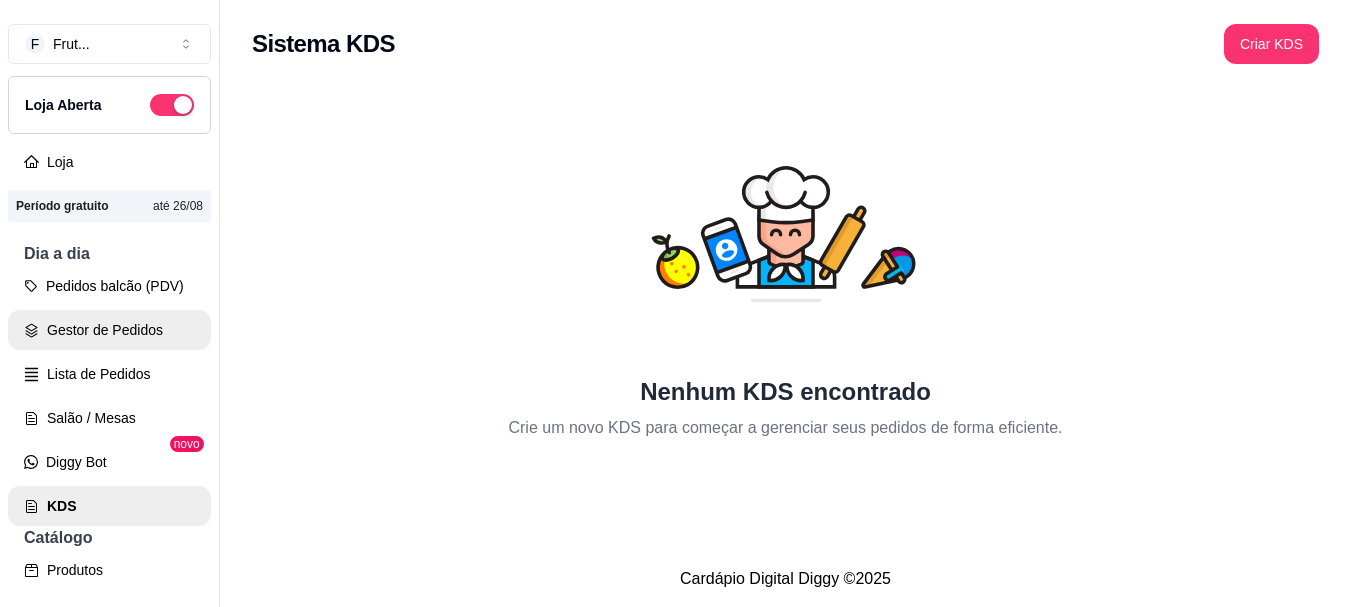 click on "Gestor de Pedidos" at bounding box center [109, 330] 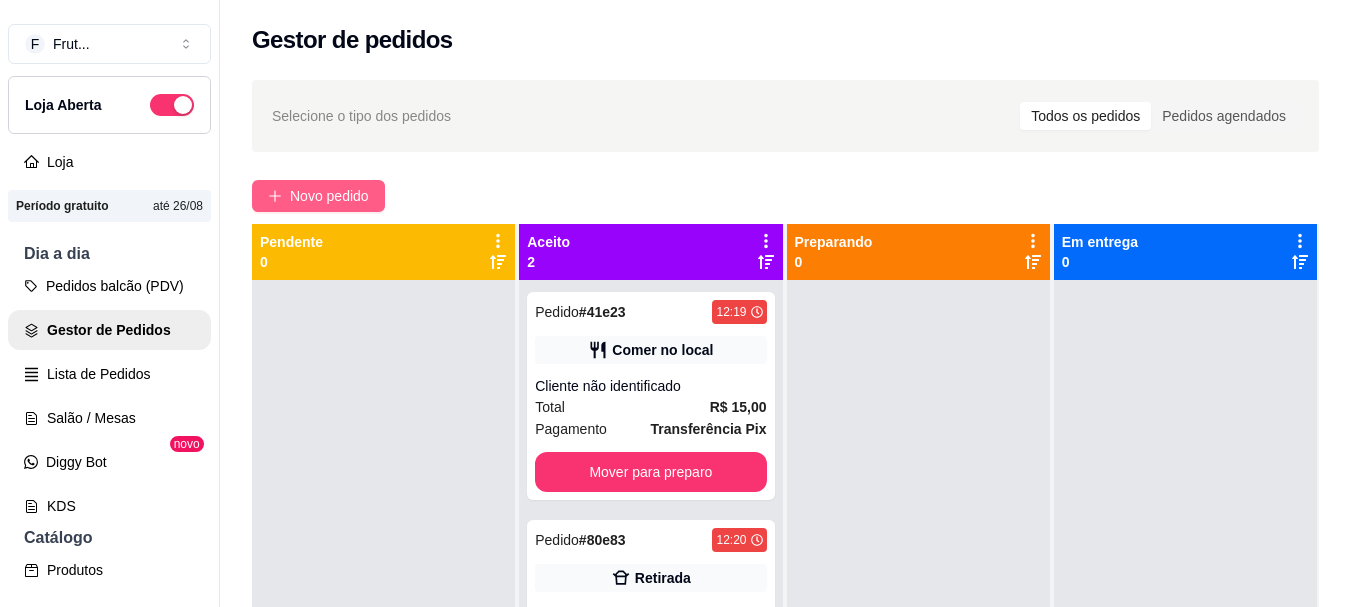 click on "Novo pedido" at bounding box center (329, 196) 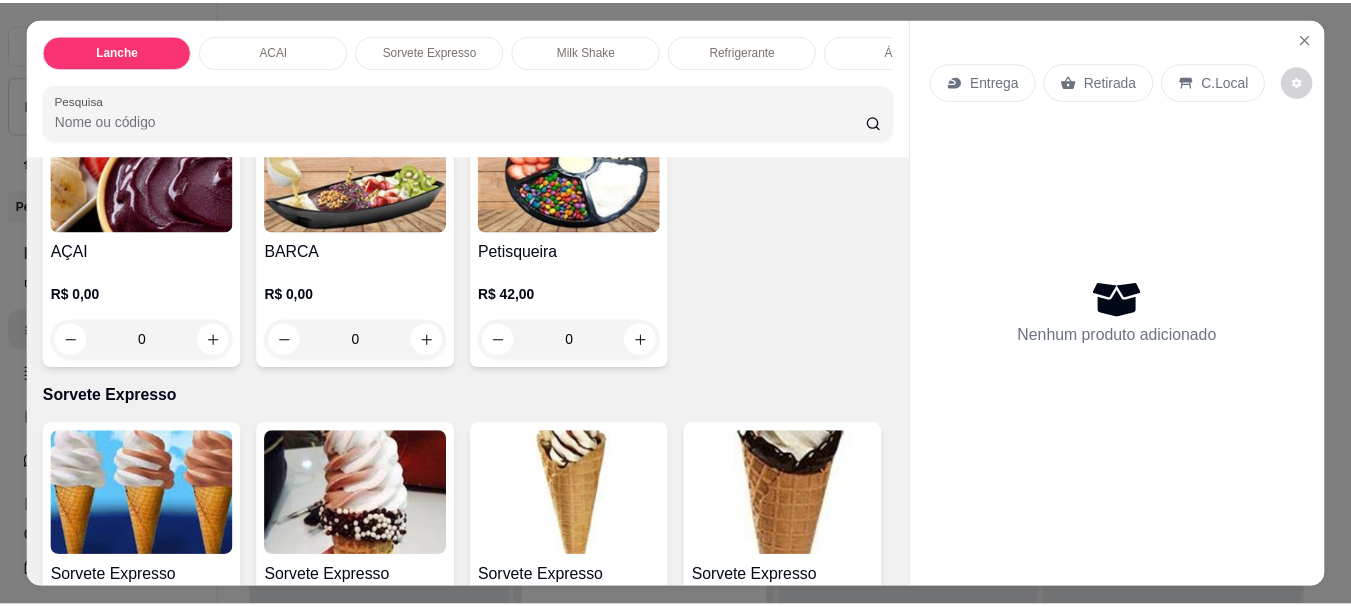 scroll, scrollTop: 1100, scrollLeft: 0, axis: vertical 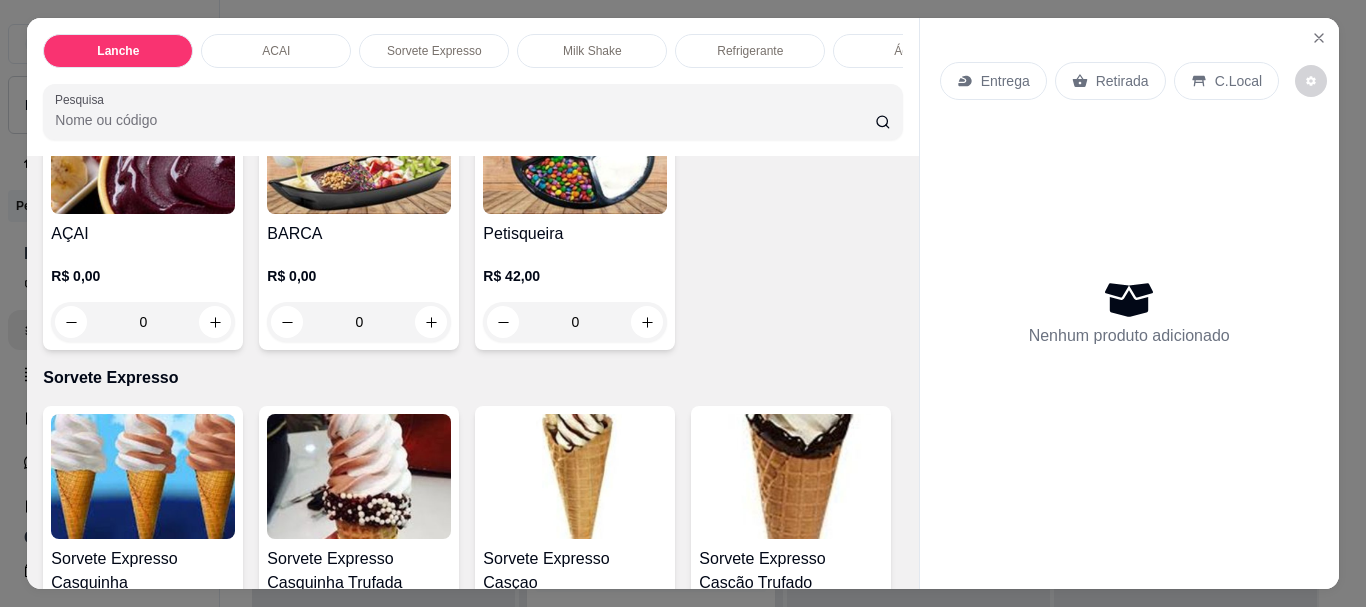 click on "0" at bounding box center (575, -3) 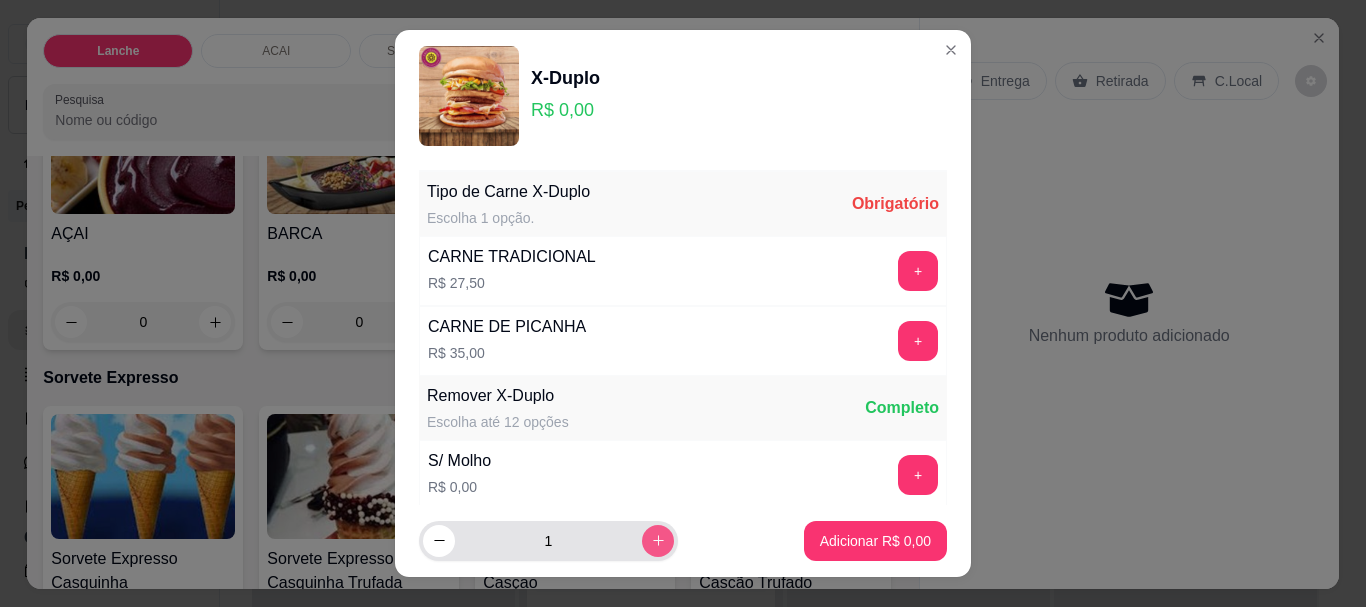 click at bounding box center (658, 541) 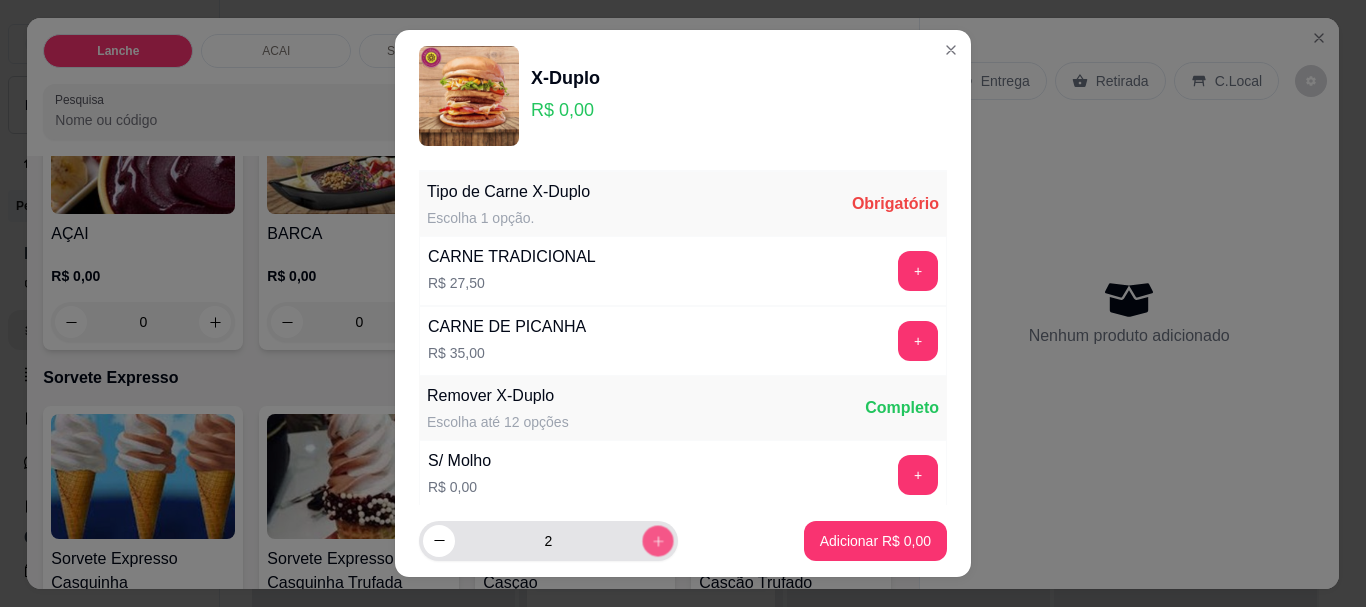 click at bounding box center [657, 540] 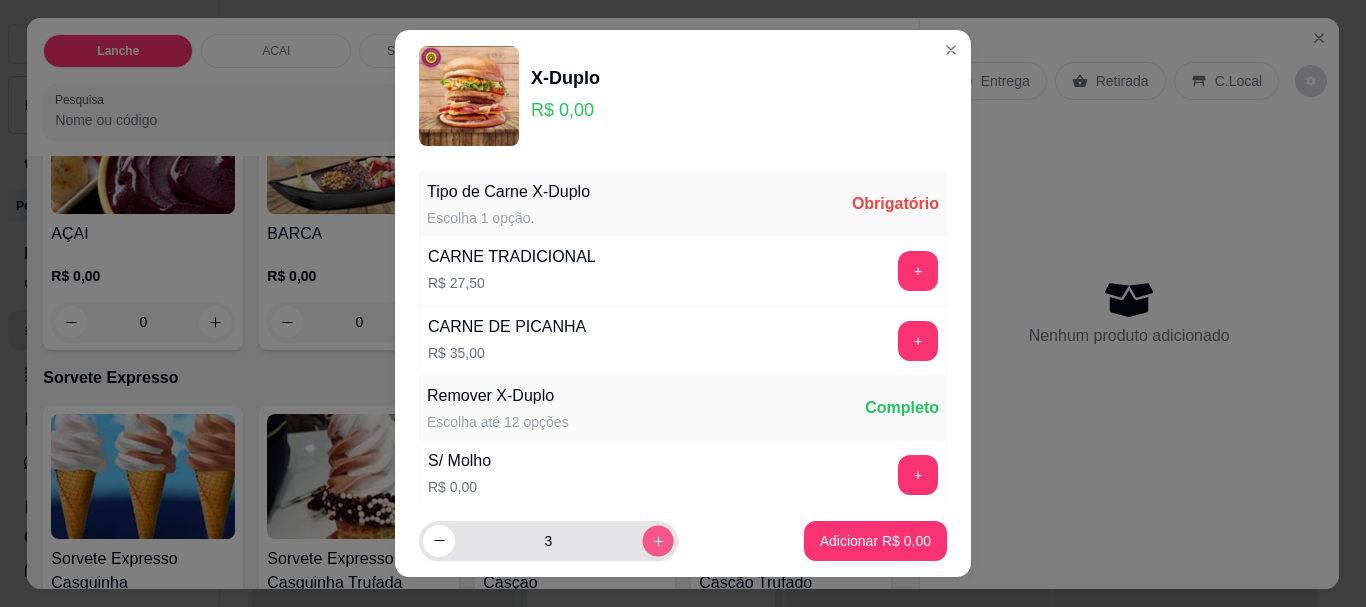 click at bounding box center [657, 540] 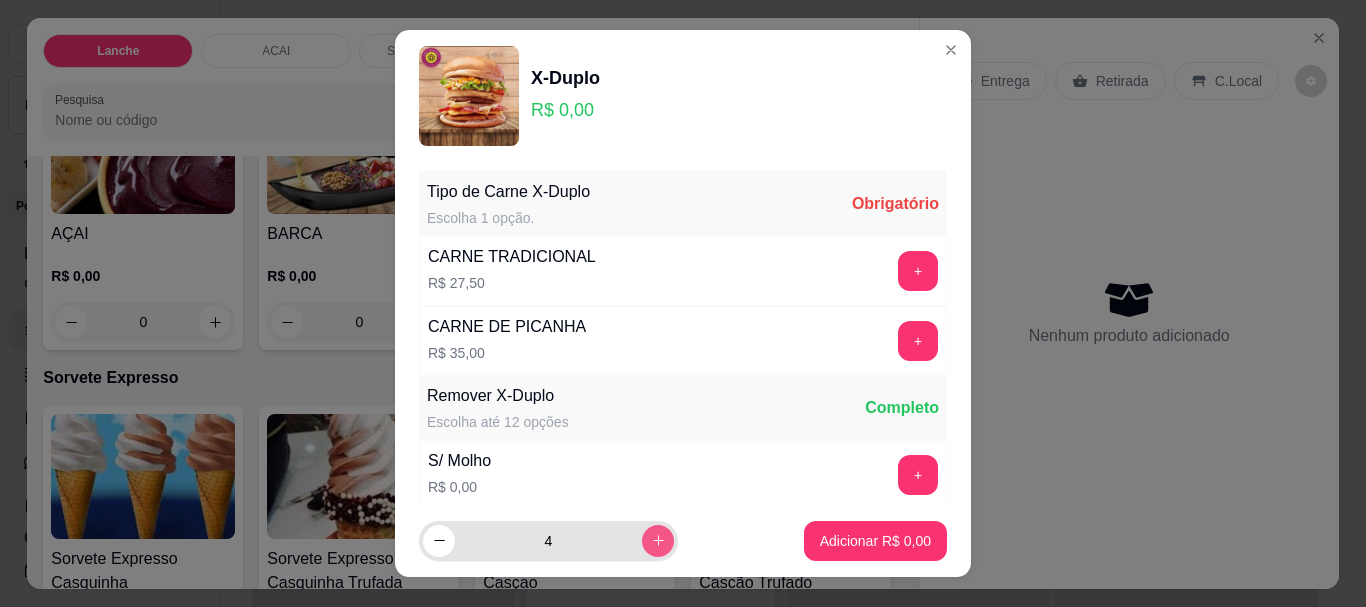 click at bounding box center [658, 541] 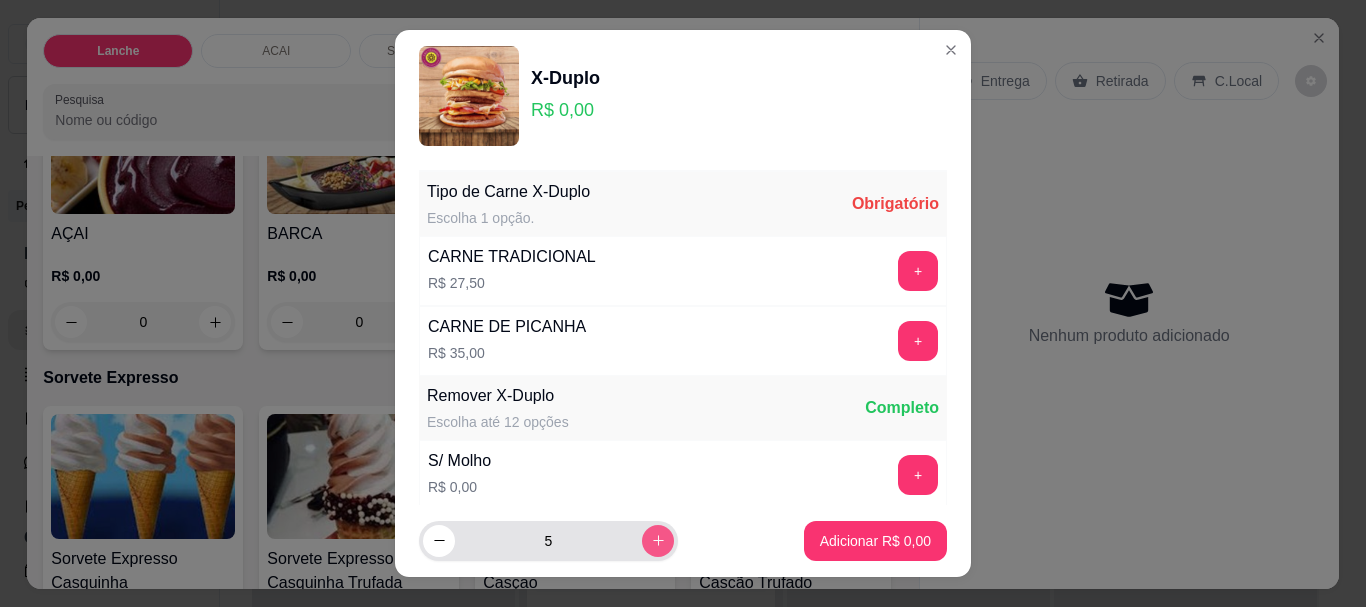 click at bounding box center [658, 541] 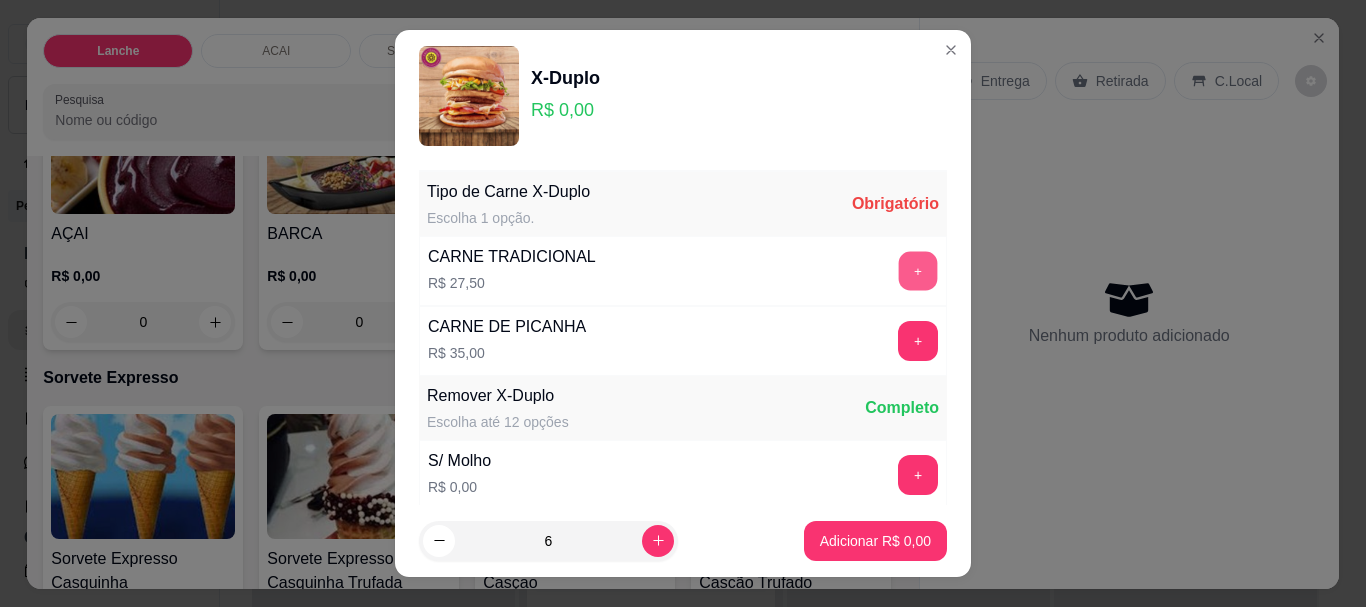 click on "+" at bounding box center [918, 271] 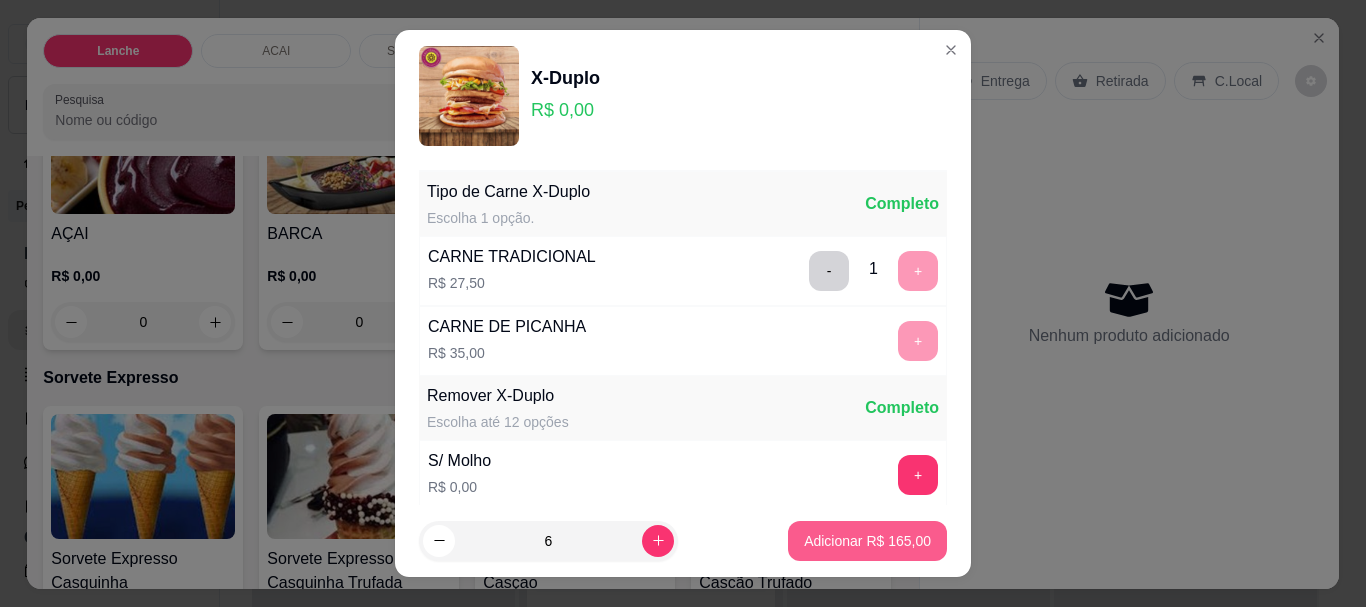 click on "Adicionar   R$ 165,00" at bounding box center (867, 541) 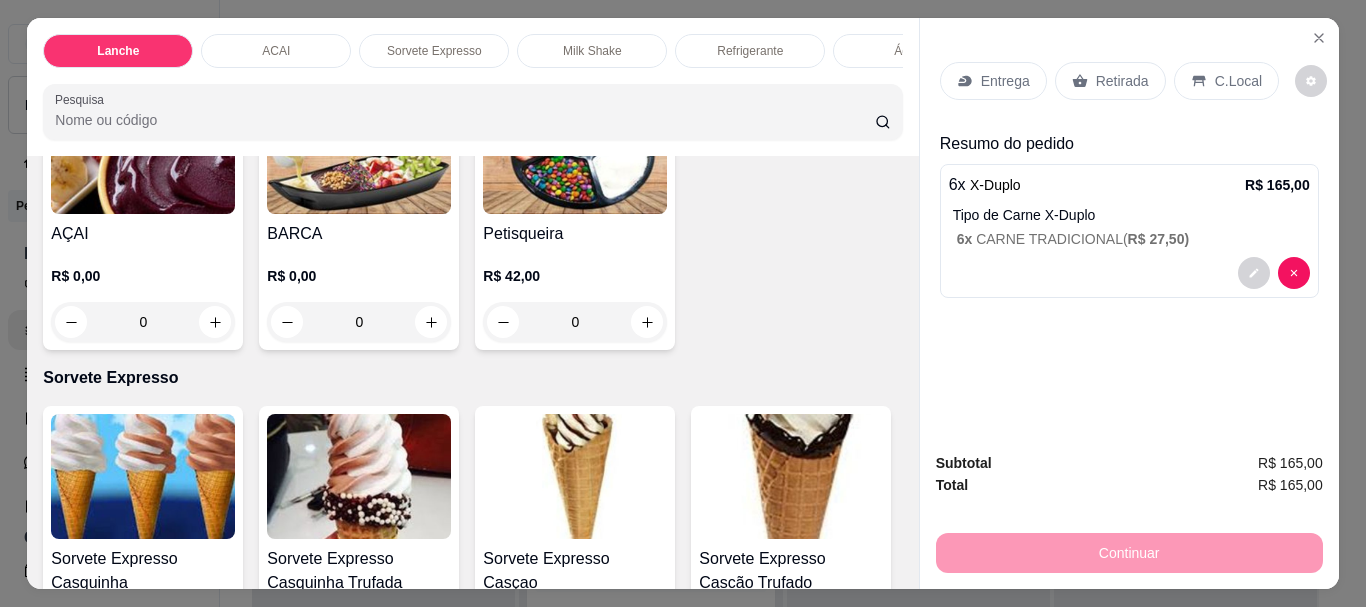 click on "C.Local" at bounding box center [1238, 81] 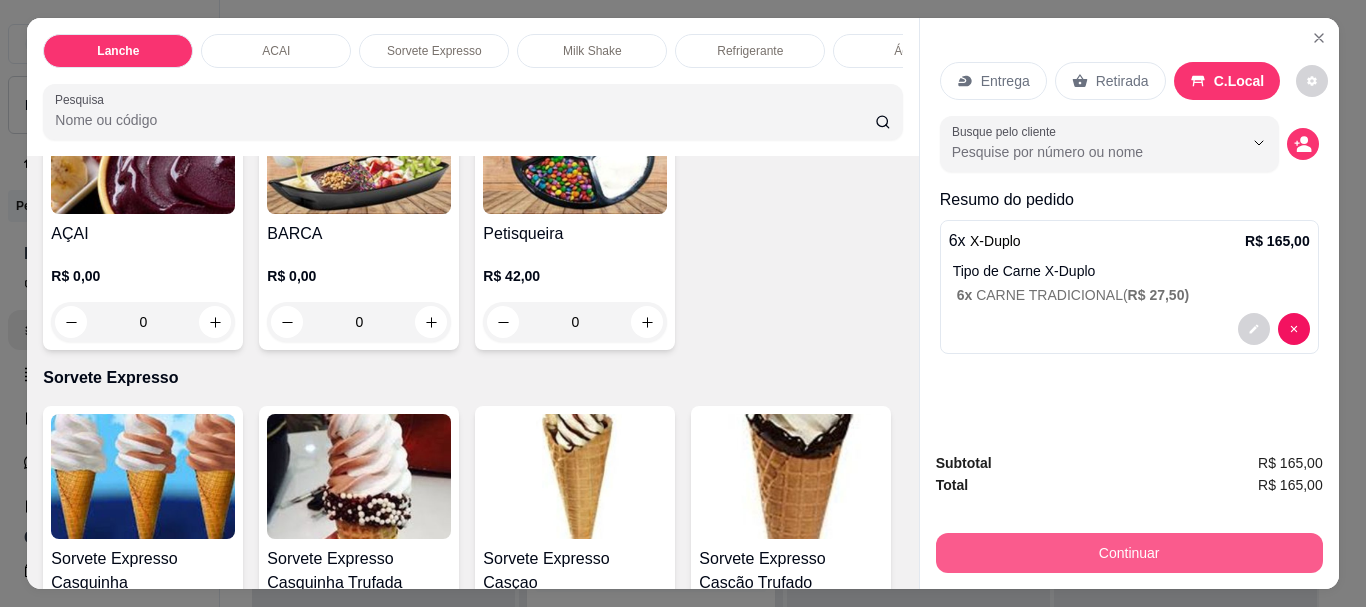 click on "Continuar" at bounding box center [1129, 553] 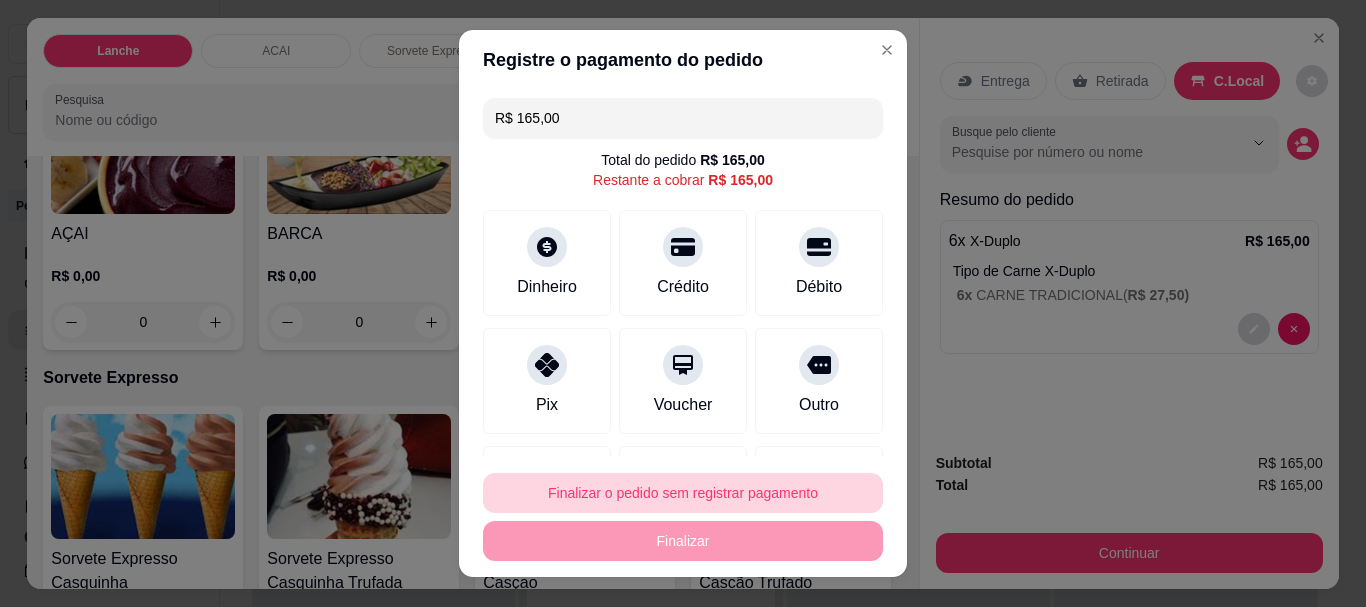 click on "Finalizar o pedido sem registrar pagamento" at bounding box center [683, 493] 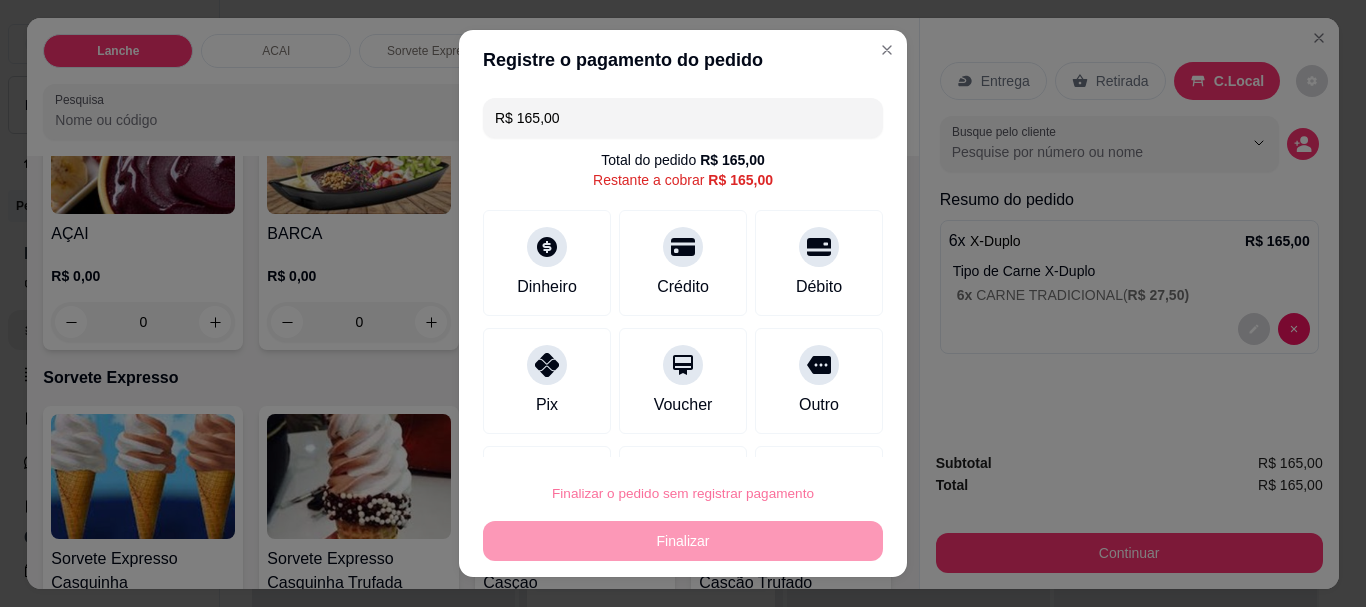 click on "Confirmar" at bounding box center [802, 435] 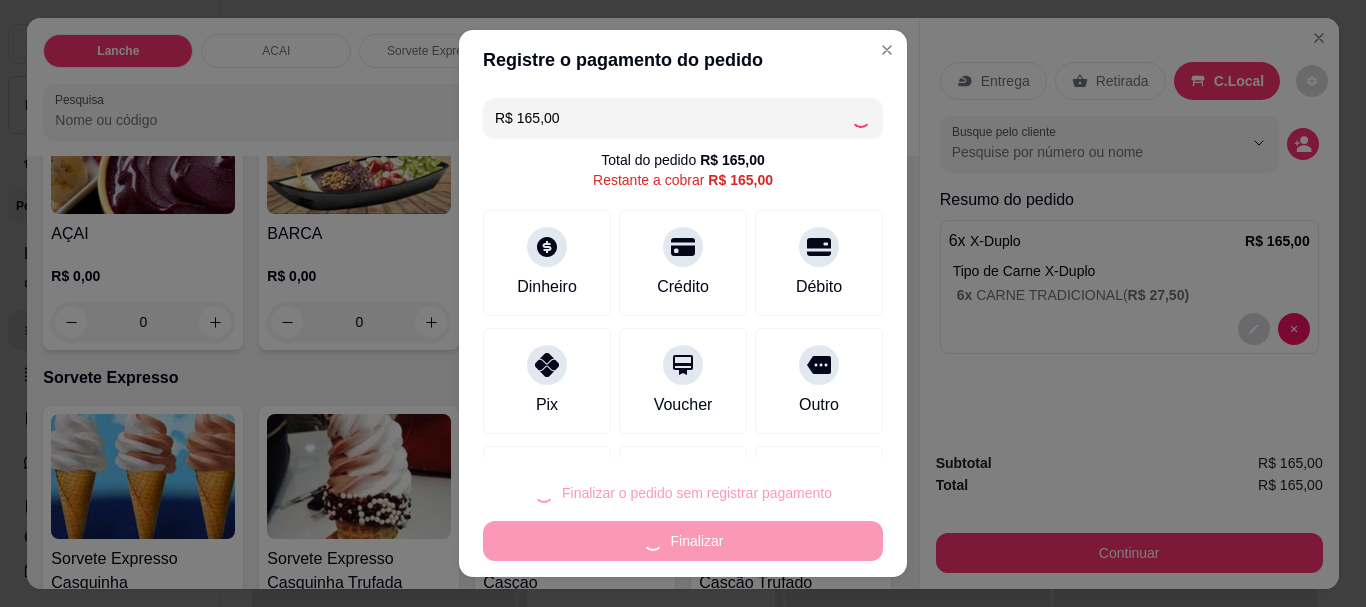 type on "R$ 0,00" 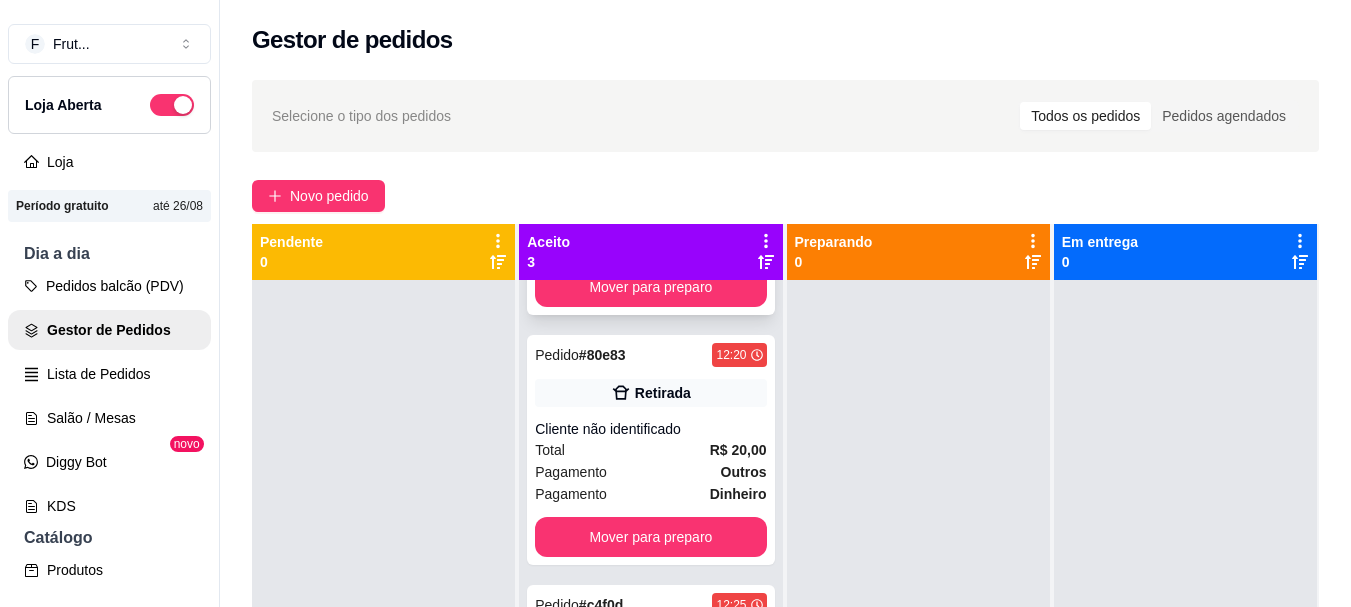 scroll, scrollTop: 229, scrollLeft: 0, axis: vertical 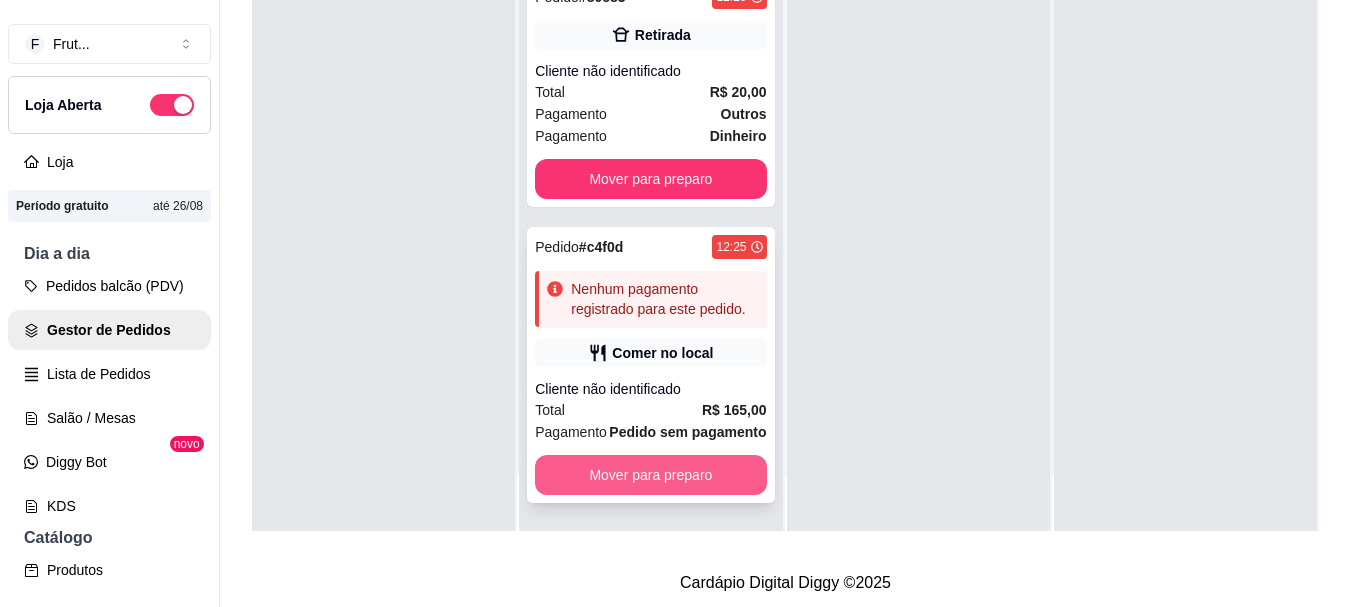 click on "Mover para preparo" at bounding box center [650, 475] 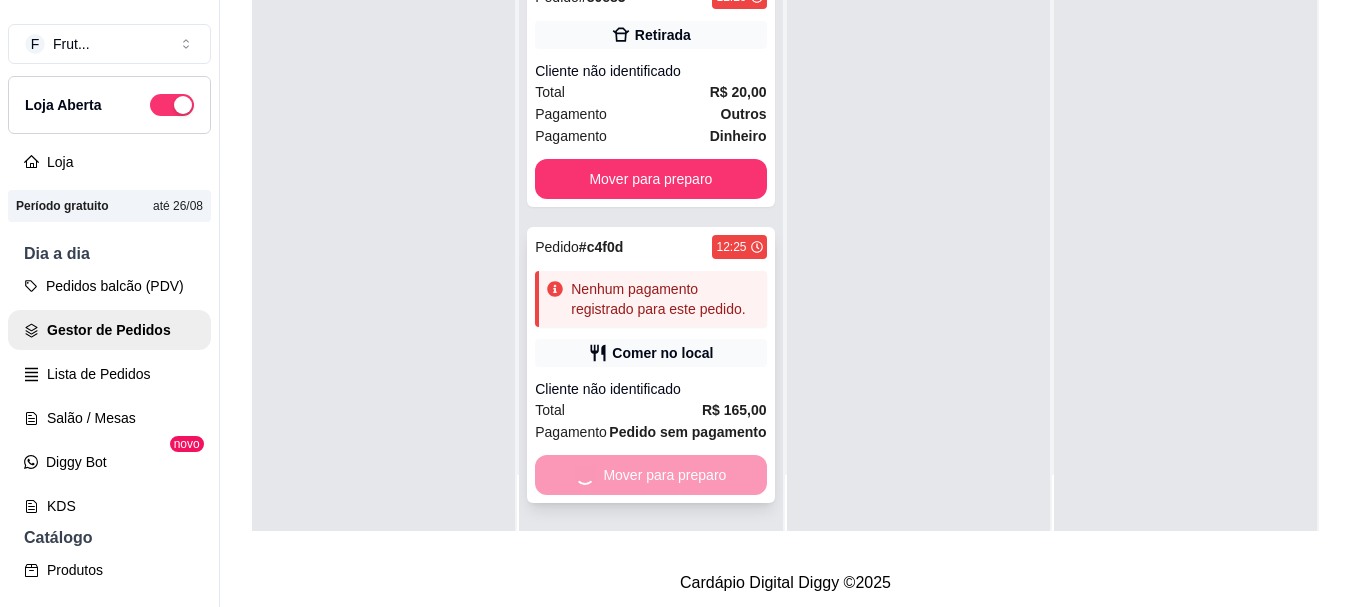 scroll, scrollTop: 0, scrollLeft: 0, axis: both 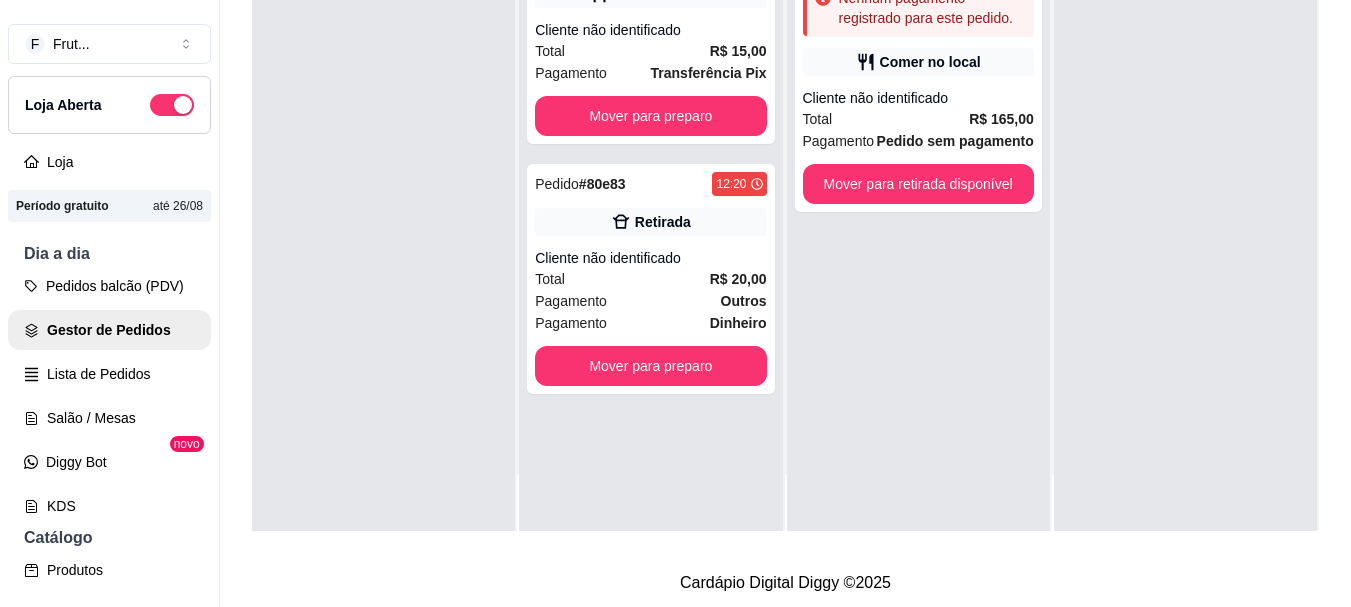 click at bounding box center [383, 227] 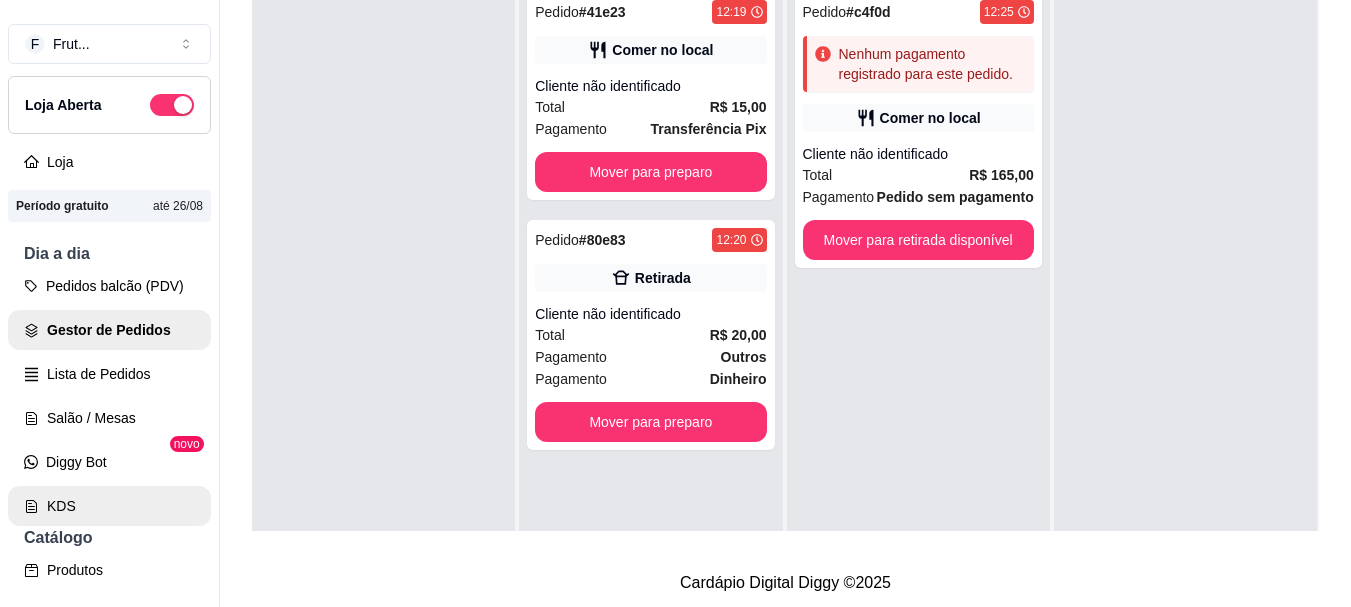 click on "KDS" at bounding box center (109, 506) 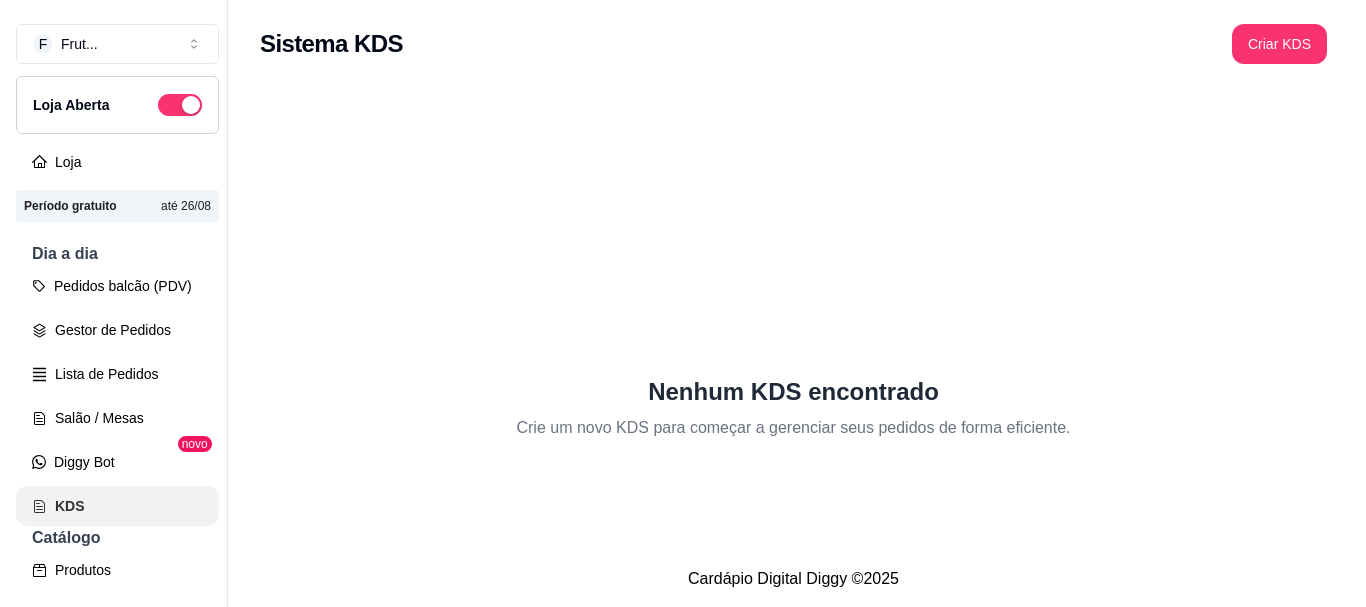 scroll, scrollTop: 0, scrollLeft: 0, axis: both 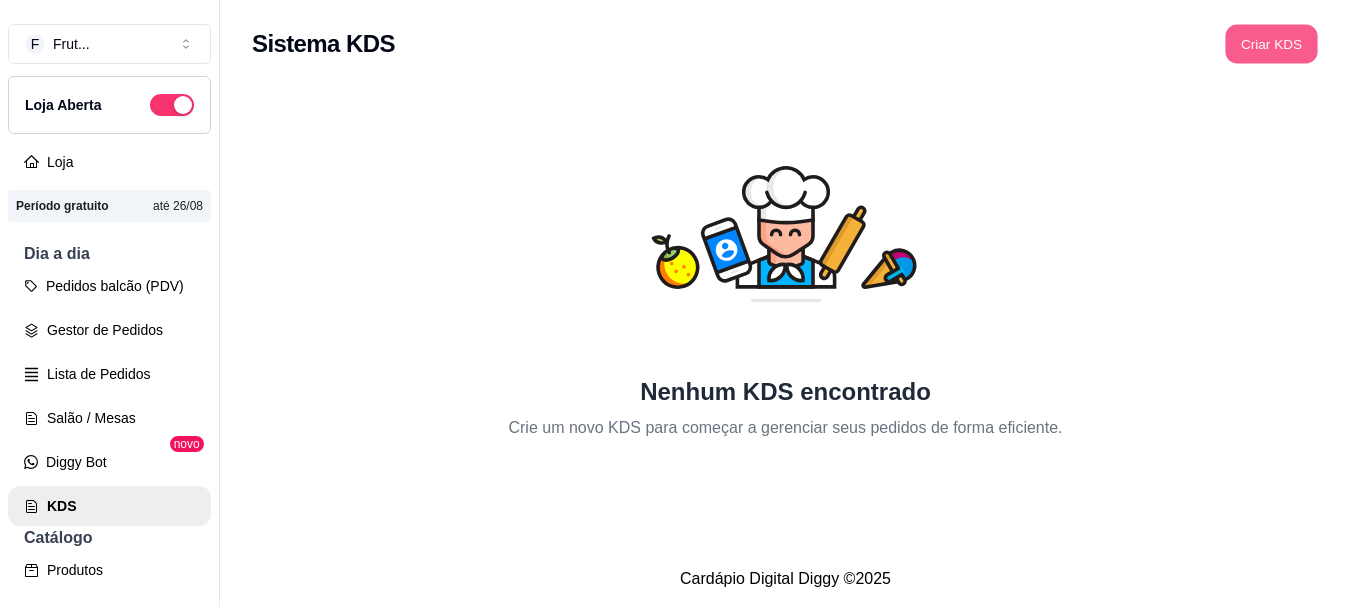 click on "Criar KDS" at bounding box center (1271, 44) 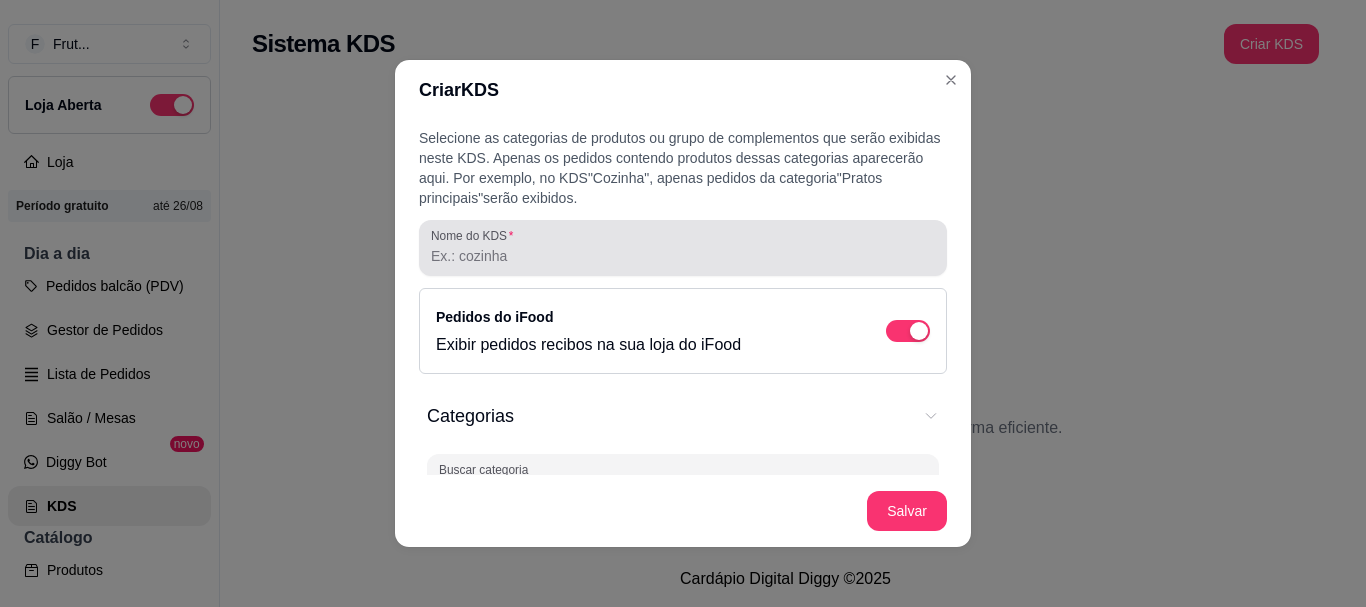 click on "Nome do KDS" at bounding box center [683, 256] 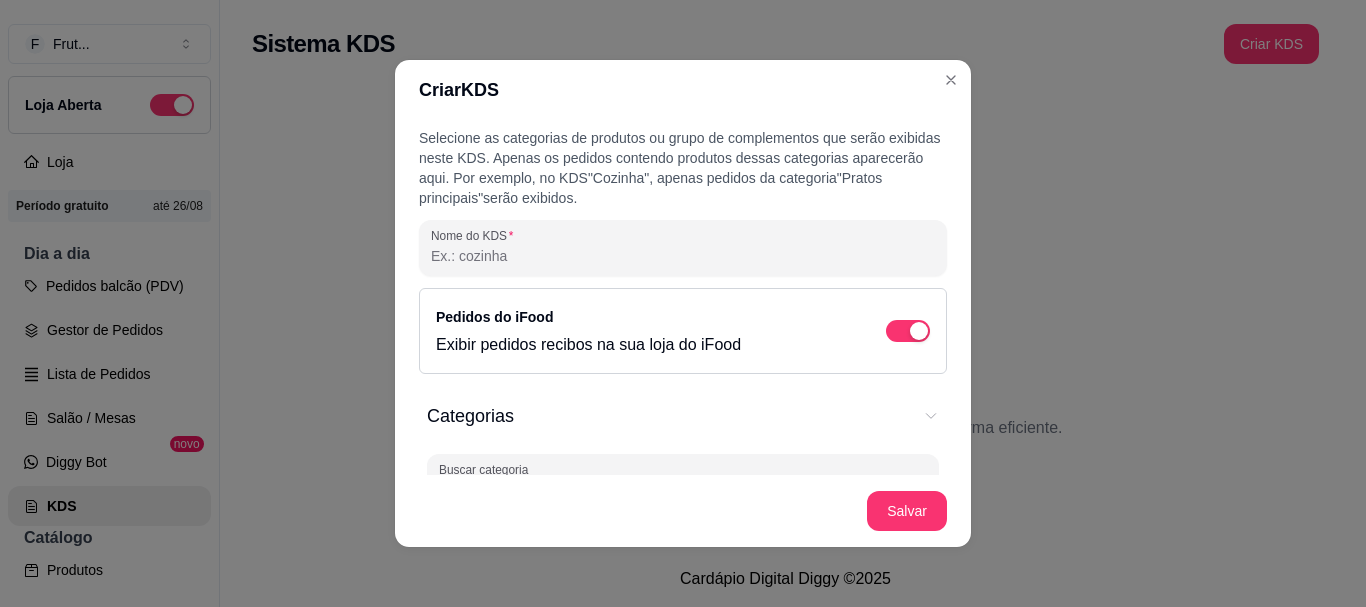 click on "Nome do KDS" at bounding box center [683, 256] 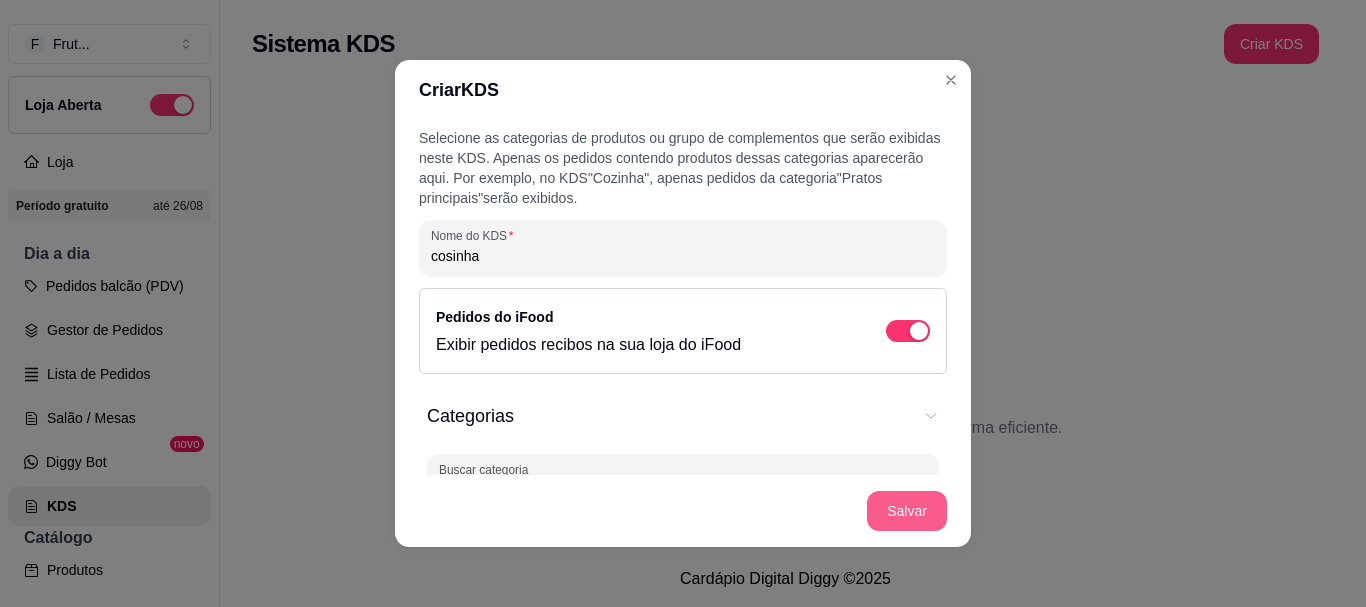 type on "cosinha" 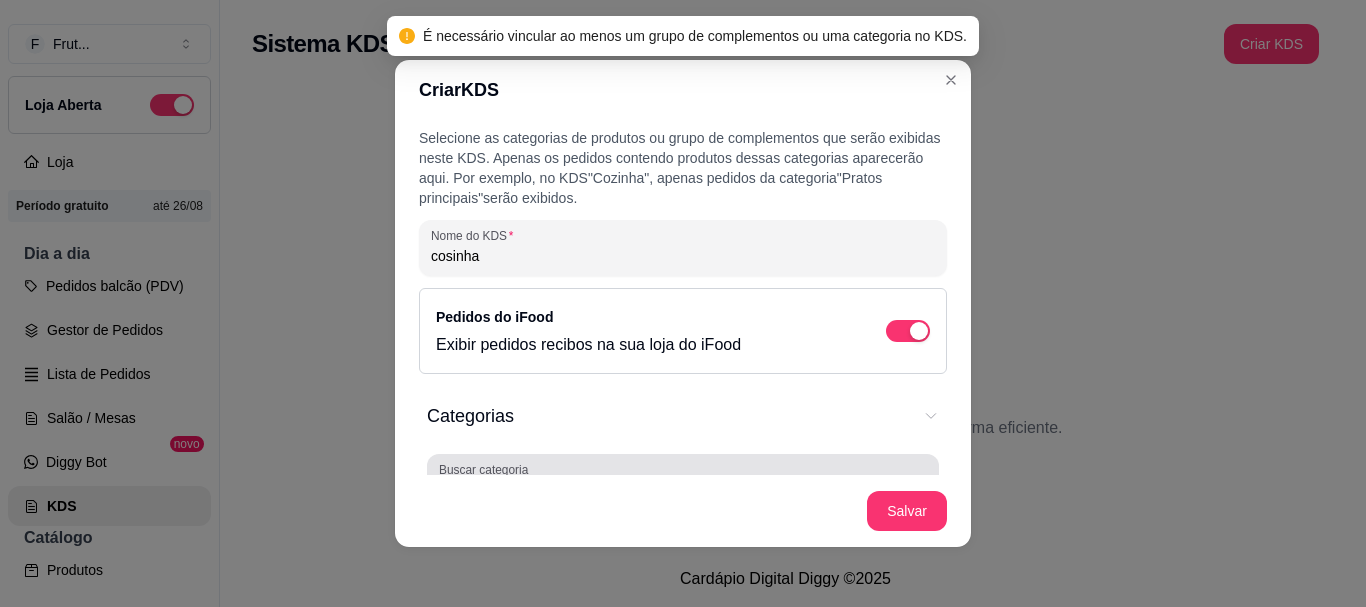 click at bounding box center [683, 482] 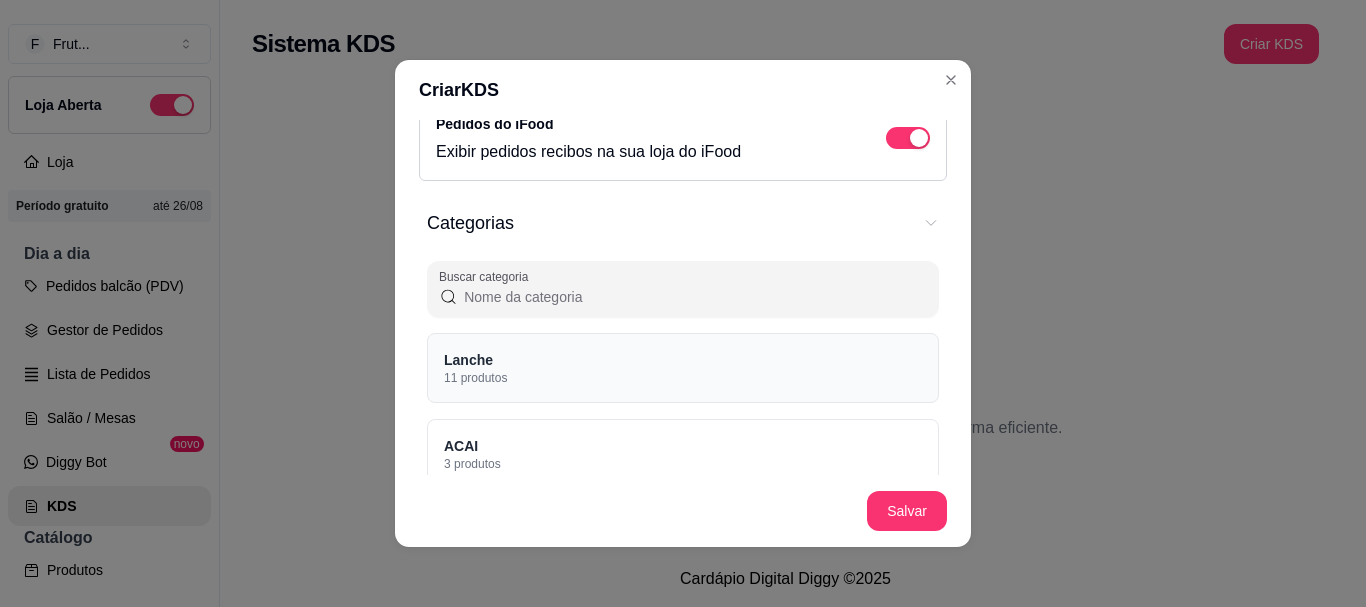 click on "Lanche 11 produtos" at bounding box center [683, 368] 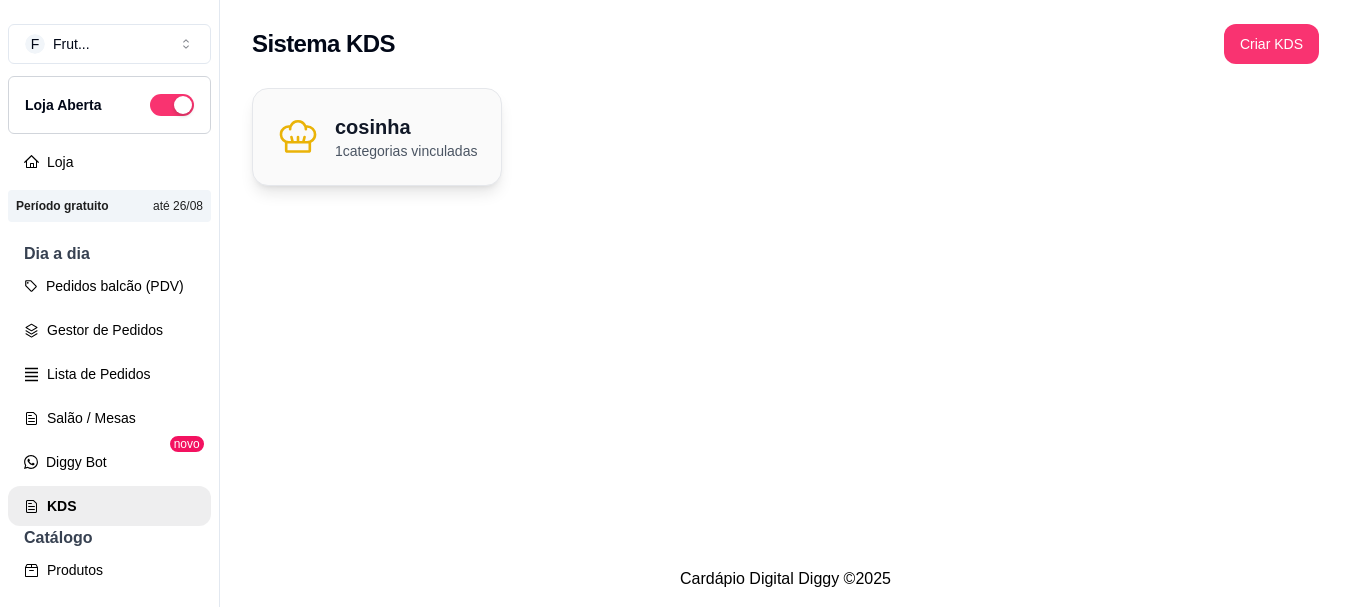 click on "cosinha 1  categorias vinculadas" at bounding box center [377, 137] 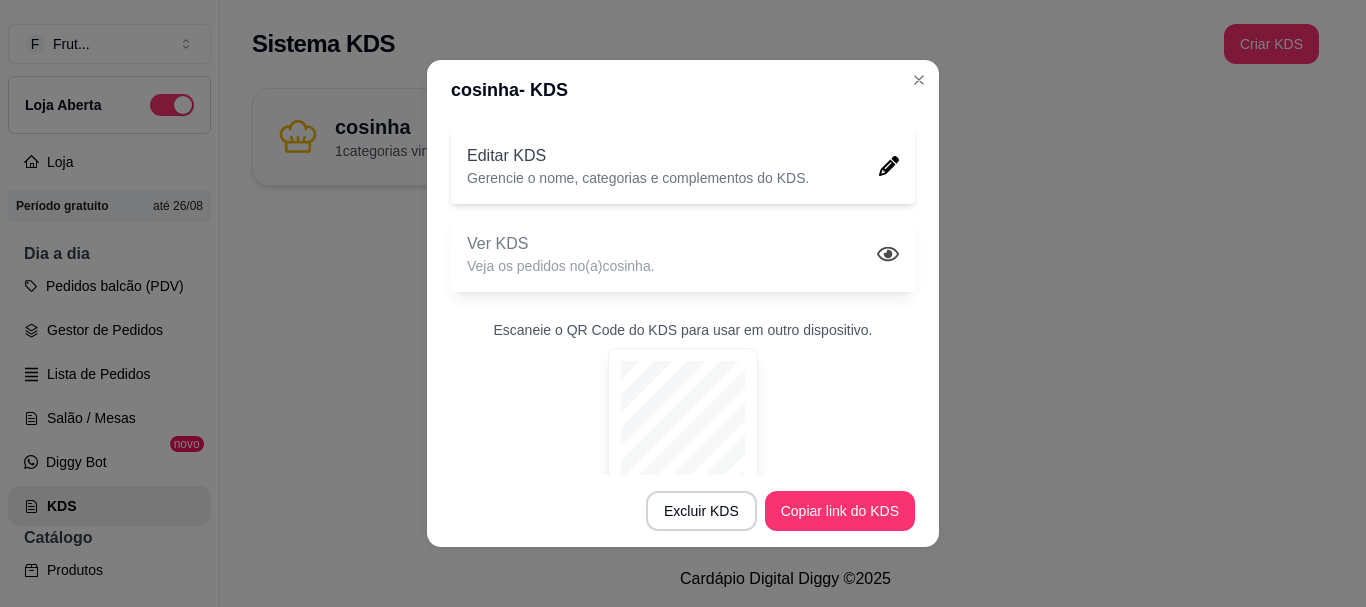 click on "Ver KDS" at bounding box center [561, 244] 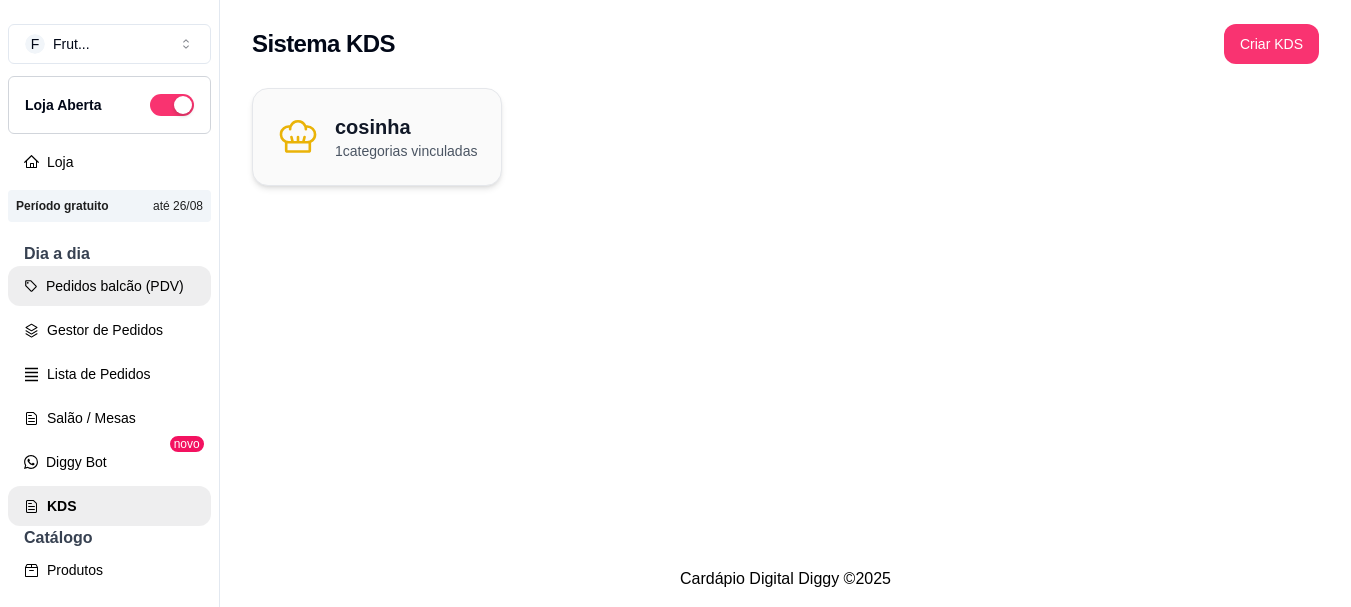 click on "Pedidos balcão (PDV)" at bounding box center (109, 286) 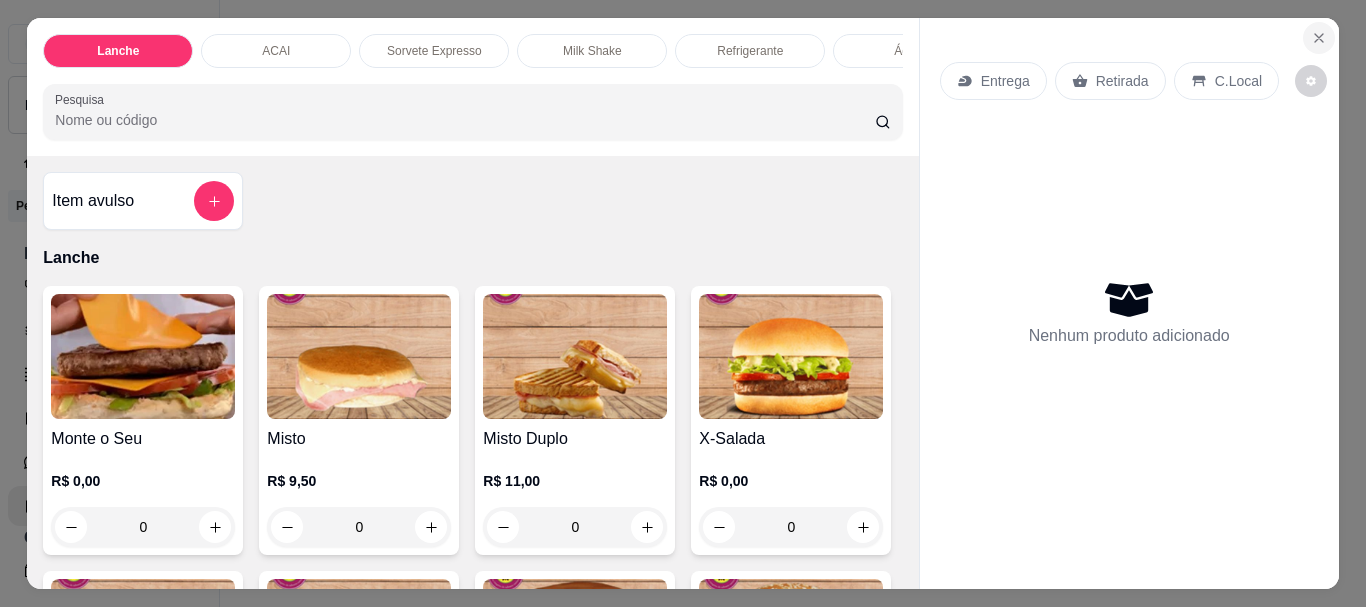 click 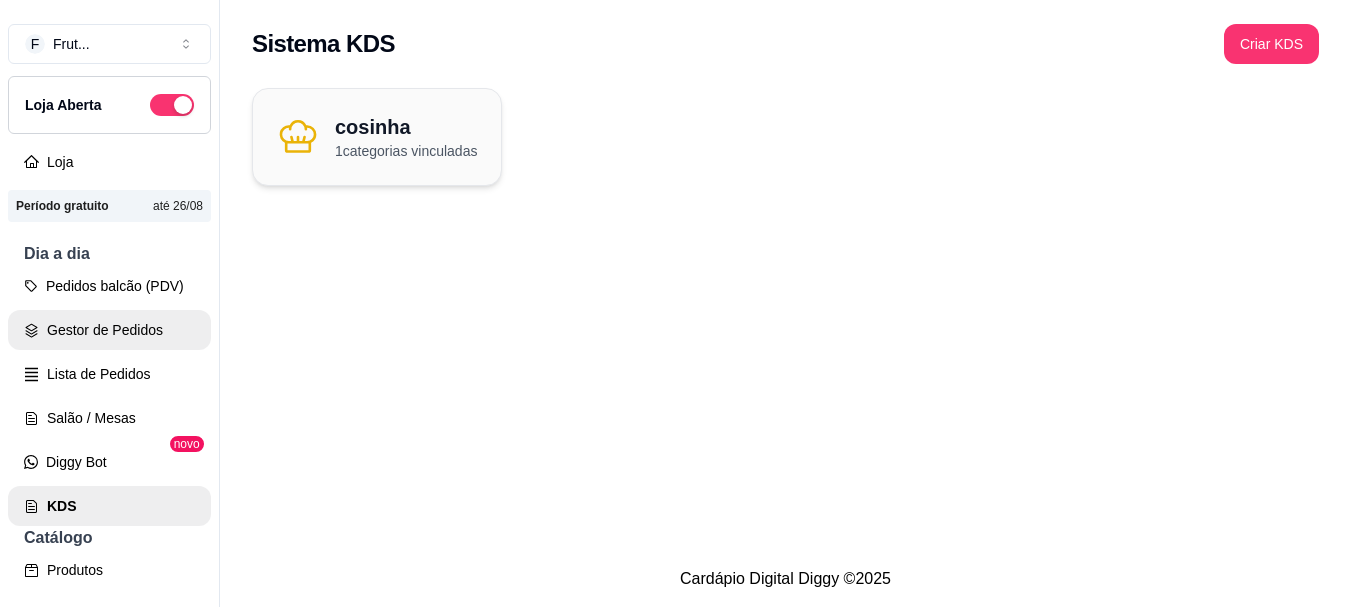 click on "Gestor de Pedidos" at bounding box center [109, 330] 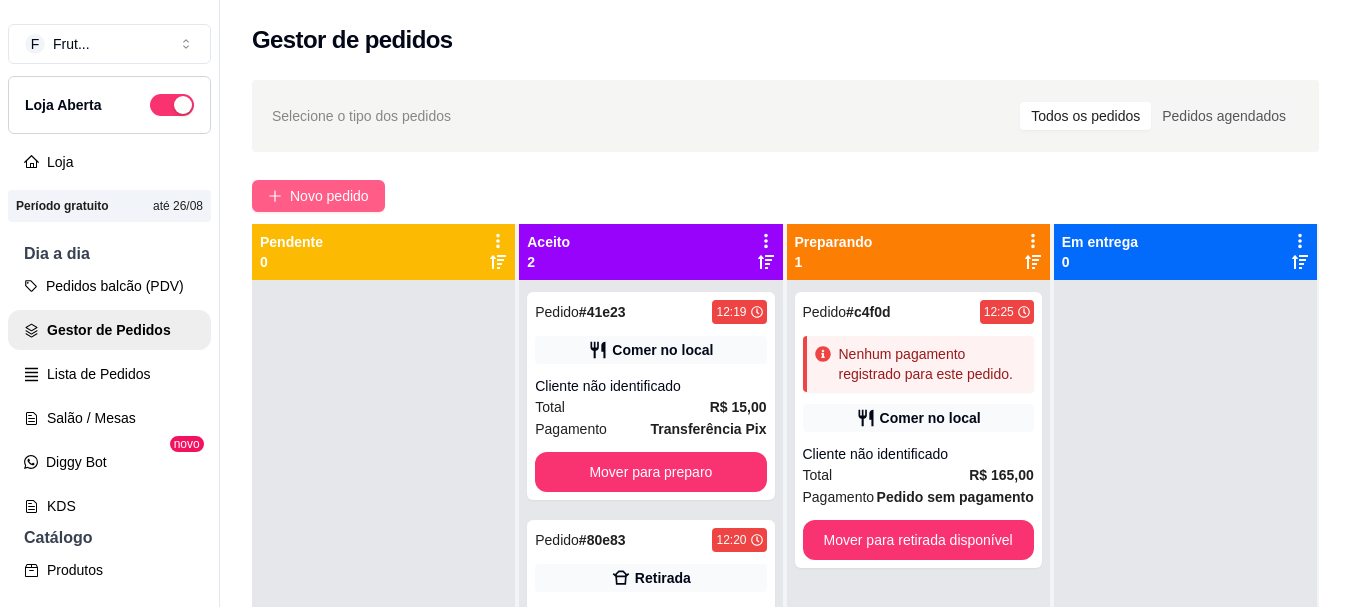 click on "Novo pedido" at bounding box center (329, 196) 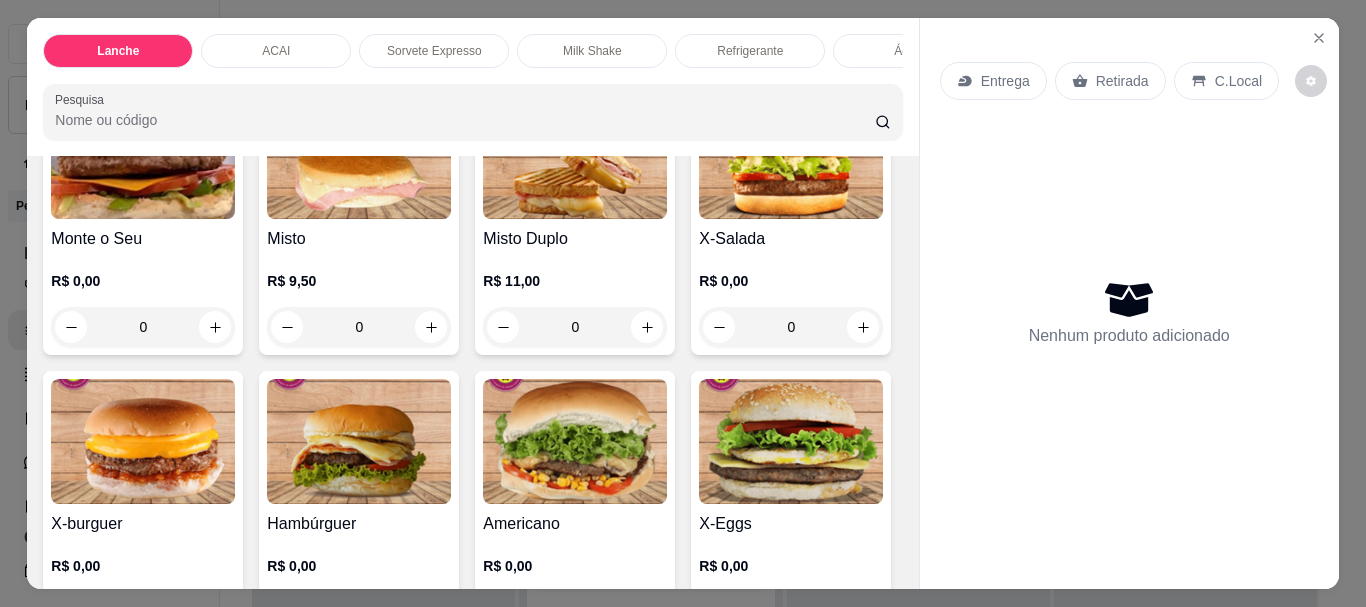 scroll, scrollTop: 500, scrollLeft: 0, axis: vertical 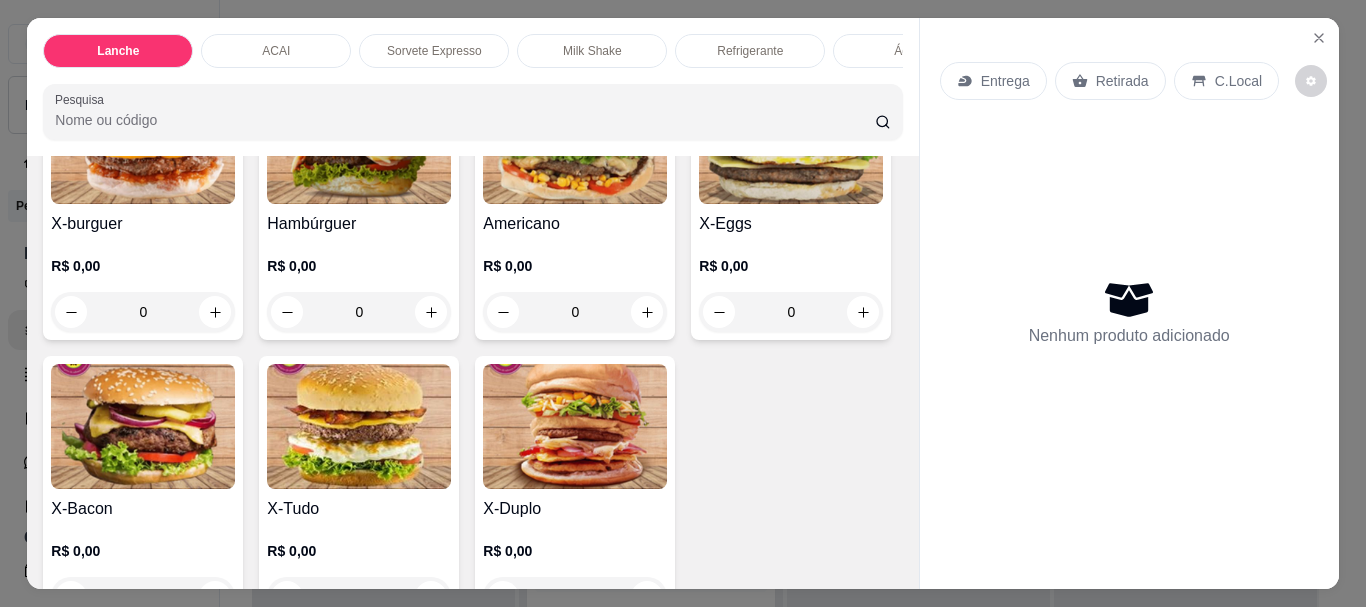 click on "R$ 0,00" at bounding box center (143, 266) 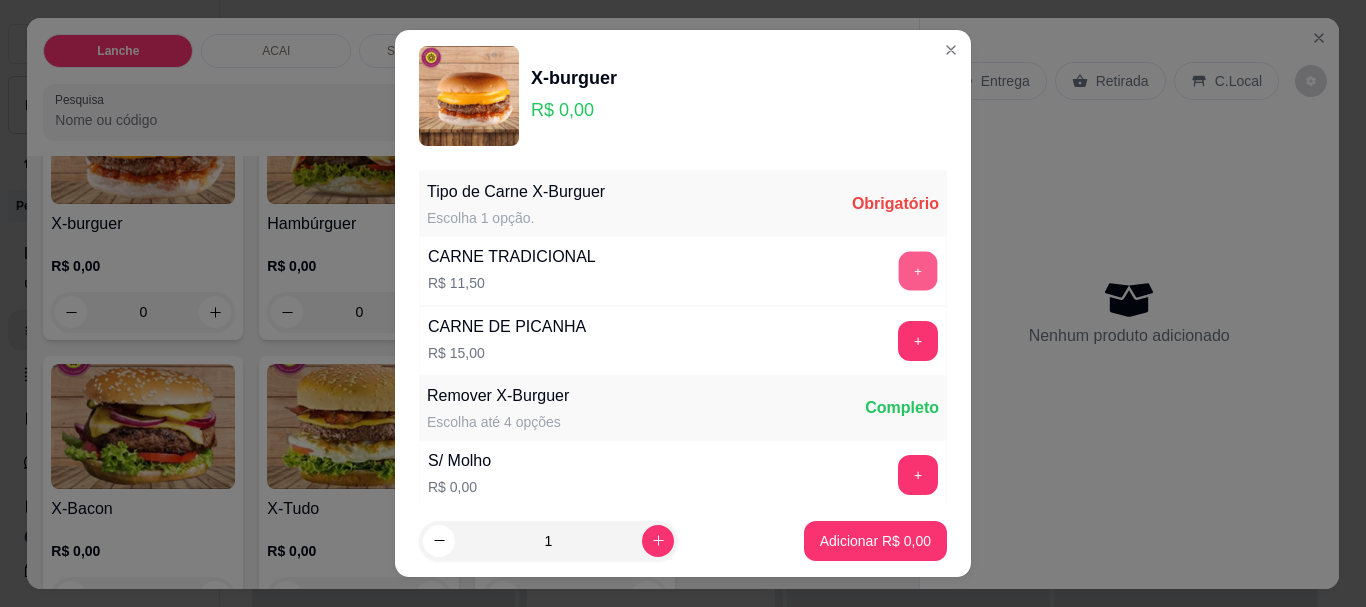 click on "+" at bounding box center [918, 271] 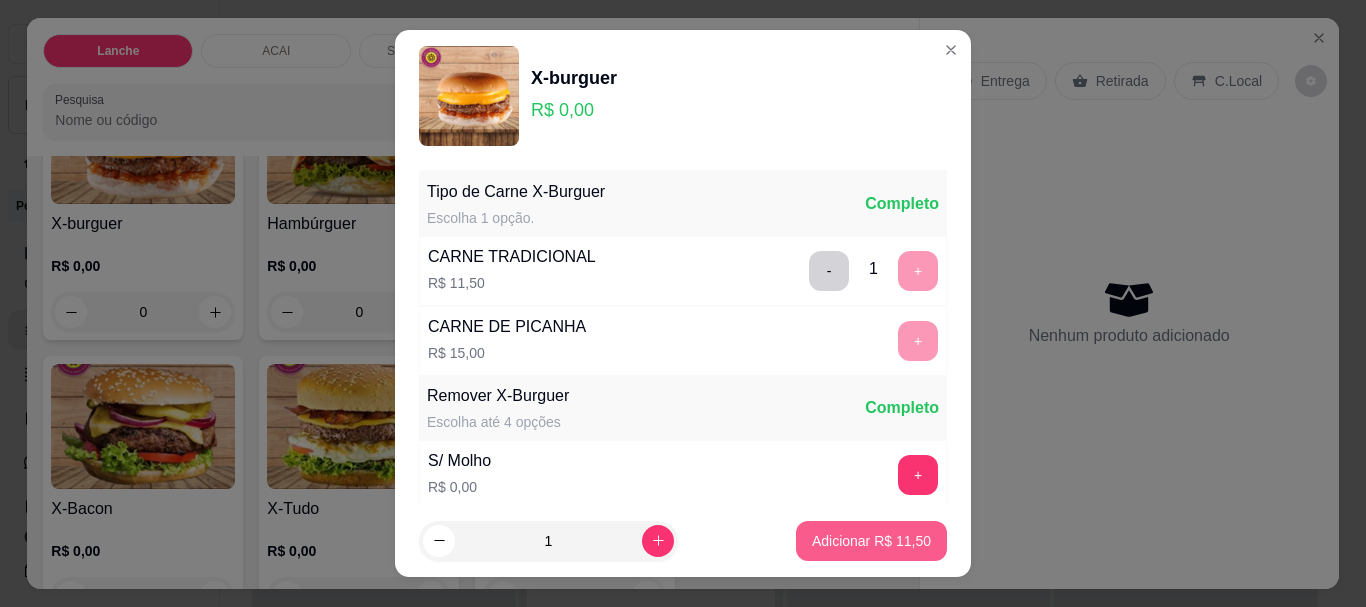 click on "Adicionar   R$ 11,50" at bounding box center (871, 541) 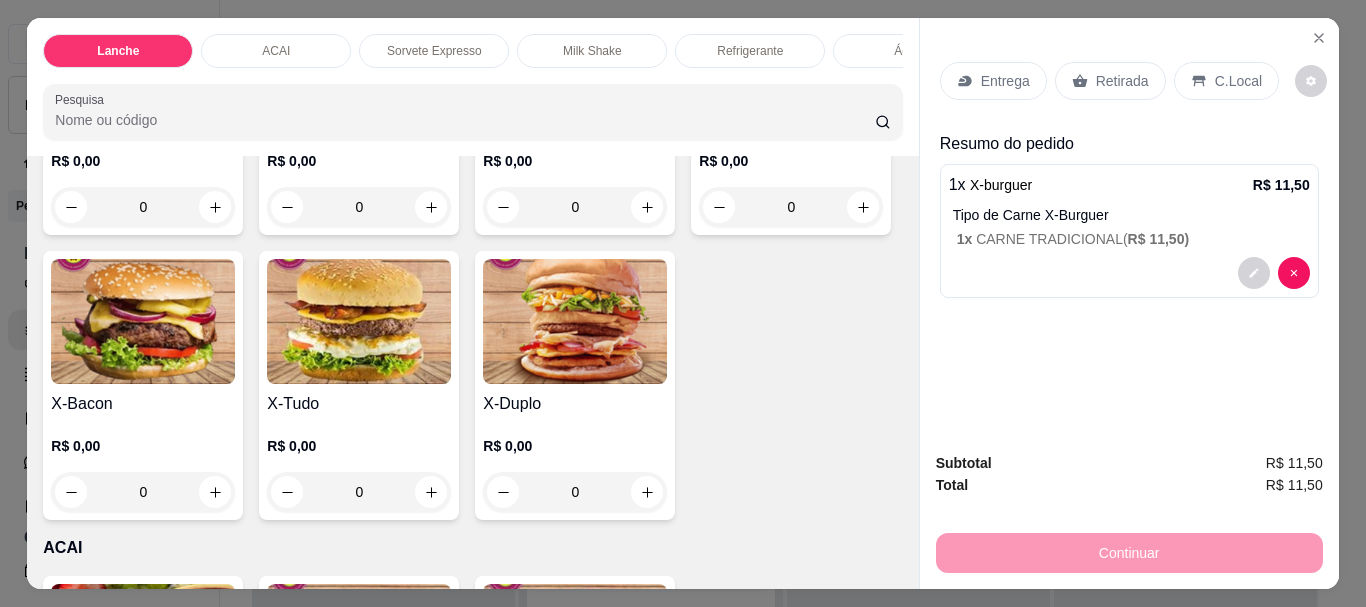 scroll, scrollTop: 700, scrollLeft: 0, axis: vertical 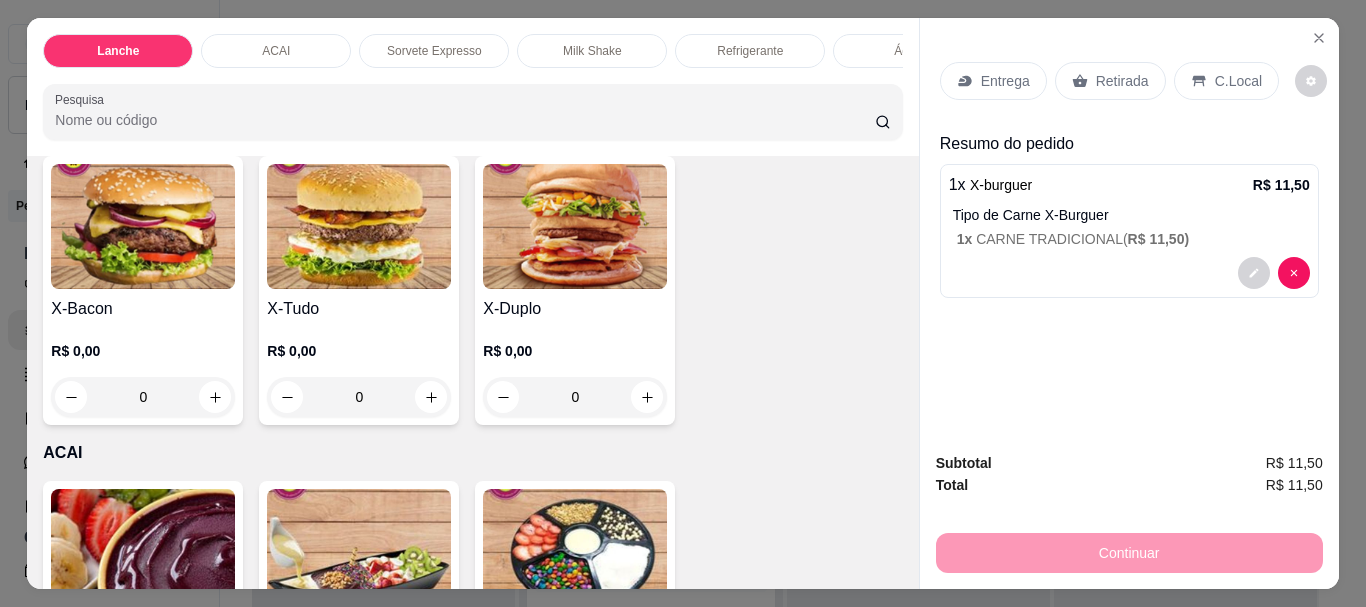 click on "0" at bounding box center (791, 112) 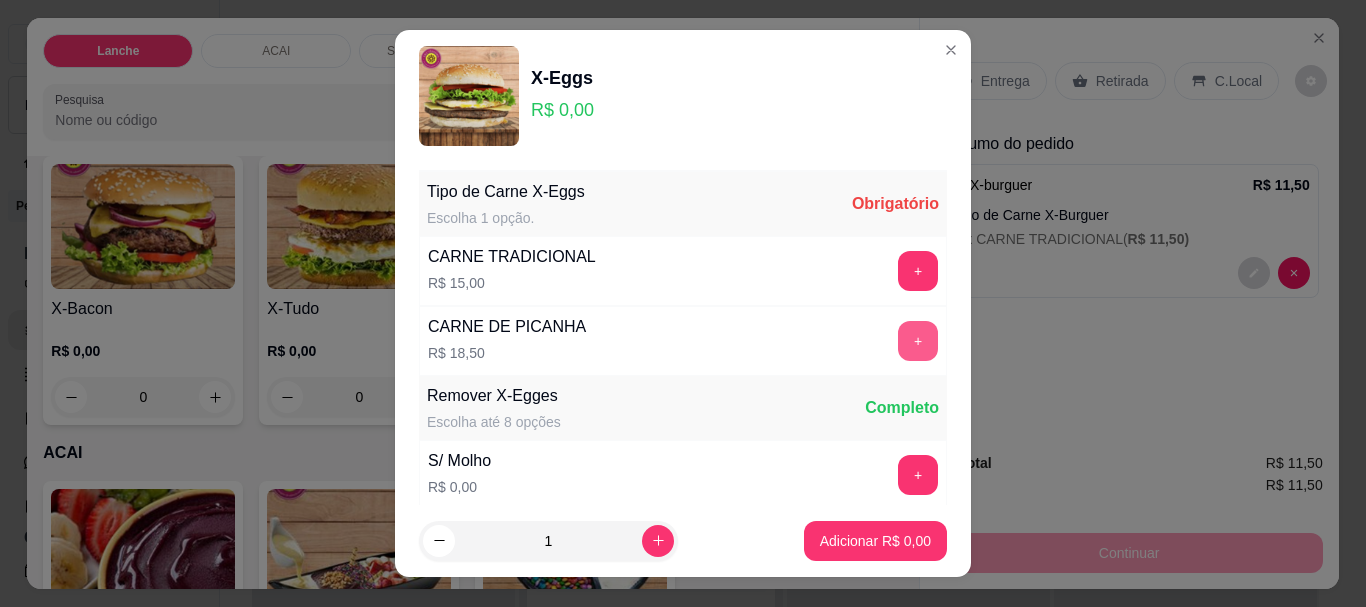 click on "+" at bounding box center [918, 341] 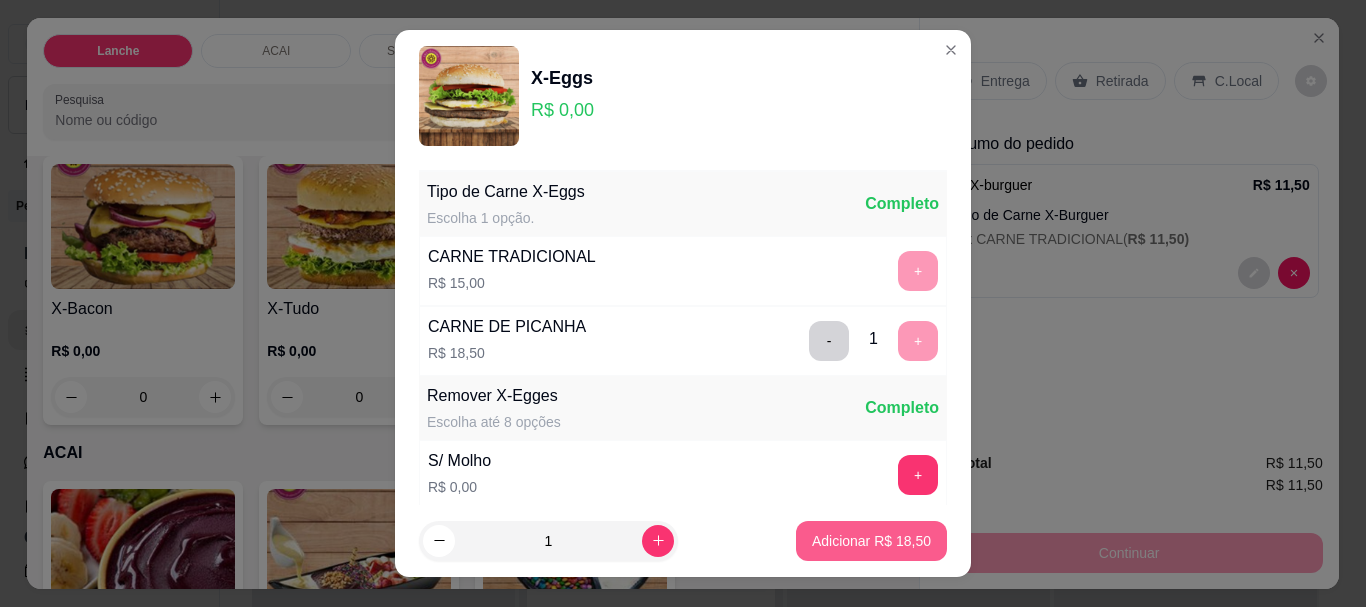 click on "Adicionar   R$ 18,50" at bounding box center (871, 541) 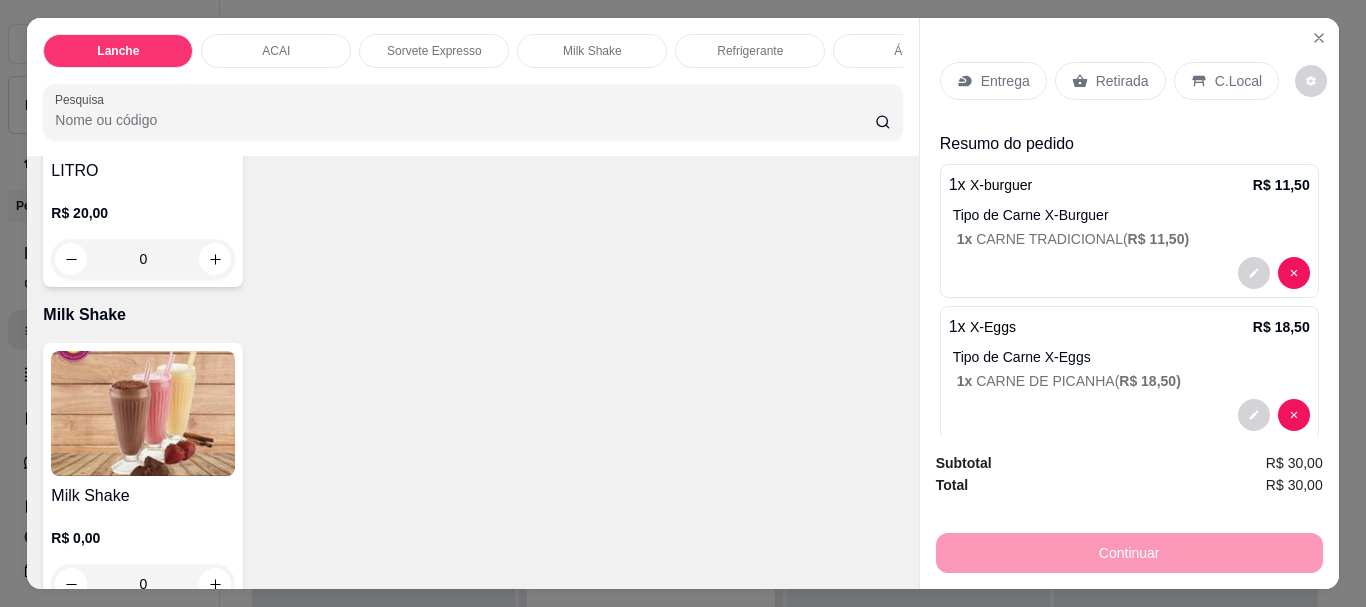 scroll, scrollTop: 1900, scrollLeft: 0, axis: vertical 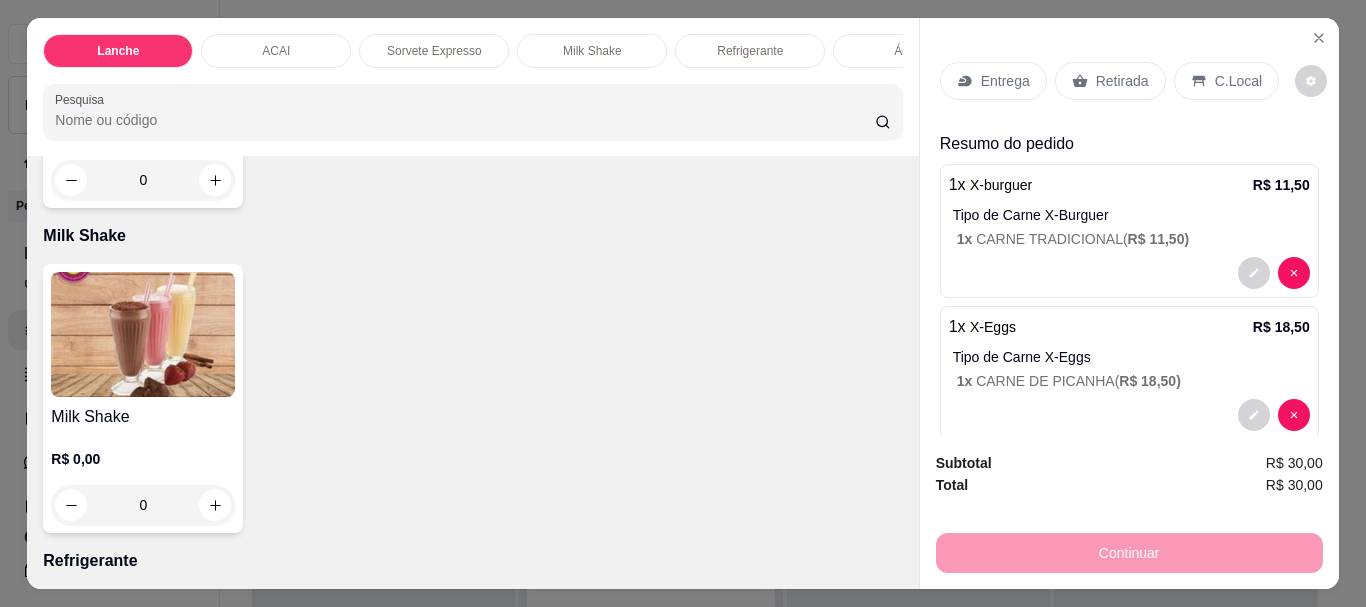 click on "Sorvete Expresso 1 LITRO" at bounding box center [143, 80] 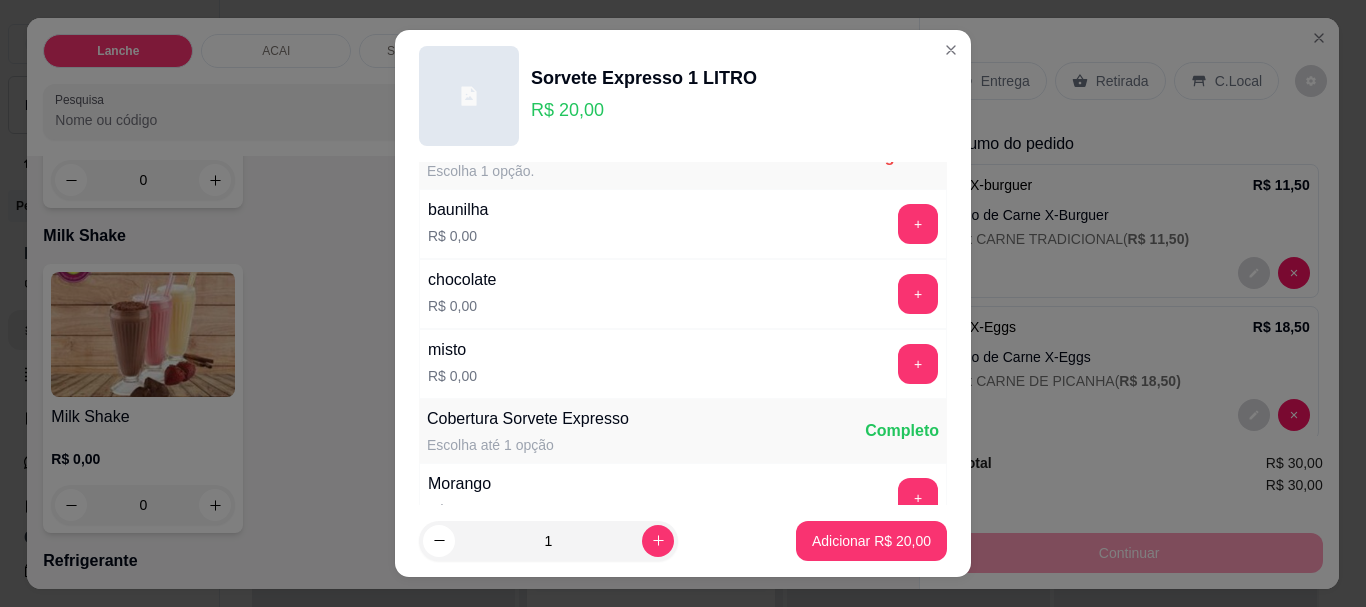 scroll, scrollTop: 0, scrollLeft: 0, axis: both 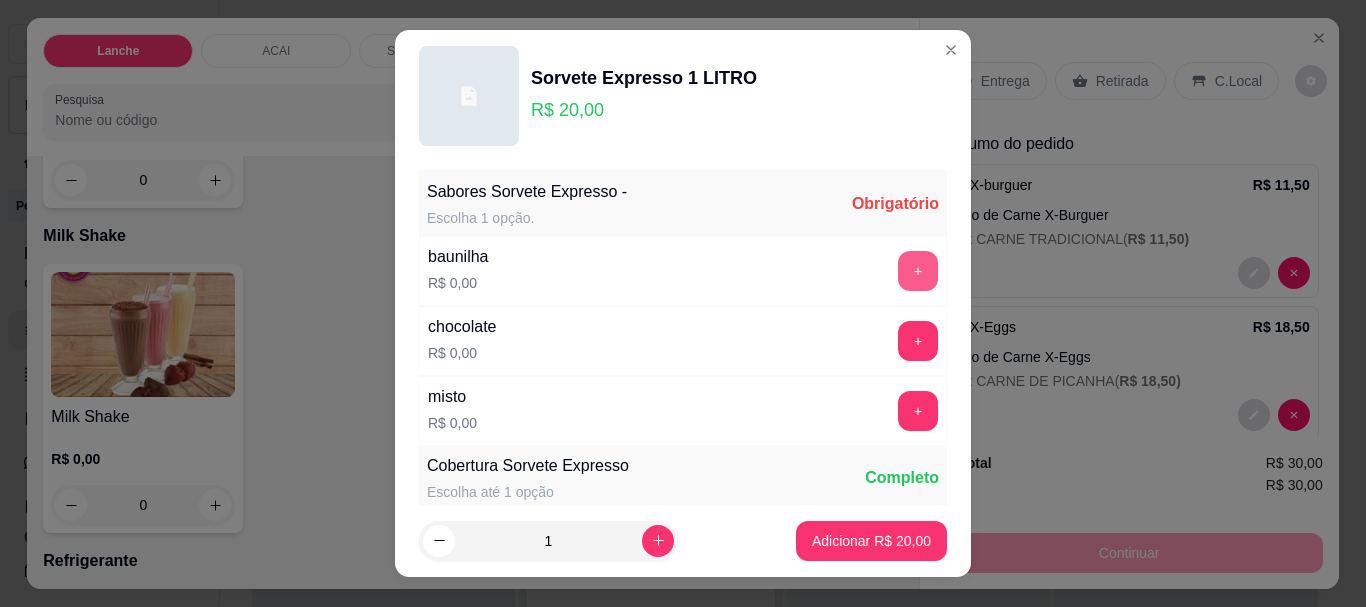 click on "+" at bounding box center [918, 271] 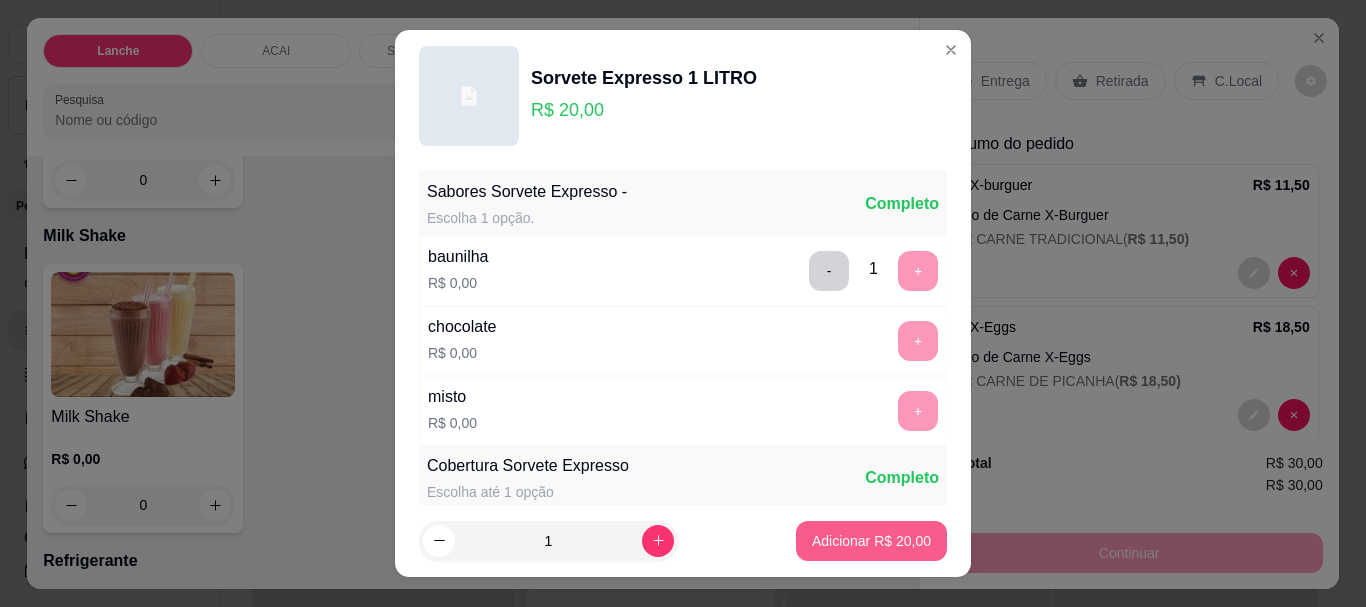 click on "Adicionar   R$ 20,00" at bounding box center (871, 541) 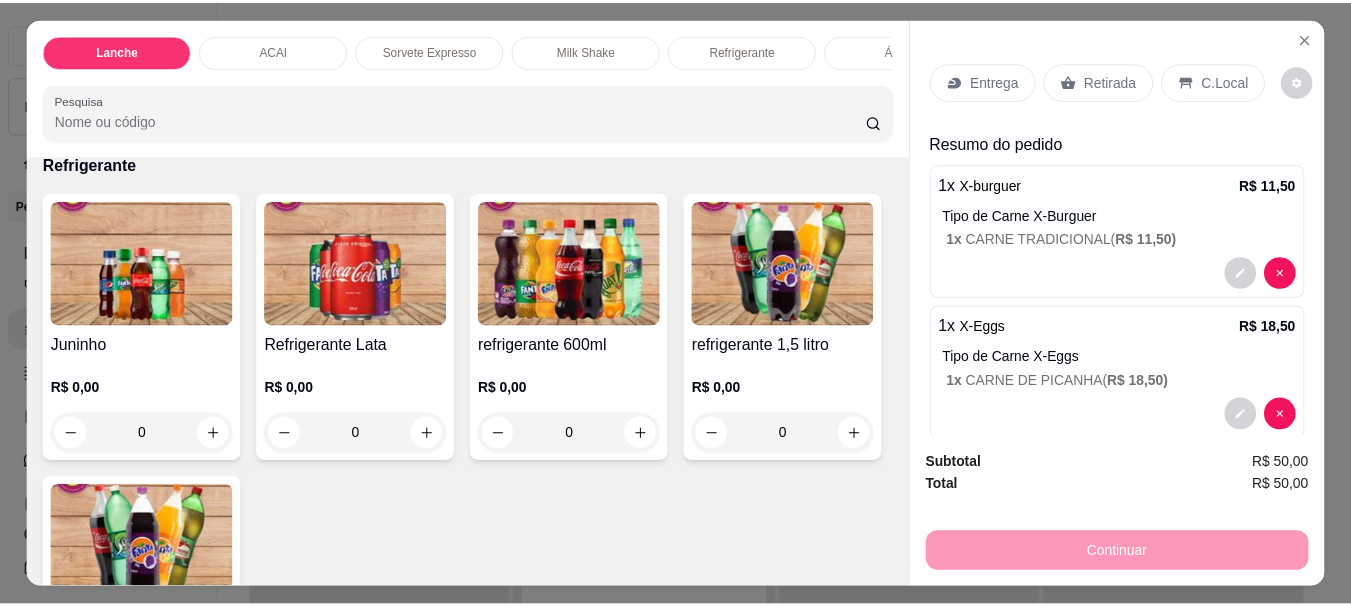 scroll, scrollTop: 2300, scrollLeft: 0, axis: vertical 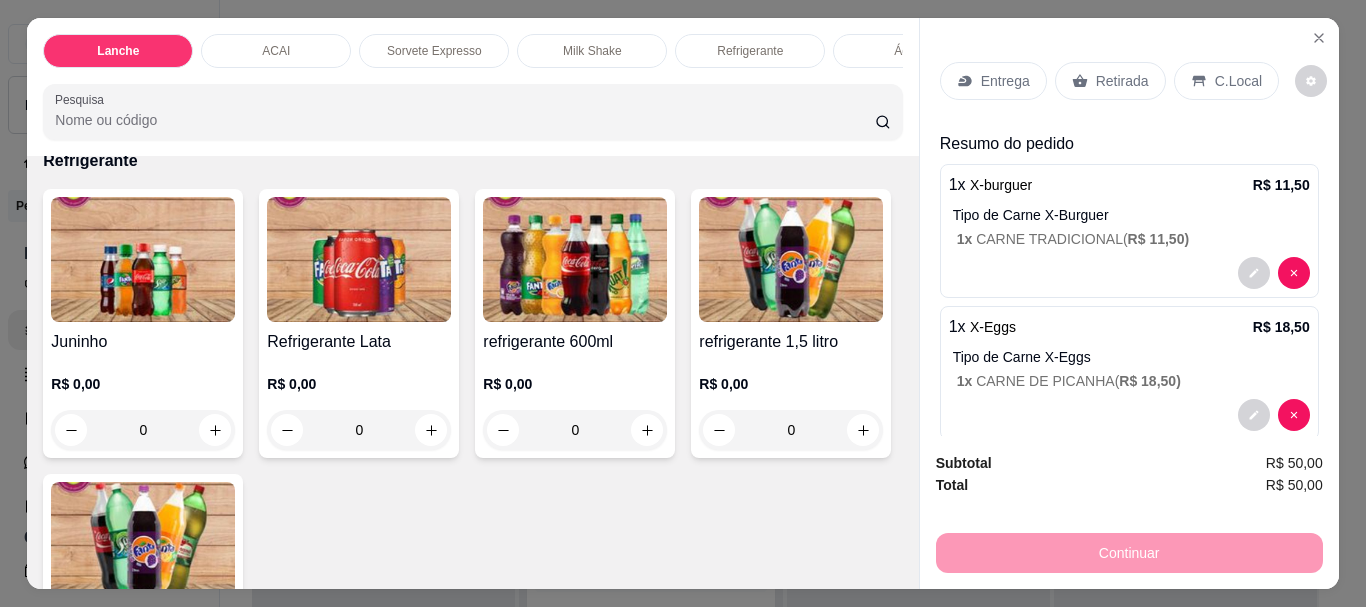 click on "Continuar" at bounding box center [1129, 550] 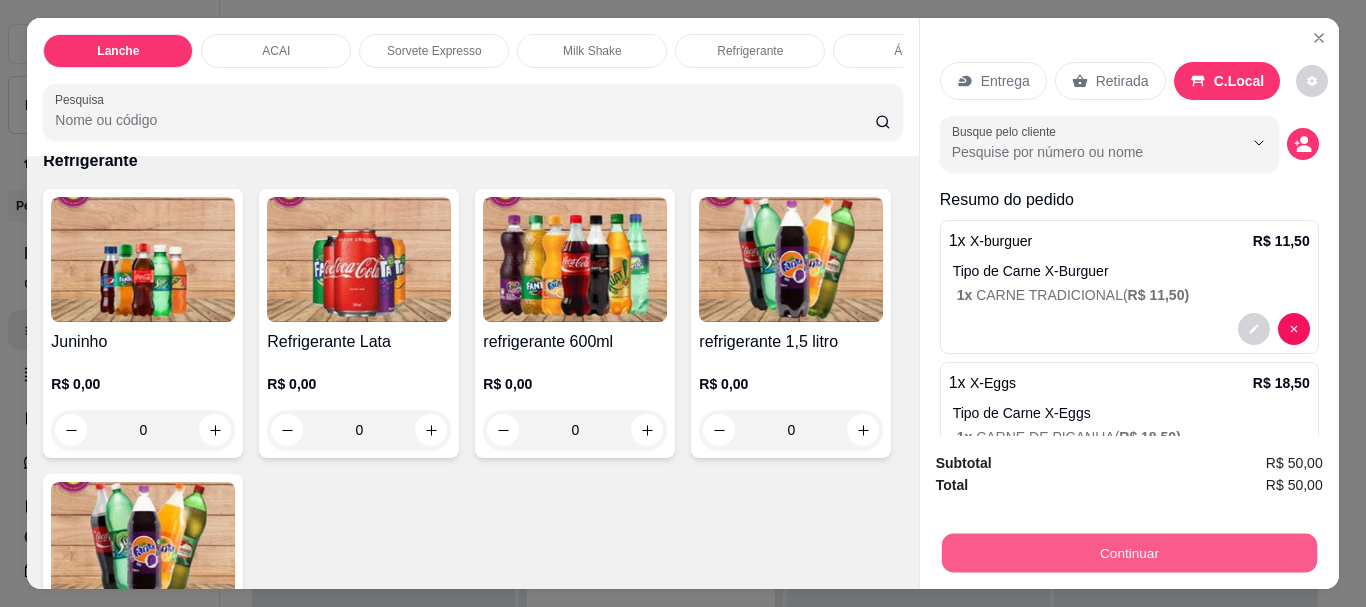 click on "Continuar" at bounding box center (1128, 552) 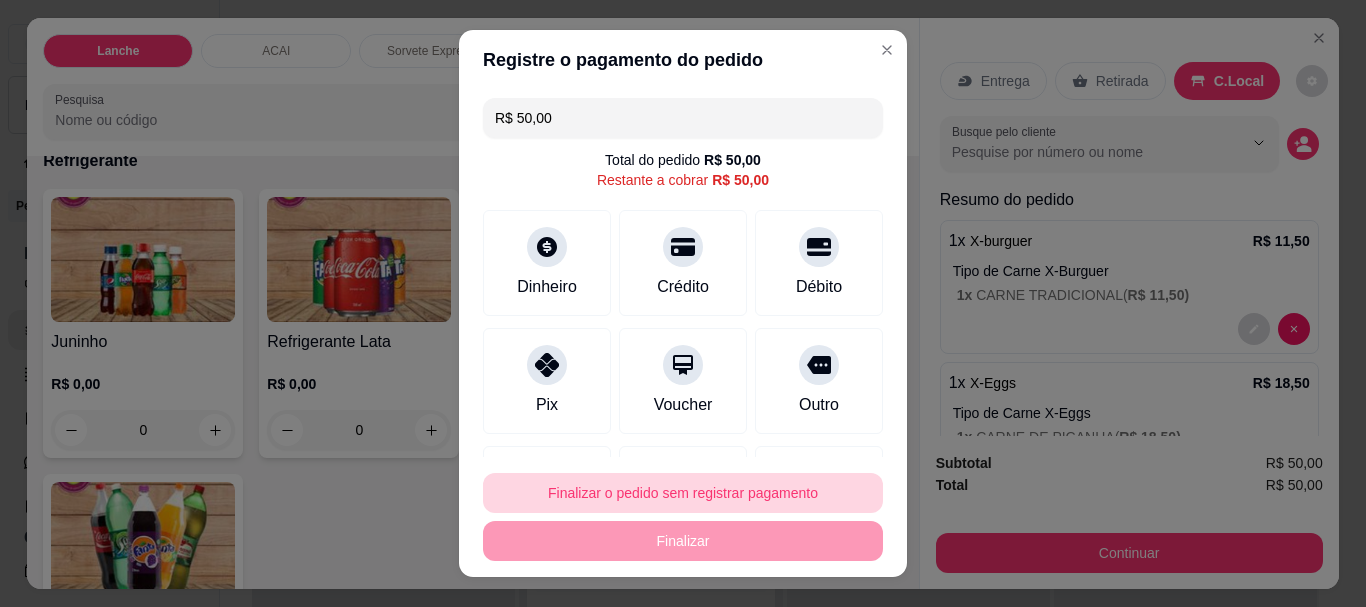 click on "Finalizar o pedido sem registrar pagamento" at bounding box center (683, 493) 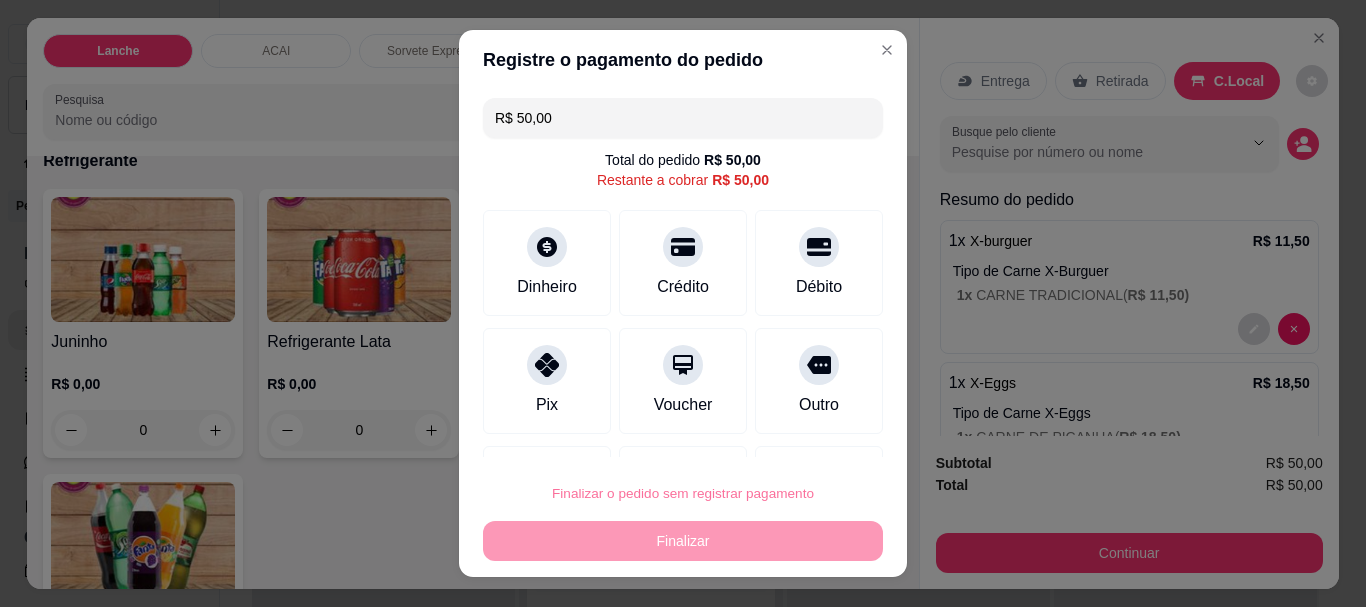 click on "Confirmar" at bounding box center (797, 436) 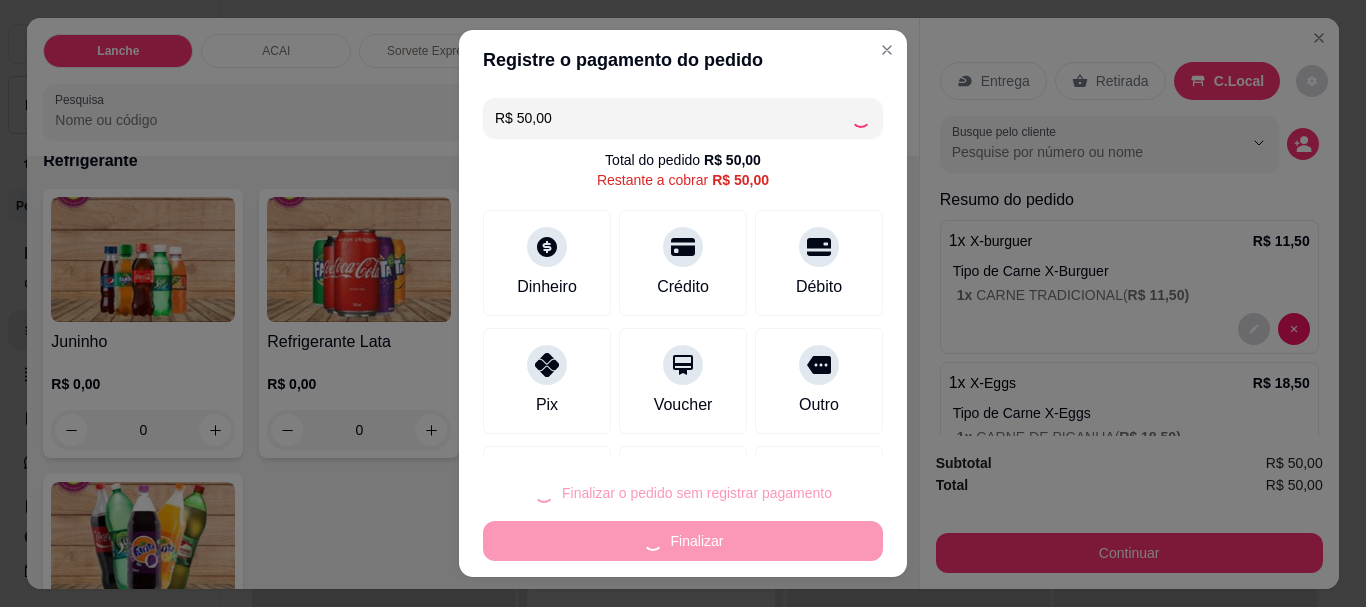 type on "R$ 0,00" 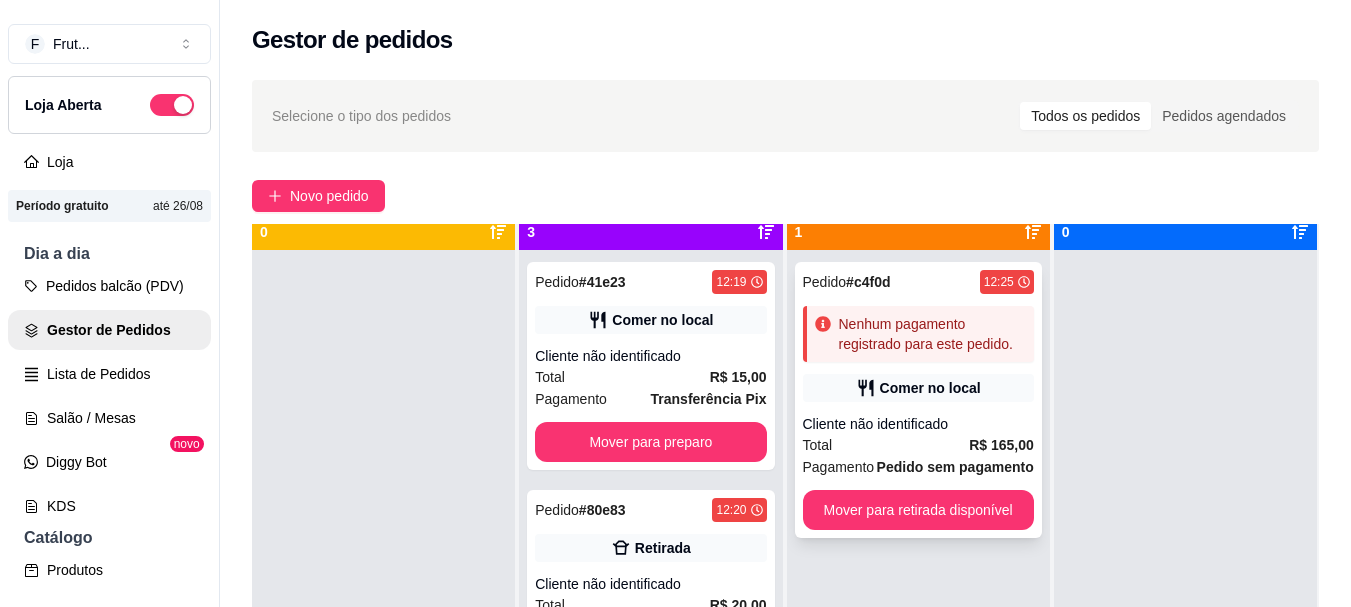 scroll, scrollTop: 56, scrollLeft: 0, axis: vertical 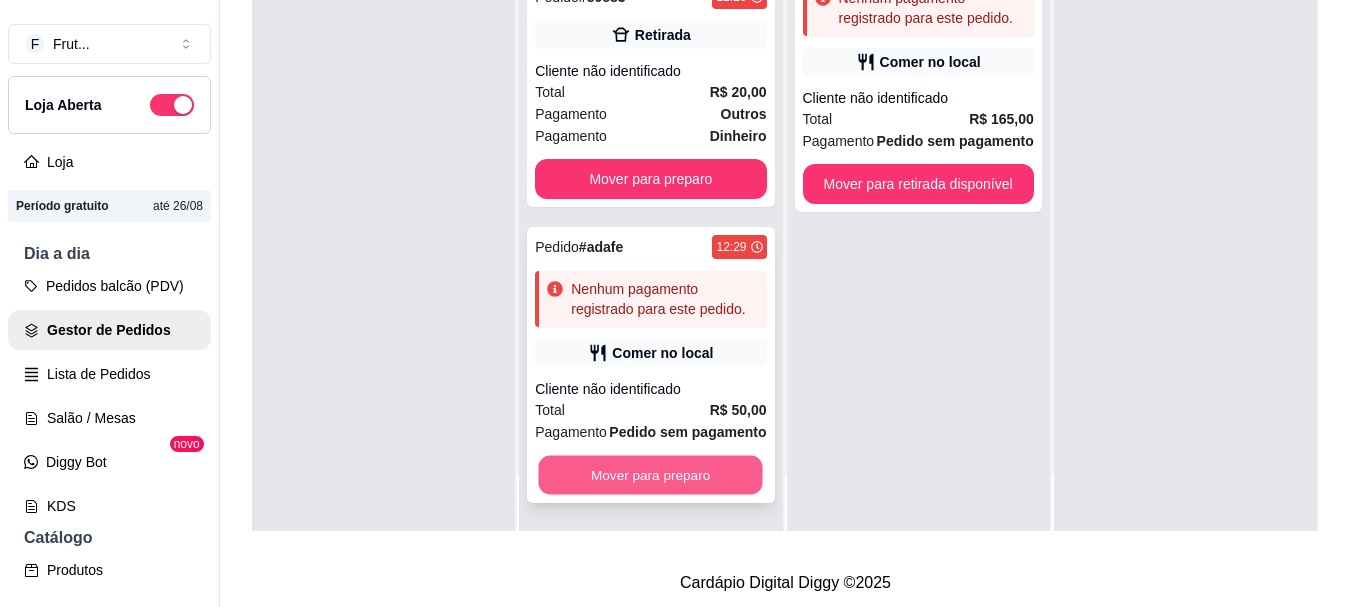 click on "Mover para preparo" at bounding box center [651, 475] 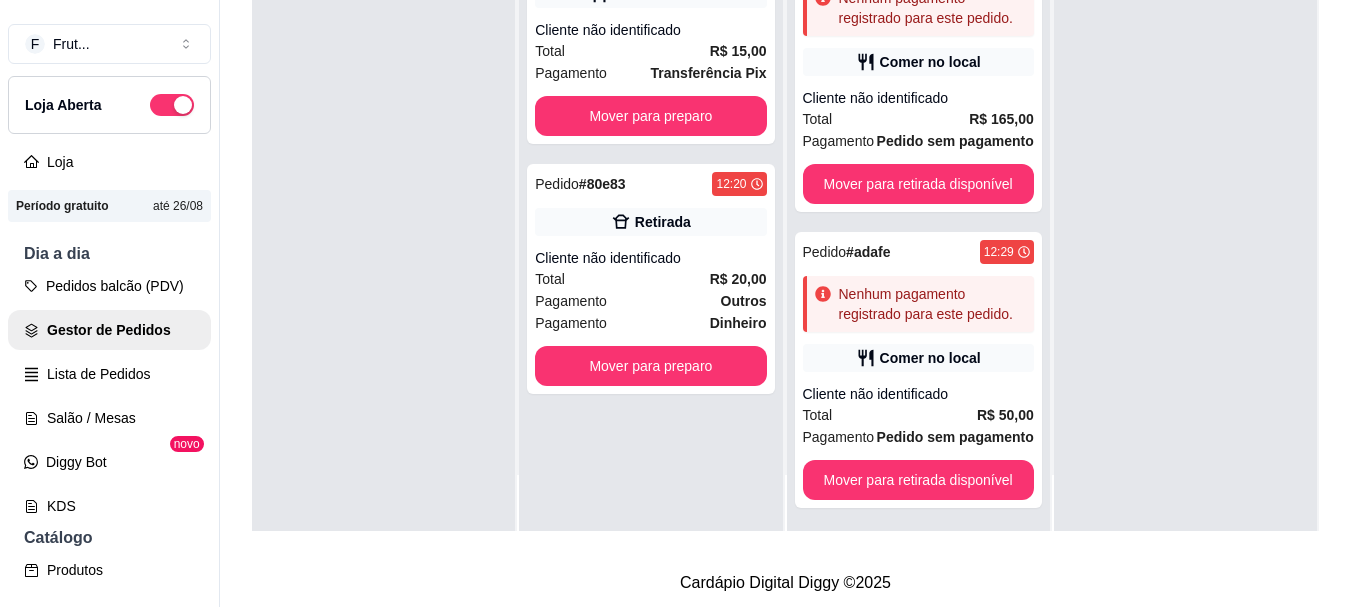 scroll, scrollTop: 0, scrollLeft: 0, axis: both 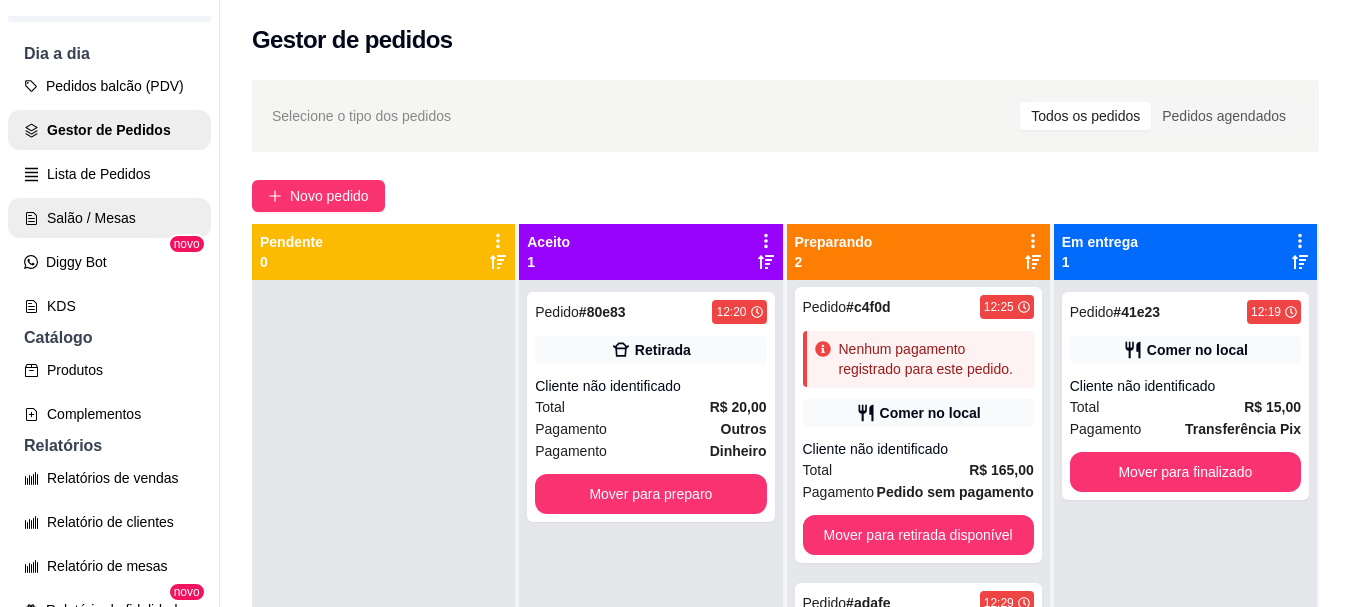 click on "Salão / Mesas" at bounding box center [109, 218] 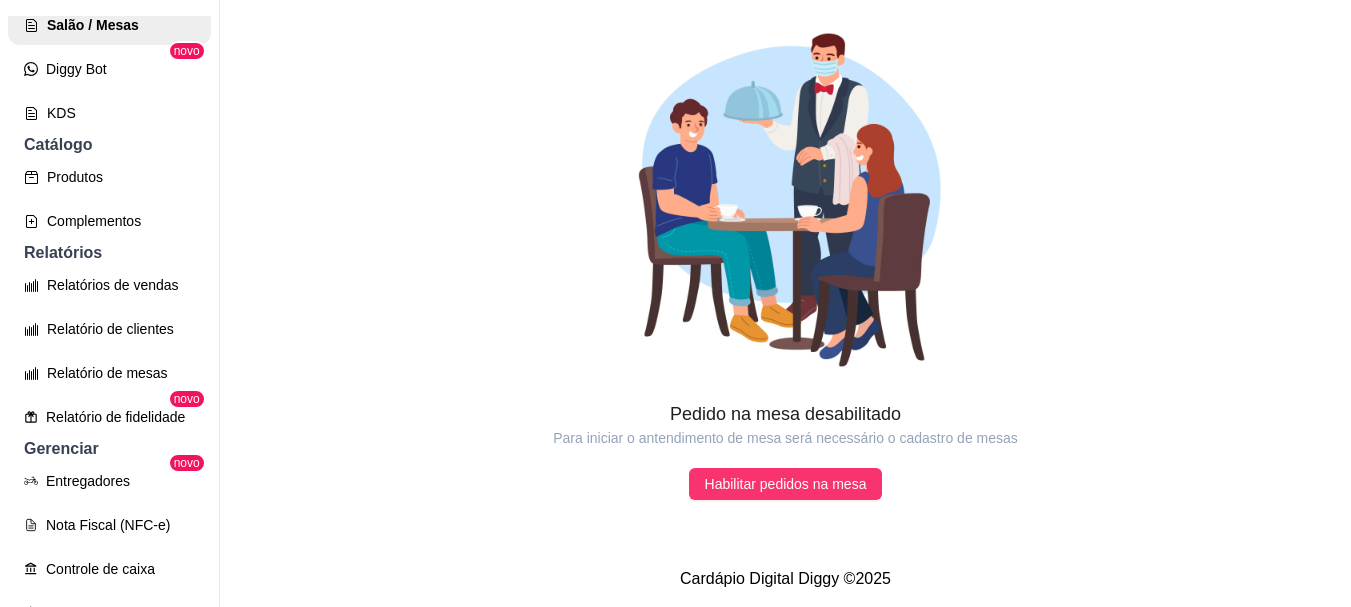 scroll, scrollTop: 400, scrollLeft: 0, axis: vertical 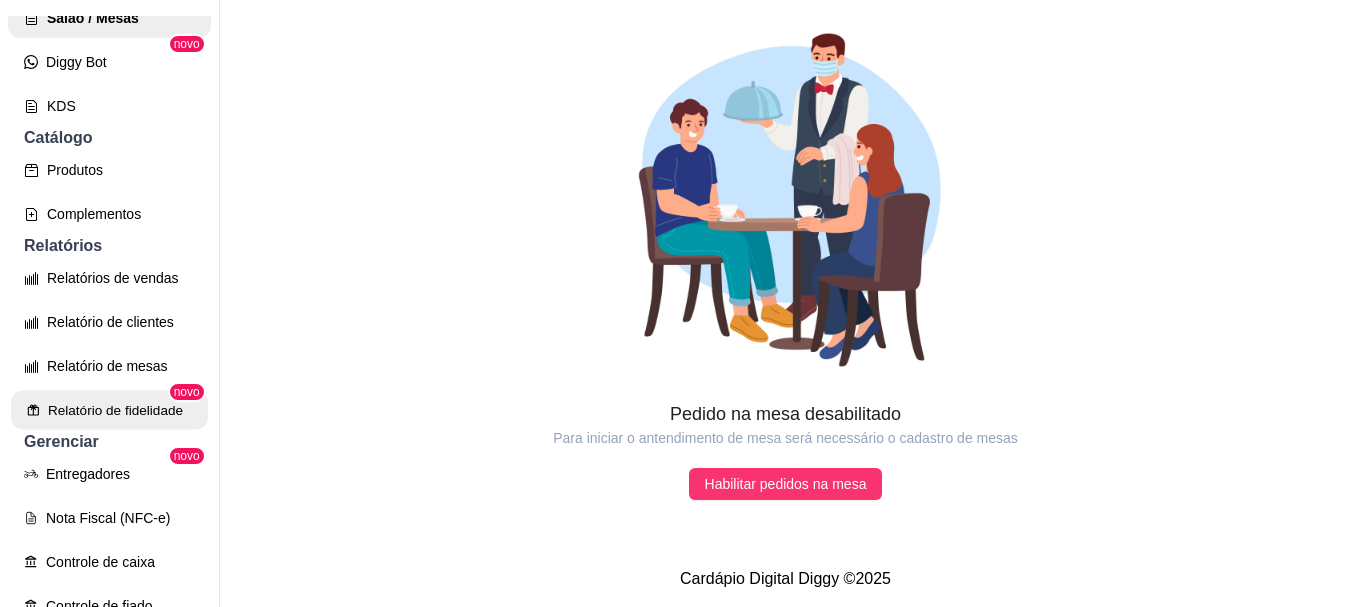 click on "Relatório de fidelidade" at bounding box center [109, 410] 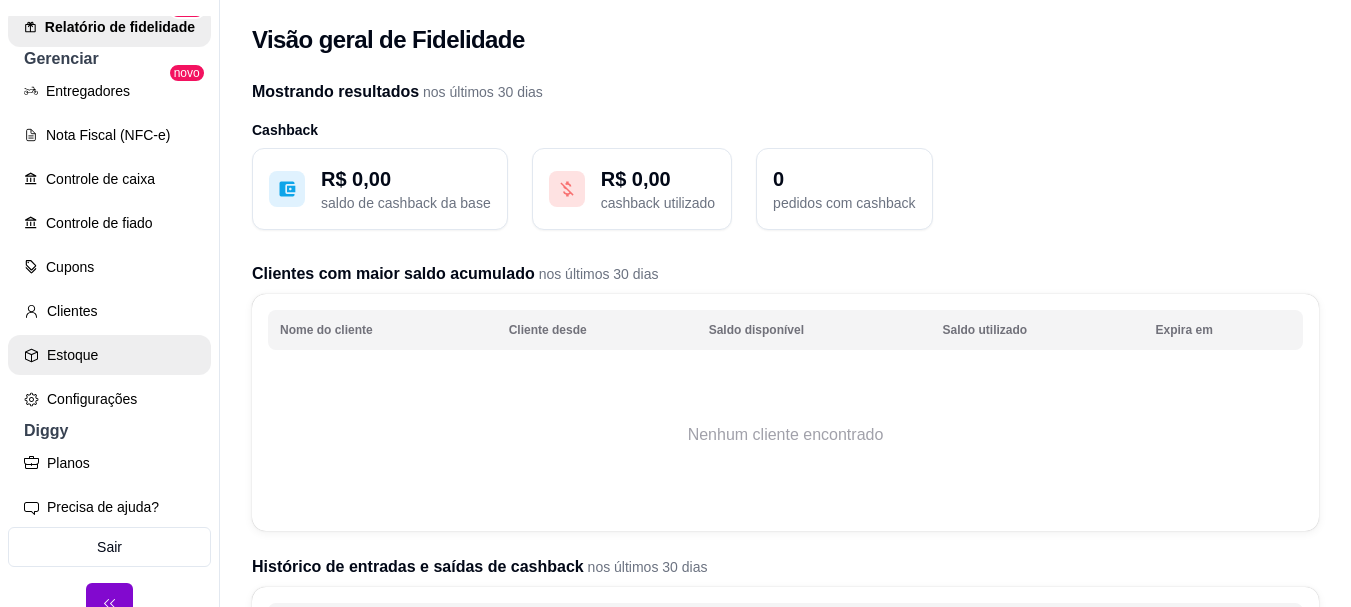 scroll, scrollTop: 807, scrollLeft: 0, axis: vertical 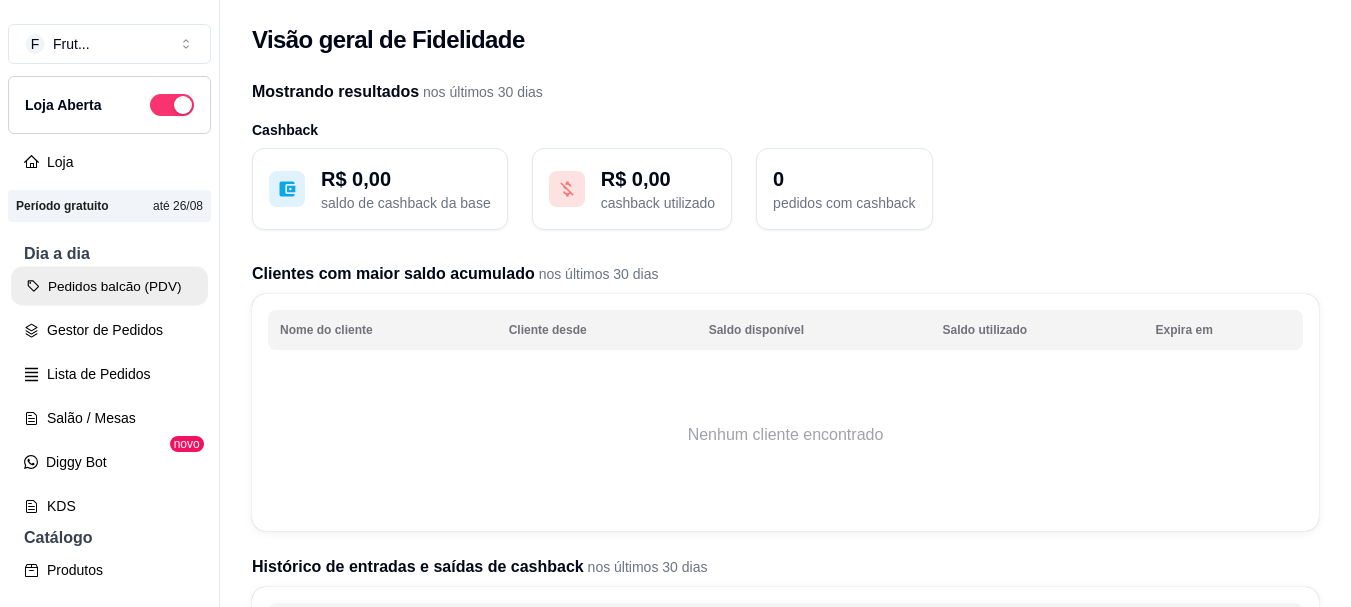 click on "Pedidos balcão (PDV)" at bounding box center (109, 286) 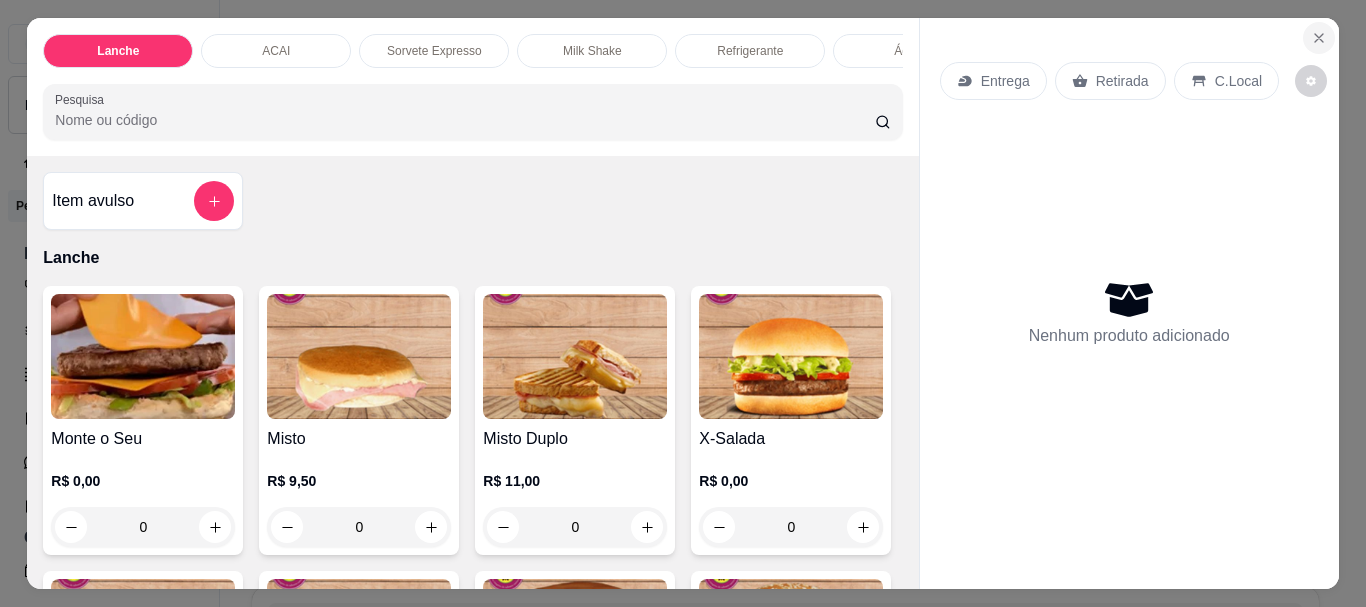 click 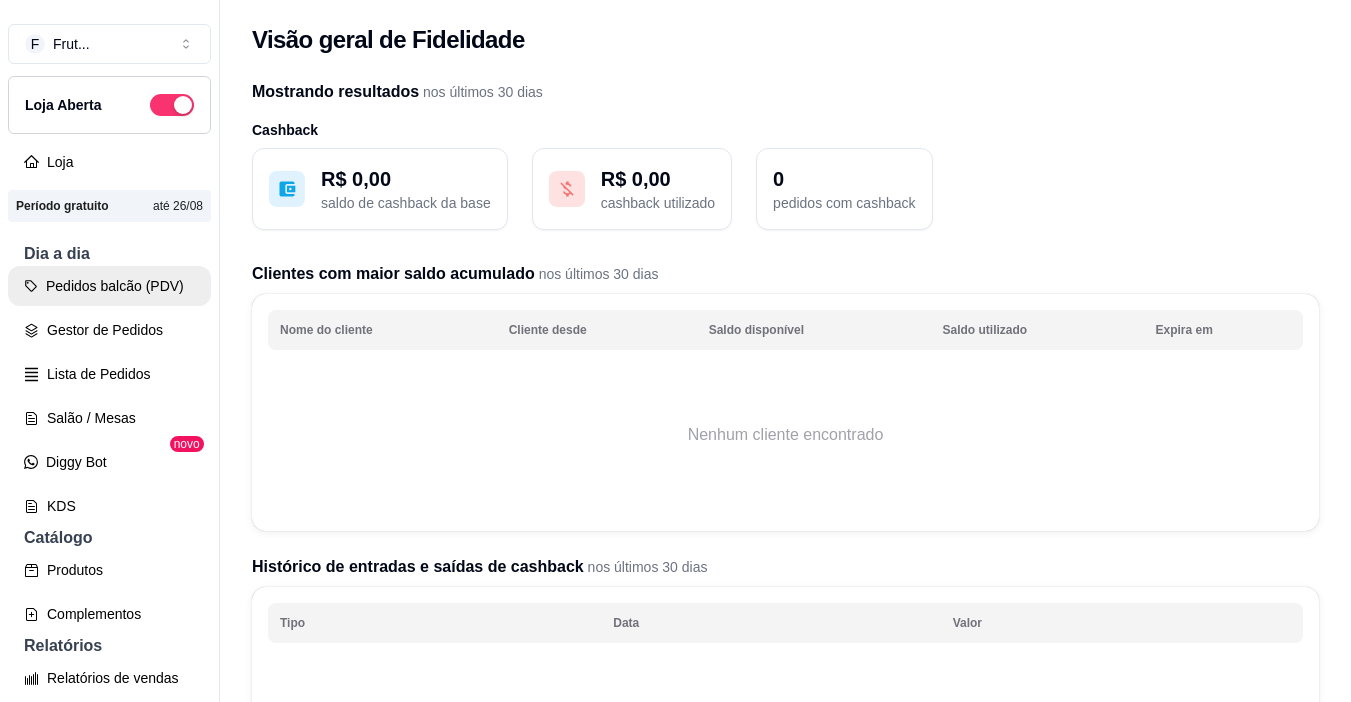 click on "Pedidos balcão (PDV)" at bounding box center [109, 286] 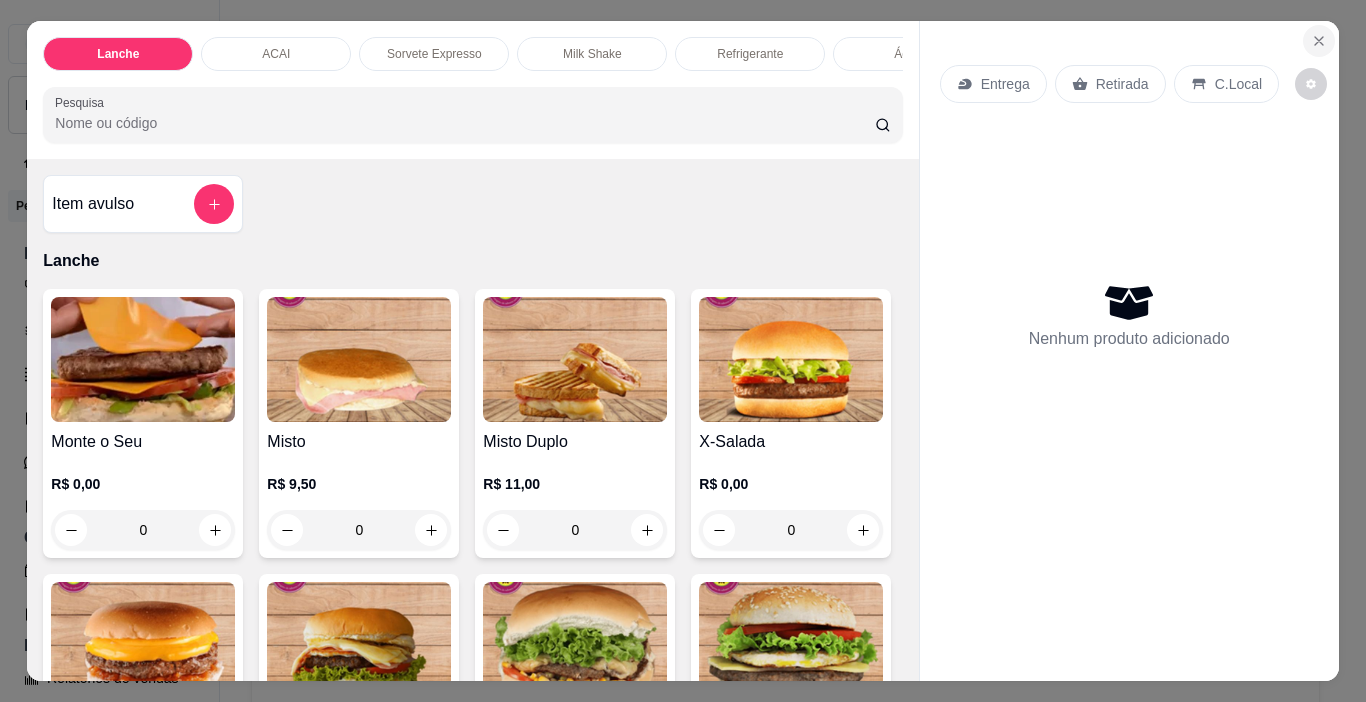 click at bounding box center (1319, 41) 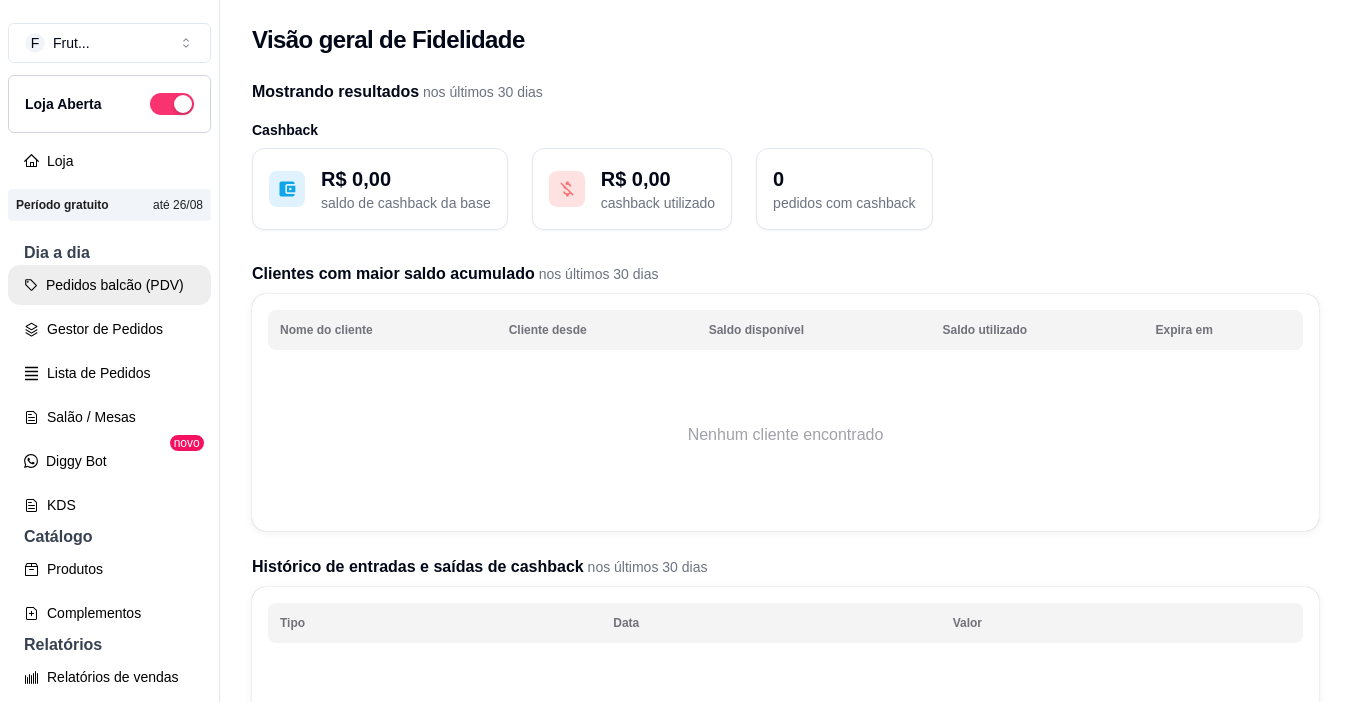 scroll, scrollTop: 0, scrollLeft: 0, axis: both 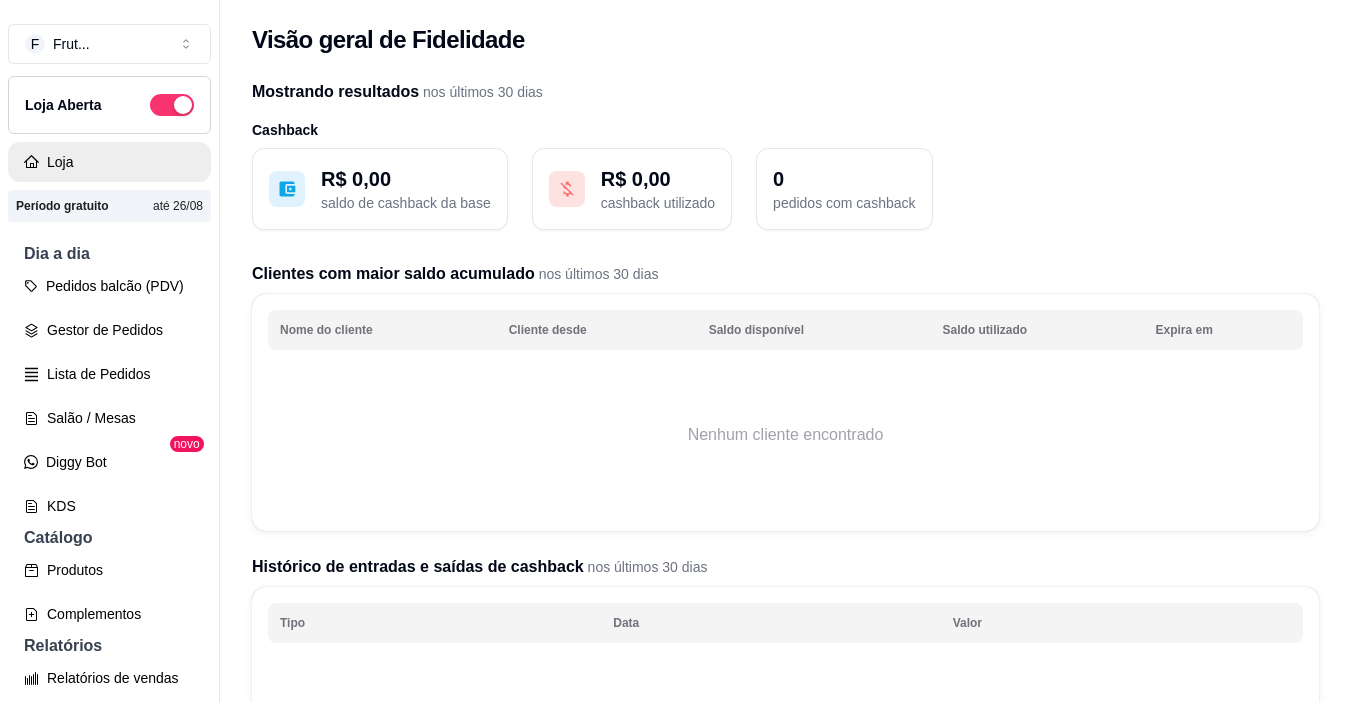 click on "Loja" at bounding box center [109, 162] 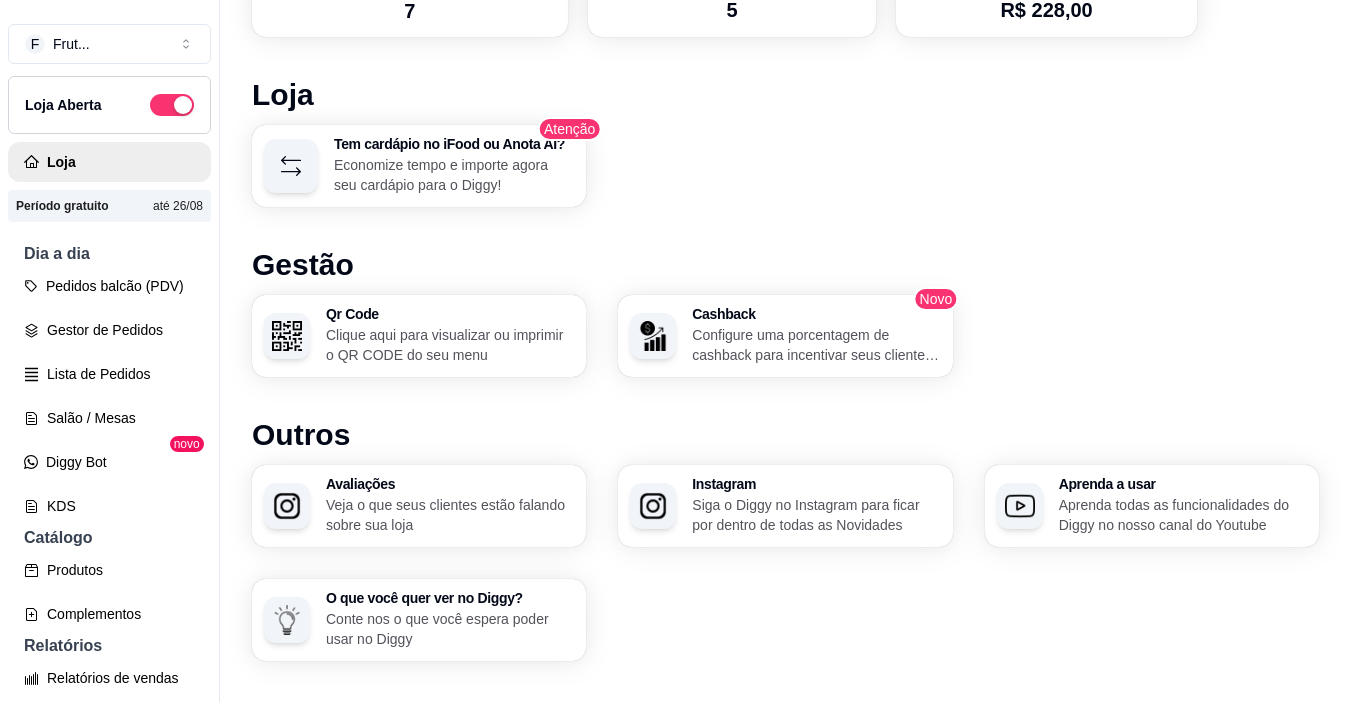 scroll, scrollTop: 1097, scrollLeft: 0, axis: vertical 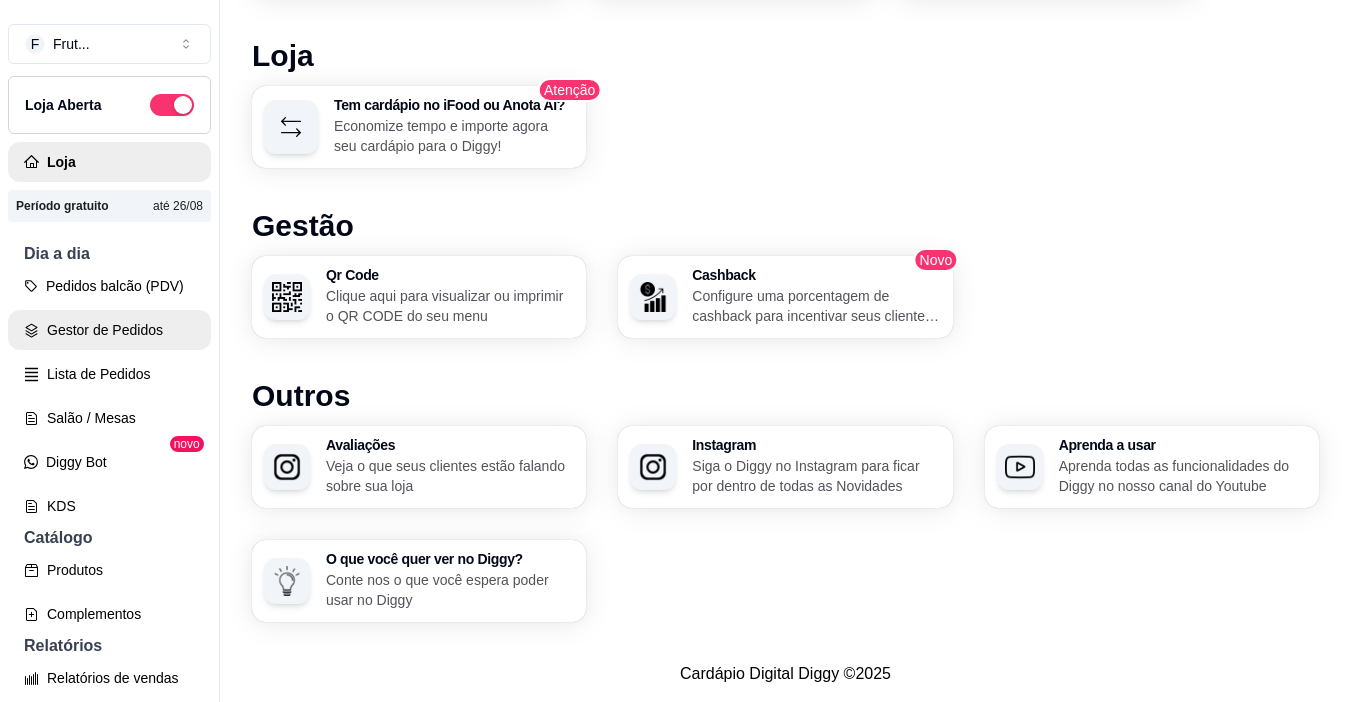 click on "Gestor de Pedidos" at bounding box center [109, 330] 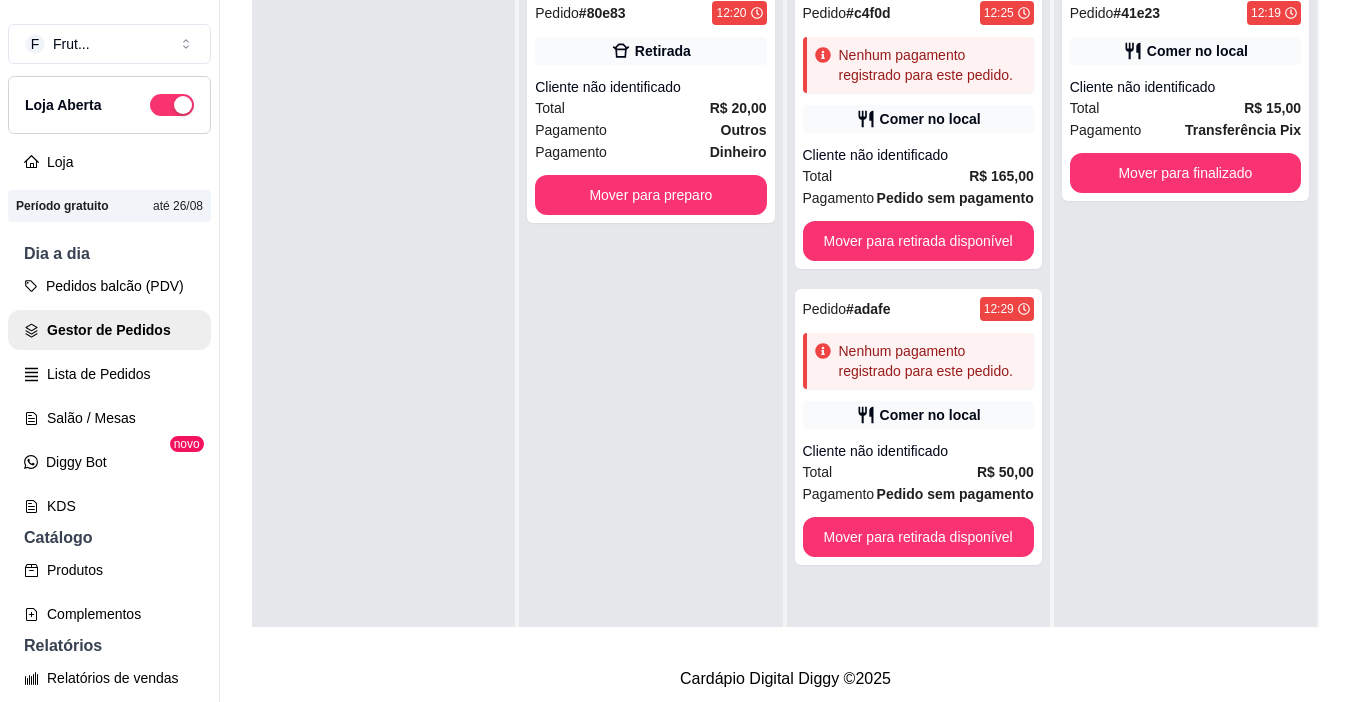 scroll, scrollTop: 300, scrollLeft: 0, axis: vertical 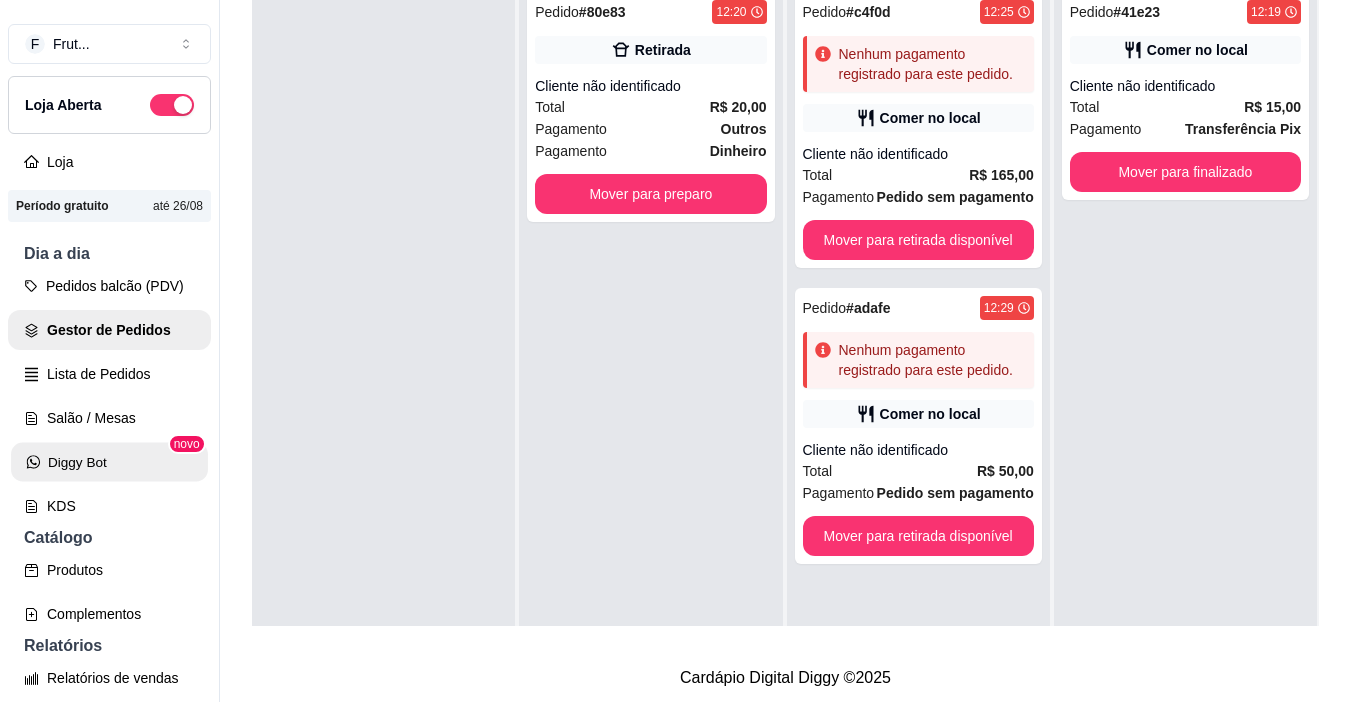 click on "Diggy Bot" at bounding box center [109, 462] 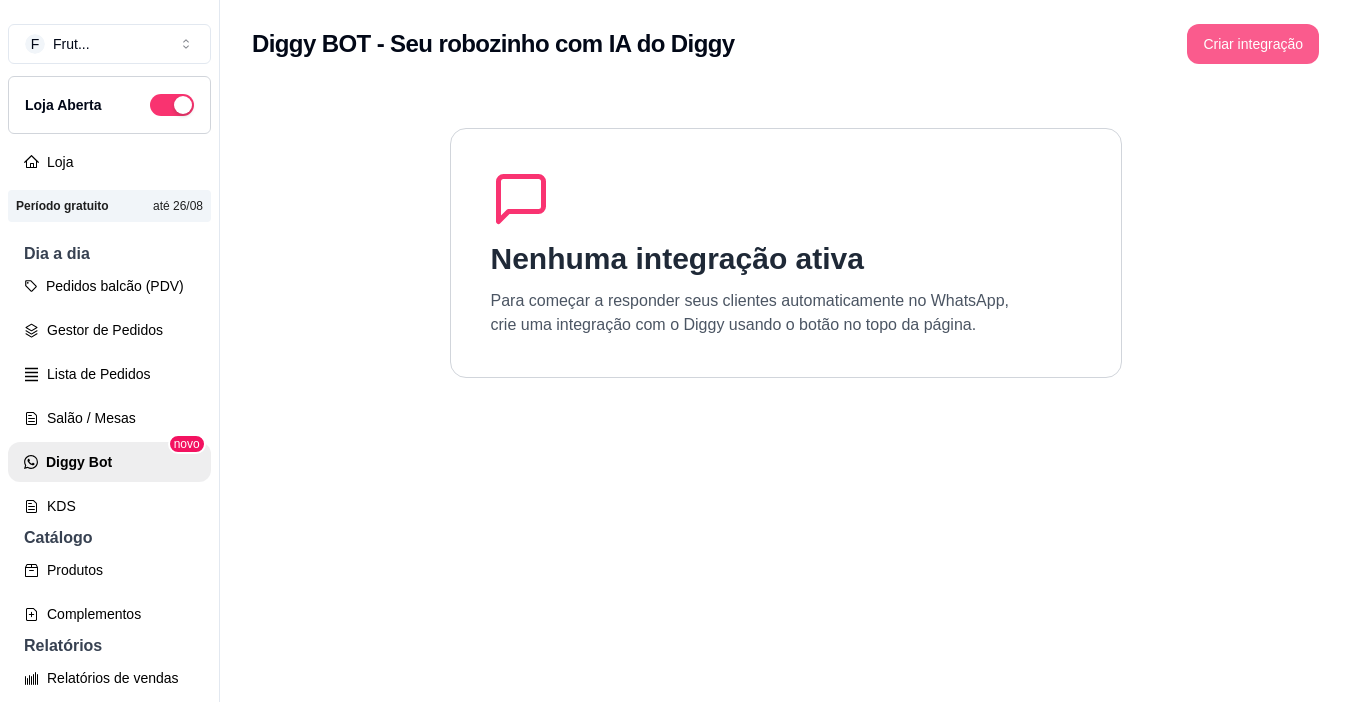 click on "Criar integração" at bounding box center [1253, 44] 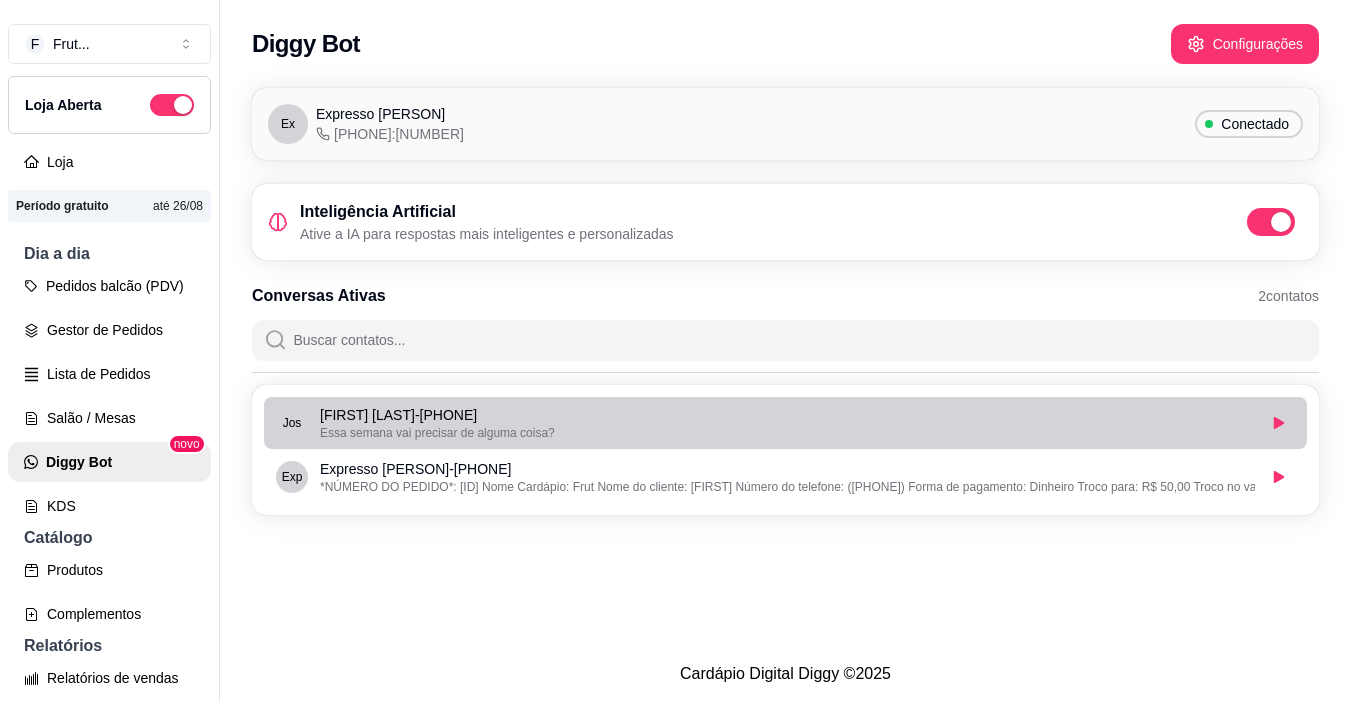 drag, startPoint x: 798, startPoint y: 419, endPoint x: 432, endPoint y: 434, distance: 366.30725 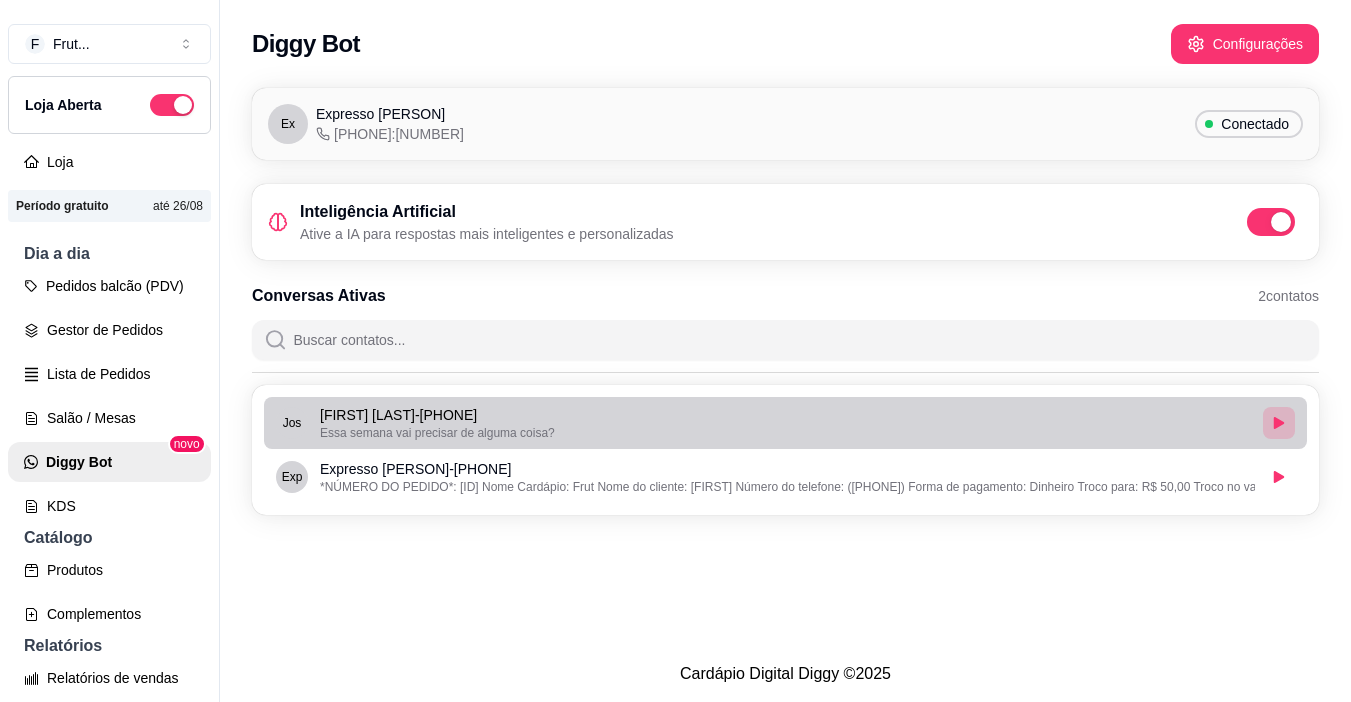 drag, startPoint x: 432, startPoint y: 434, endPoint x: 1256, endPoint y: 418, distance: 824.15533 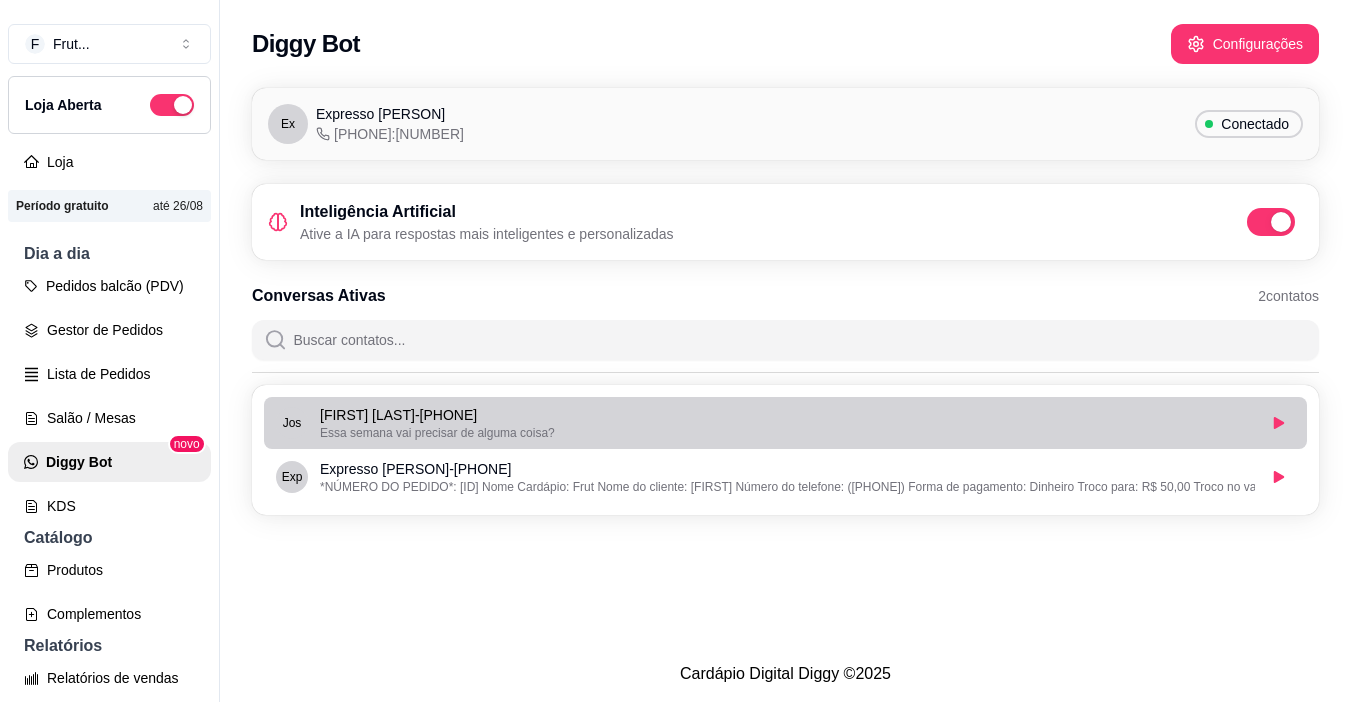 drag, startPoint x: 1256, startPoint y: 418, endPoint x: 314, endPoint y: 424, distance: 942.0191 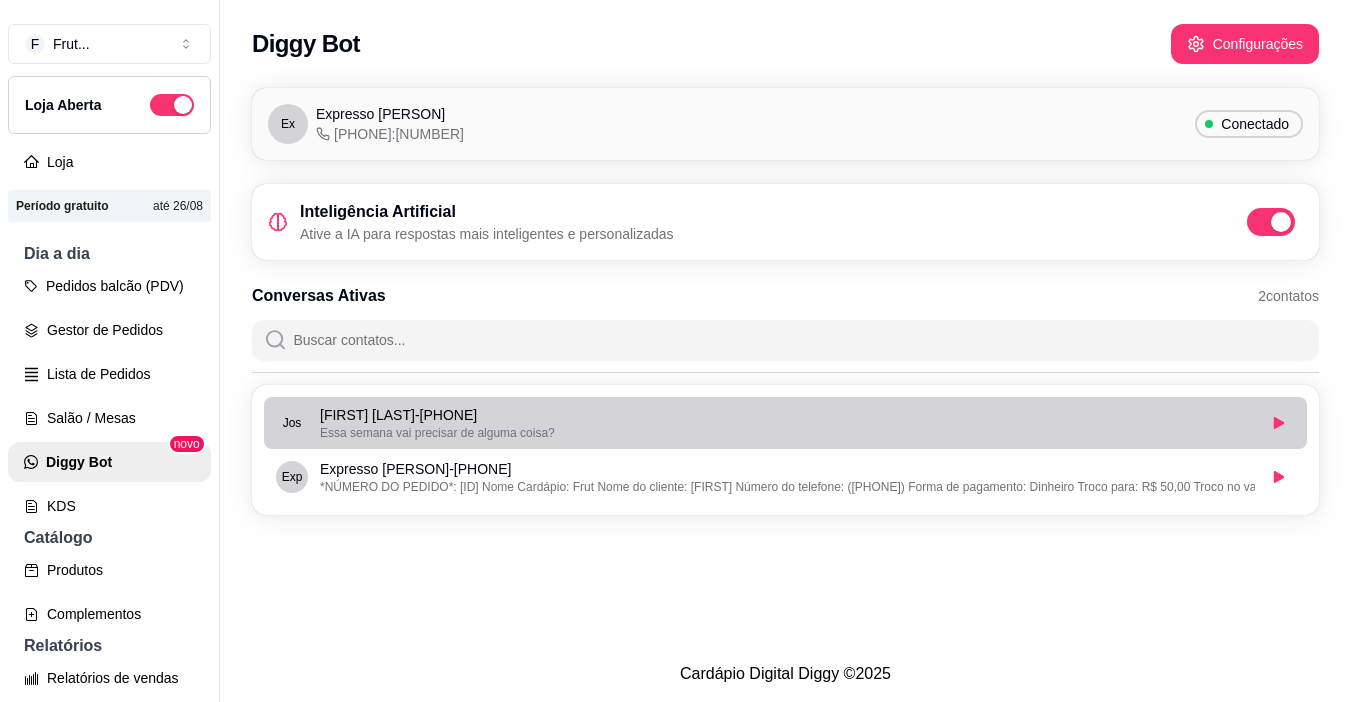 drag, startPoint x: 314, startPoint y: 424, endPoint x: 289, endPoint y: 431, distance: 25.96151 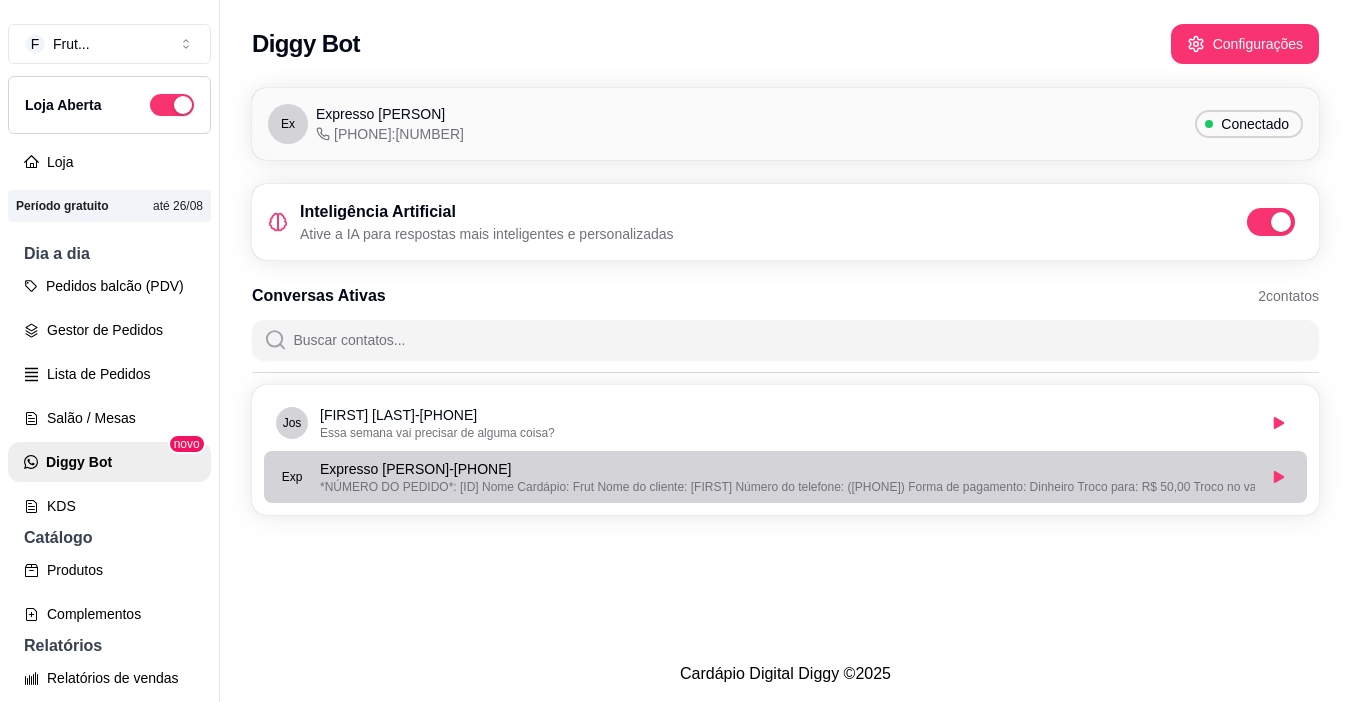 scroll, scrollTop: 32, scrollLeft: 0, axis: vertical 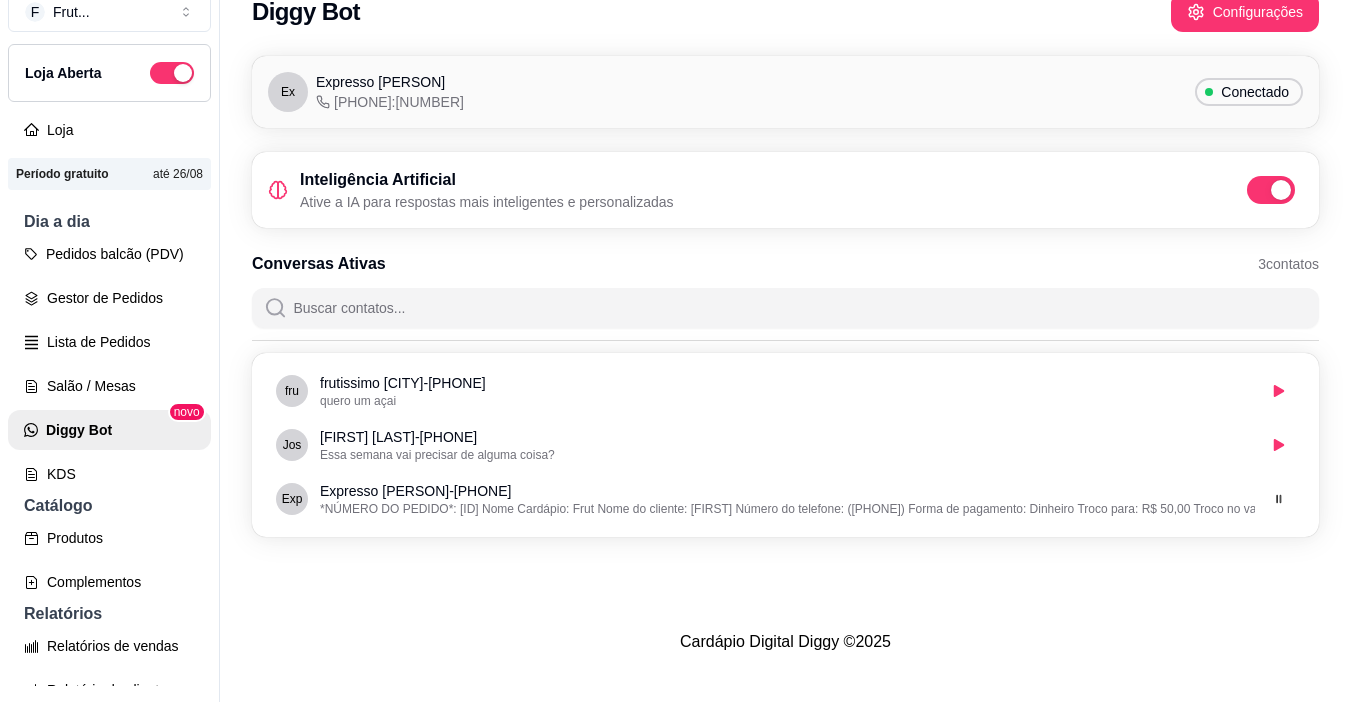 click on "Conectado" at bounding box center [1255, 92] 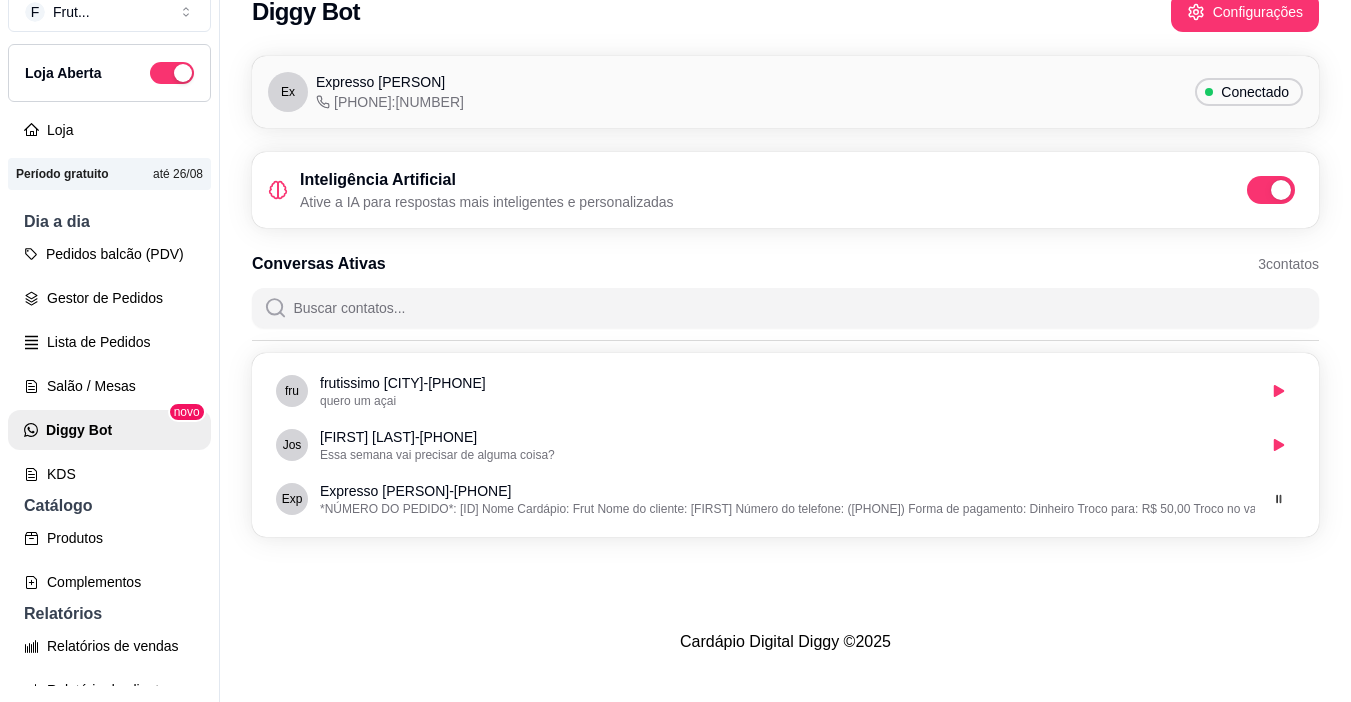 scroll, scrollTop: 0, scrollLeft: 0, axis: both 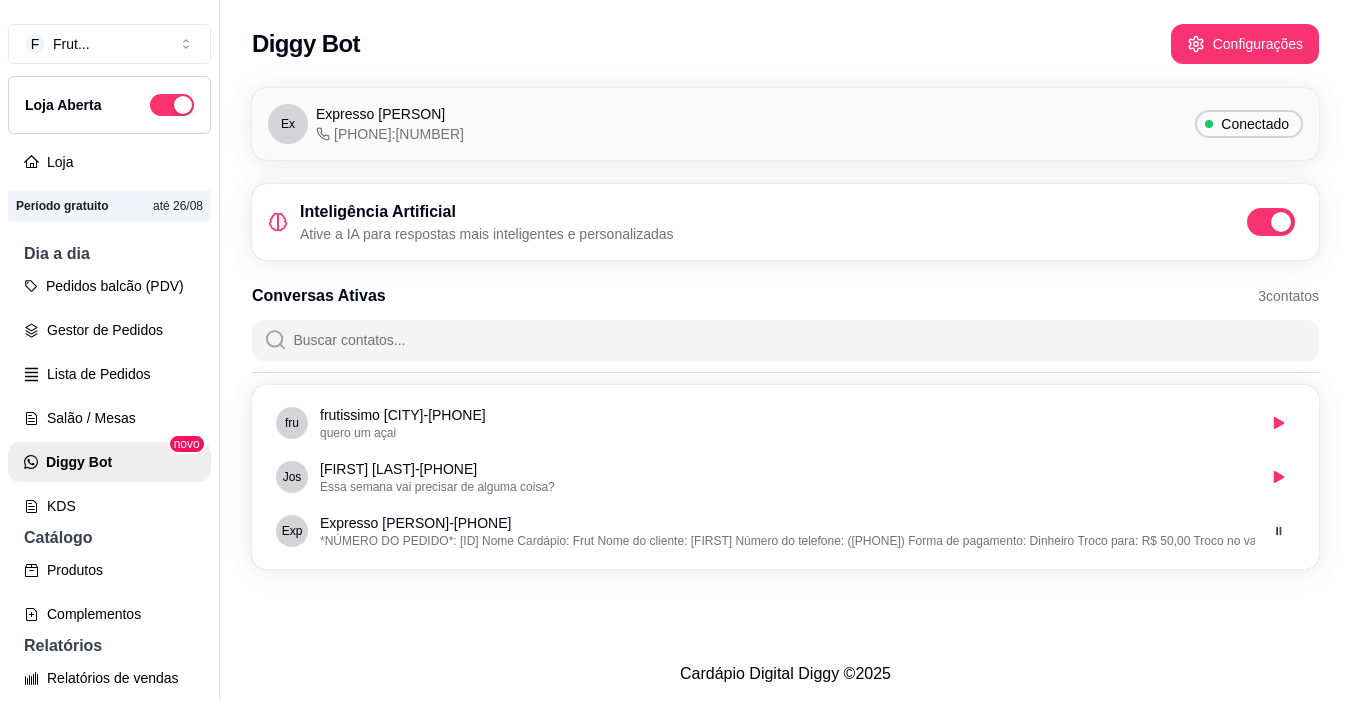 click on "Ex" at bounding box center (288, 124) 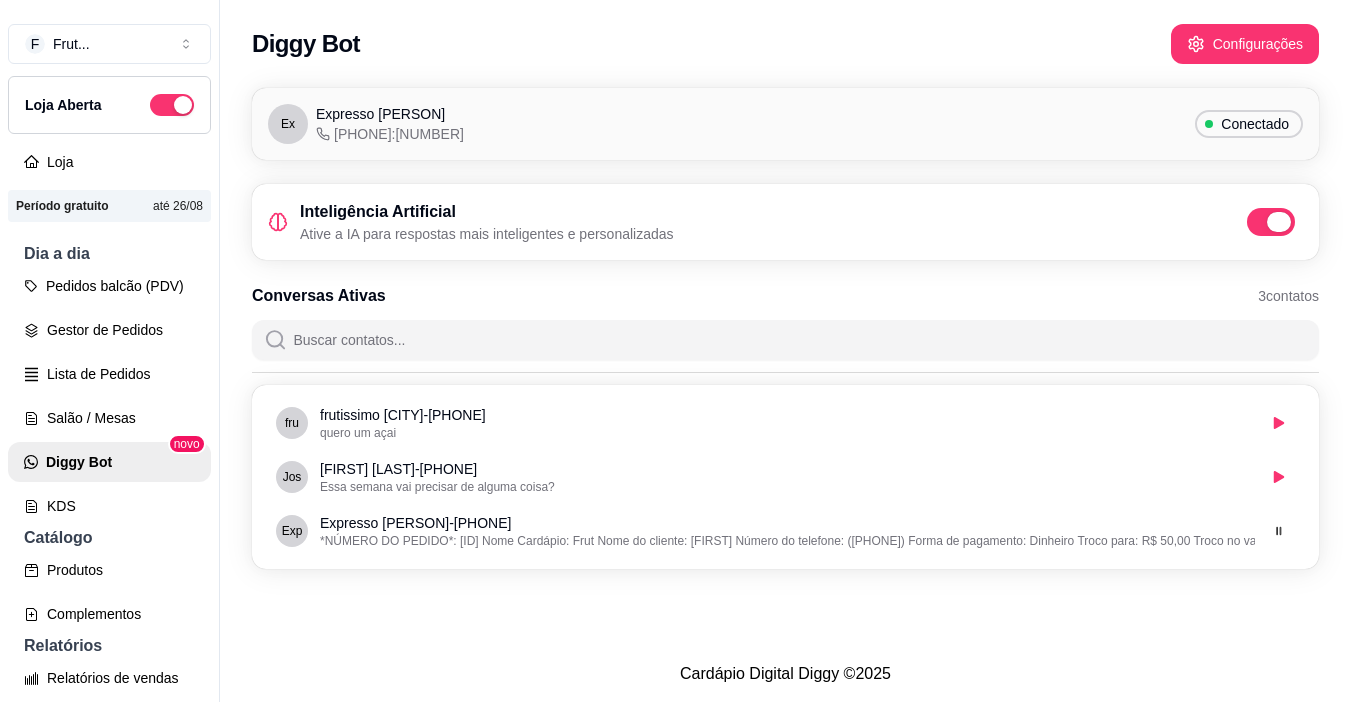 click at bounding box center [1271, 222] 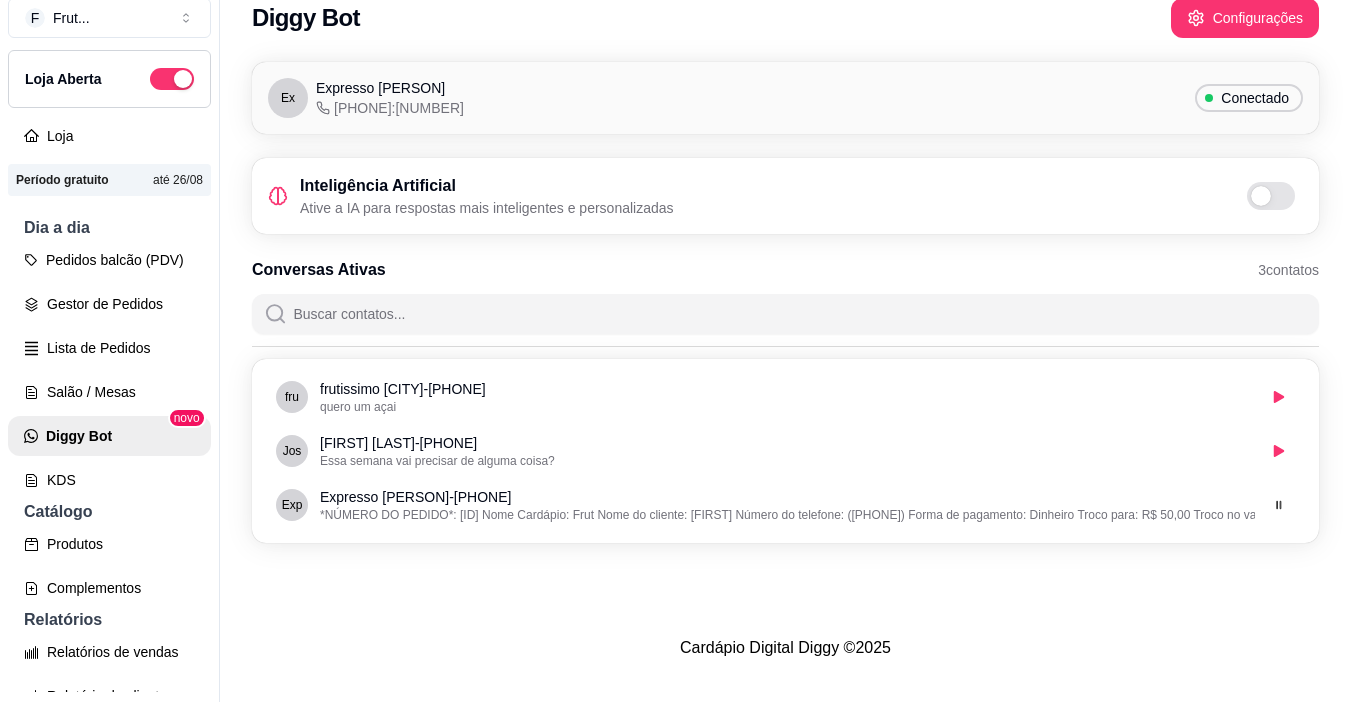 scroll, scrollTop: 32, scrollLeft: 0, axis: vertical 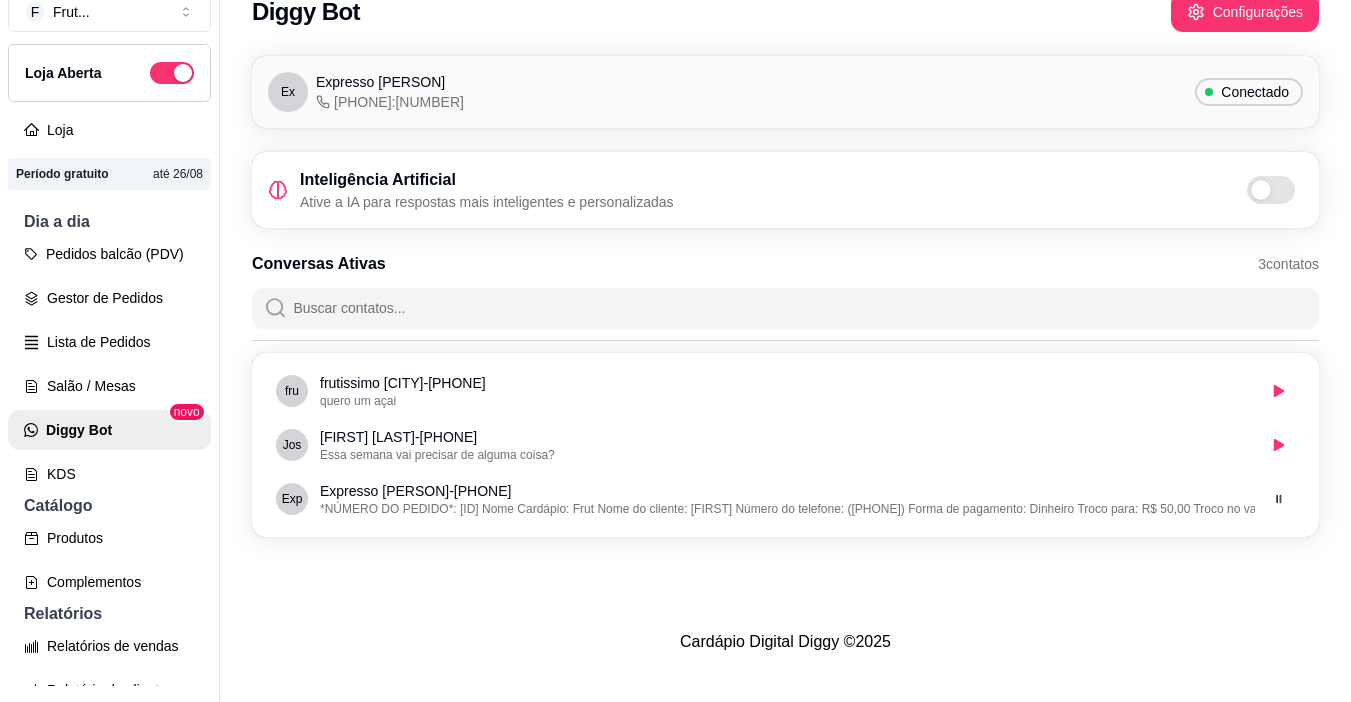 click on "Diggy Bot" at bounding box center [109, 430] 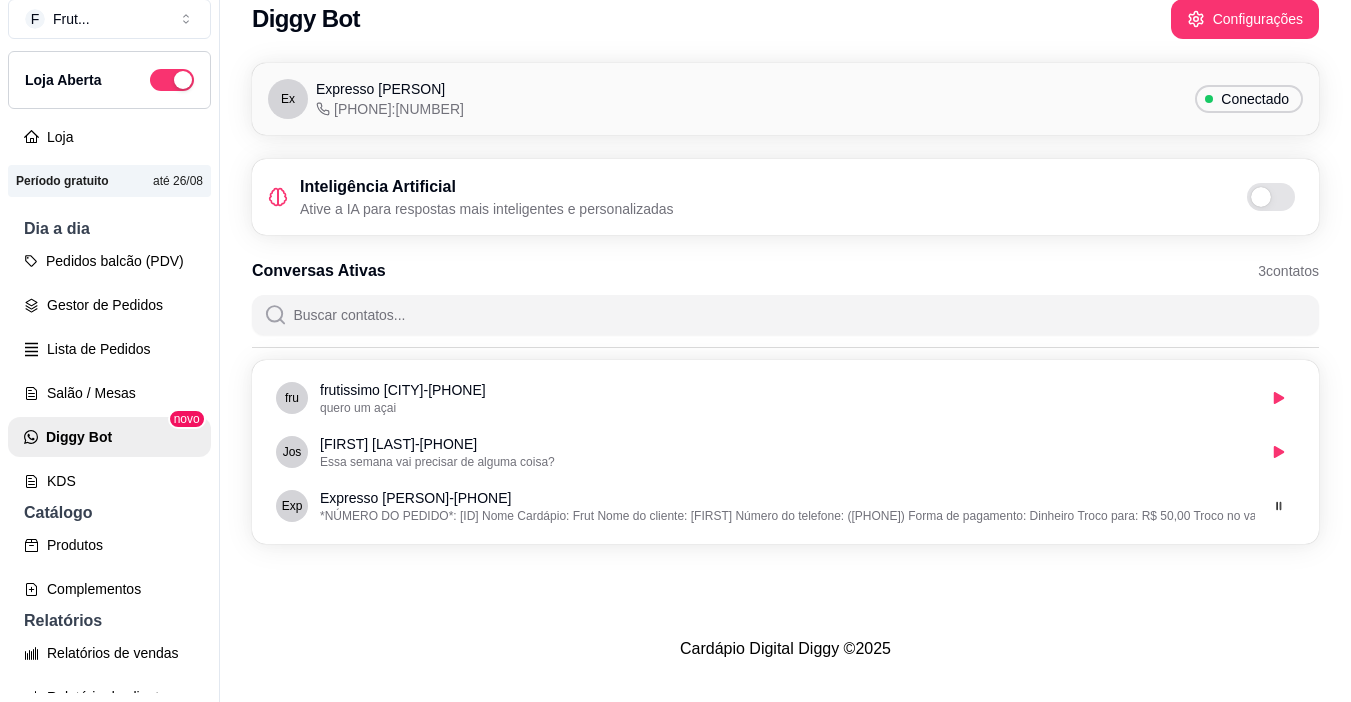 scroll, scrollTop: 32, scrollLeft: 0, axis: vertical 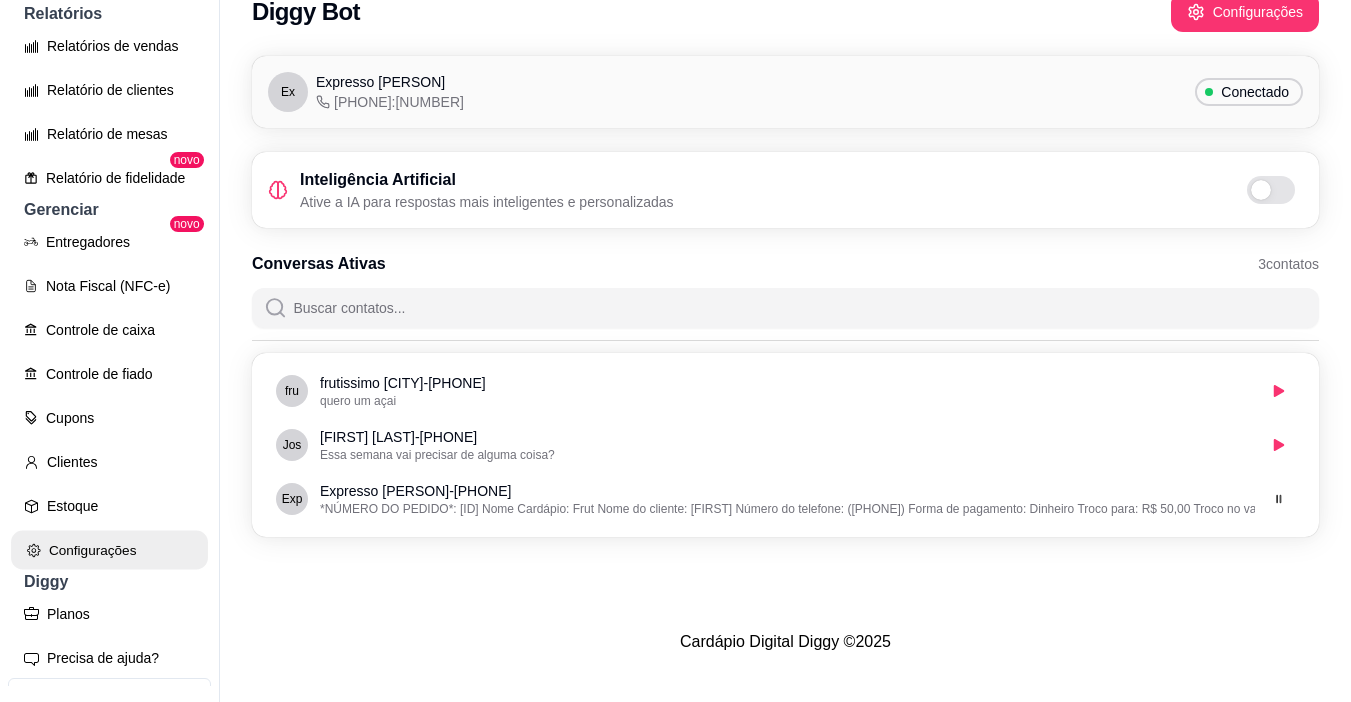 click on "Configurações" at bounding box center [109, 550] 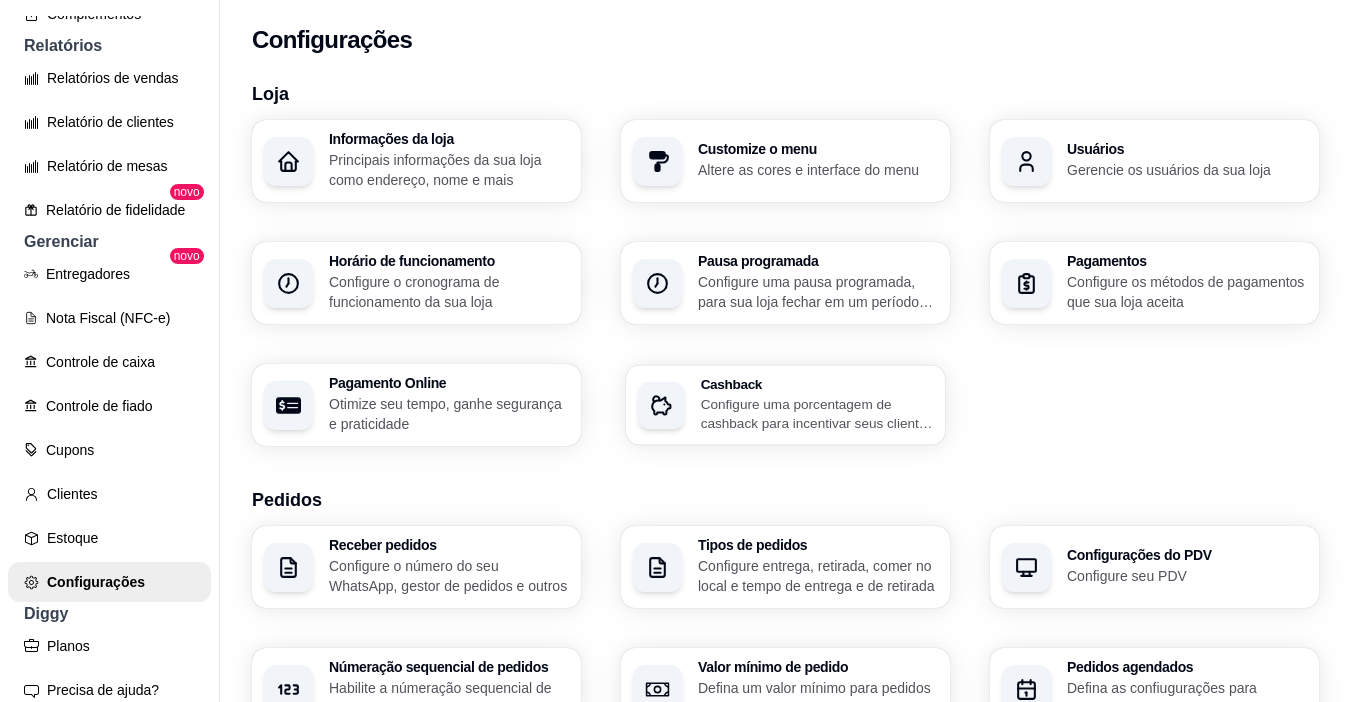 click on "Configure uma porcentagem de cashback para incentivar seus clientes a comprarem em sua loja" at bounding box center (817, 413) 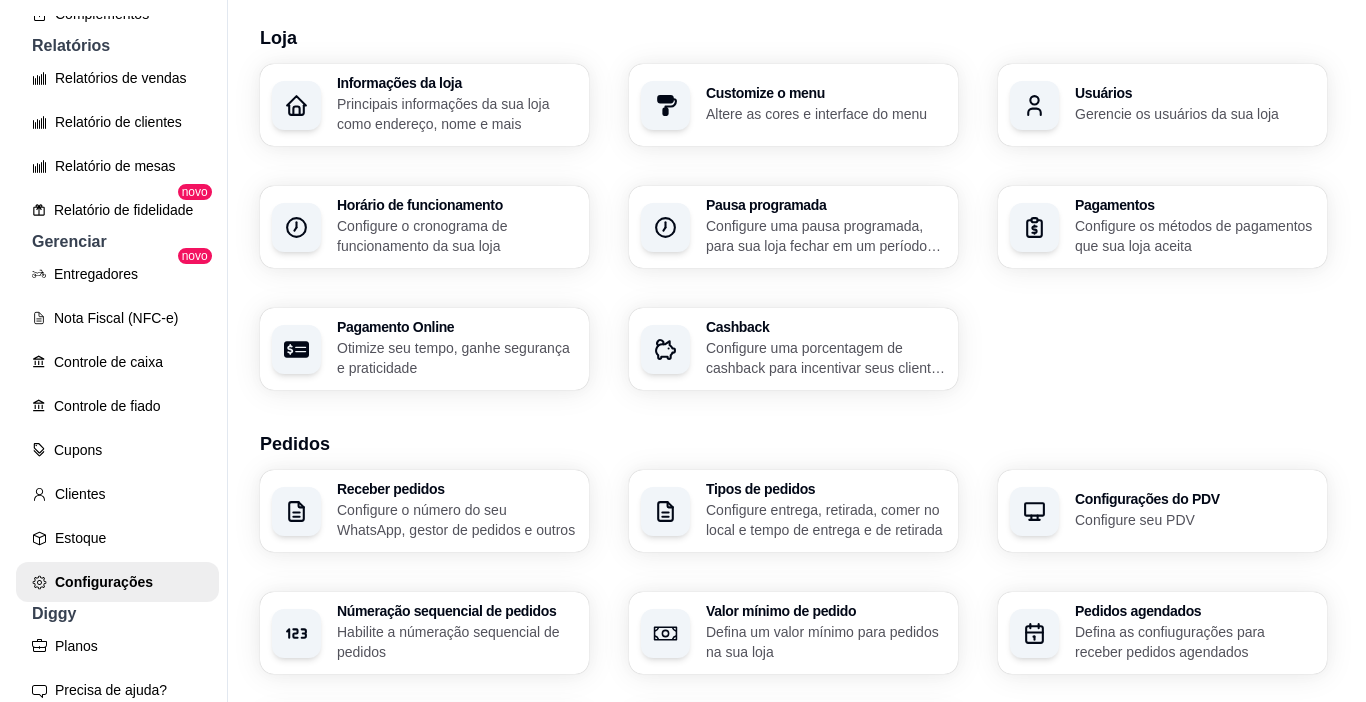 scroll, scrollTop: 200, scrollLeft: 0, axis: vertical 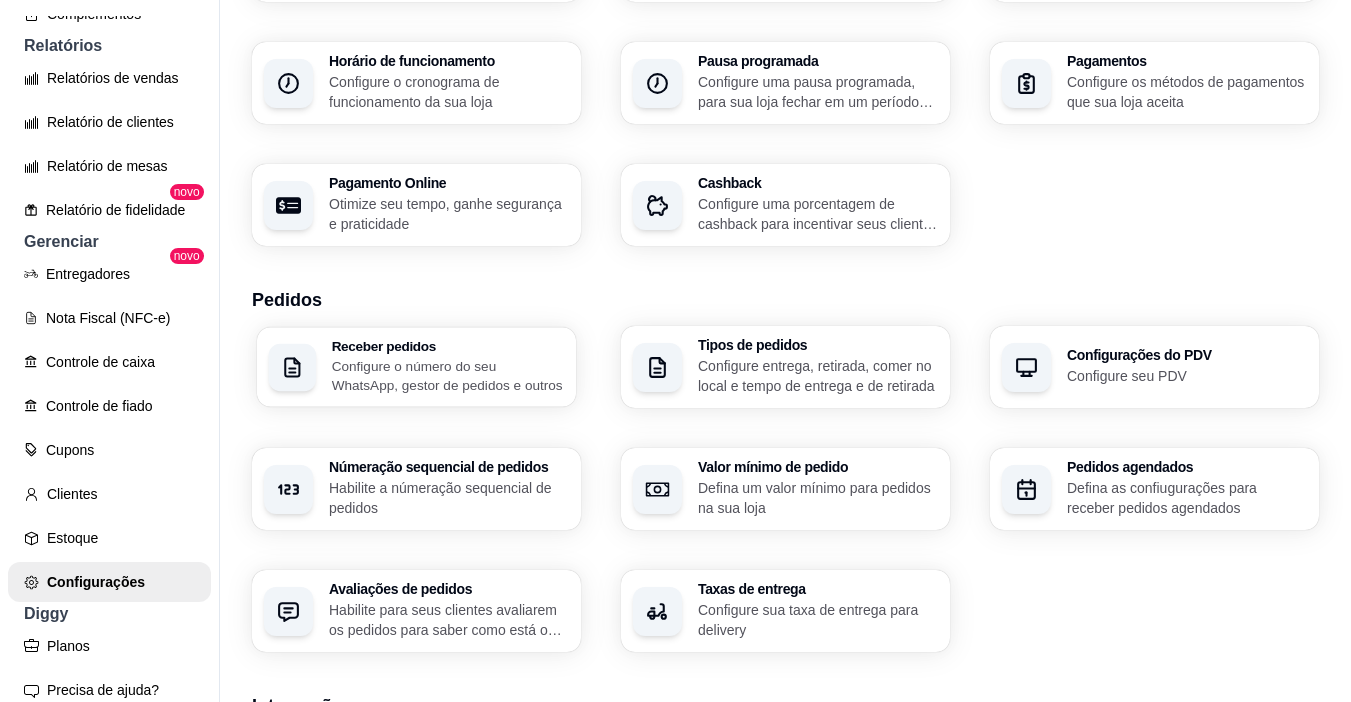 click on "Configure o número do seu WhatsApp, gestor de pedidos e outros" at bounding box center (448, 375) 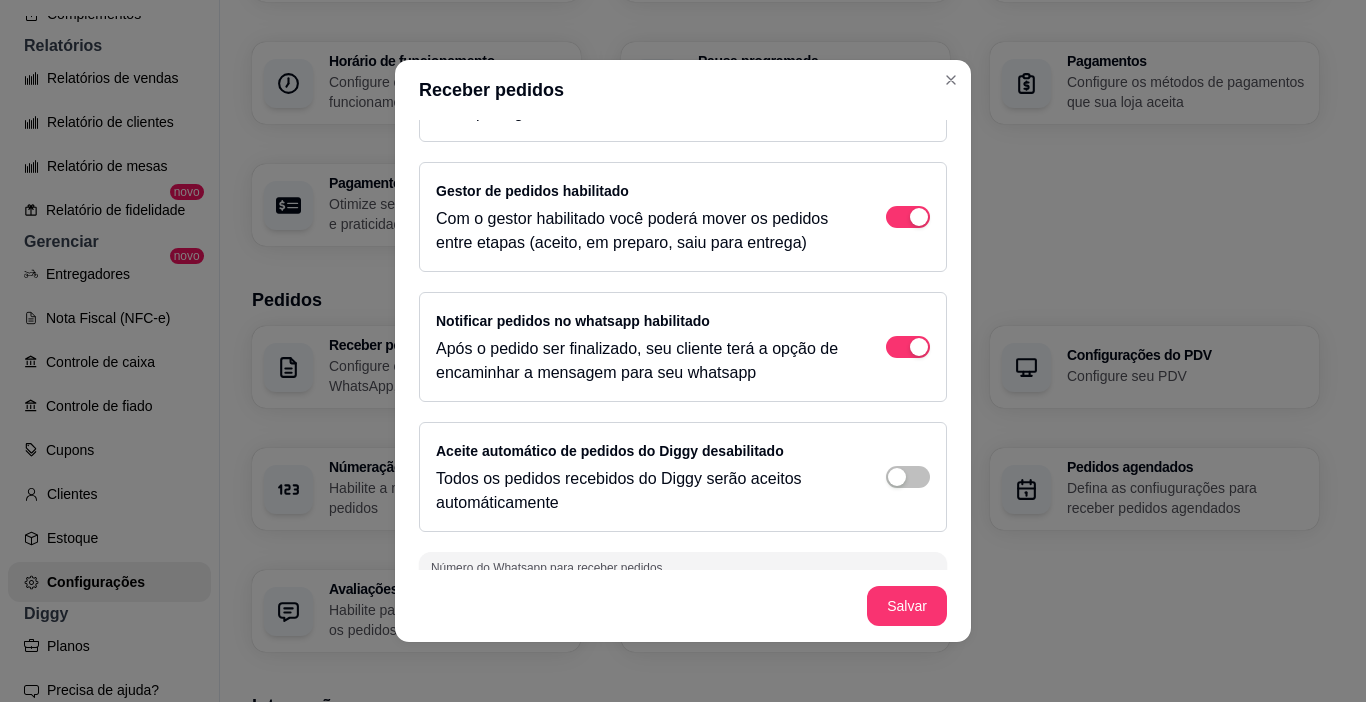 scroll, scrollTop: 100, scrollLeft: 0, axis: vertical 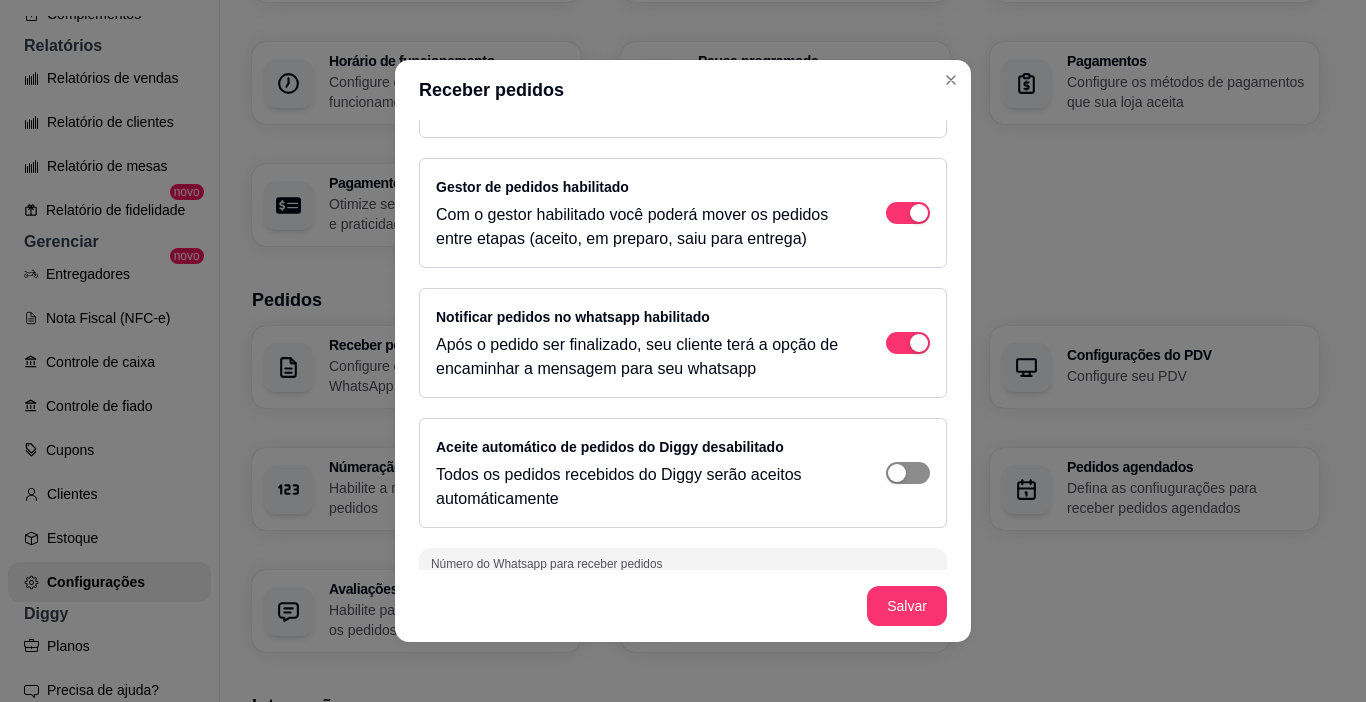 click at bounding box center [908, 83] 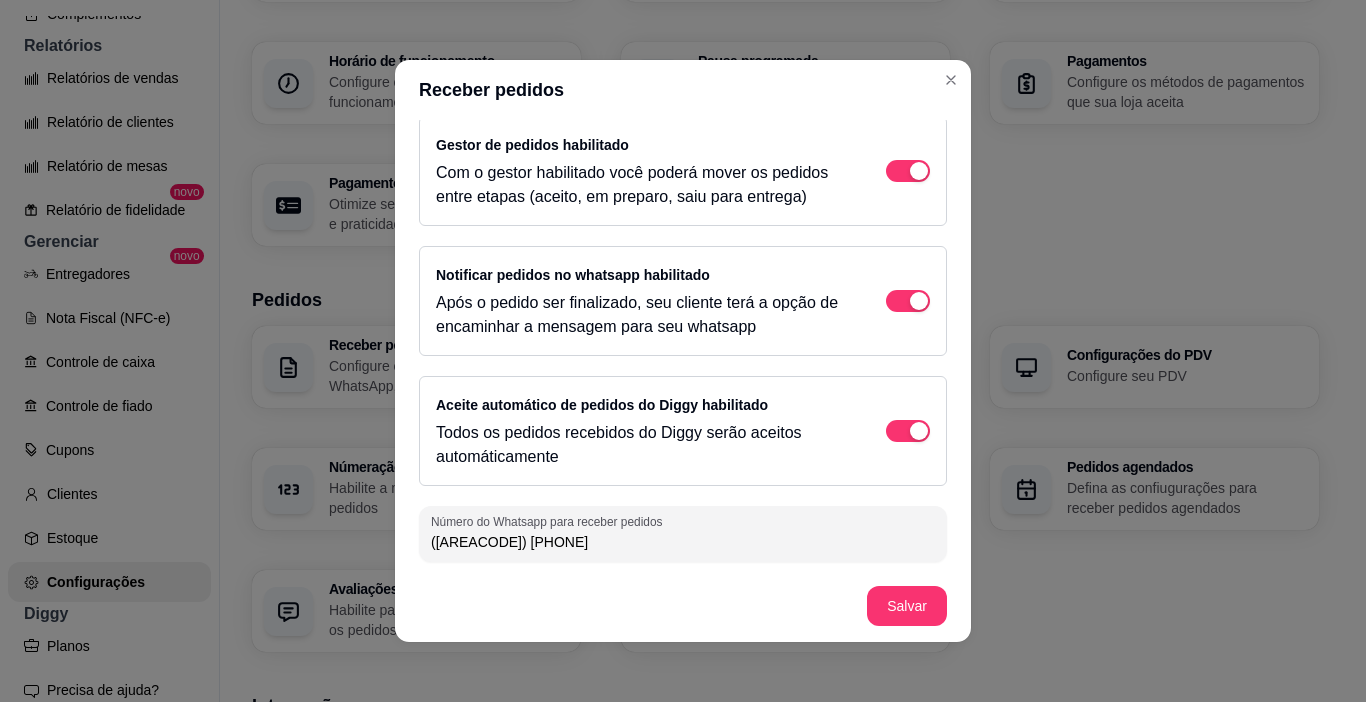 scroll, scrollTop: 142, scrollLeft: 0, axis: vertical 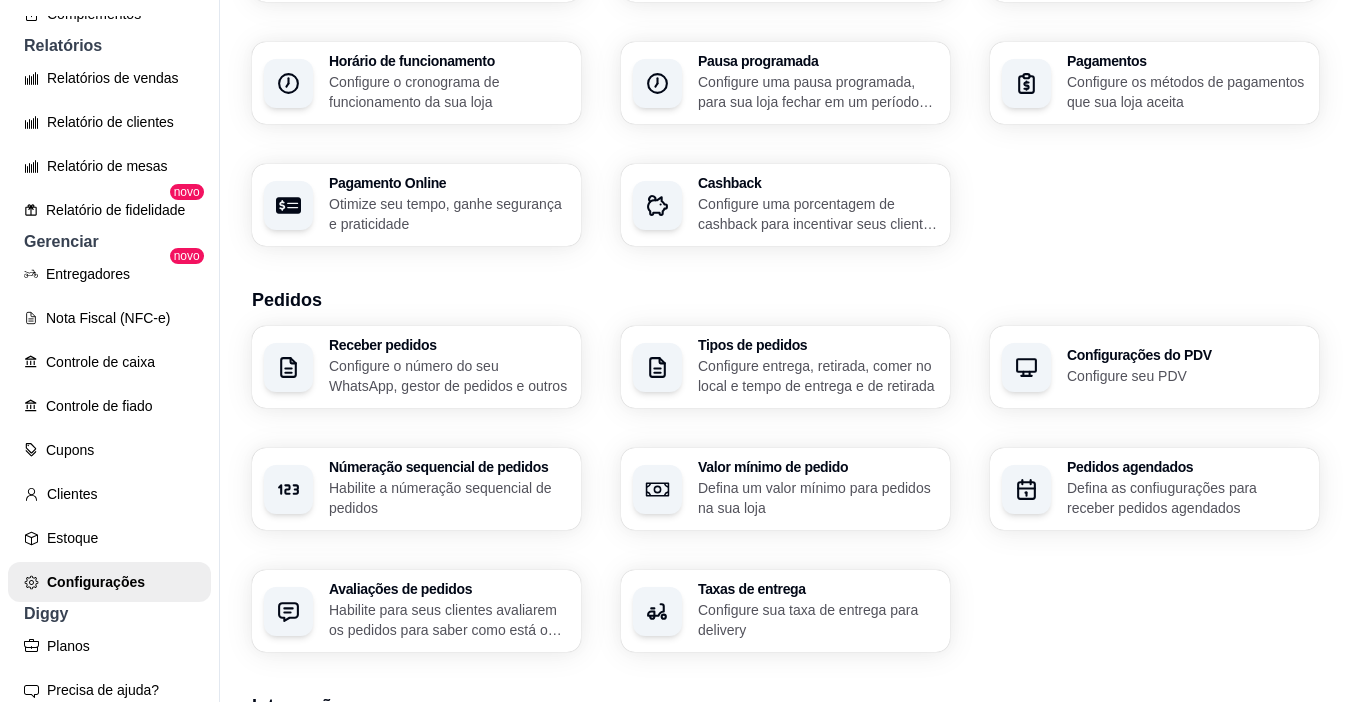 click on "Valor mínimo de pedido Defina um valor mínimo para pedidos na sua loja" at bounding box center [818, 489] 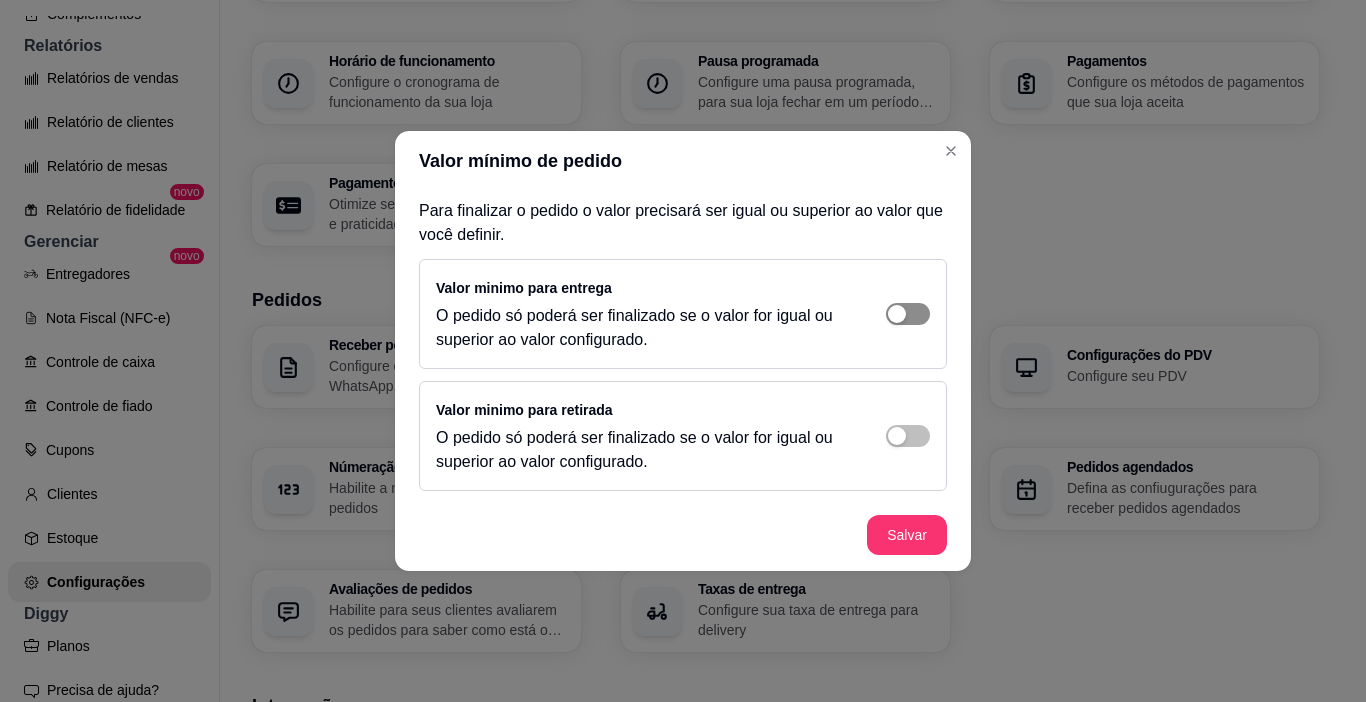 click at bounding box center (897, 314) 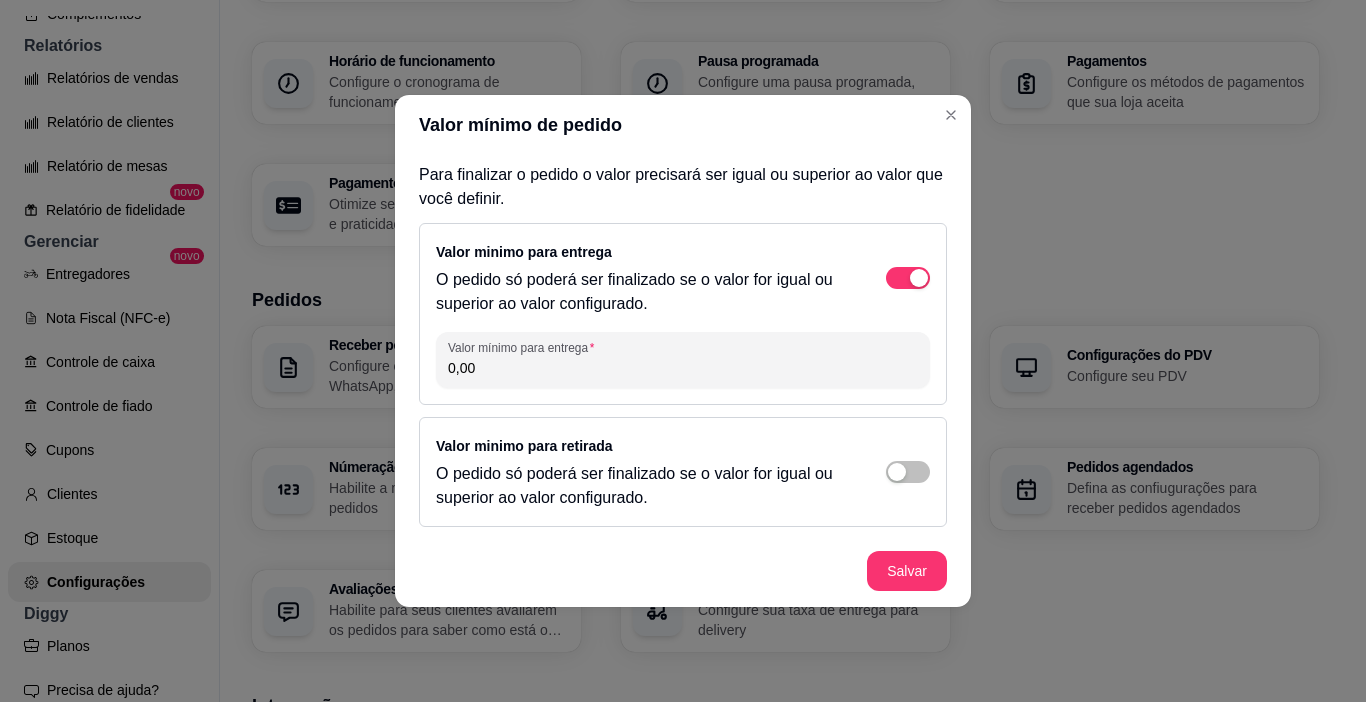 click on "0,00" at bounding box center [683, 368] 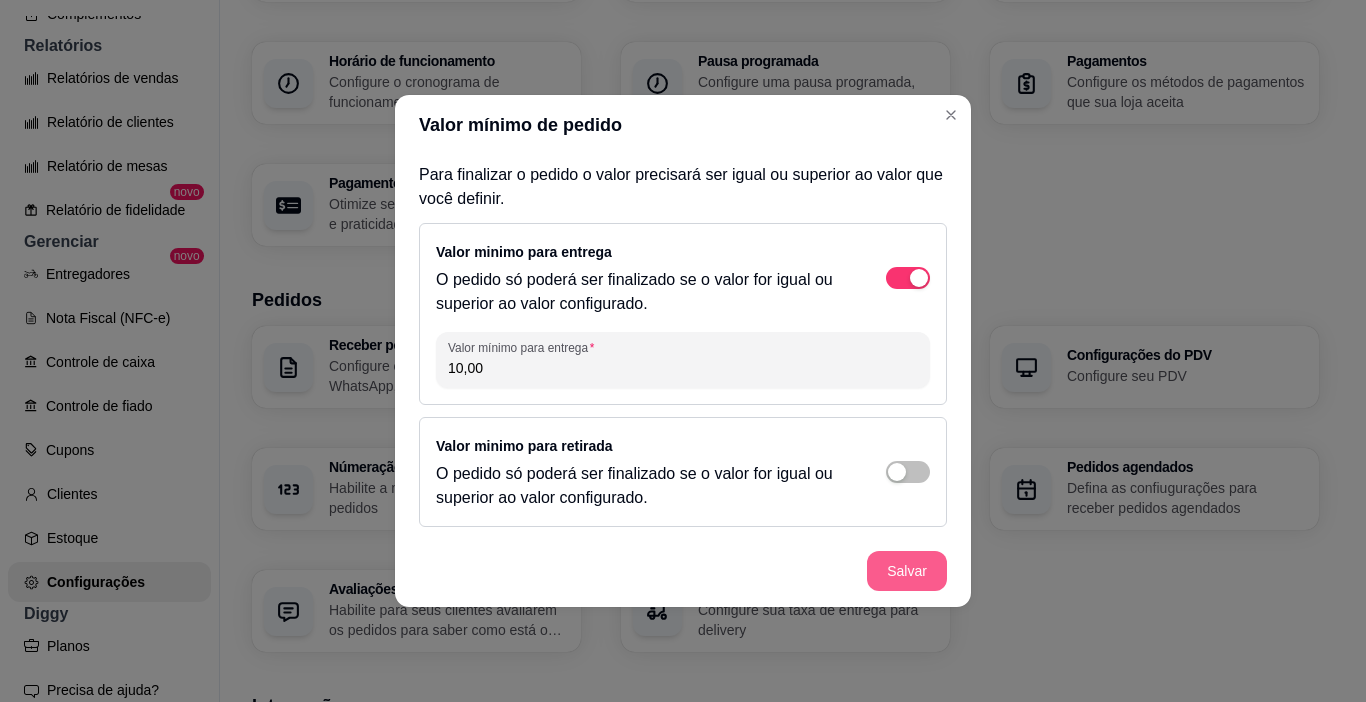 type on "10,00" 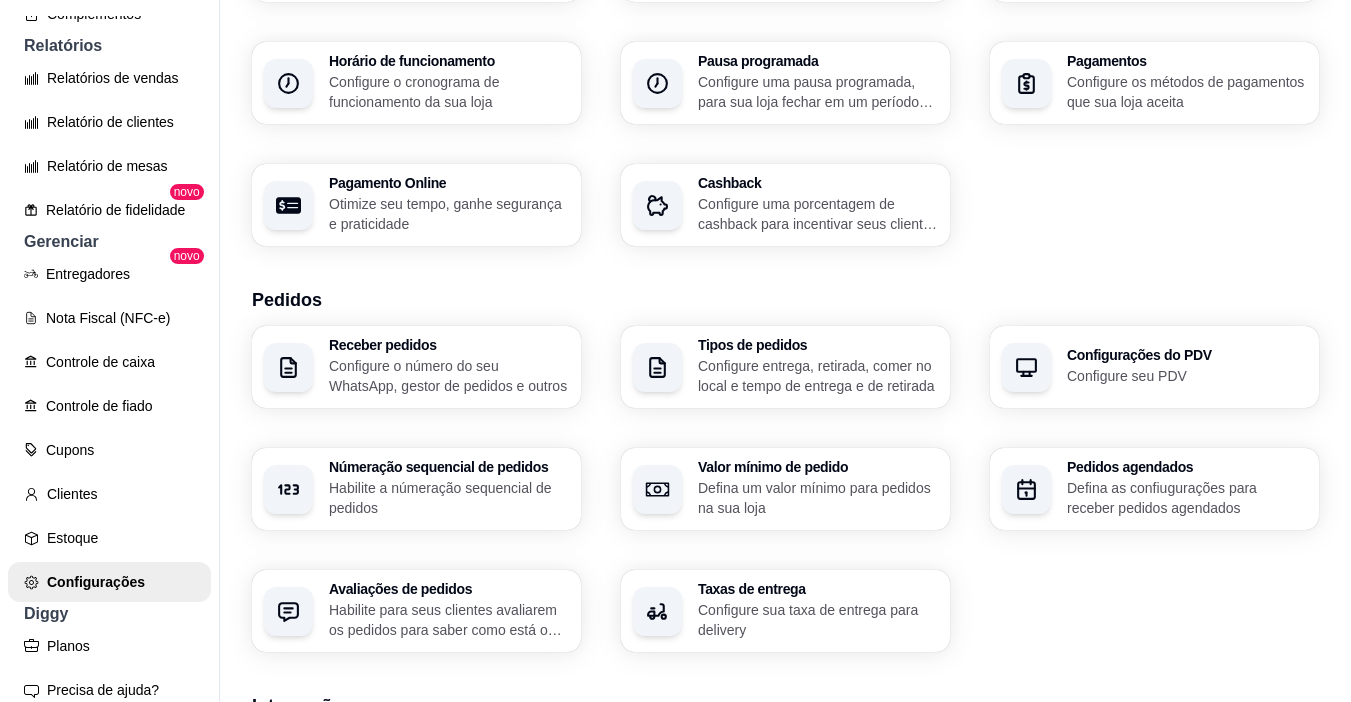 click on "Configure seu PDV" at bounding box center [1187, 376] 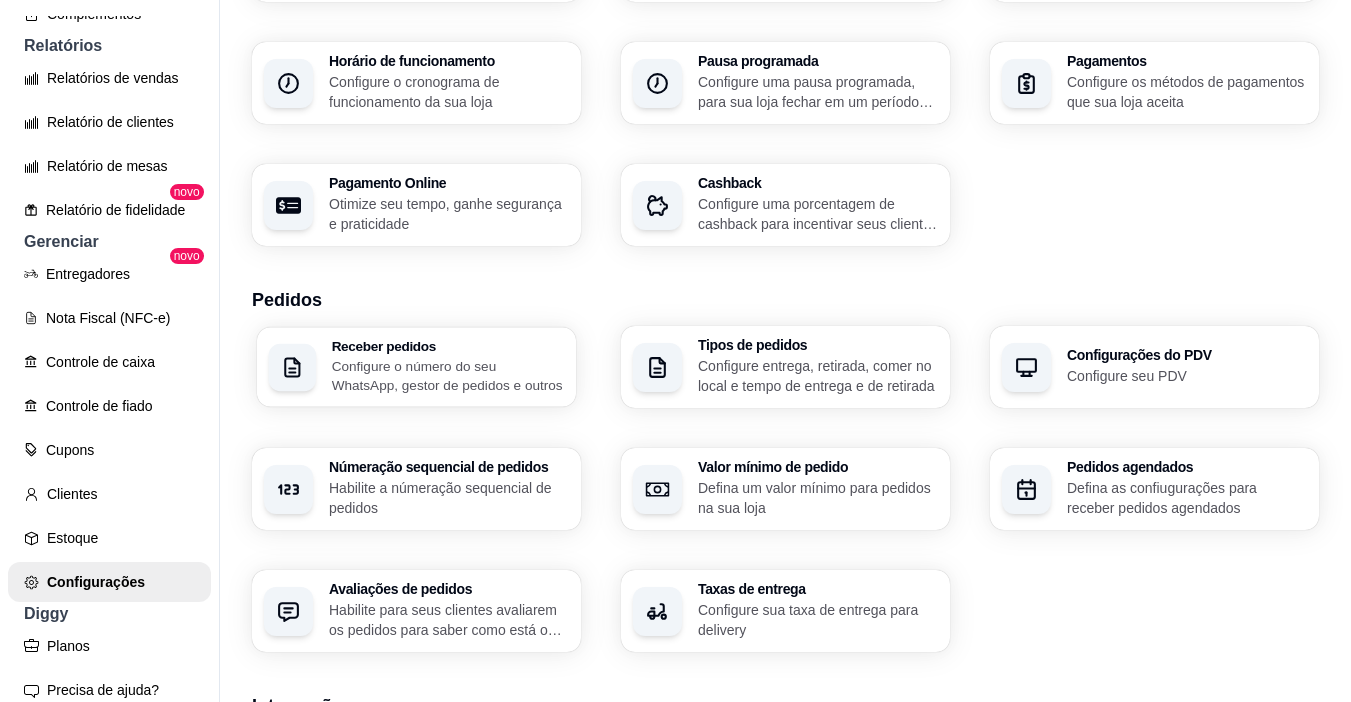 click on "Configure o número do seu WhatsApp, gestor de pedidos e outros" at bounding box center [448, 375] 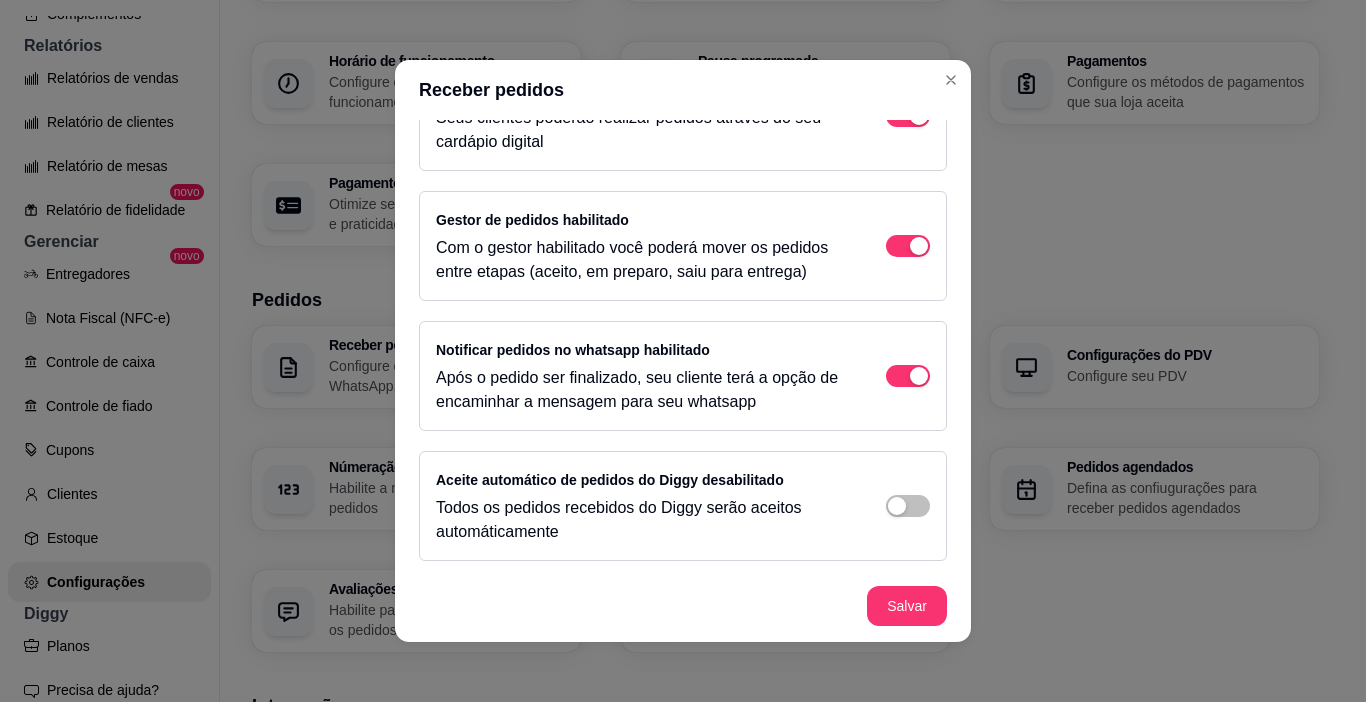 scroll, scrollTop: 142, scrollLeft: 0, axis: vertical 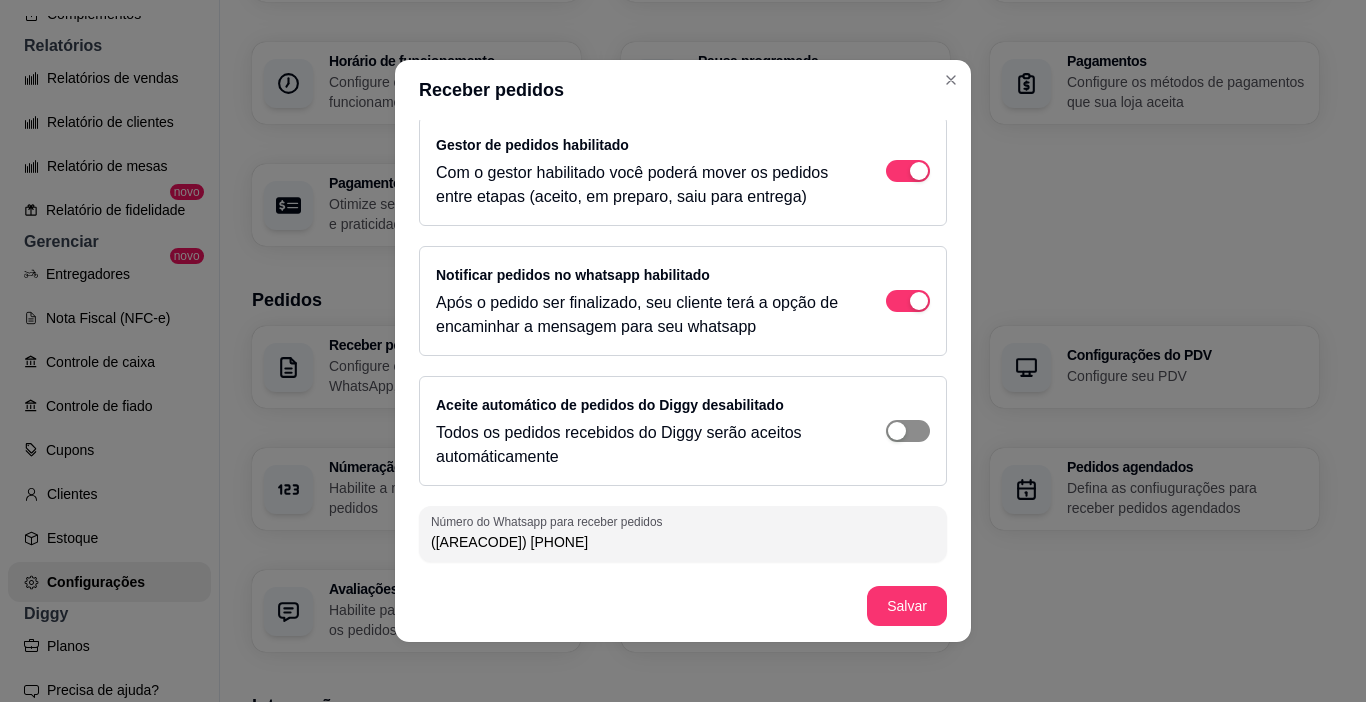click at bounding box center (908, 41) 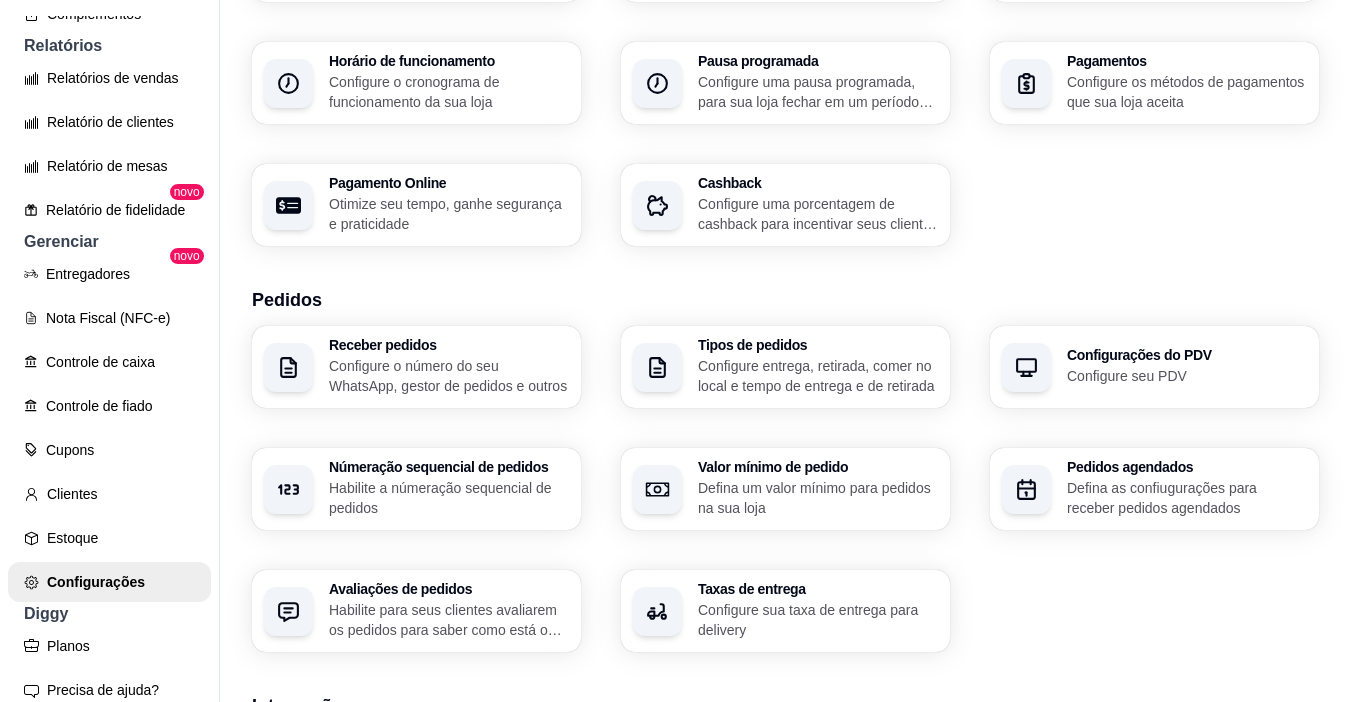 click on "Tipos de pedidos Configure entrega, retirada, comer no local e tempo de entrega e de retirada" at bounding box center (818, 367) 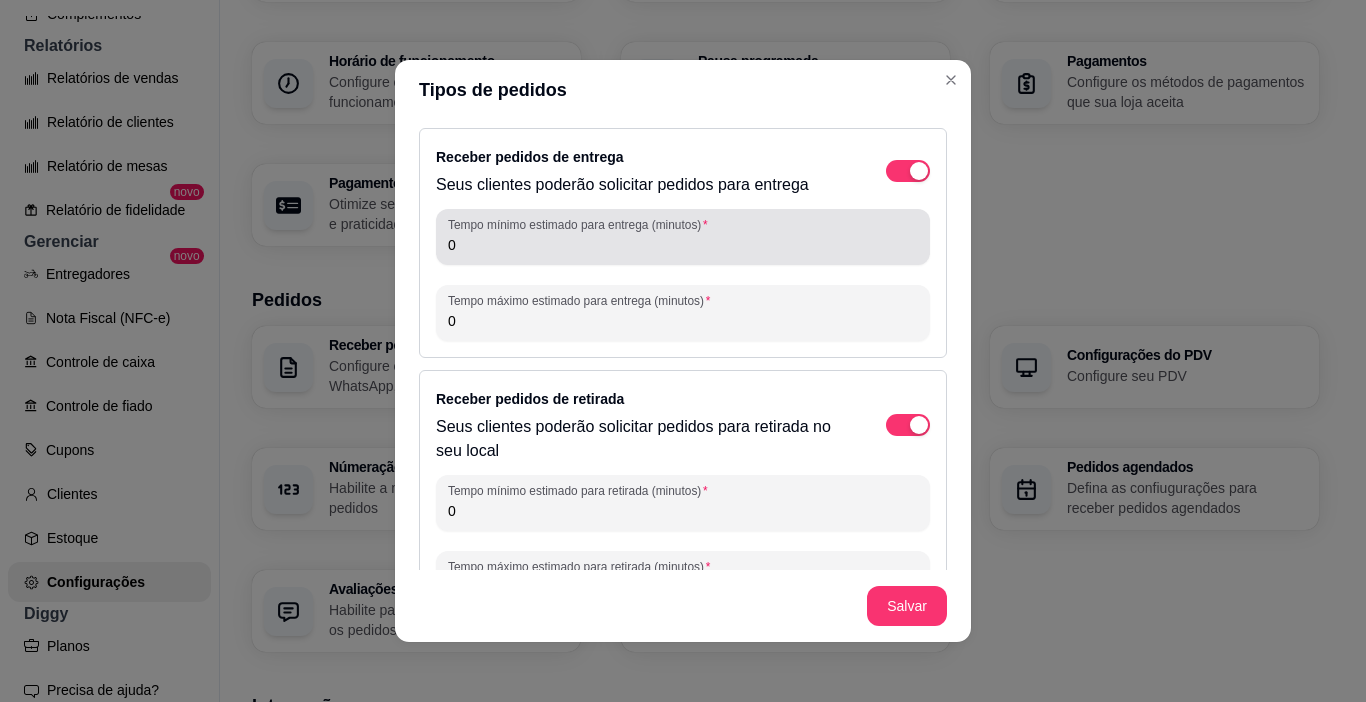 click on "0" at bounding box center (683, 245) 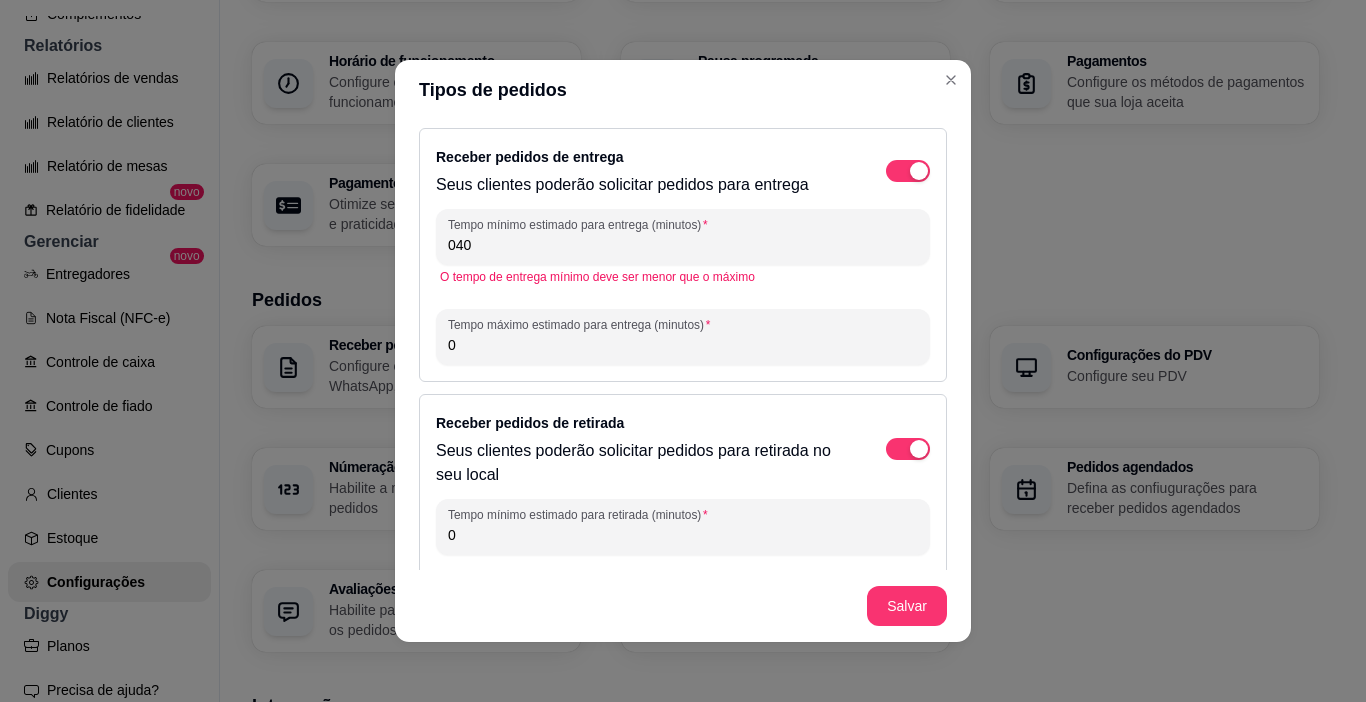 click on "040" at bounding box center [683, 245] 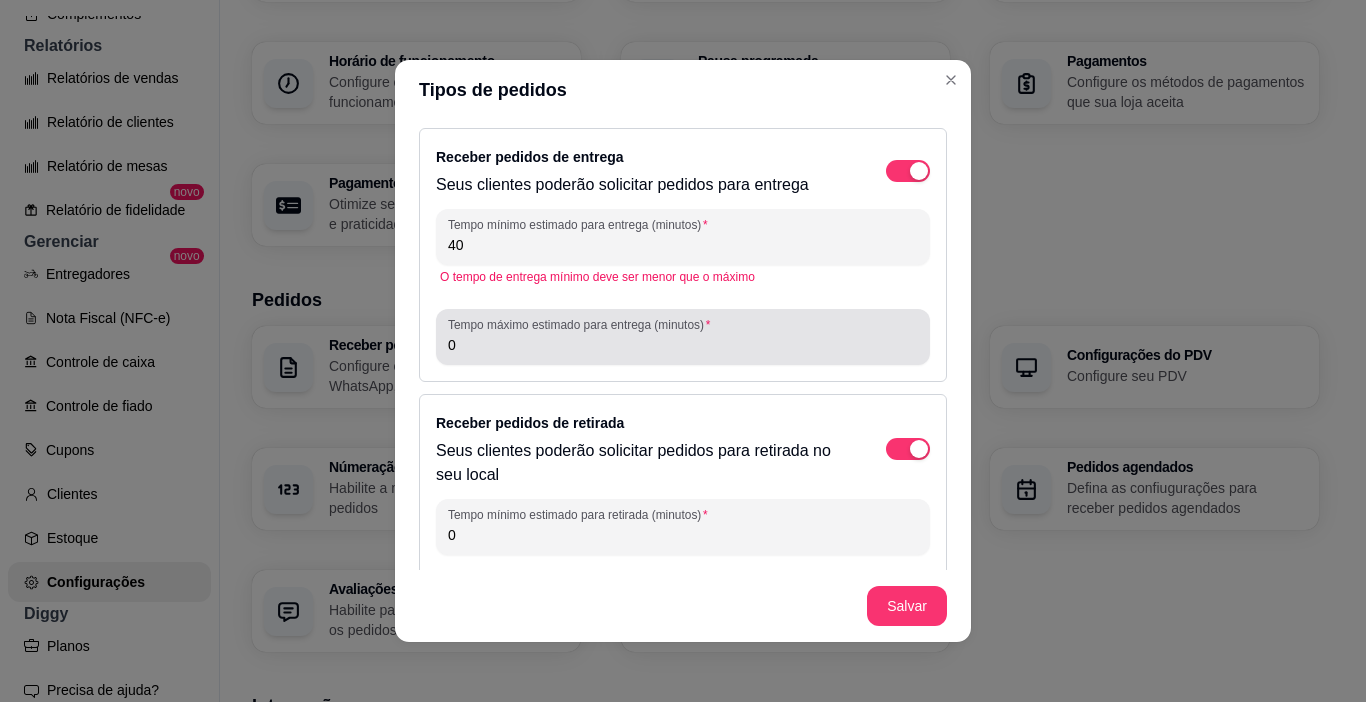 type on "40" 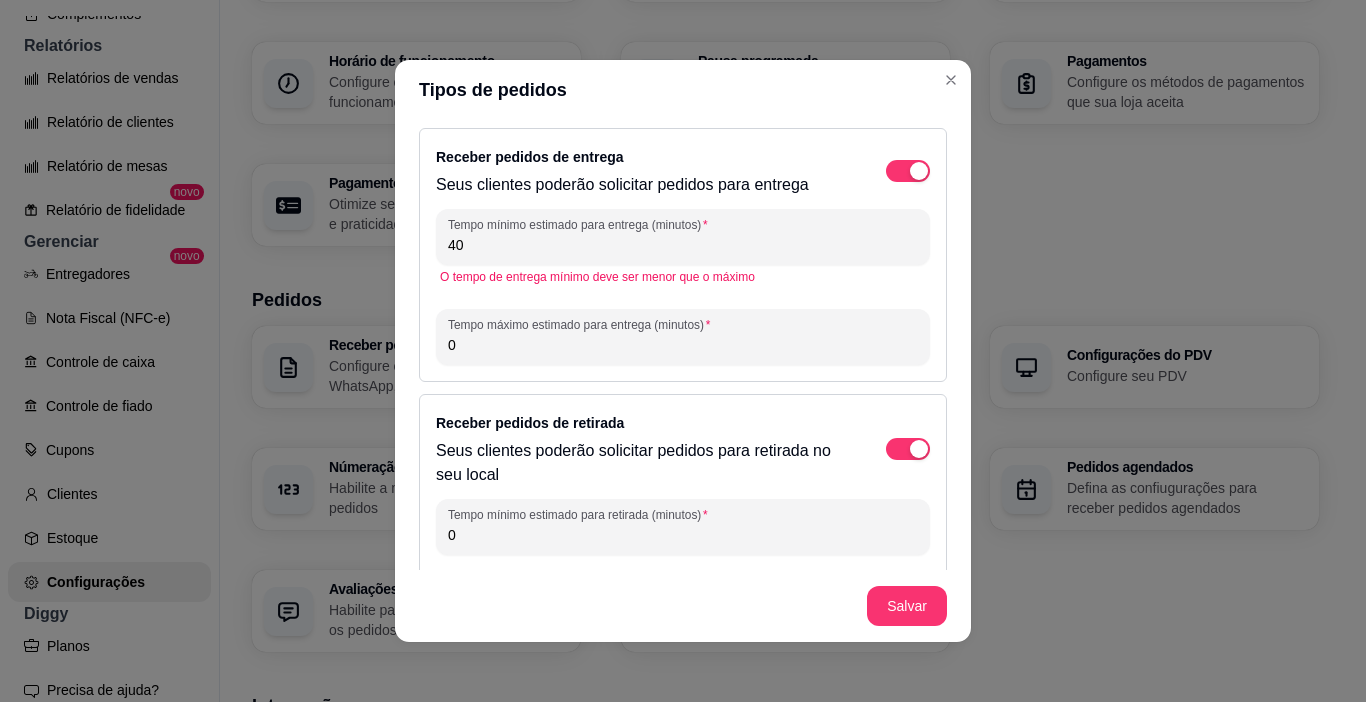 click on "0" at bounding box center [683, 345] 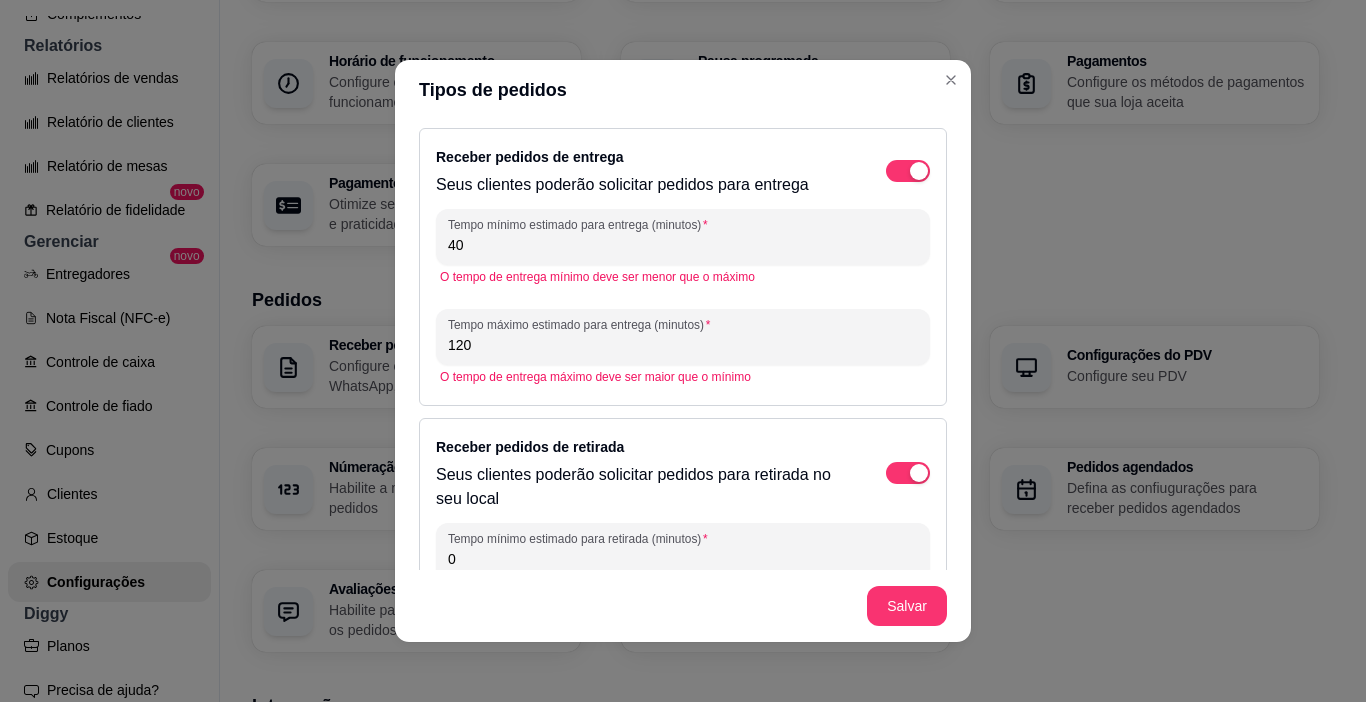 type on "120" 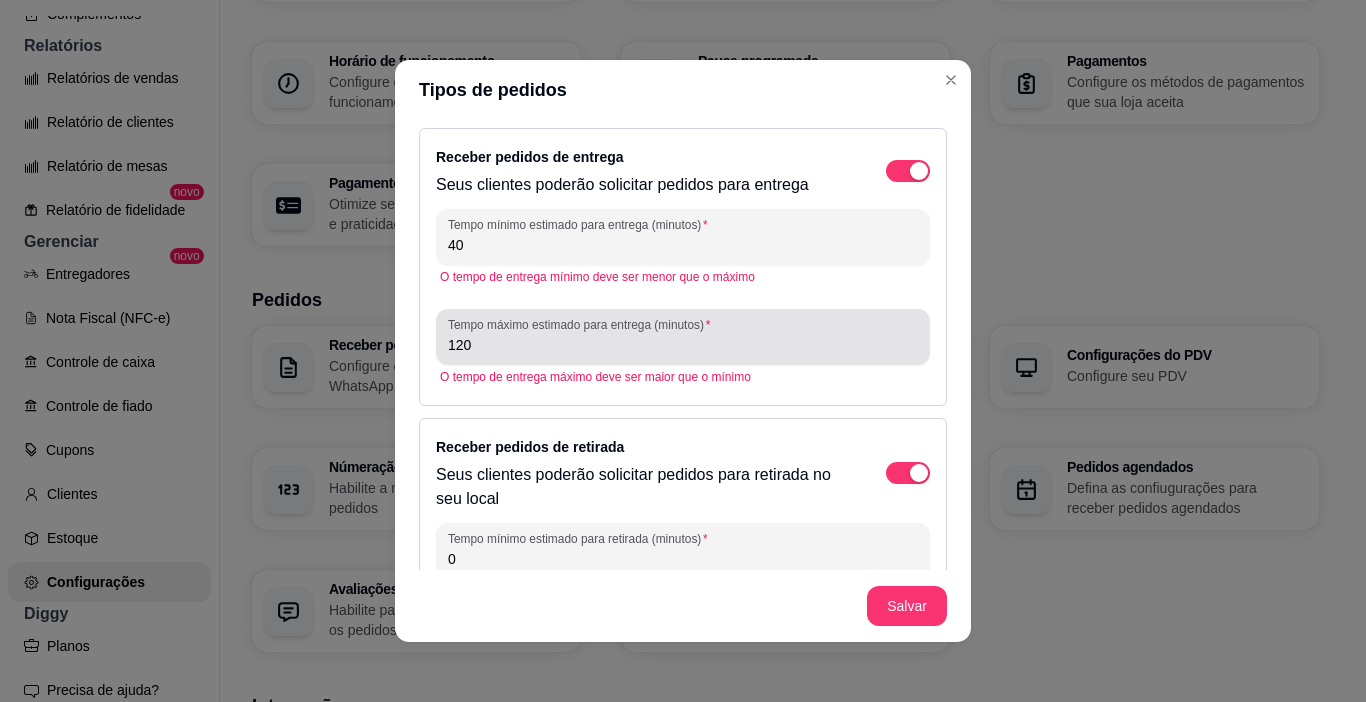 click on "Tempo máximo estimado para entrega (minutos)" at bounding box center (582, 324) 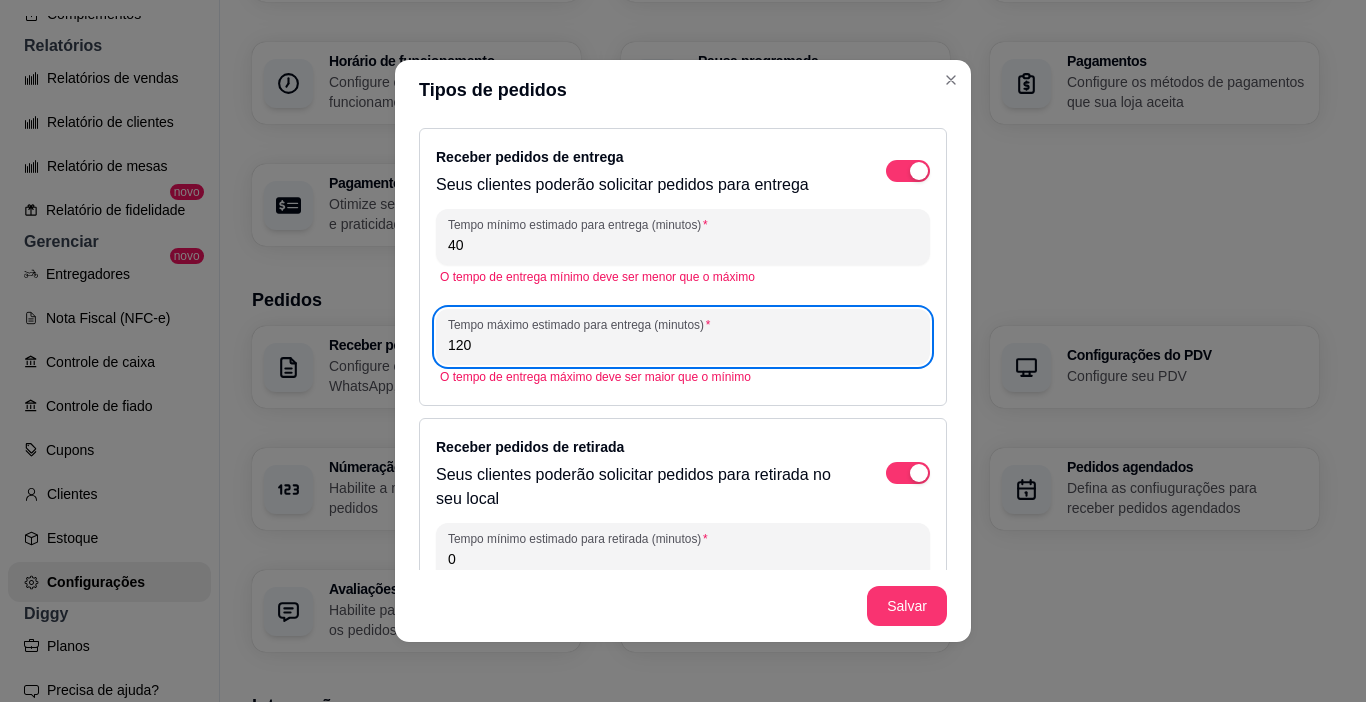 click on "O tempo de entrega máximo deve ser maior que o mínimo" at bounding box center (683, 377) 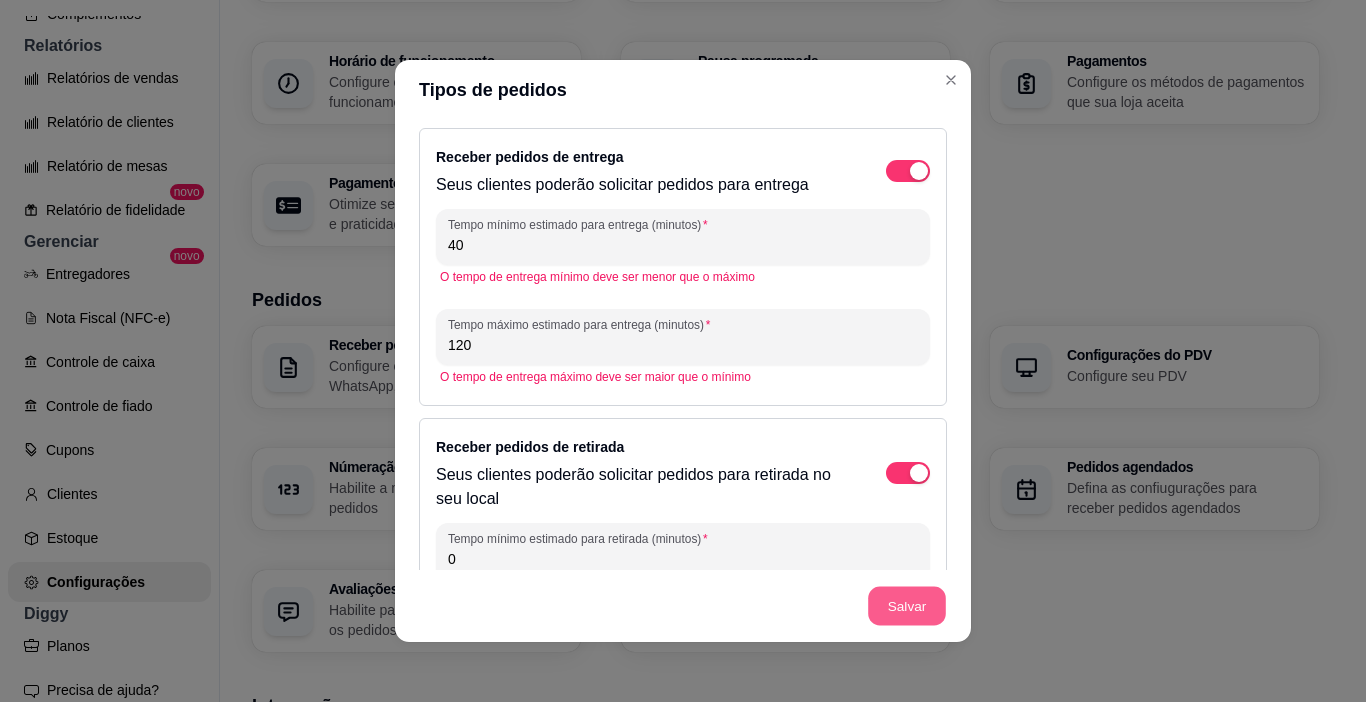 click on "Salvar" at bounding box center [907, 606] 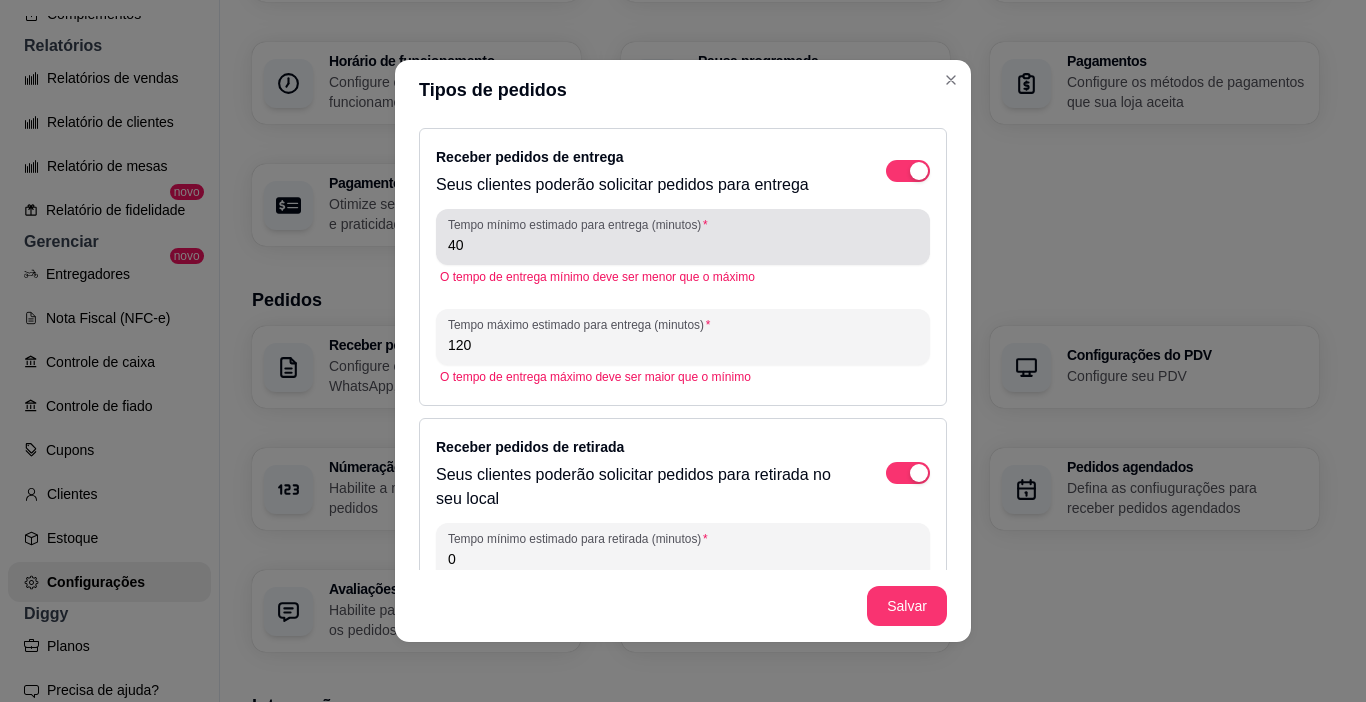 click on "40" at bounding box center [683, 245] 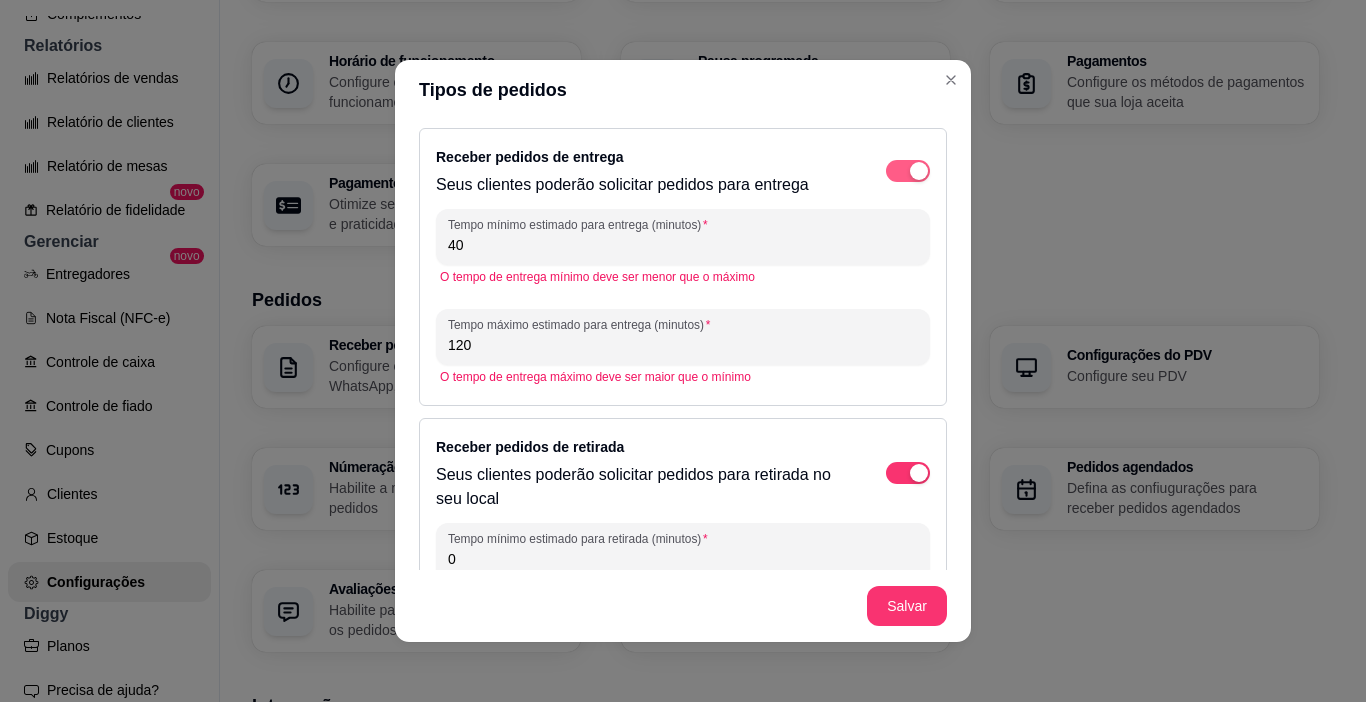 click at bounding box center [908, 171] 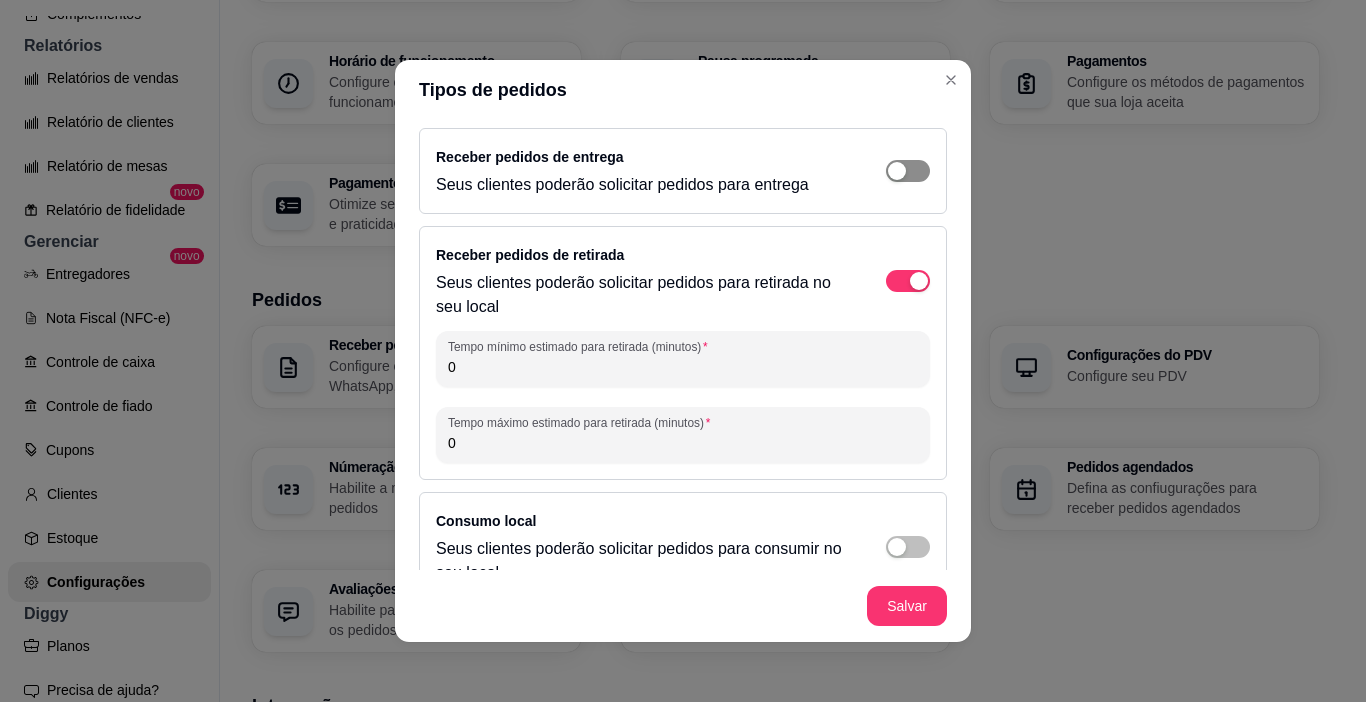 click at bounding box center [897, 171] 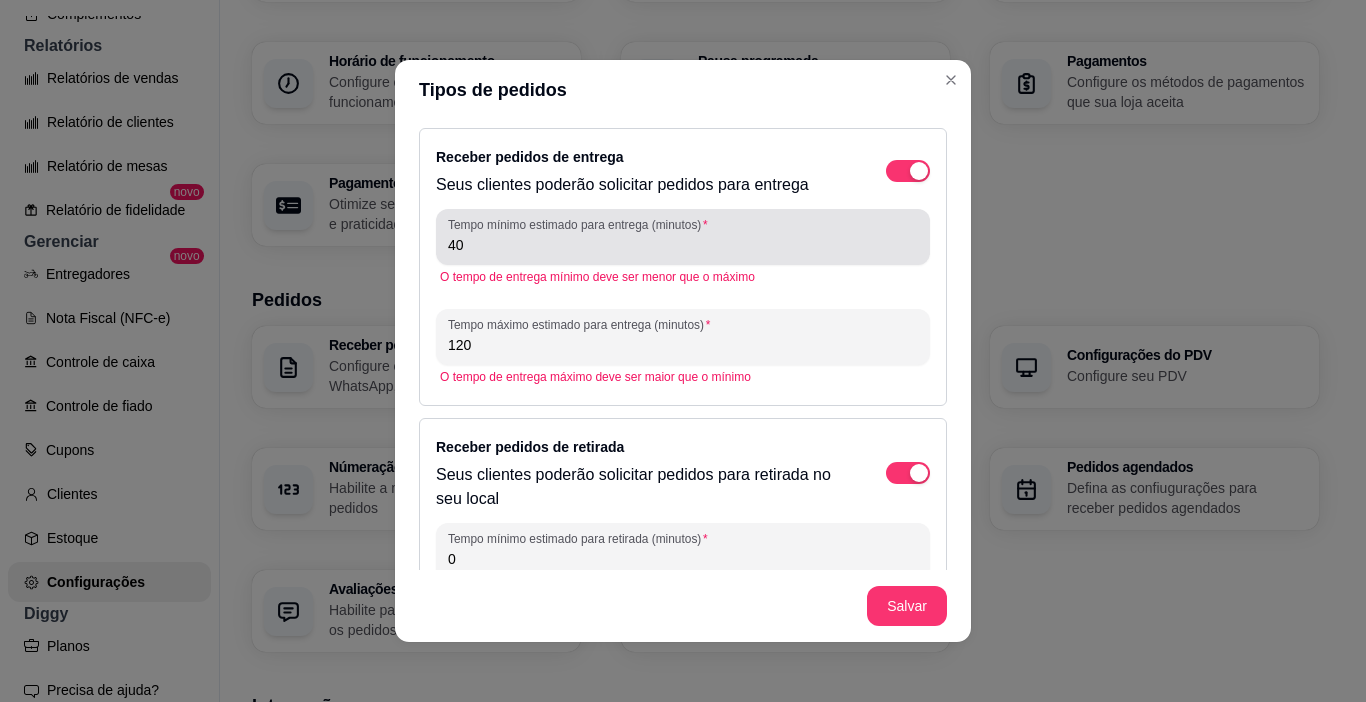click on "40" at bounding box center [683, 245] 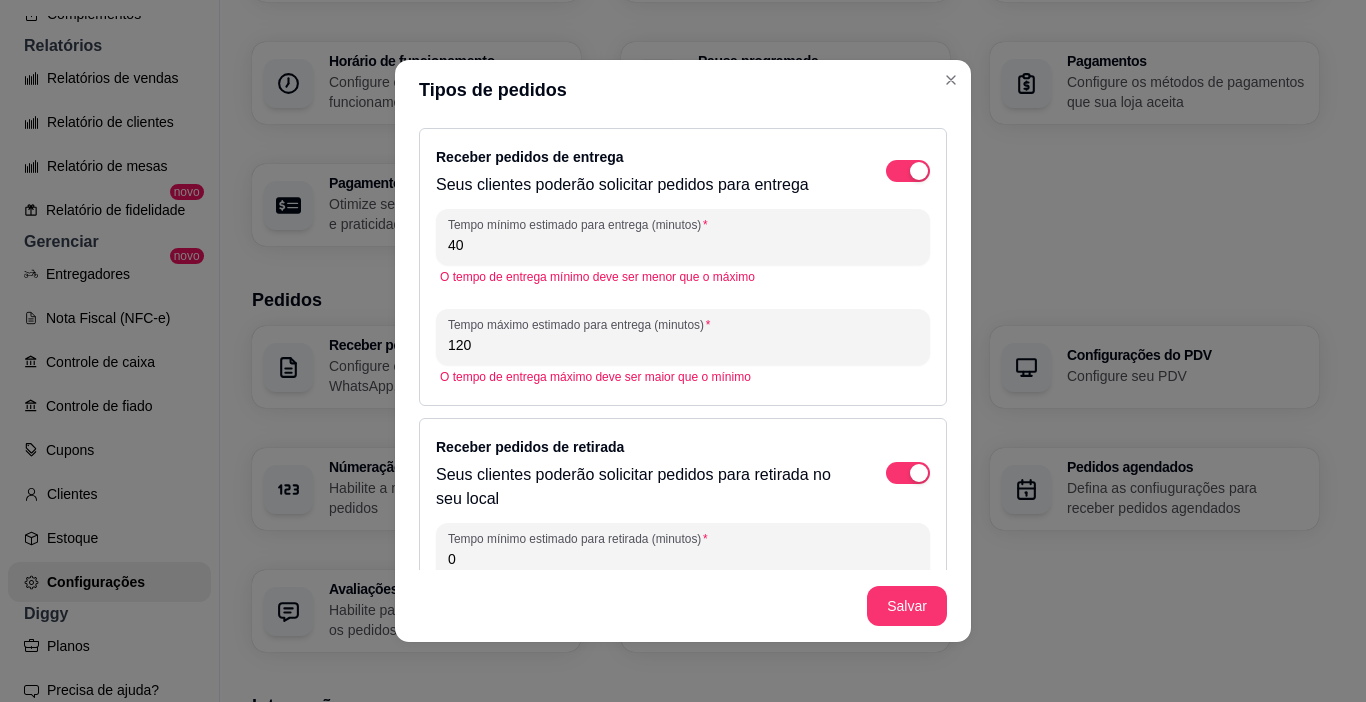 click on "40" at bounding box center [683, 245] 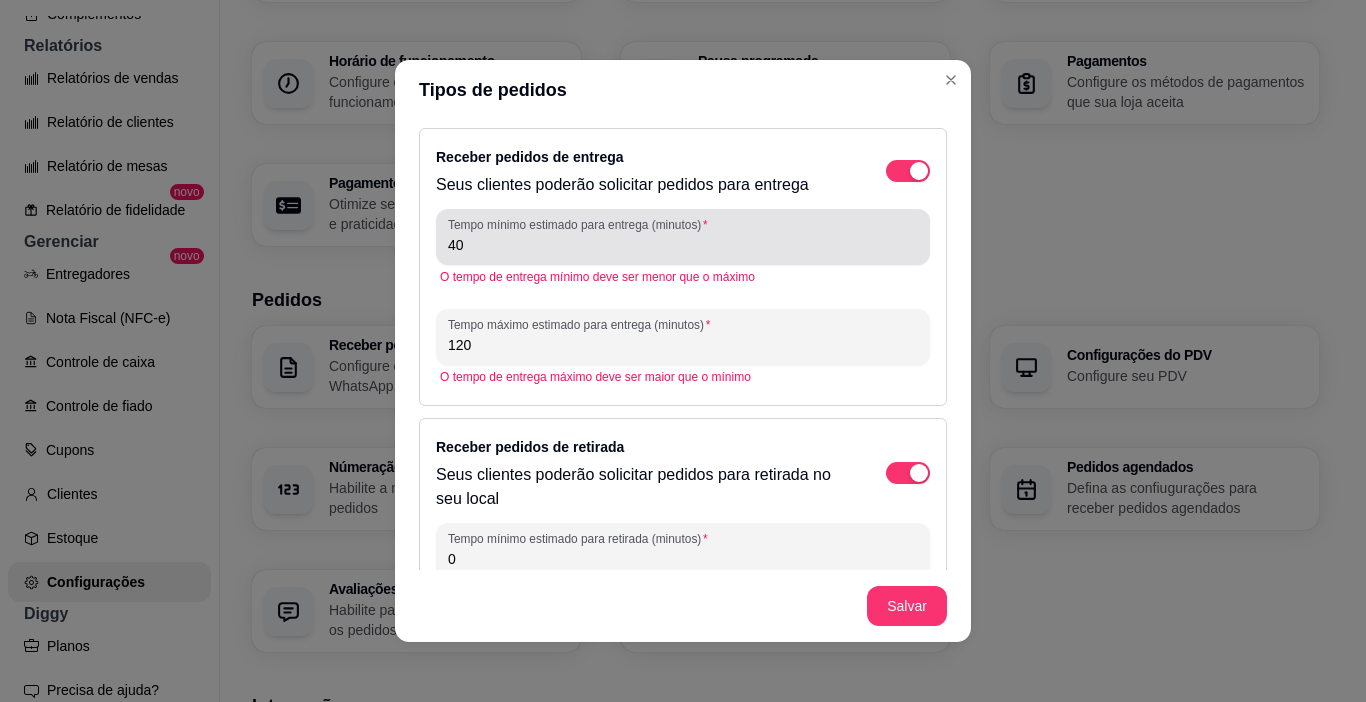click on "40" at bounding box center (683, 237) 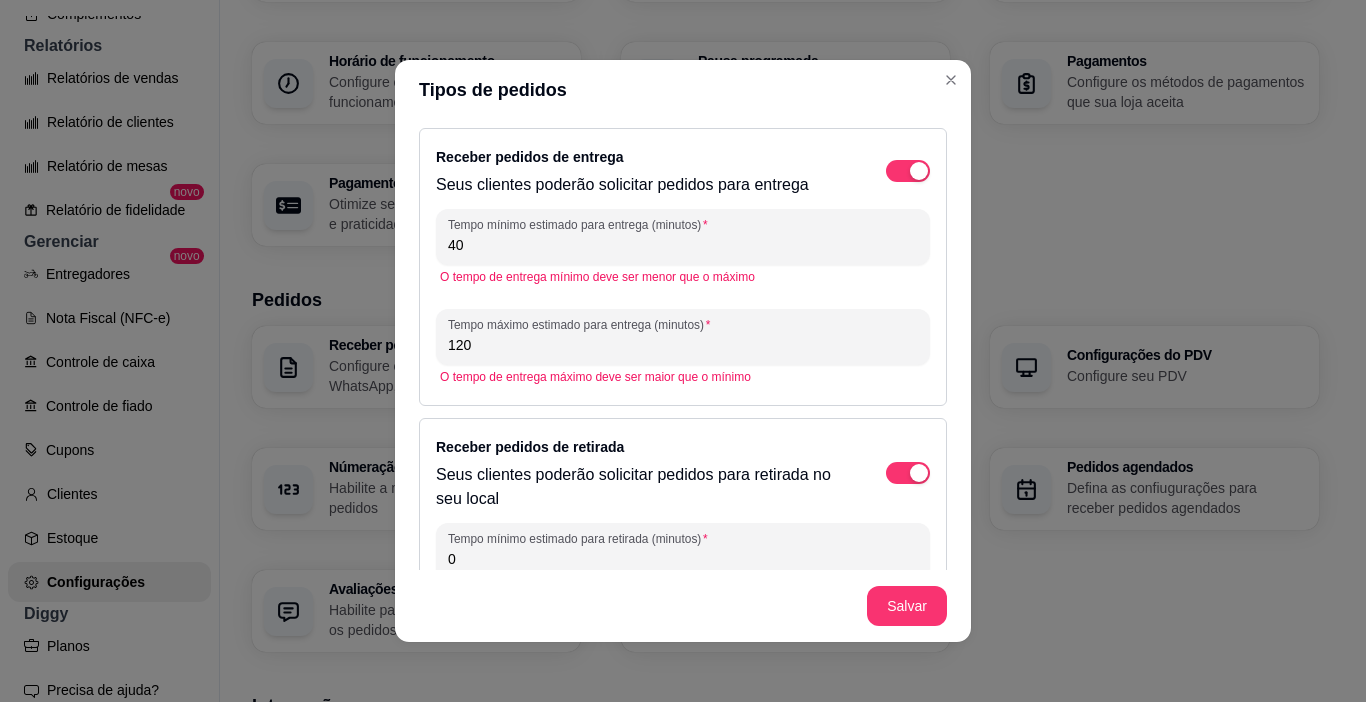 click on "Tempo mínimo estimado para entrega (minutos) 40" at bounding box center (683, 237) 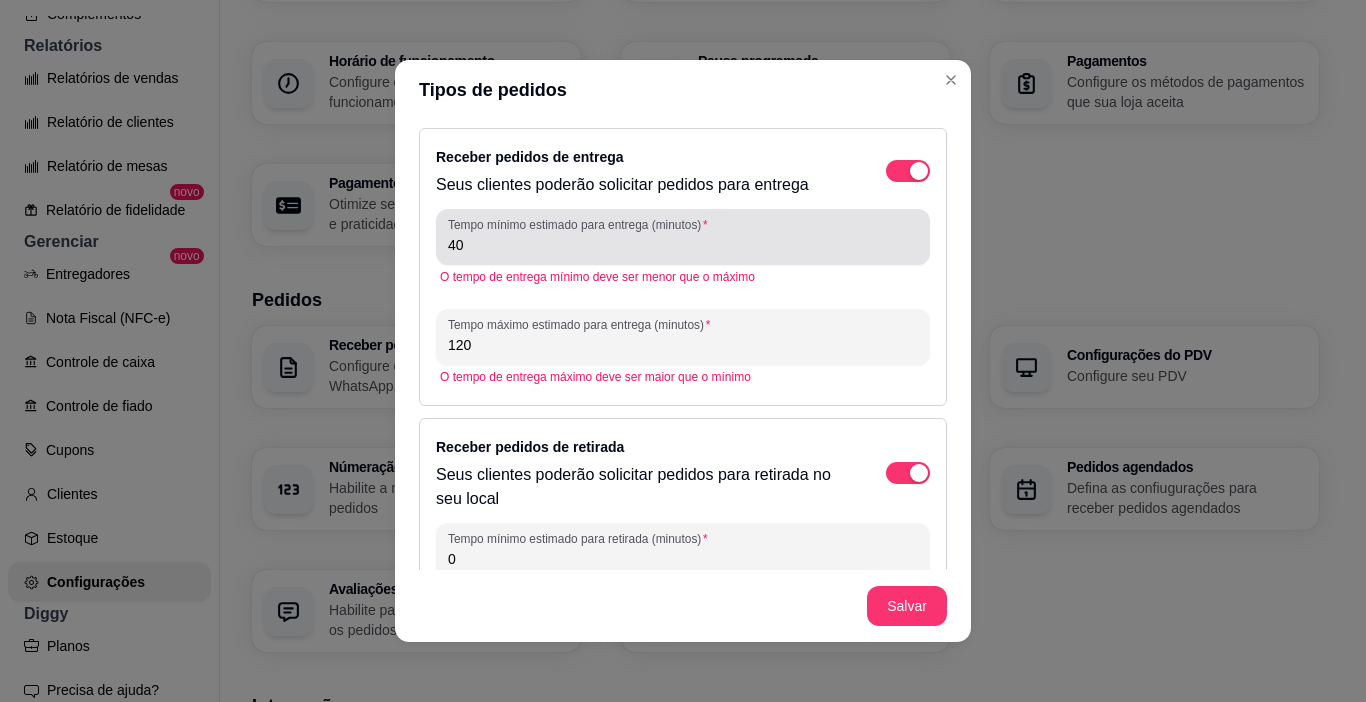 click on "Tempo mínimo estimado para entrega (minutos) 40" at bounding box center [683, 237] 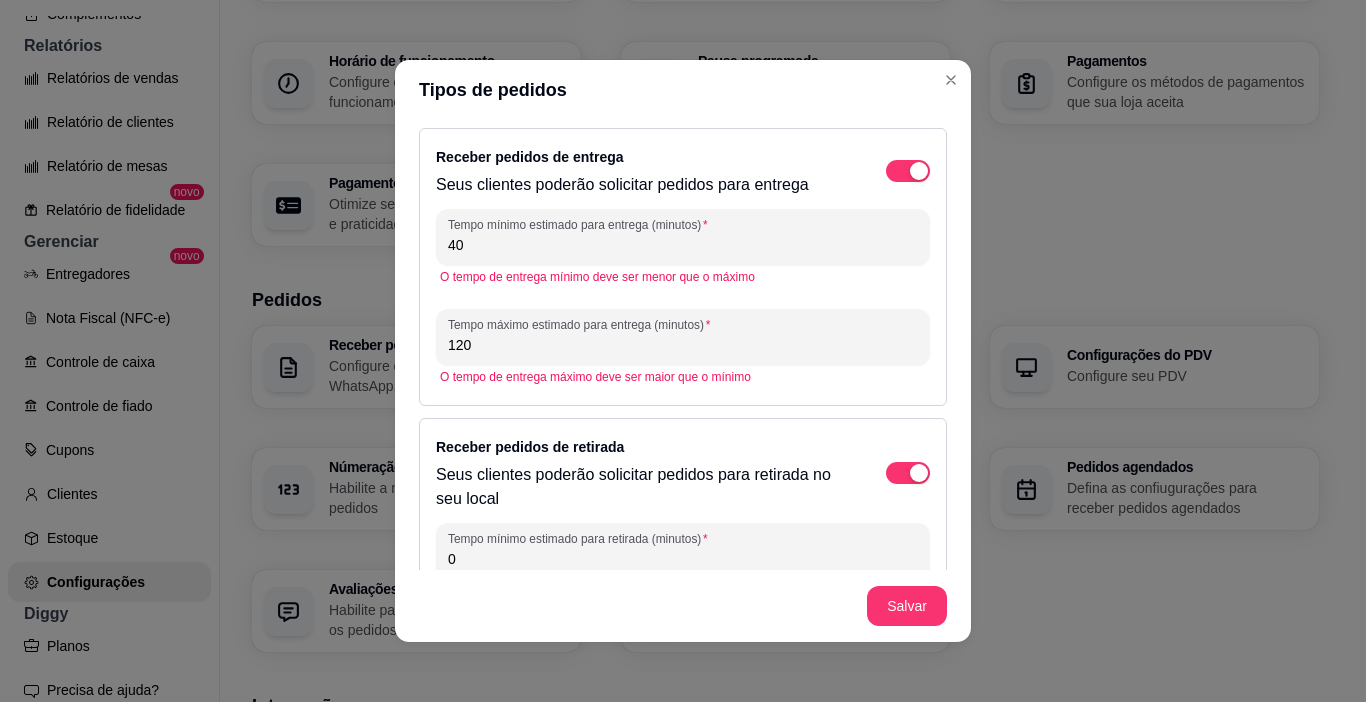 click on "O tempo de entrega mínimo deve ser menor que o máximo" at bounding box center (683, 277) 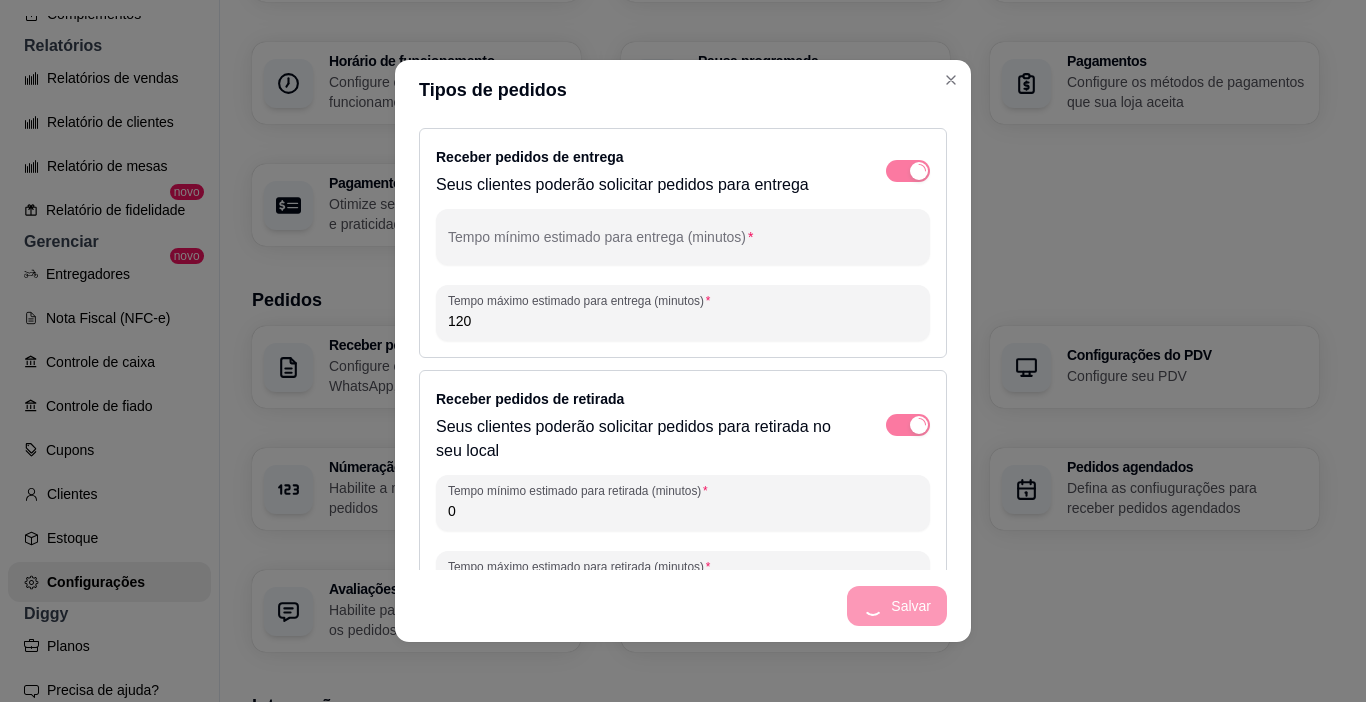 click on "Tempo mínimo estimado para entrega (minutos) Tempo máximo estimado para entrega (minutos) [NUMBER]" at bounding box center (683, 275) 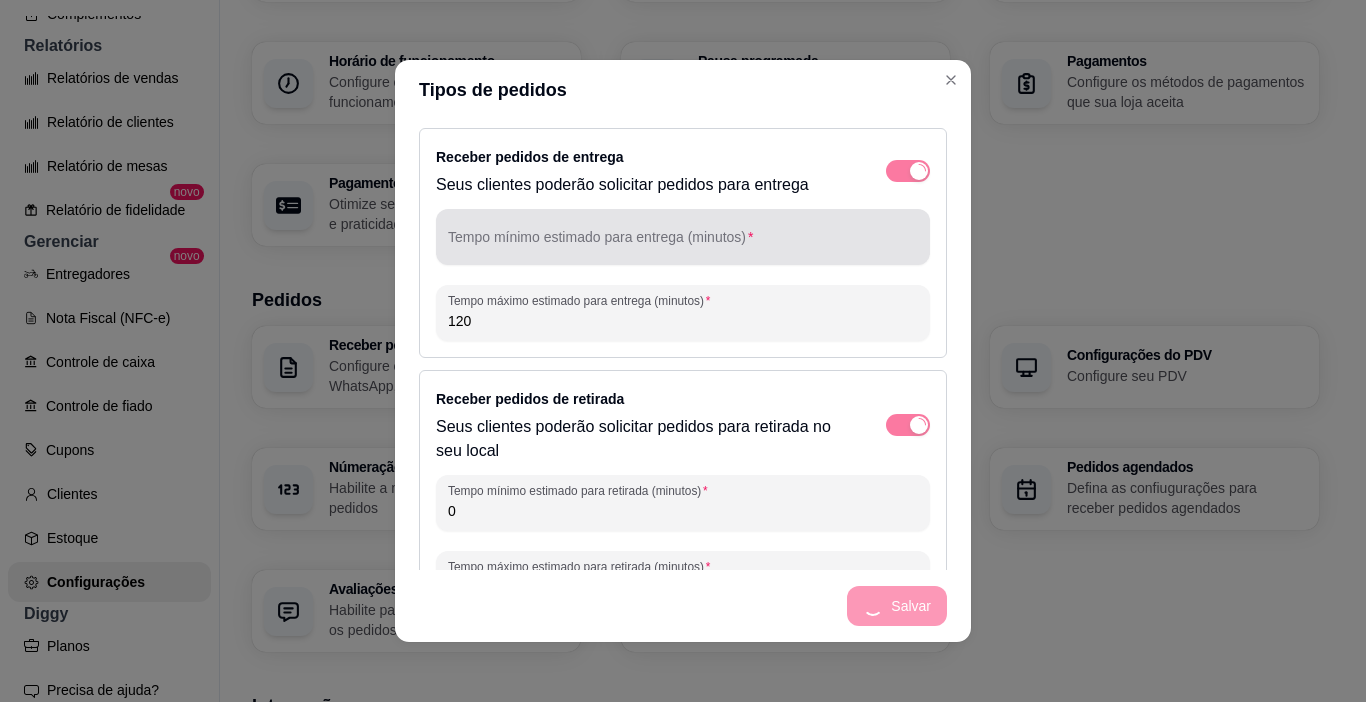 click at bounding box center [683, 237] 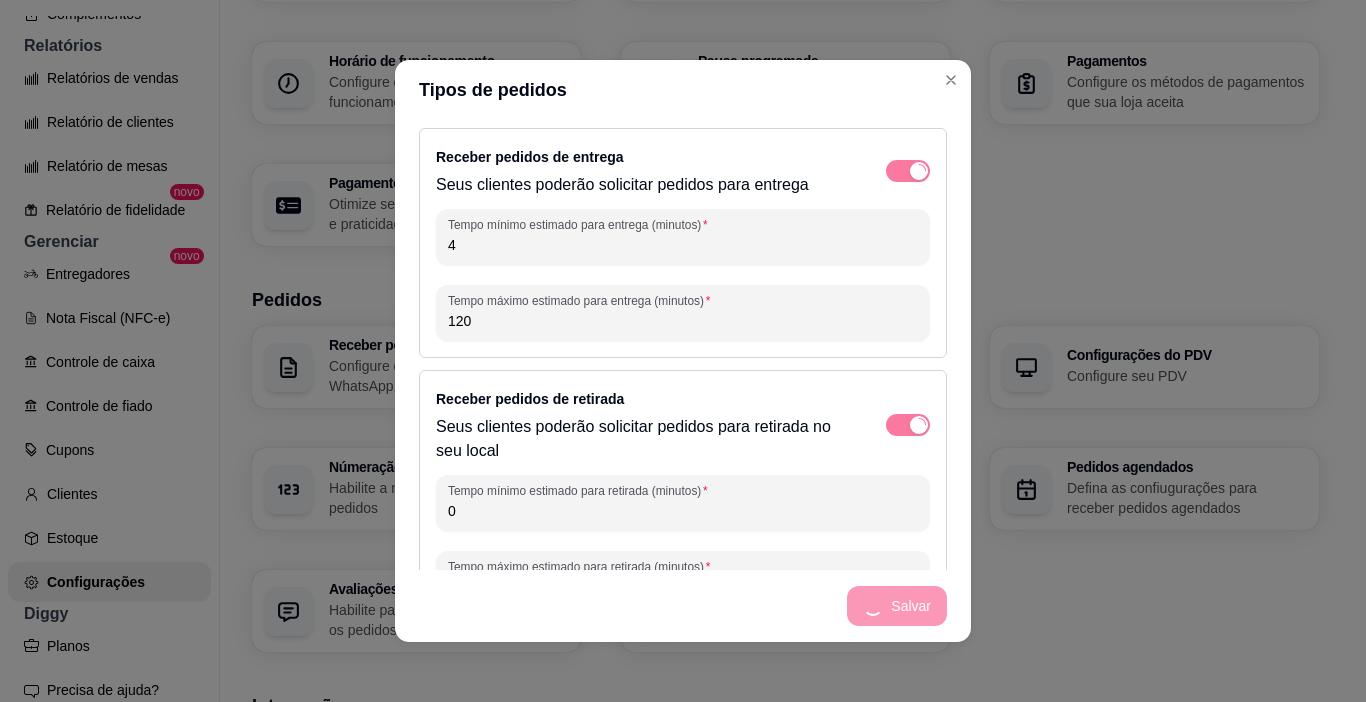 type on "40" 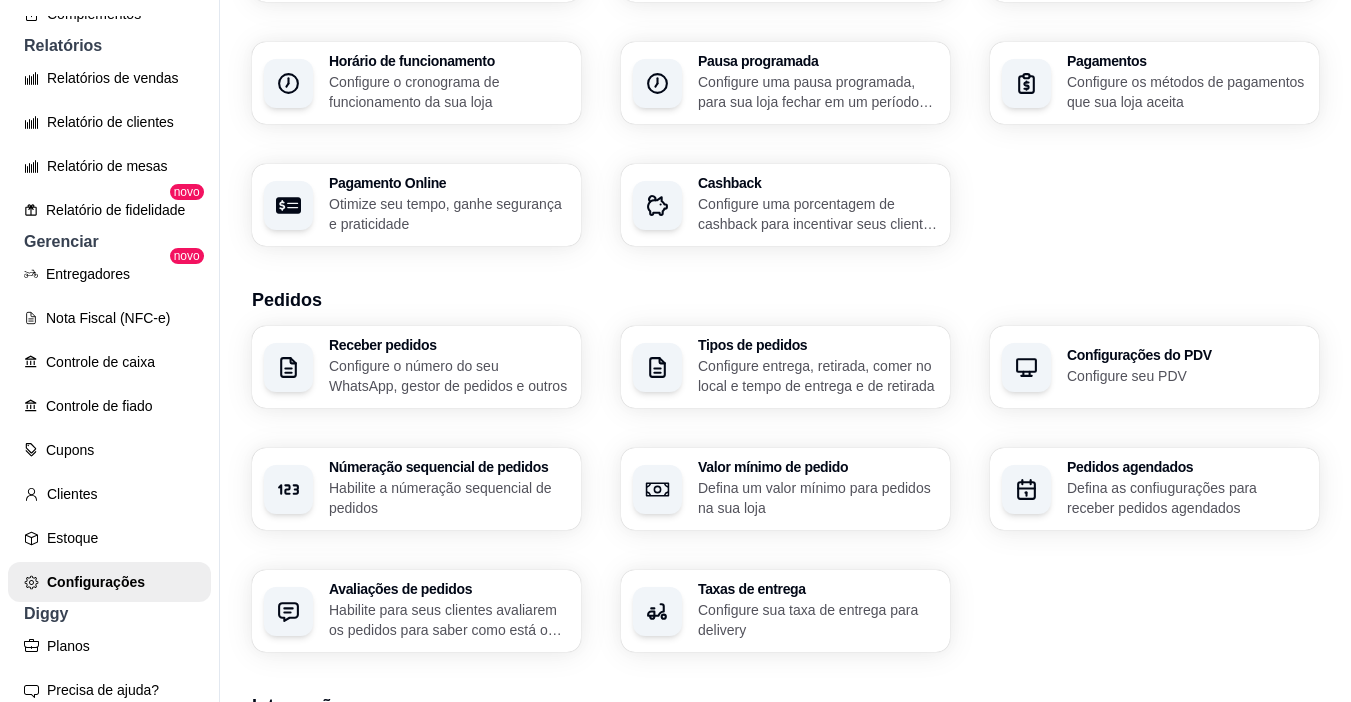 click on "Configure entrega, retirada, comer no local e tempo de entrega e de retirada" at bounding box center (818, 376) 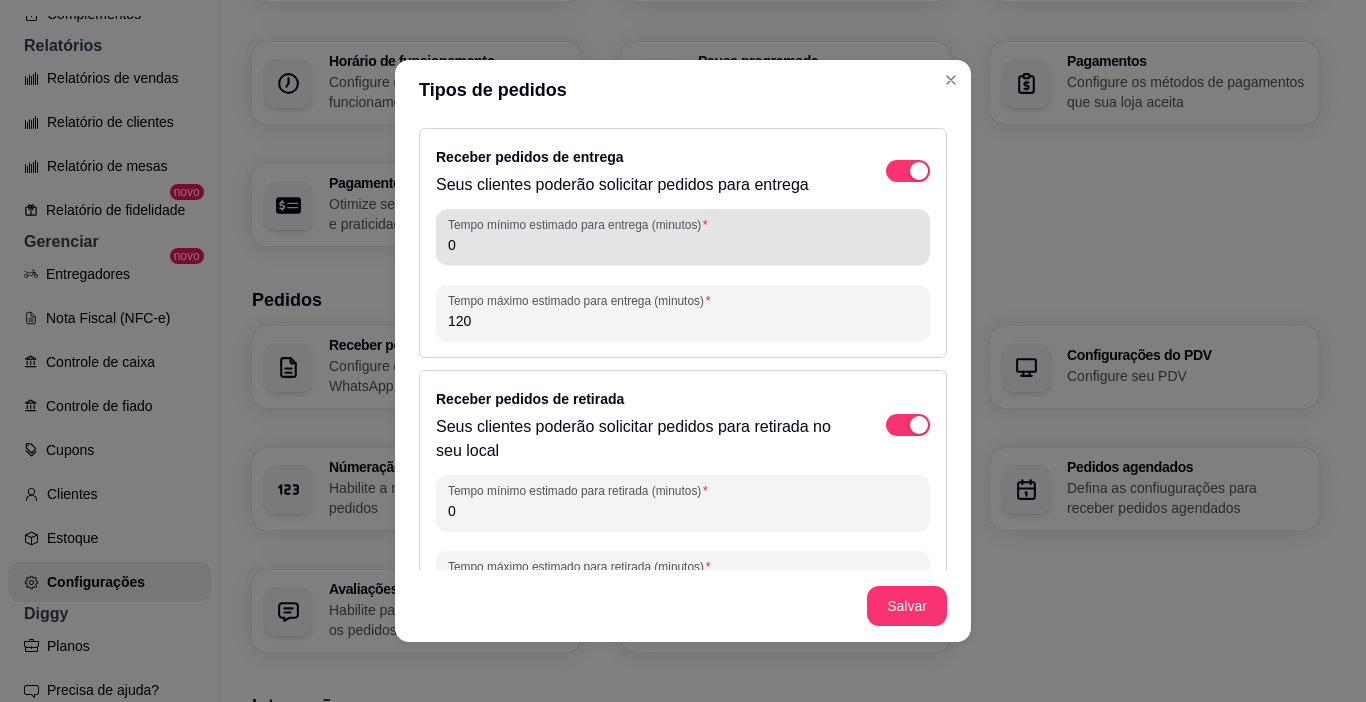 click on "0" at bounding box center [683, 245] 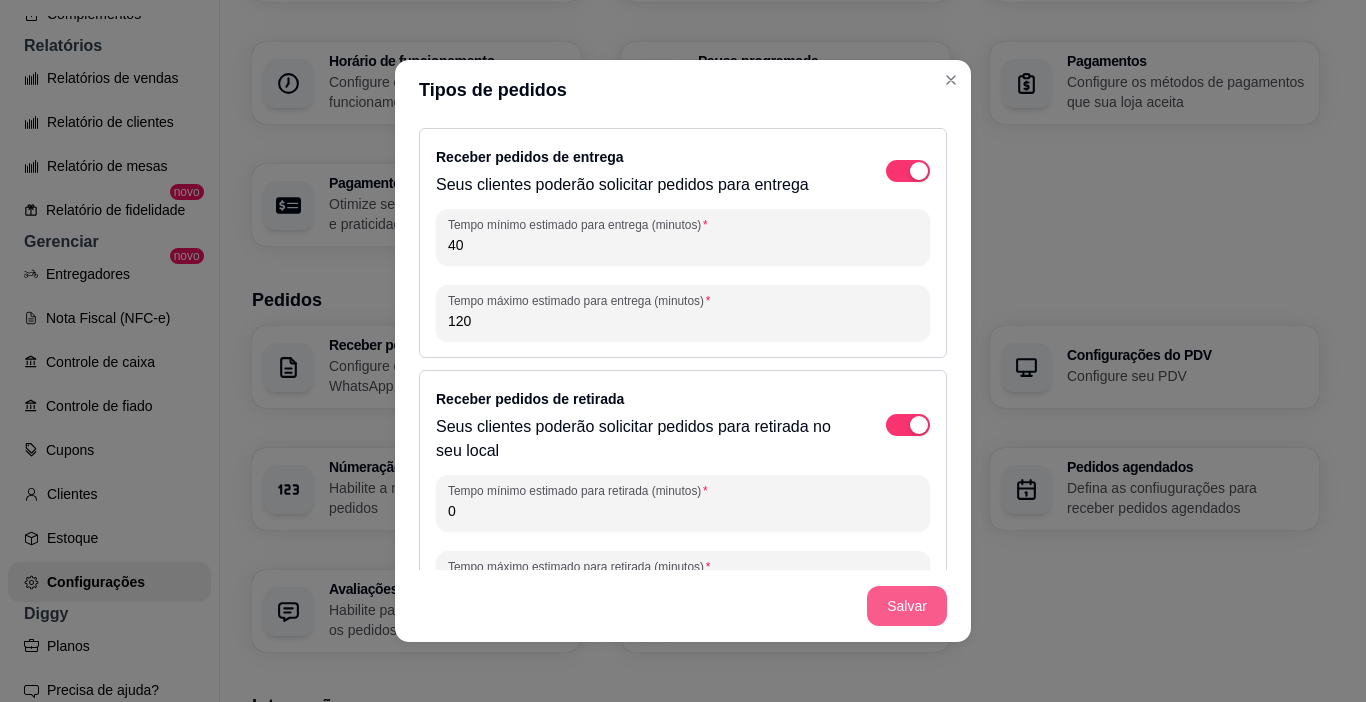 type on "40" 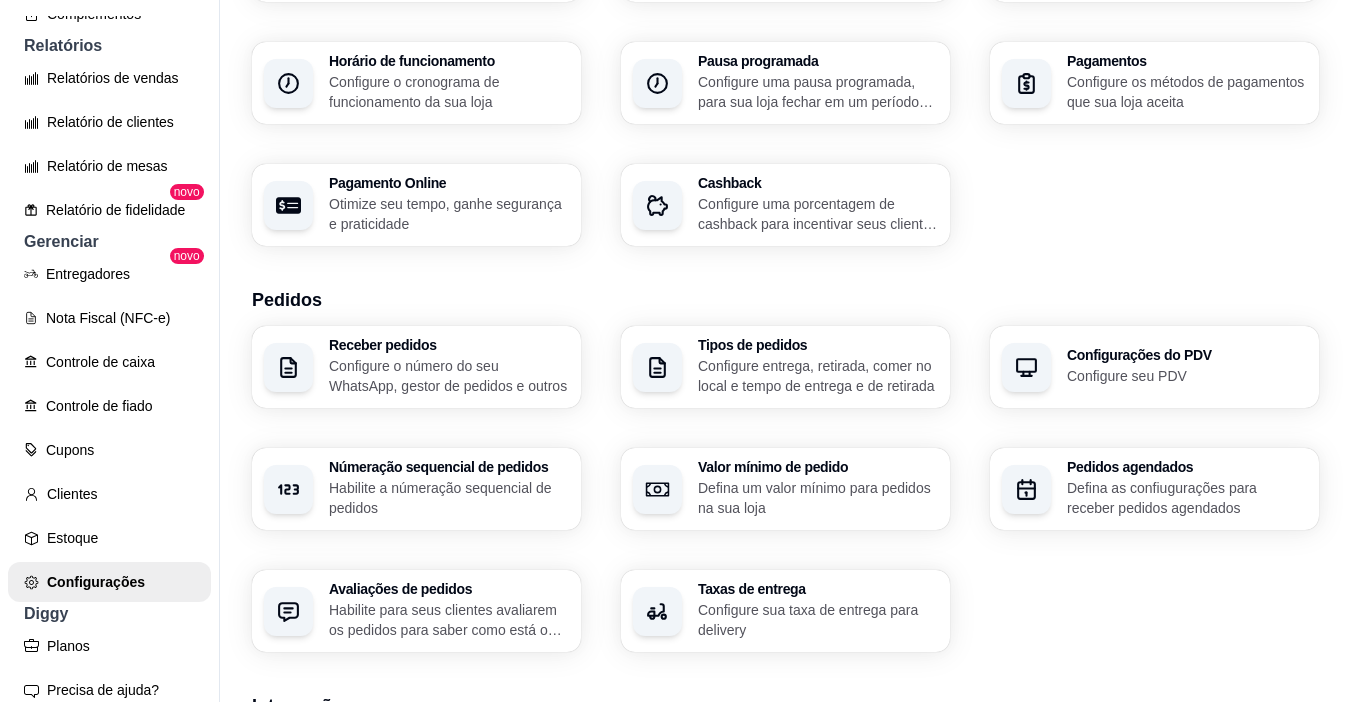 click on "Configure entrega, retirada, comer no local e tempo de entrega e de retirada" at bounding box center (818, 376) 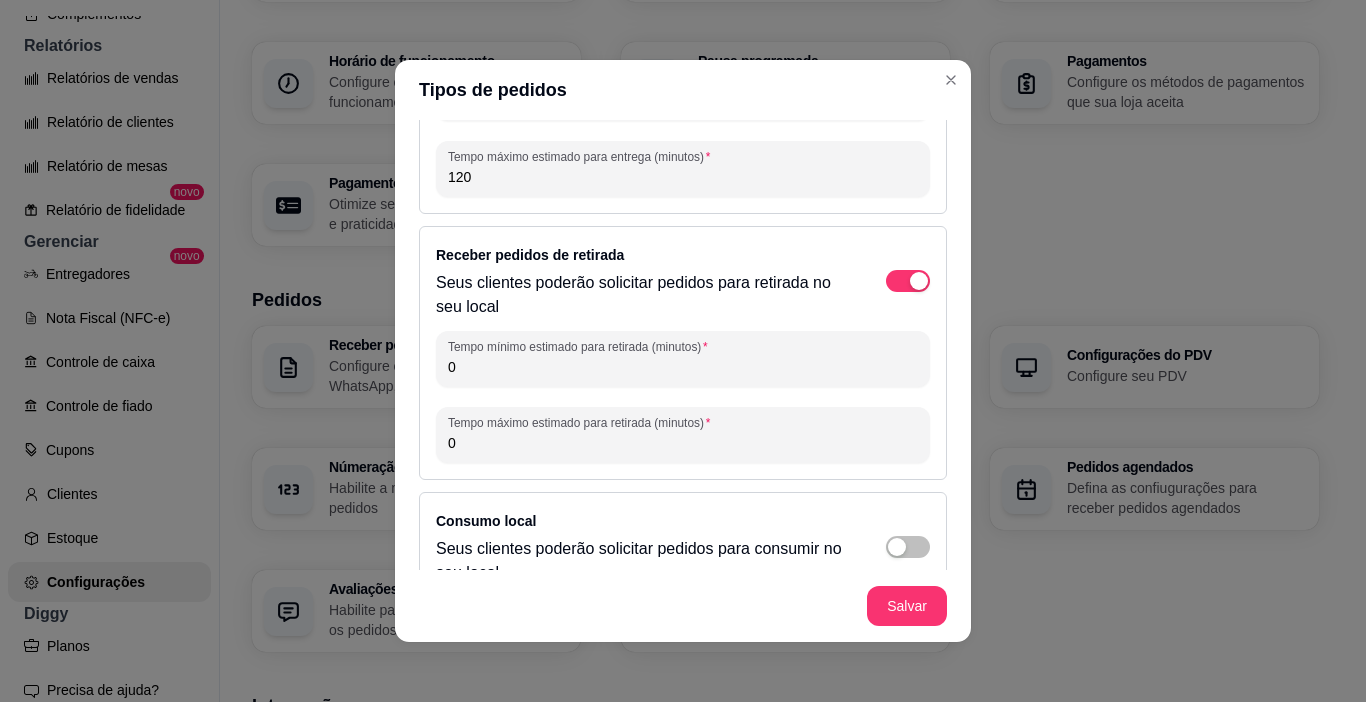 scroll, scrollTop: 184, scrollLeft: 0, axis: vertical 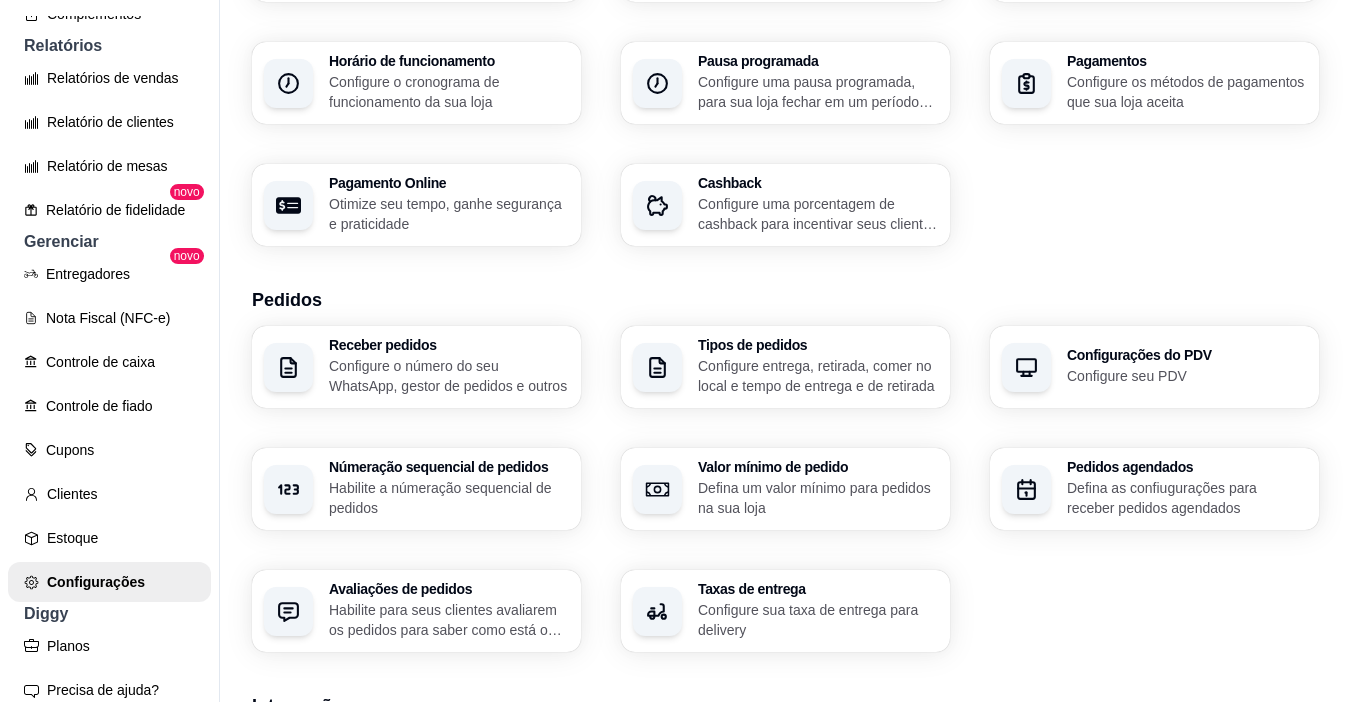 click on "Configurações do PDV" at bounding box center [1187, 355] 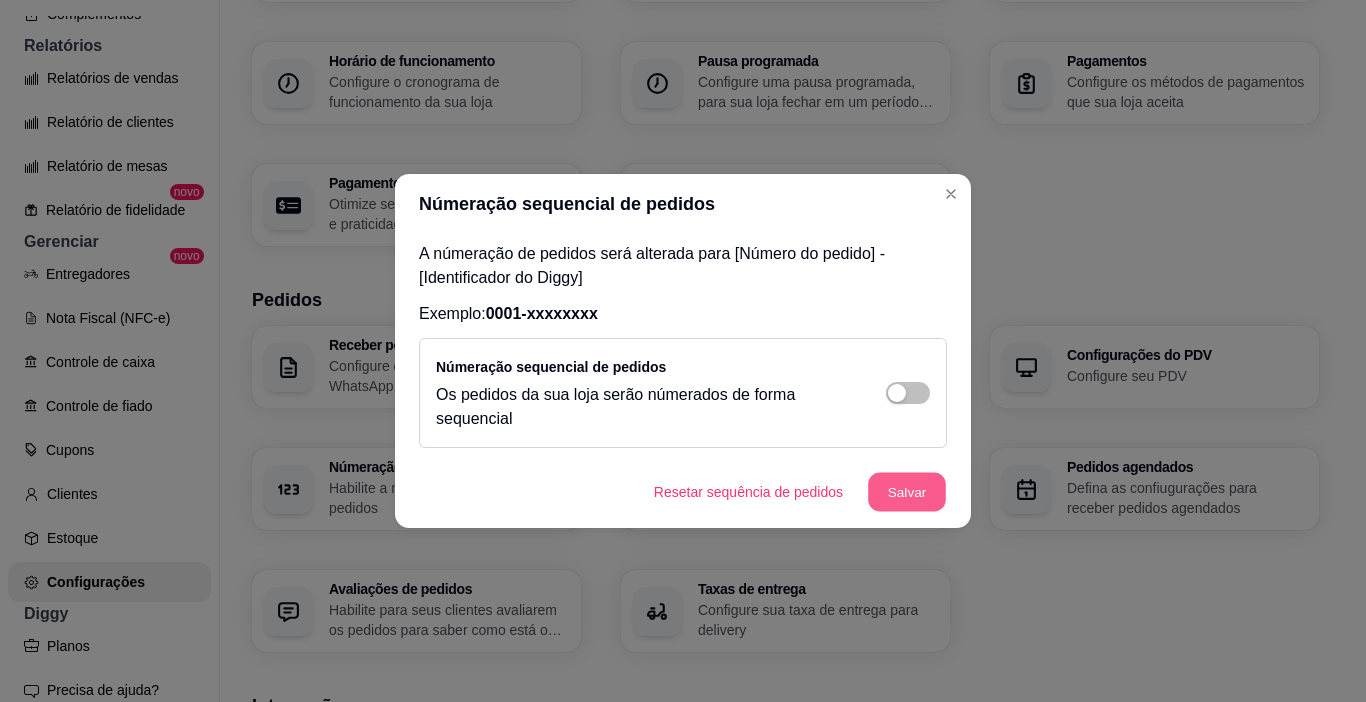 click on "Salvar" at bounding box center (907, 492) 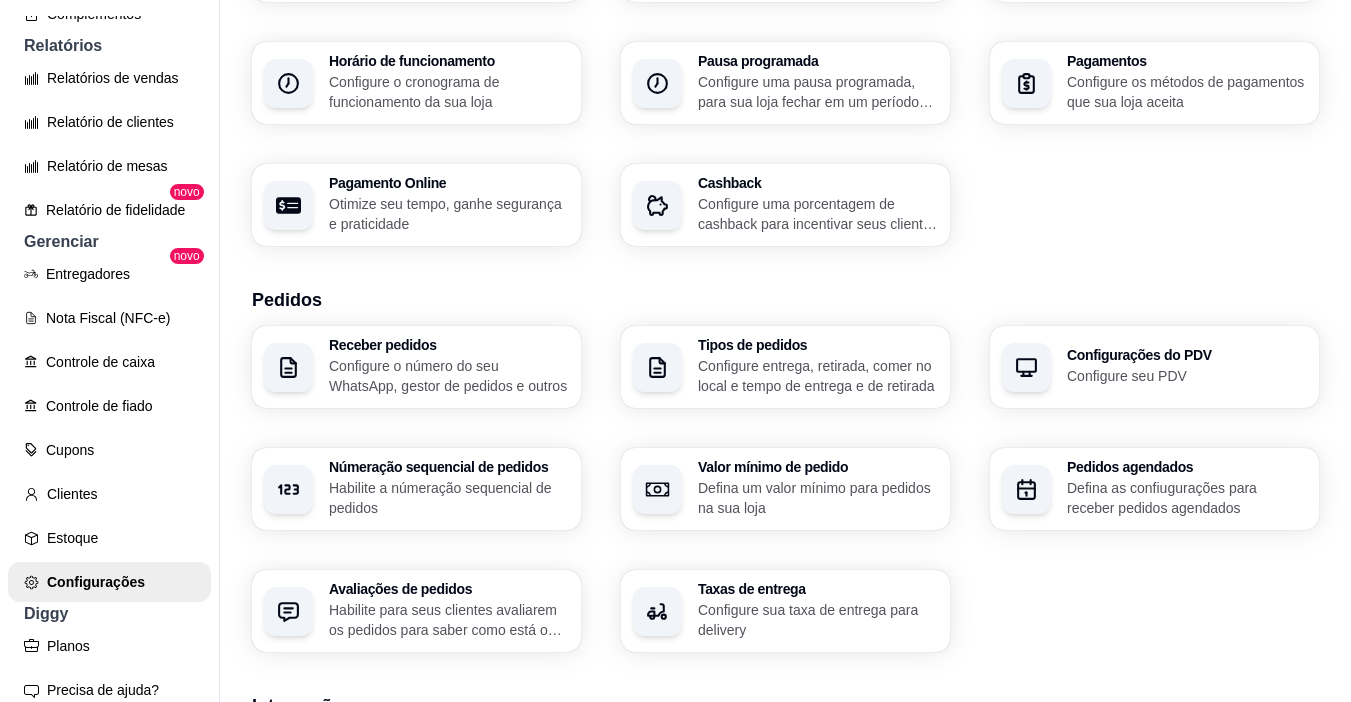 click on "Defina as confiugurações para receber pedidos agendados" at bounding box center (1187, 498) 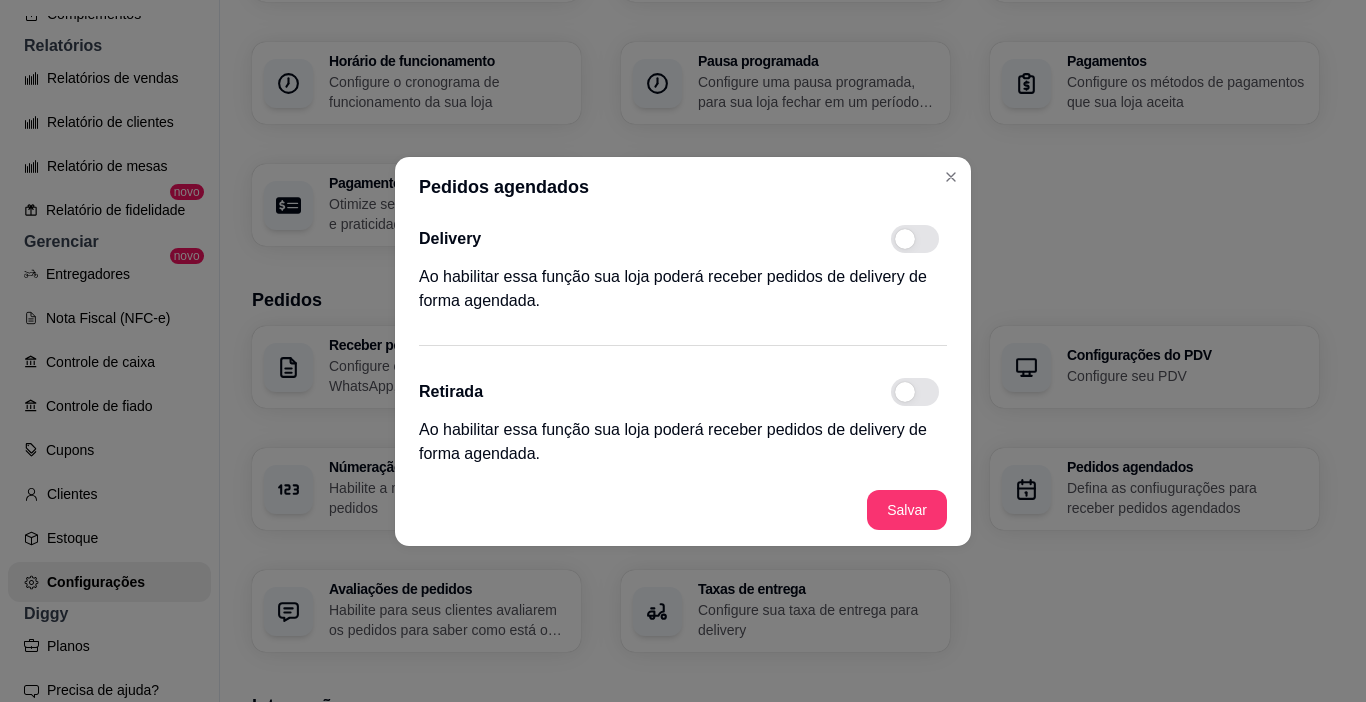 click at bounding box center (915, 239) 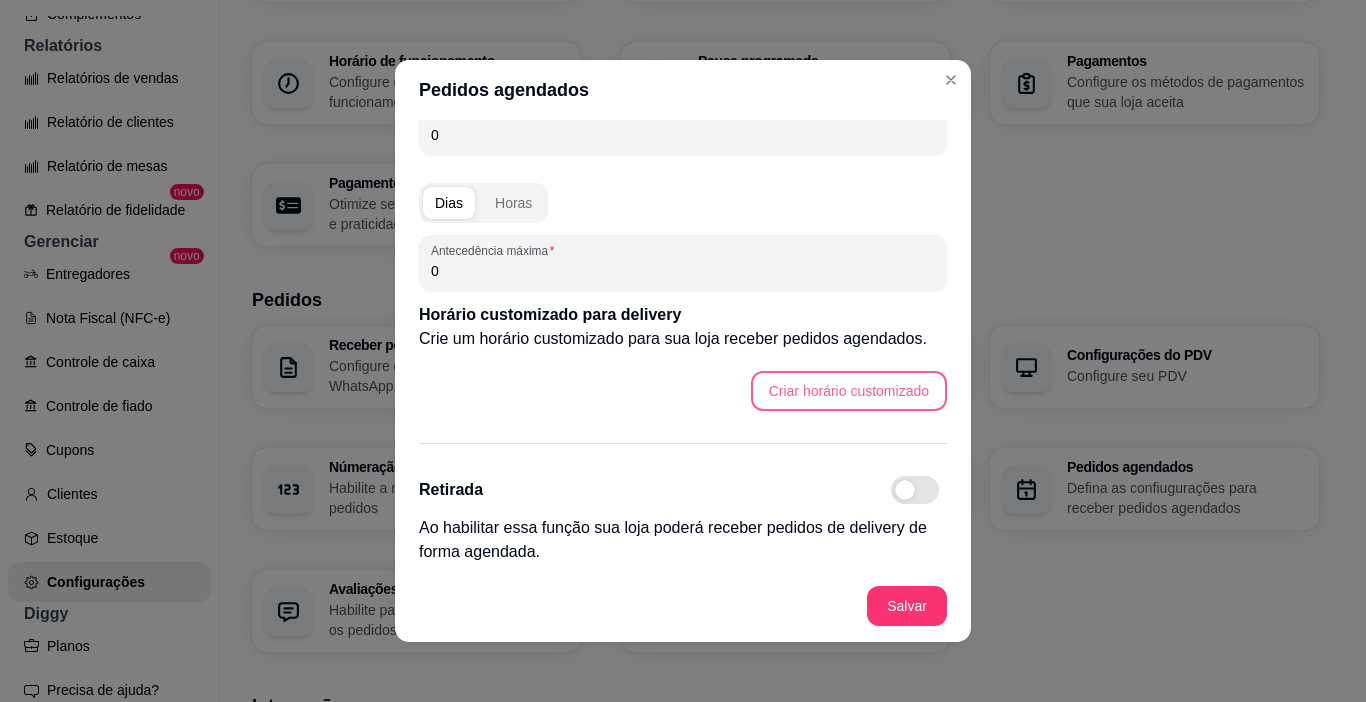 scroll, scrollTop: 179, scrollLeft: 0, axis: vertical 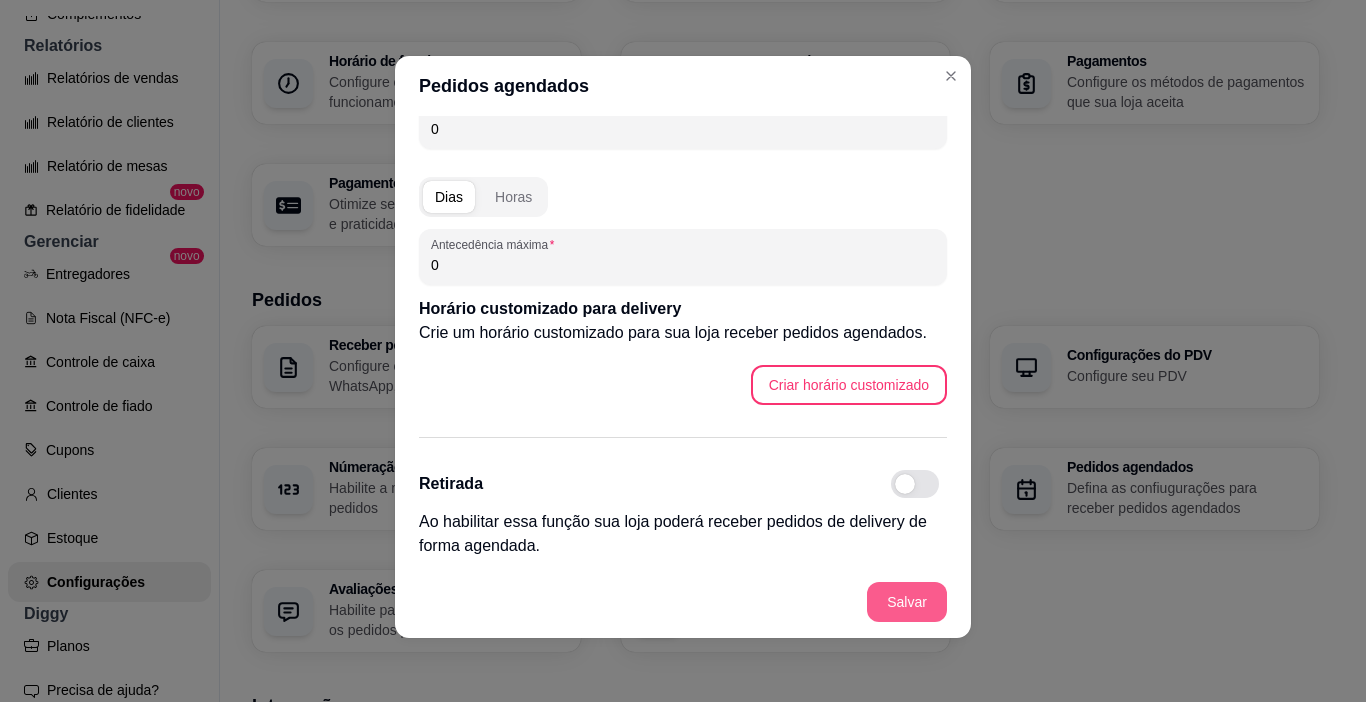 click on "Salvar" at bounding box center (907, 602) 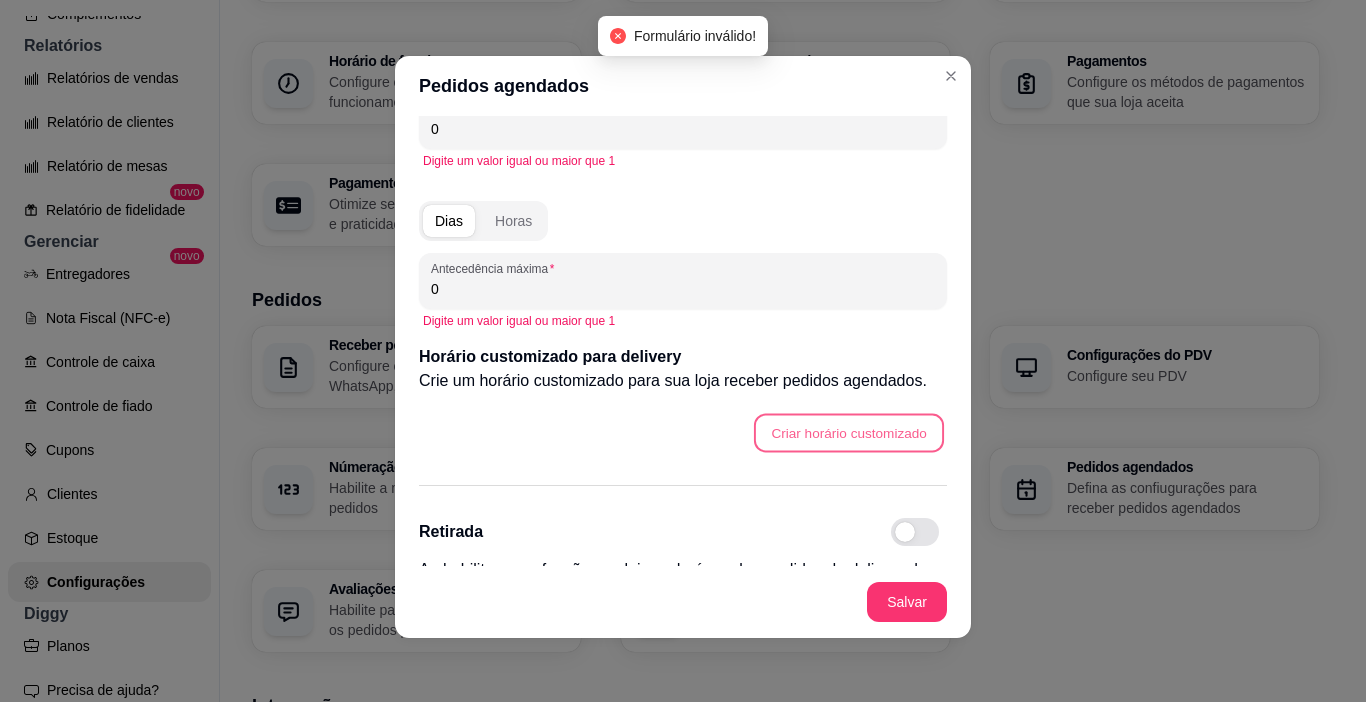 click on "Criar horário customizado" at bounding box center (849, 433) 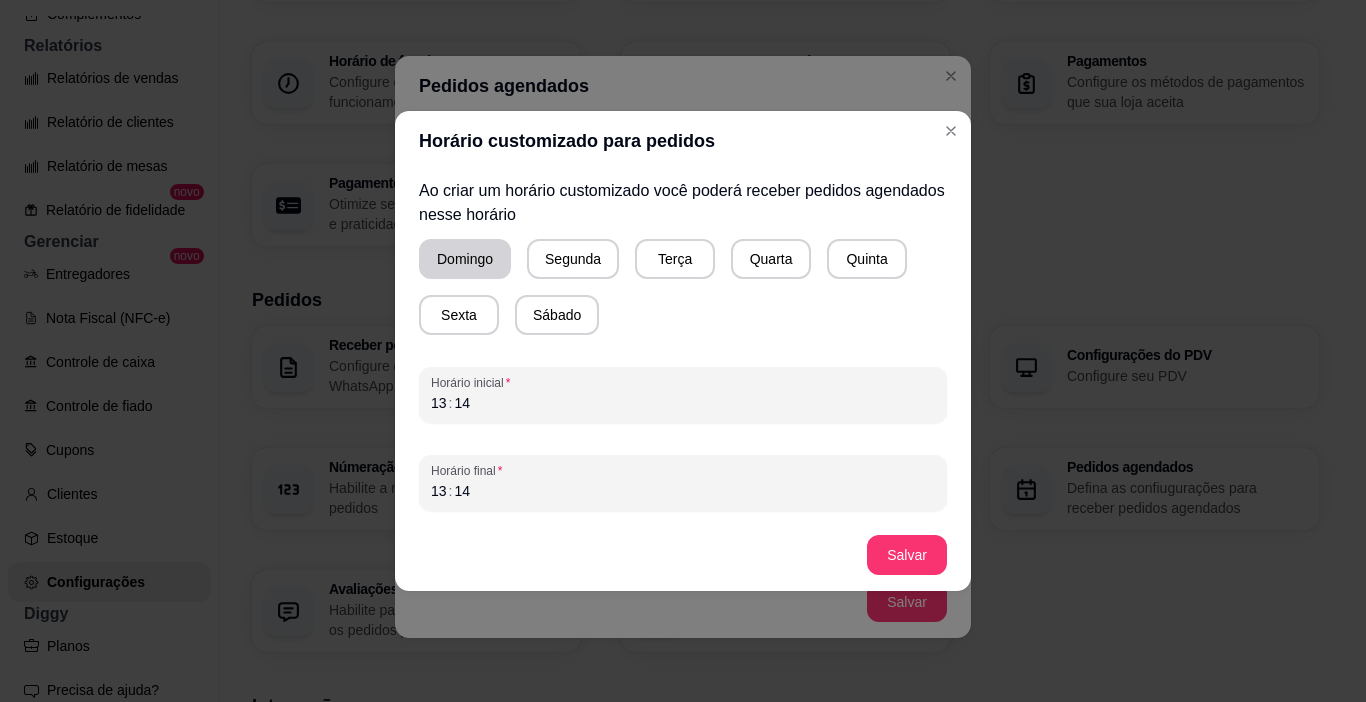click on "Domingo" at bounding box center (465, 259) 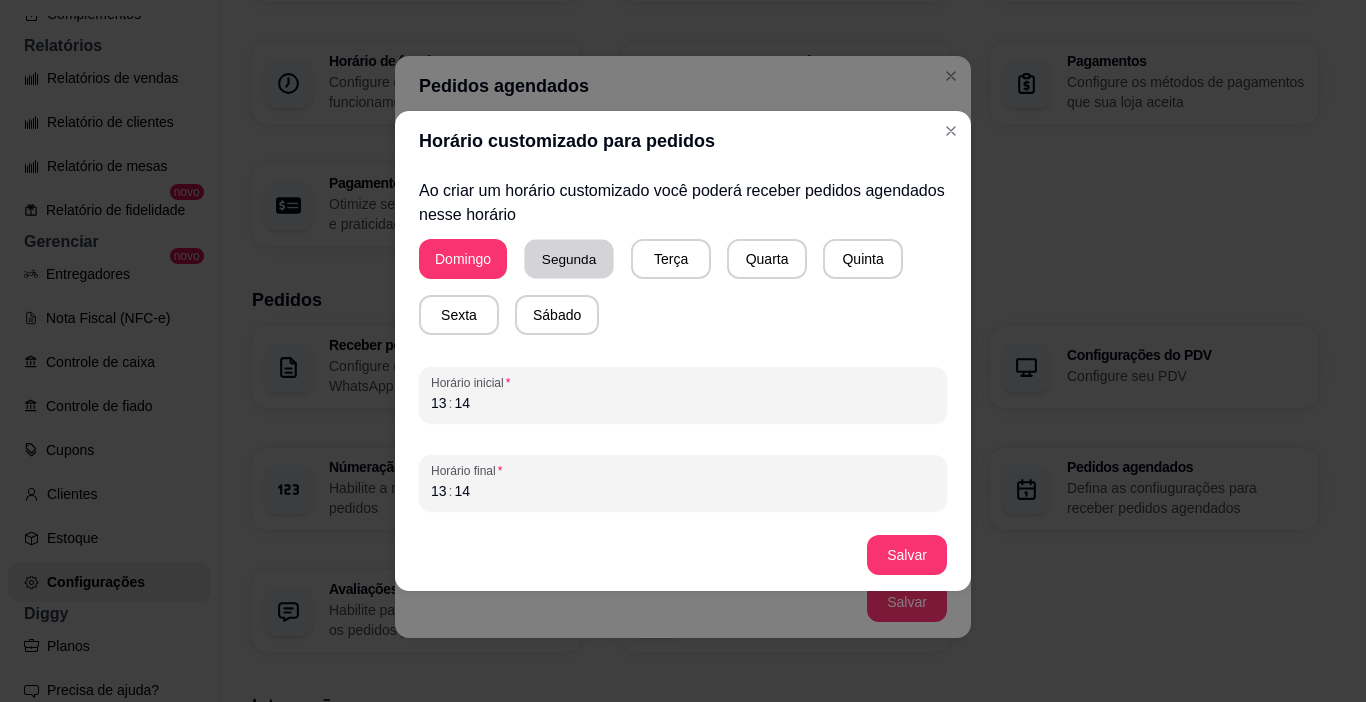 click on "Segunda" at bounding box center [568, 259] 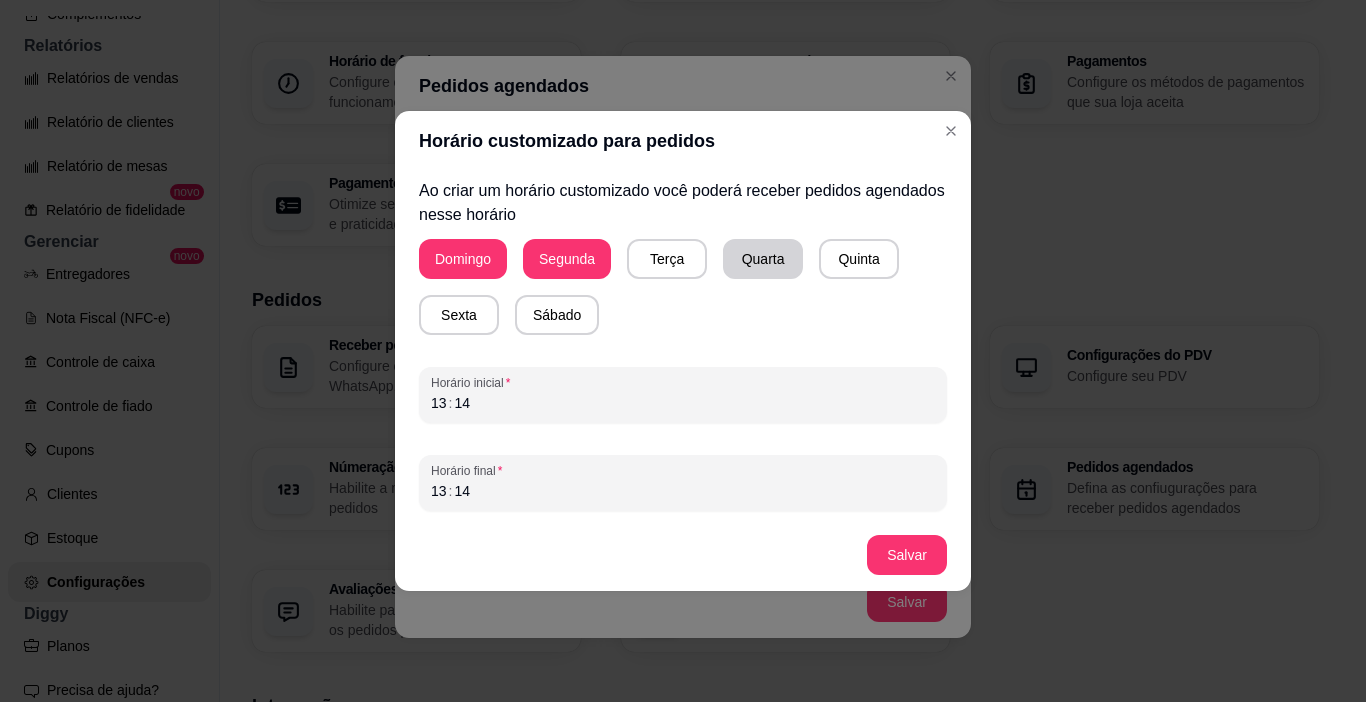 click on "Quarta" at bounding box center [763, 259] 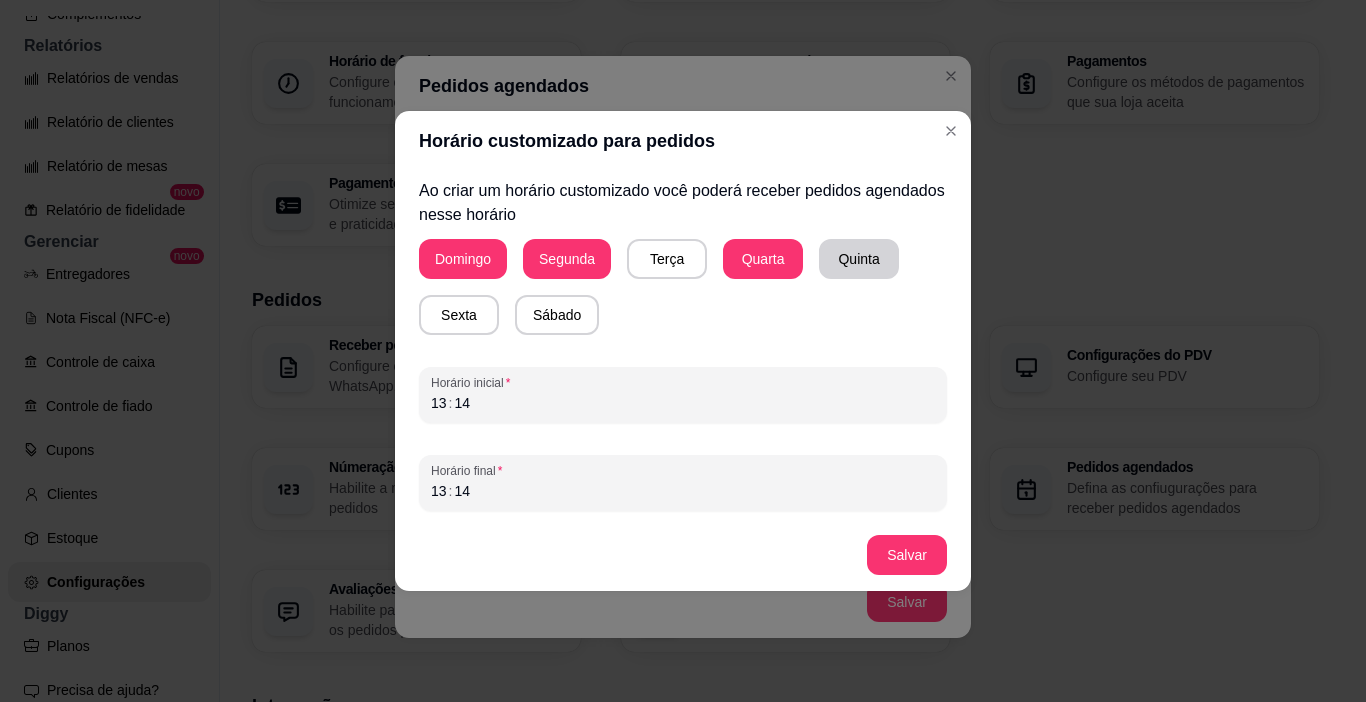 click on "Quinta" at bounding box center (859, 259) 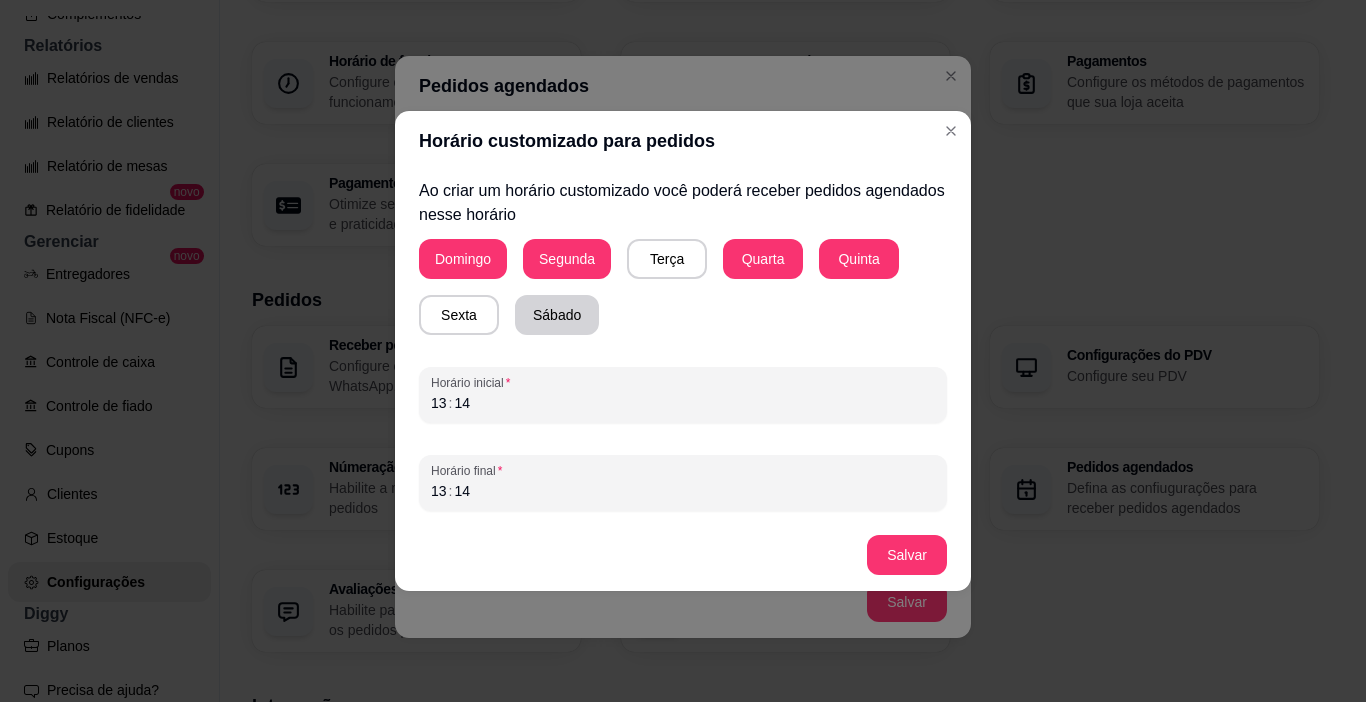 click on "Sábado" at bounding box center [557, 315] 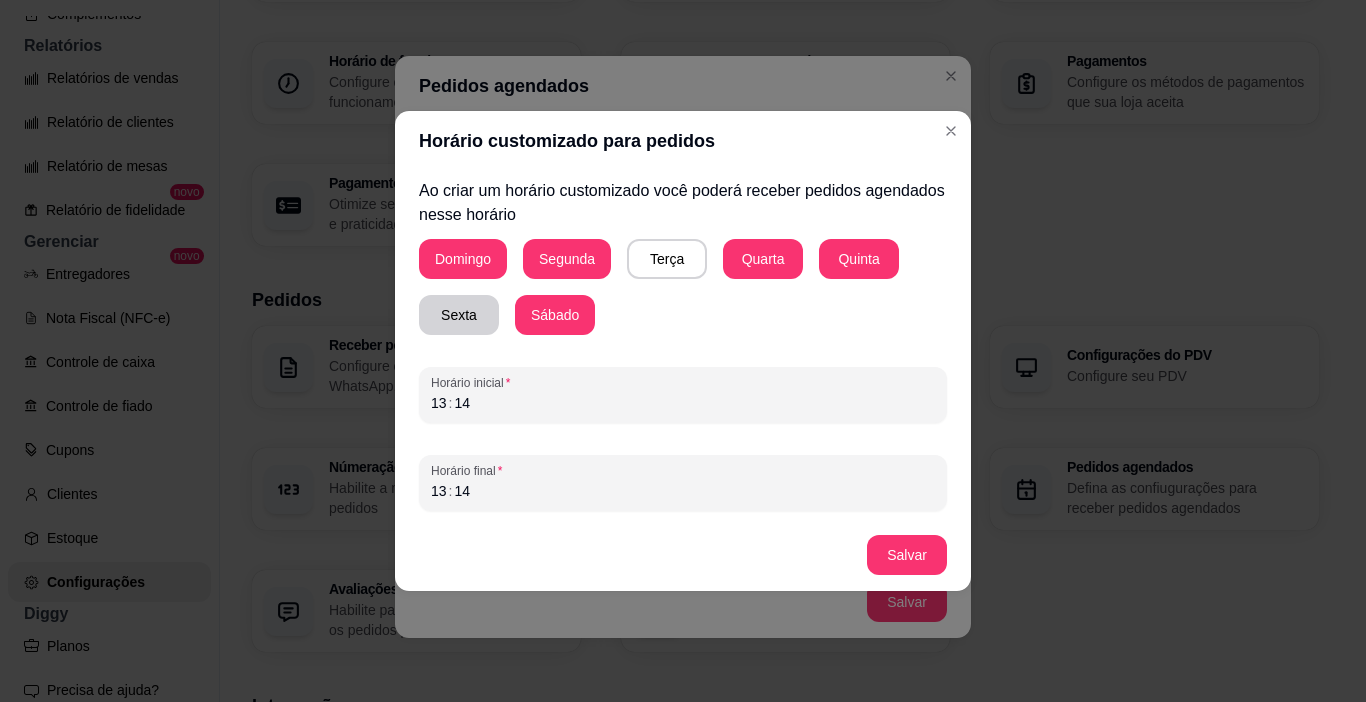 click on "Sexta" at bounding box center (459, 315) 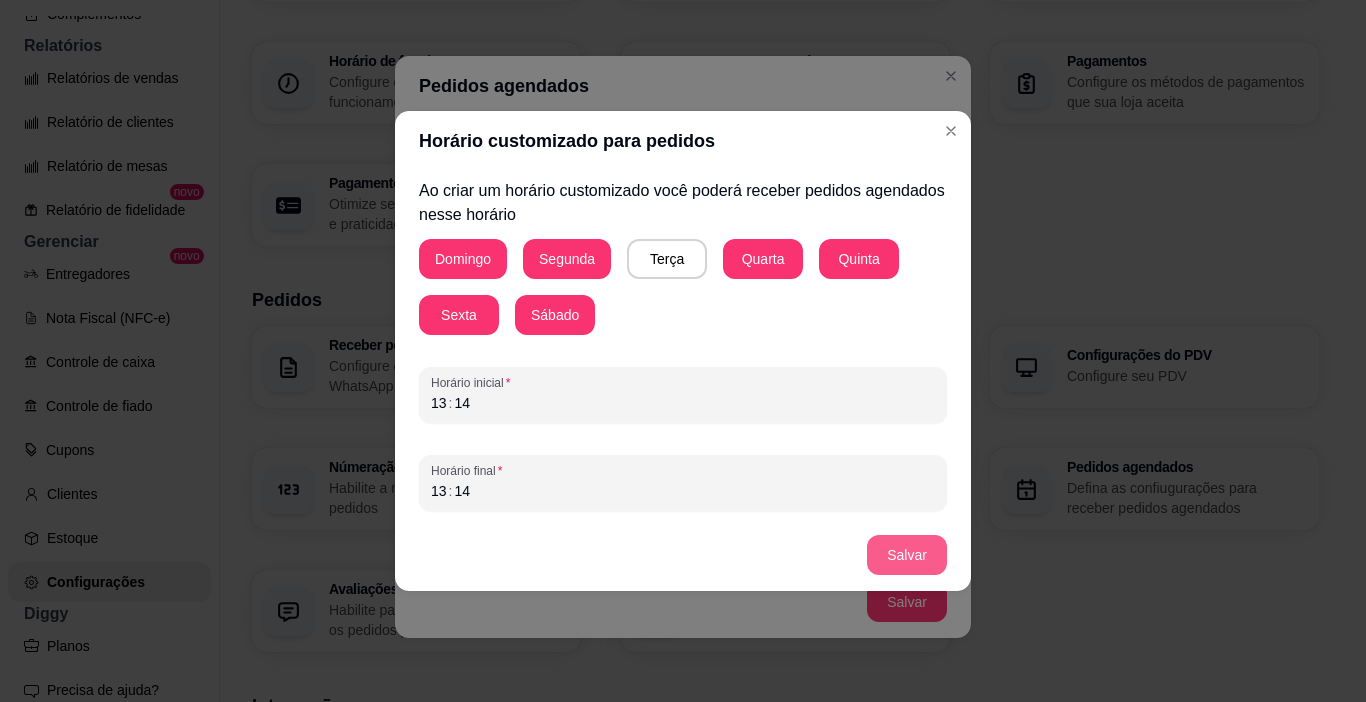 click on "Salvar" at bounding box center (907, 555) 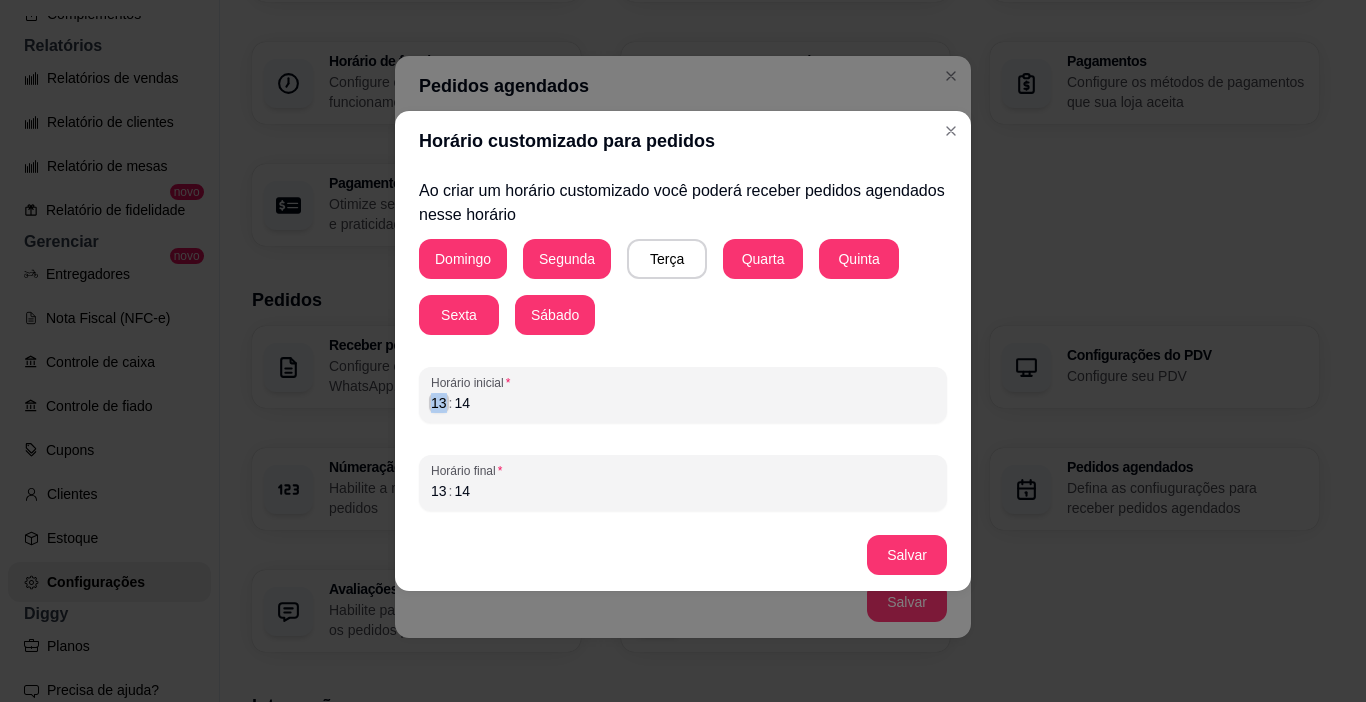 drag, startPoint x: 444, startPoint y: 405, endPoint x: 433, endPoint y: 405, distance: 11 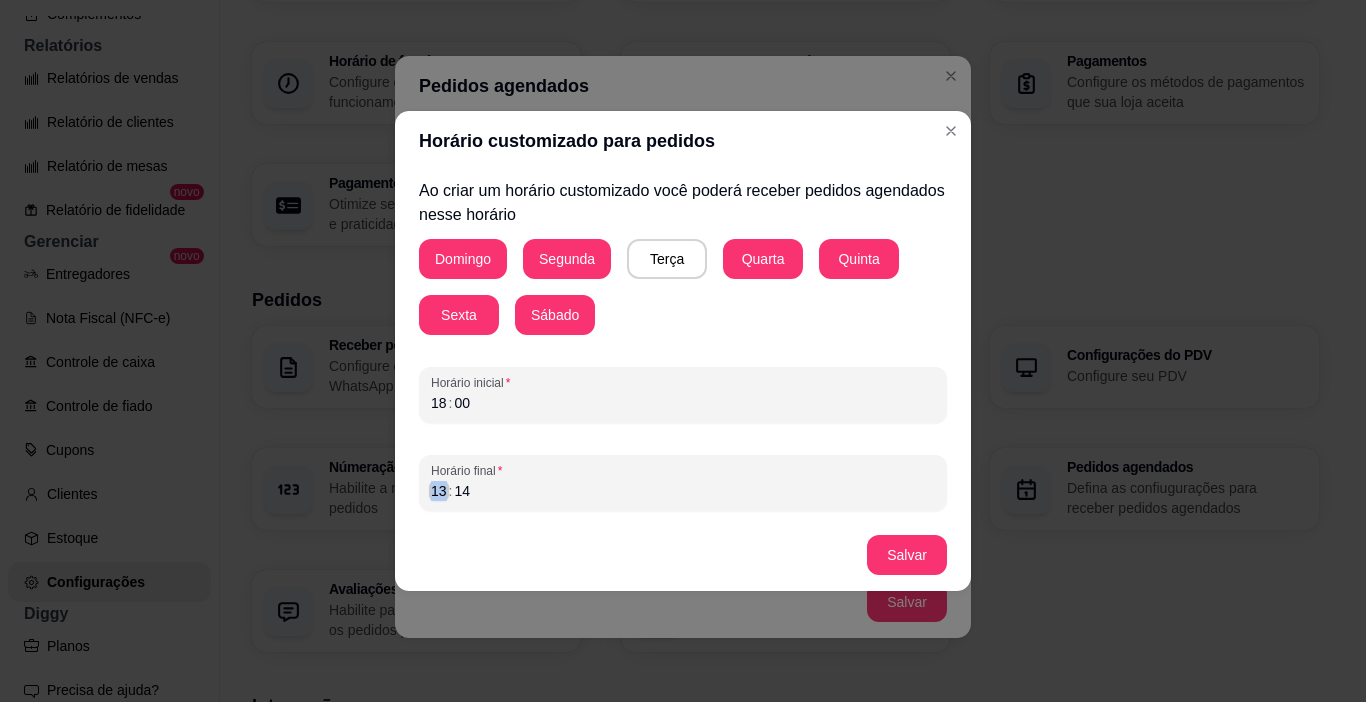 drag, startPoint x: 444, startPoint y: 493, endPoint x: 432, endPoint y: 493, distance: 12 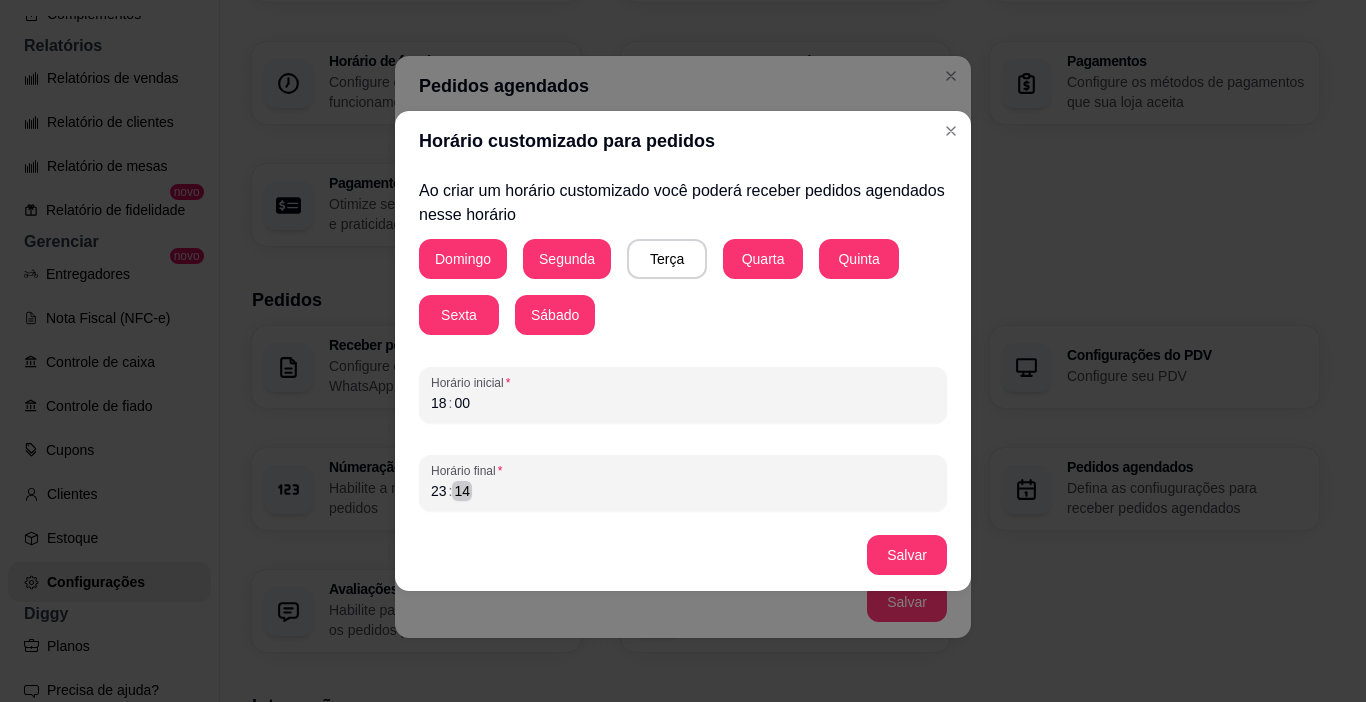 click on "[TIME]" at bounding box center [683, 491] 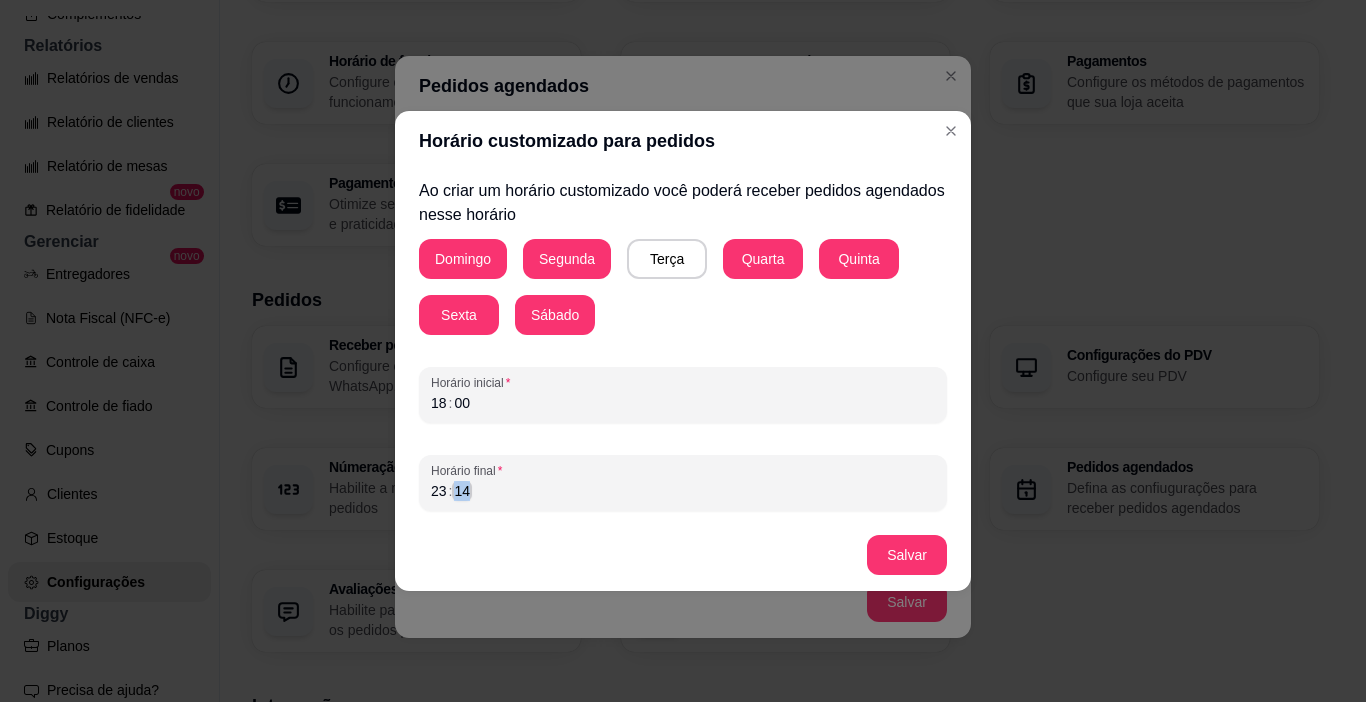 drag, startPoint x: 451, startPoint y: 490, endPoint x: 470, endPoint y: 493, distance: 19.235384 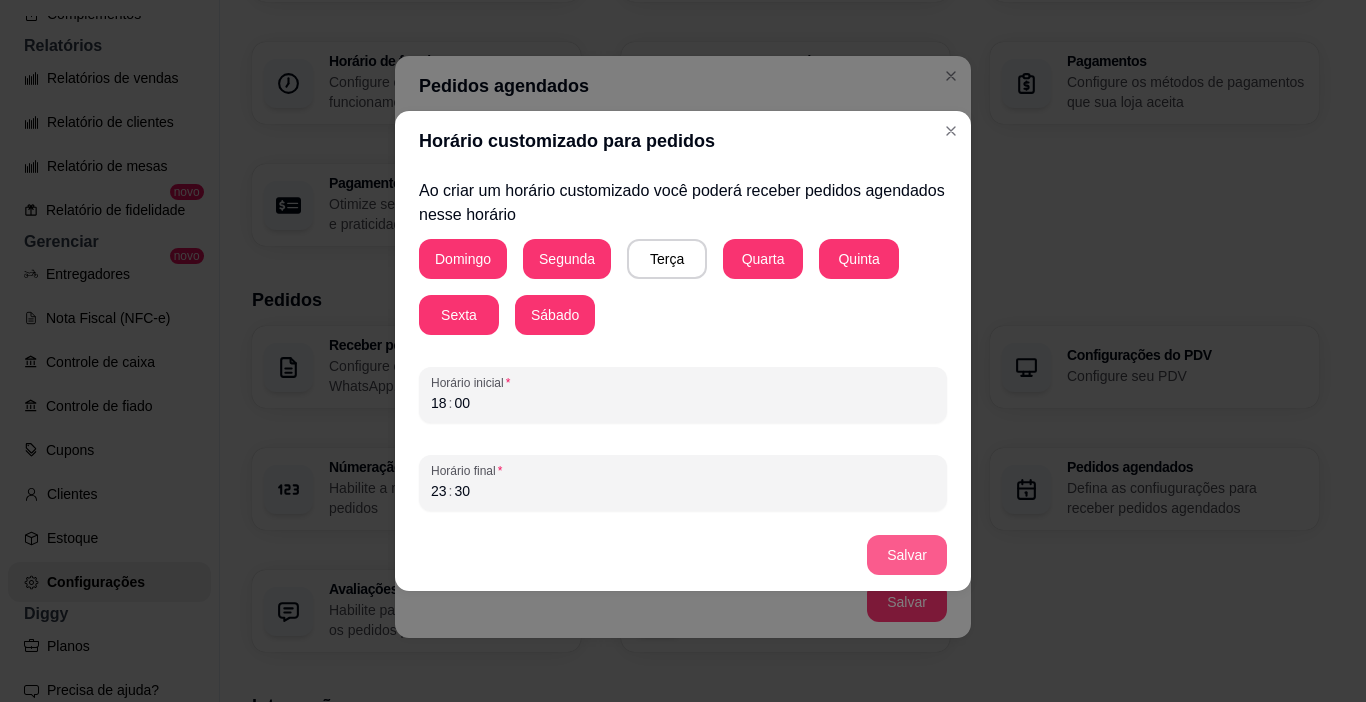 click on "Salvar" at bounding box center [907, 555] 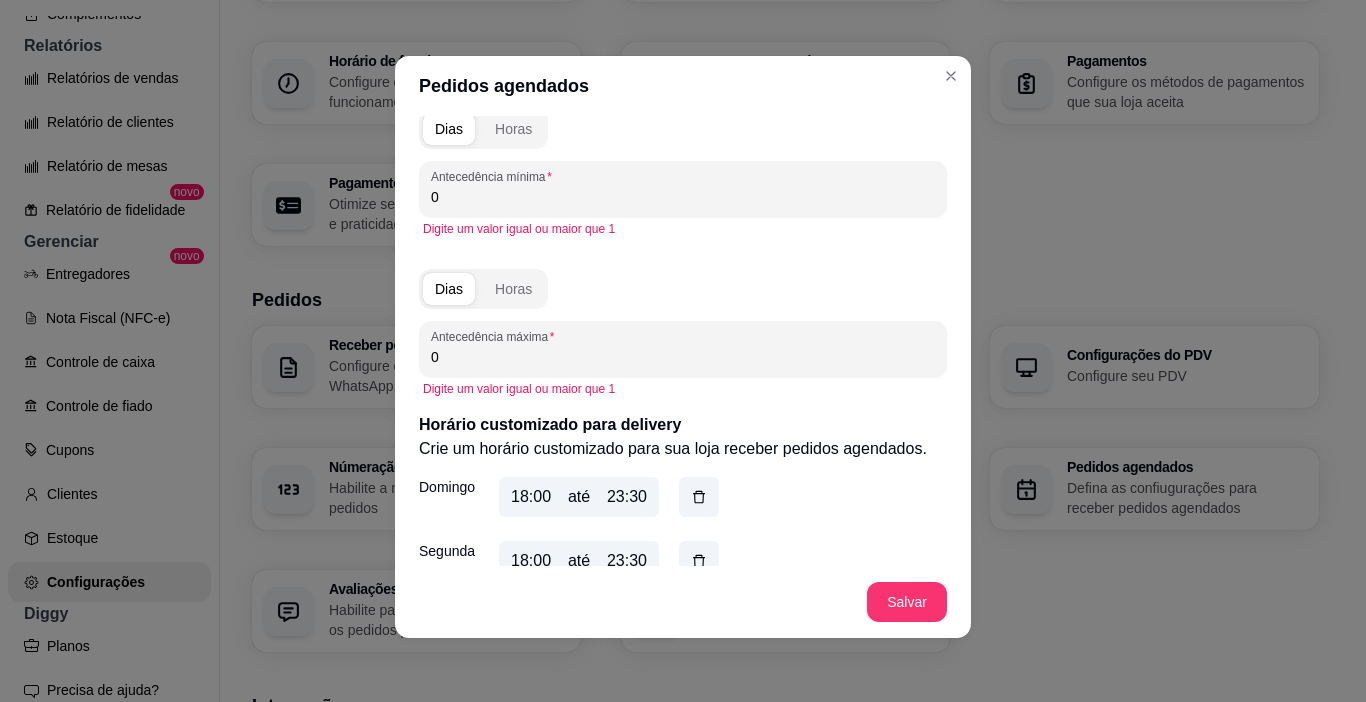 scroll, scrollTop: 11, scrollLeft: 0, axis: vertical 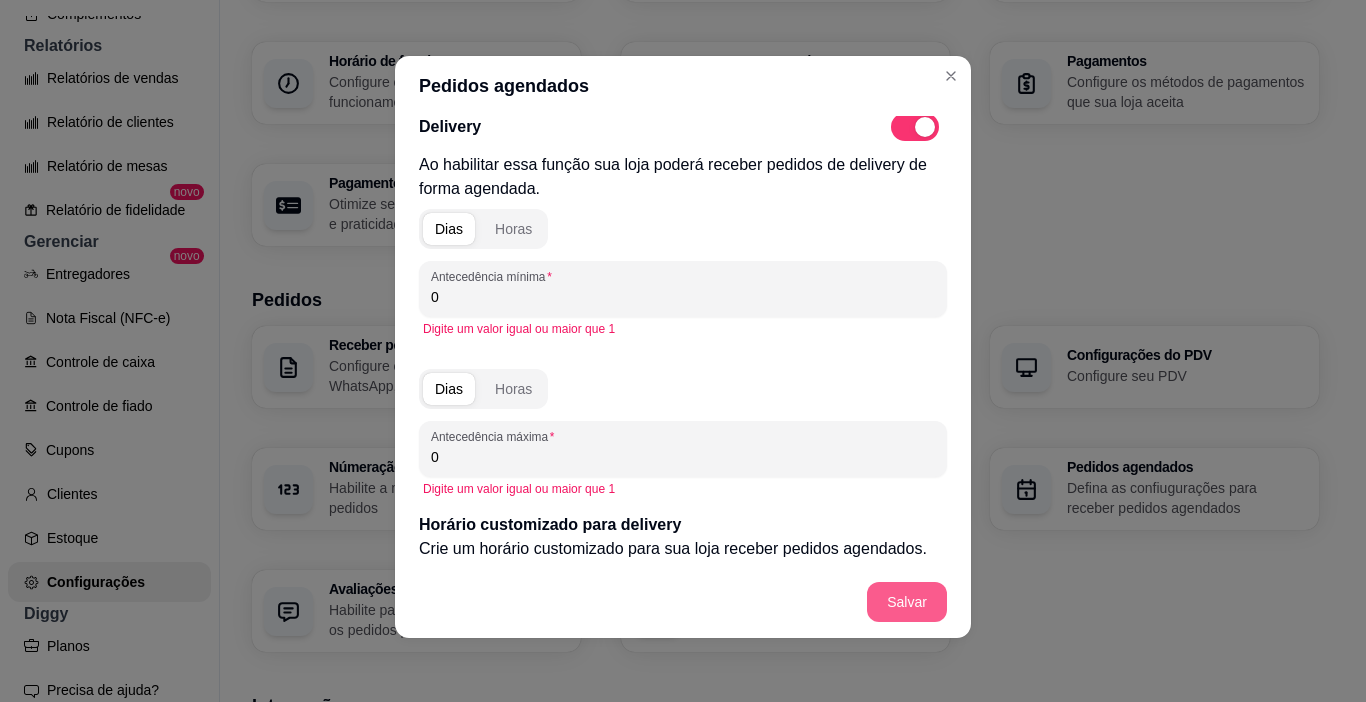 click on "Salvar" at bounding box center (907, 602) 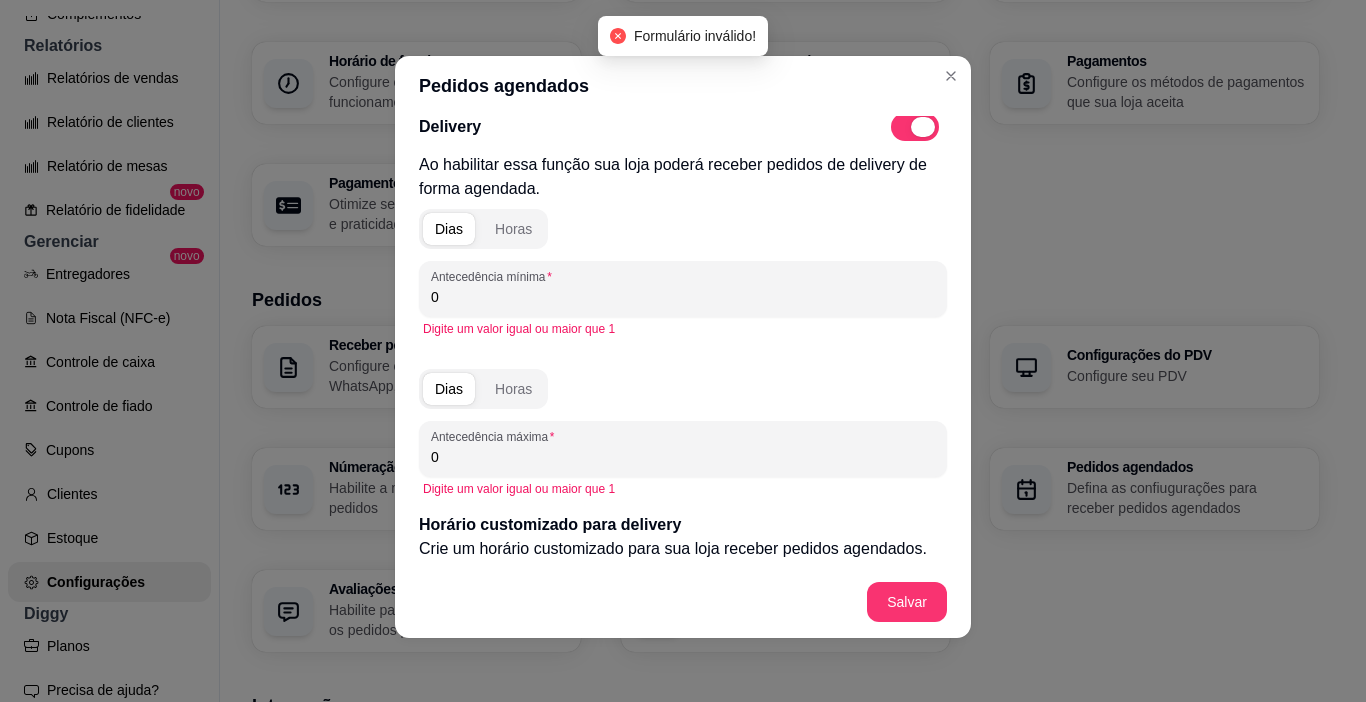 click at bounding box center (915, 127) 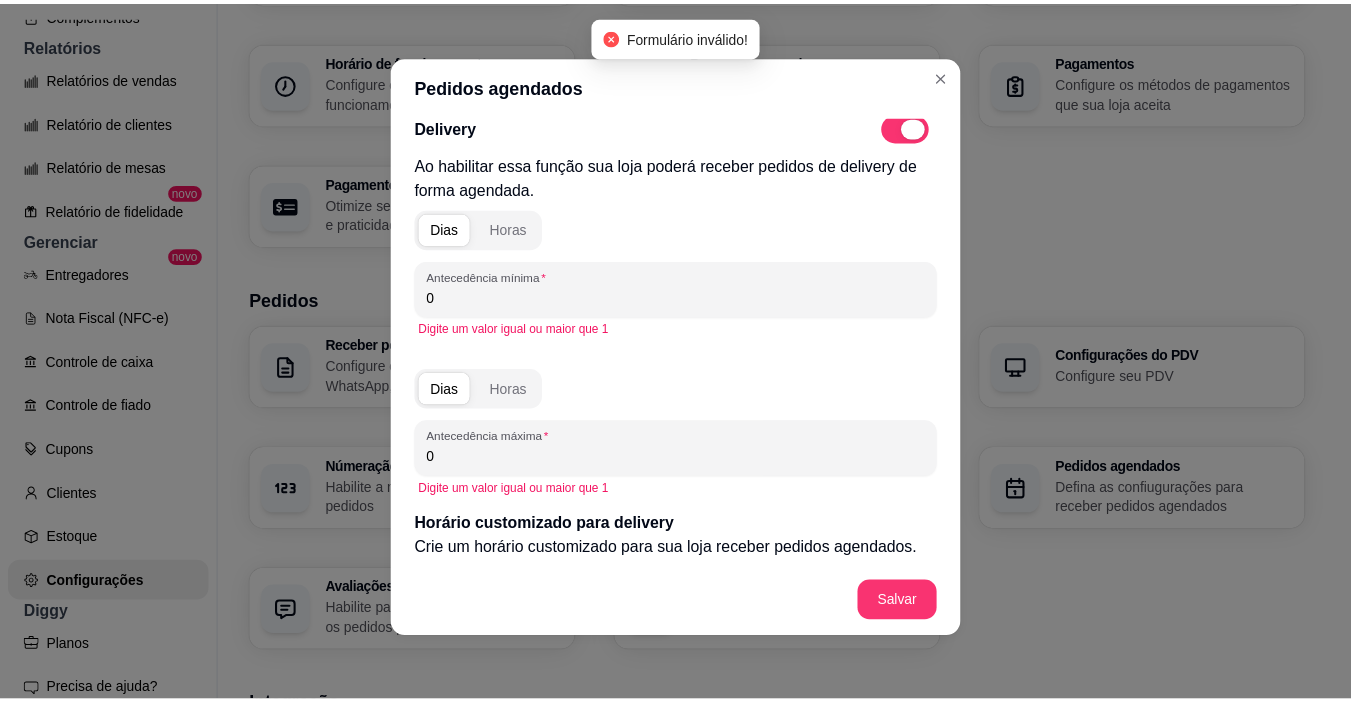 scroll, scrollTop: 0, scrollLeft: 0, axis: both 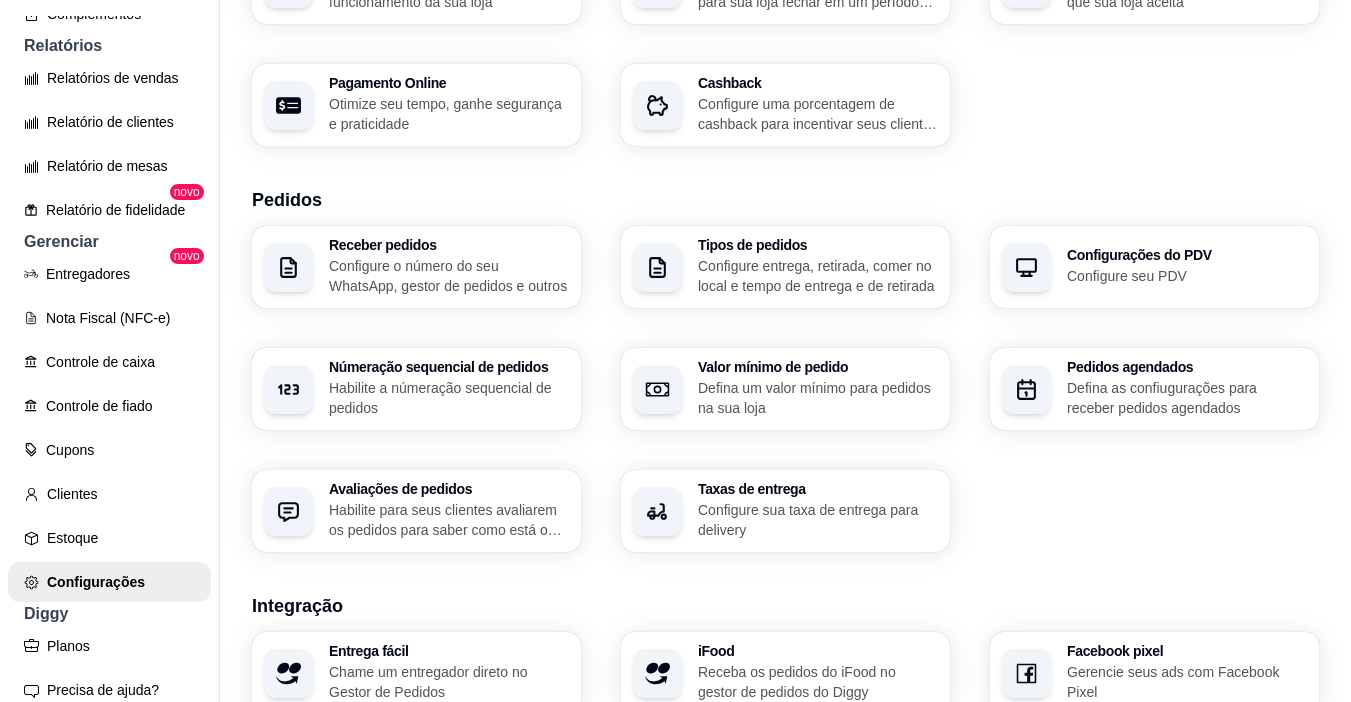 click on "Habilite para seus clientes avaliarem os pedidos para saber como está o feedback da sua loja" at bounding box center [449, 520] 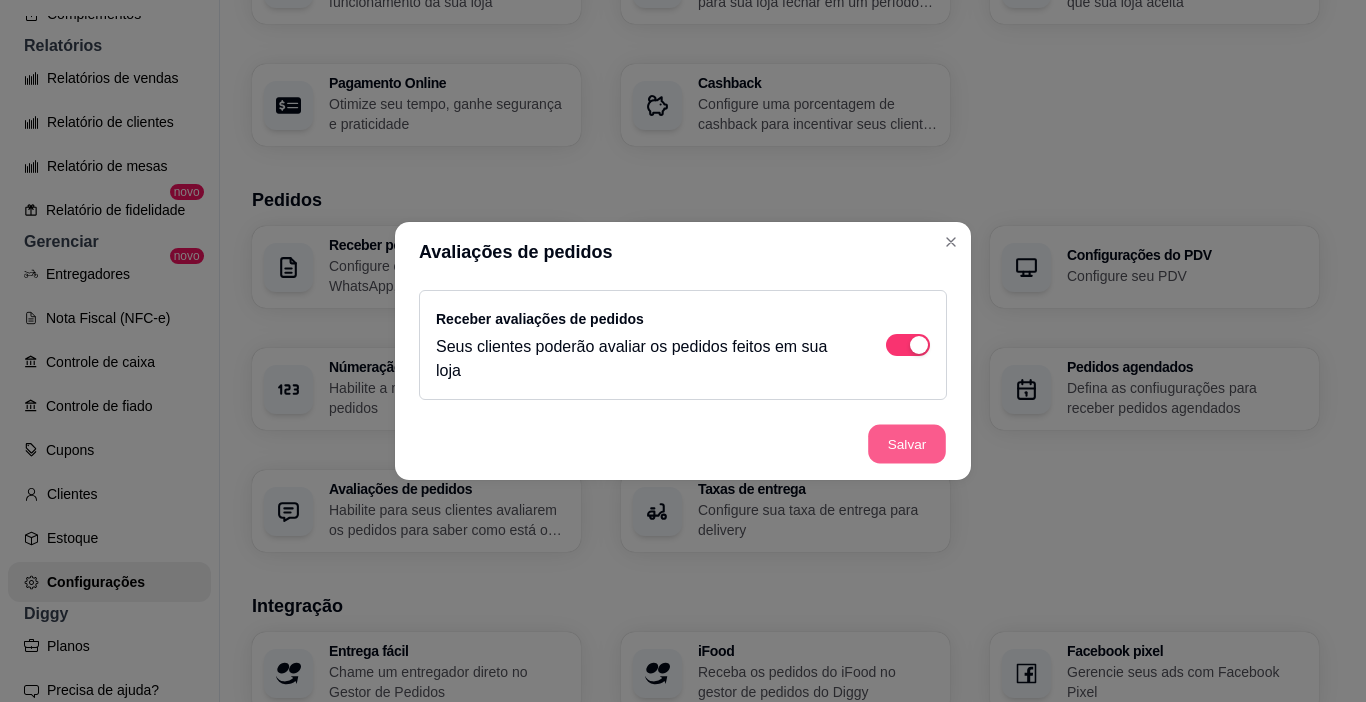 click on "Salvar" at bounding box center [907, 444] 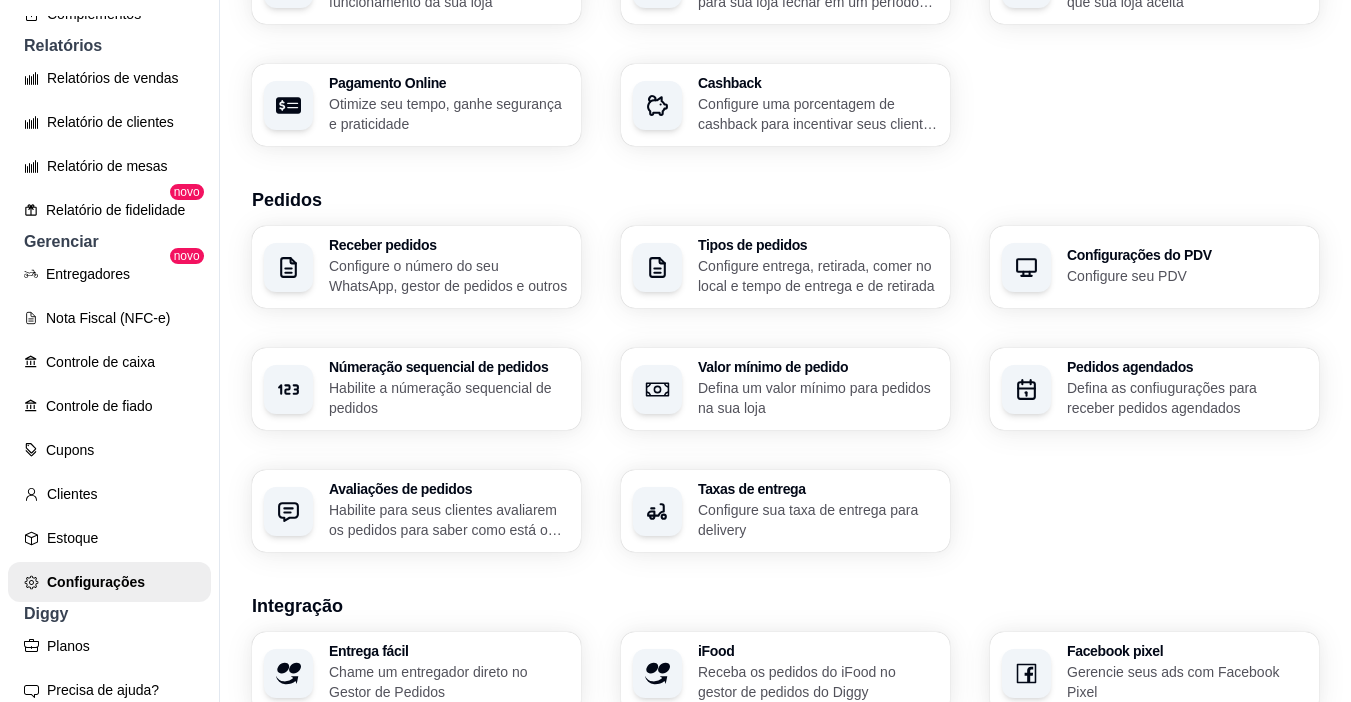 click on "Configure sua taxa de entrega para delivery" at bounding box center (818, 520) 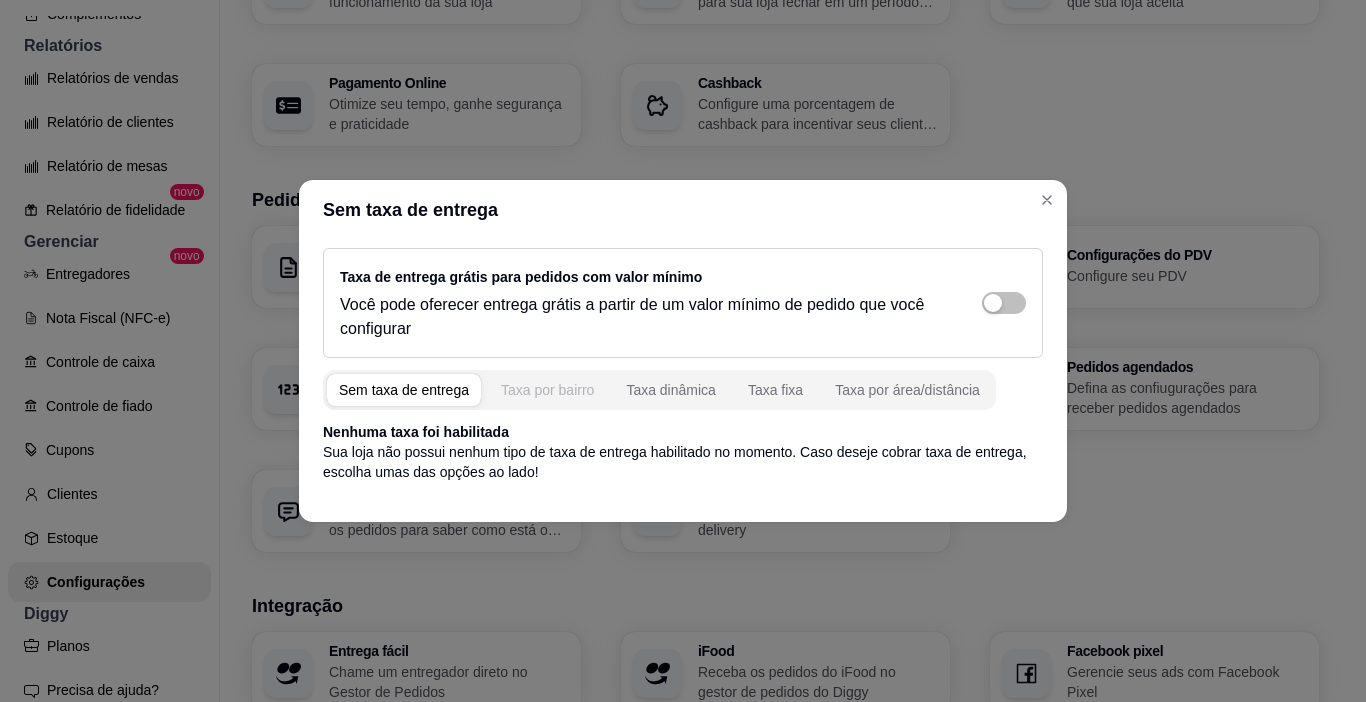 click on "Taxa por bairro" at bounding box center [547, 390] 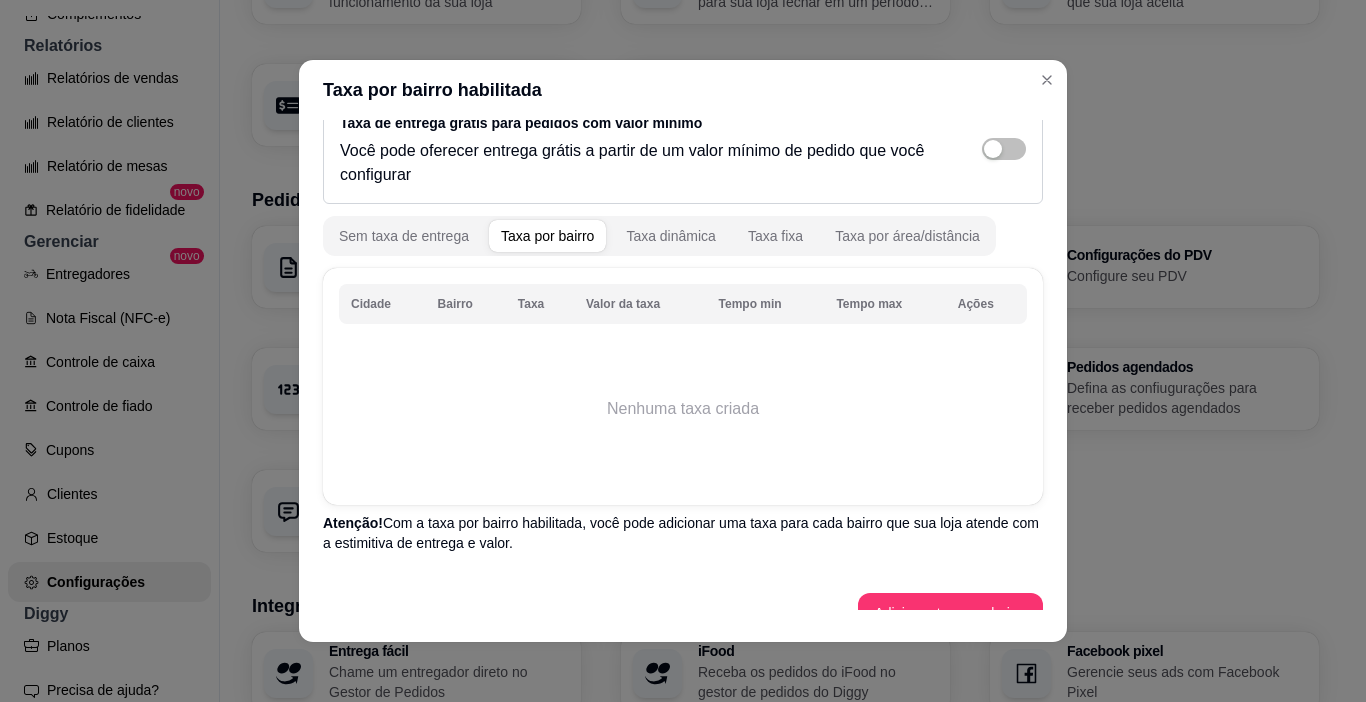 scroll, scrollTop: 65, scrollLeft: 0, axis: vertical 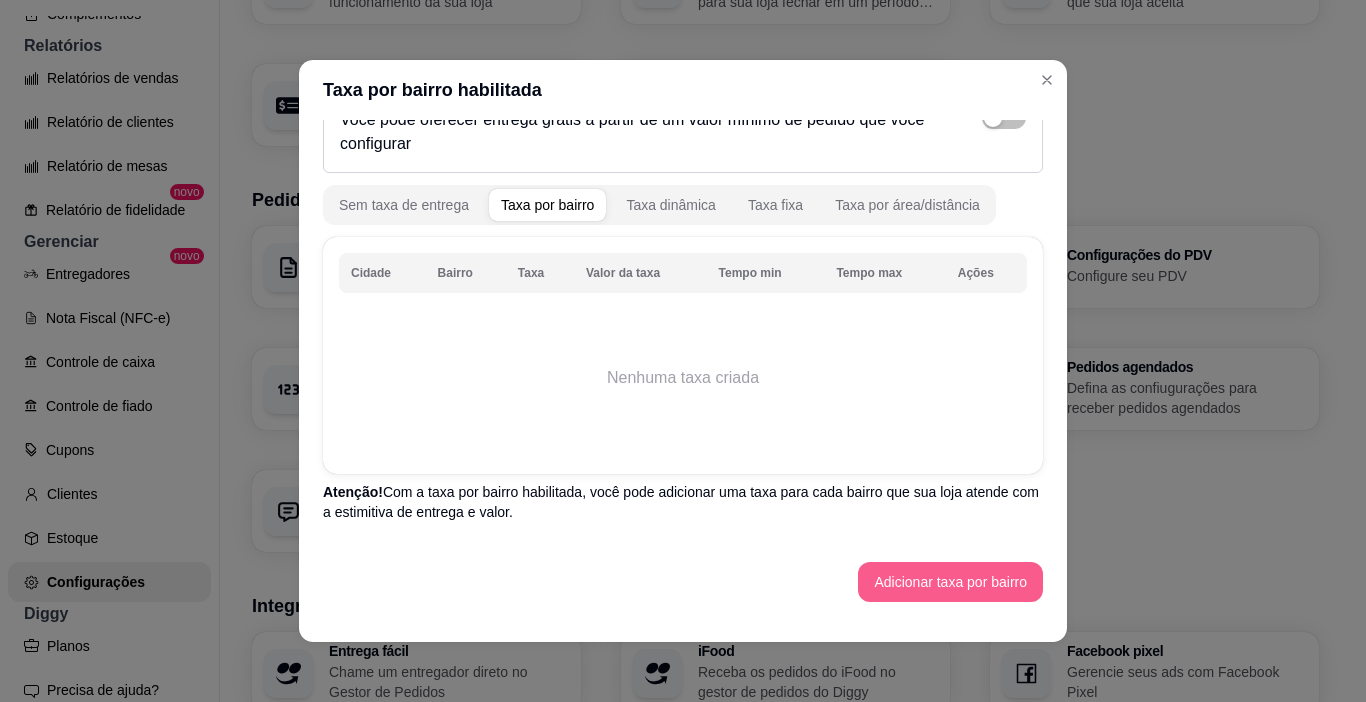 click on "Adicionar taxa por bairro" at bounding box center [950, 582] 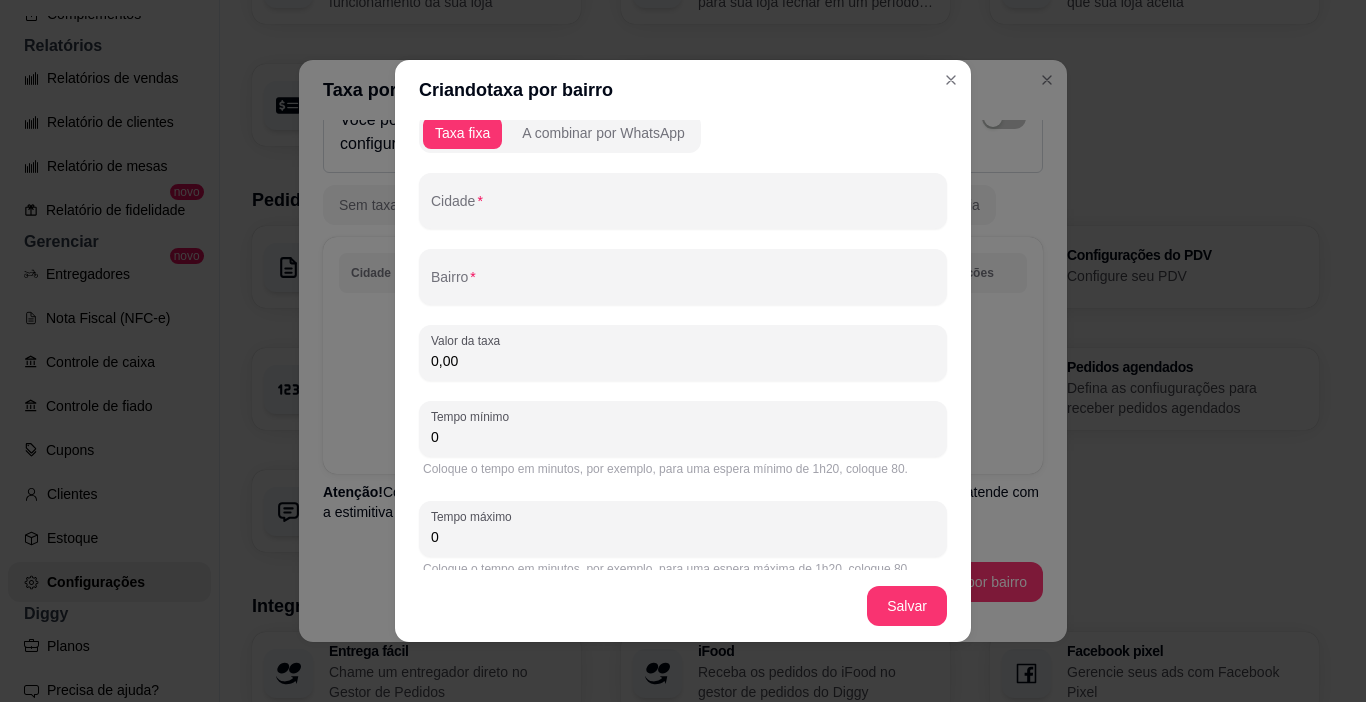 scroll, scrollTop: 54, scrollLeft: 0, axis: vertical 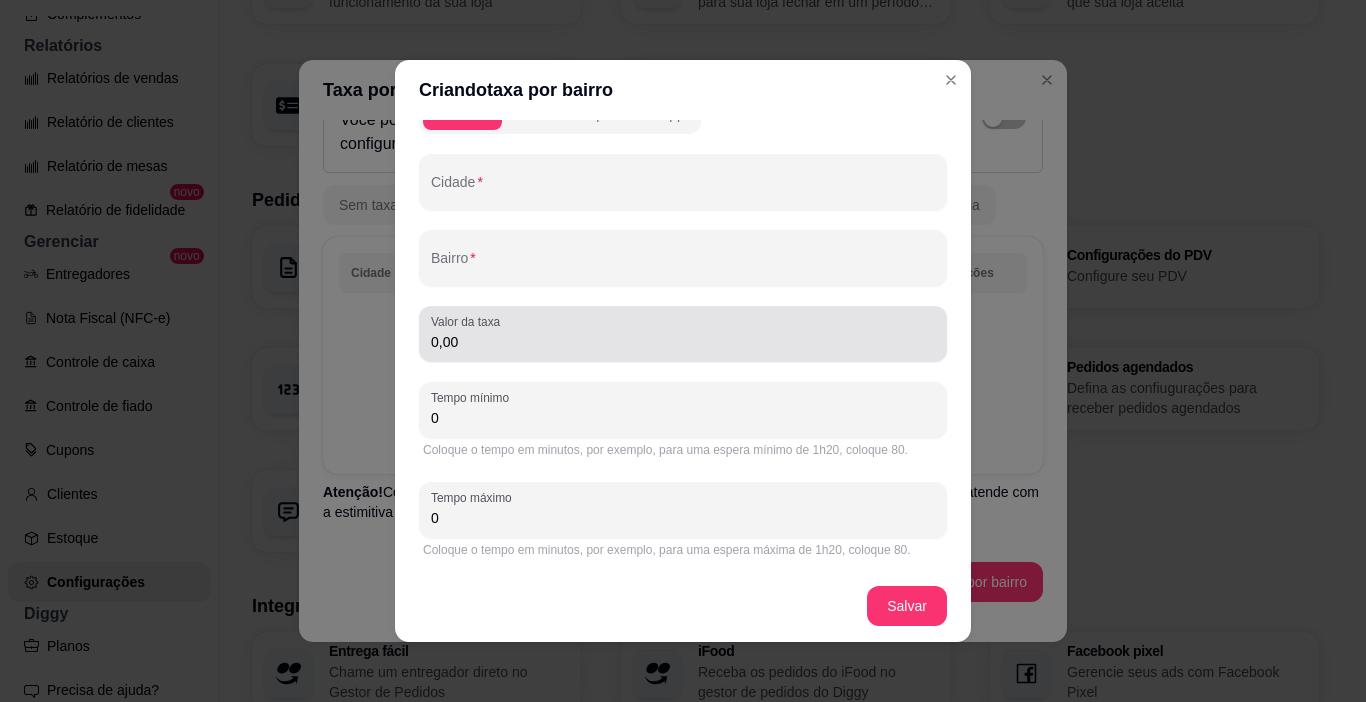 click on "0,00" at bounding box center (683, 342) 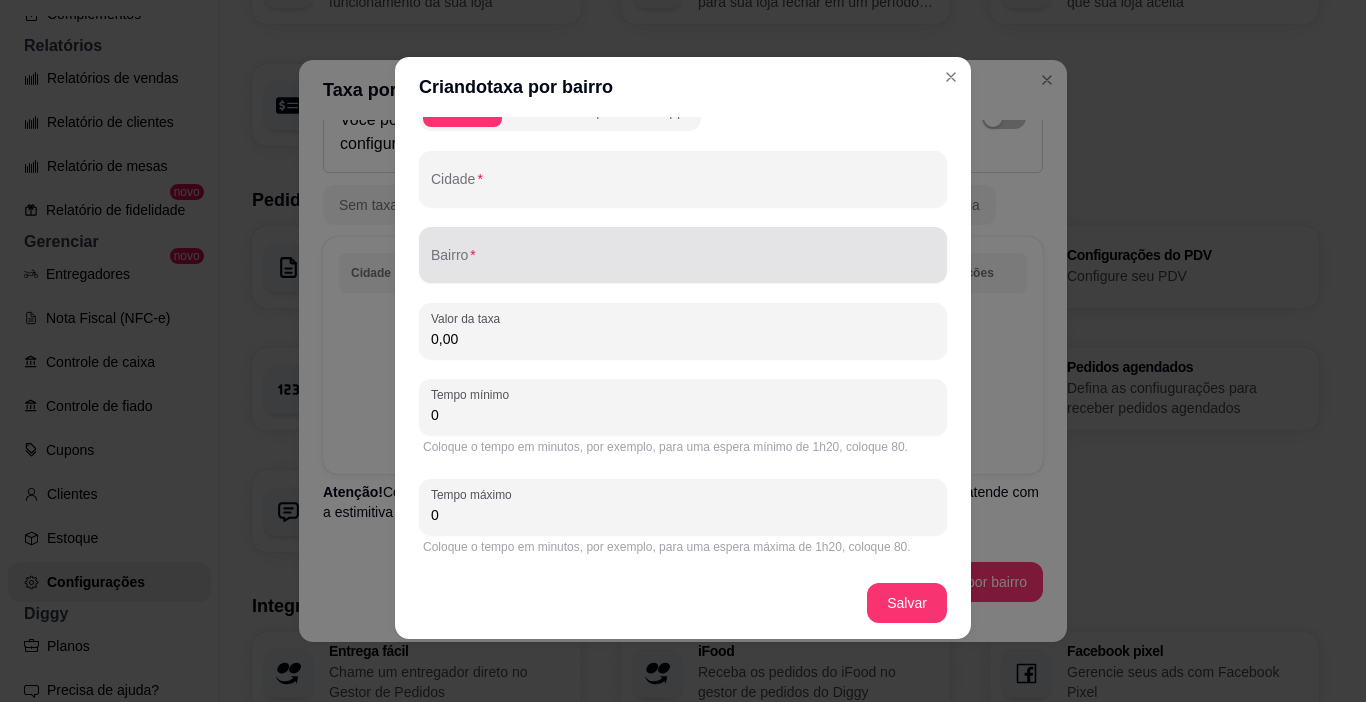 scroll, scrollTop: 0, scrollLeft: 0, axis: both 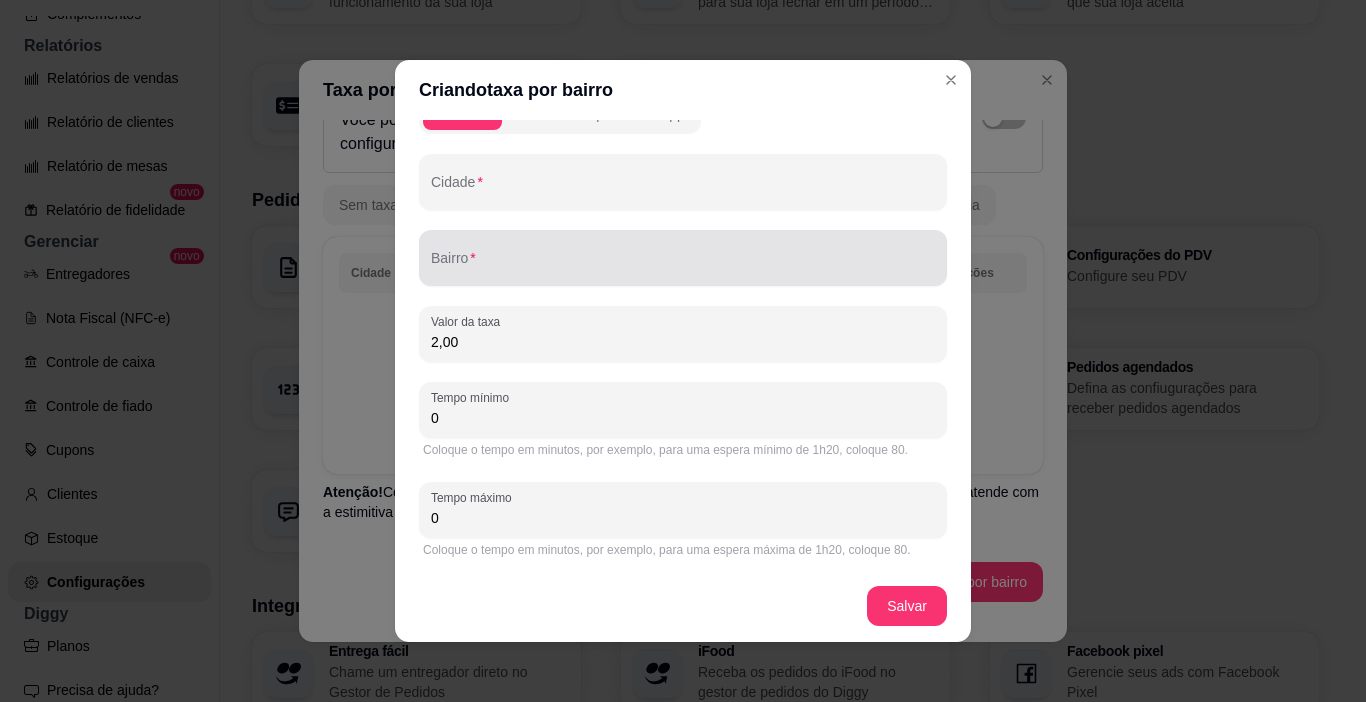 type on "2,00" 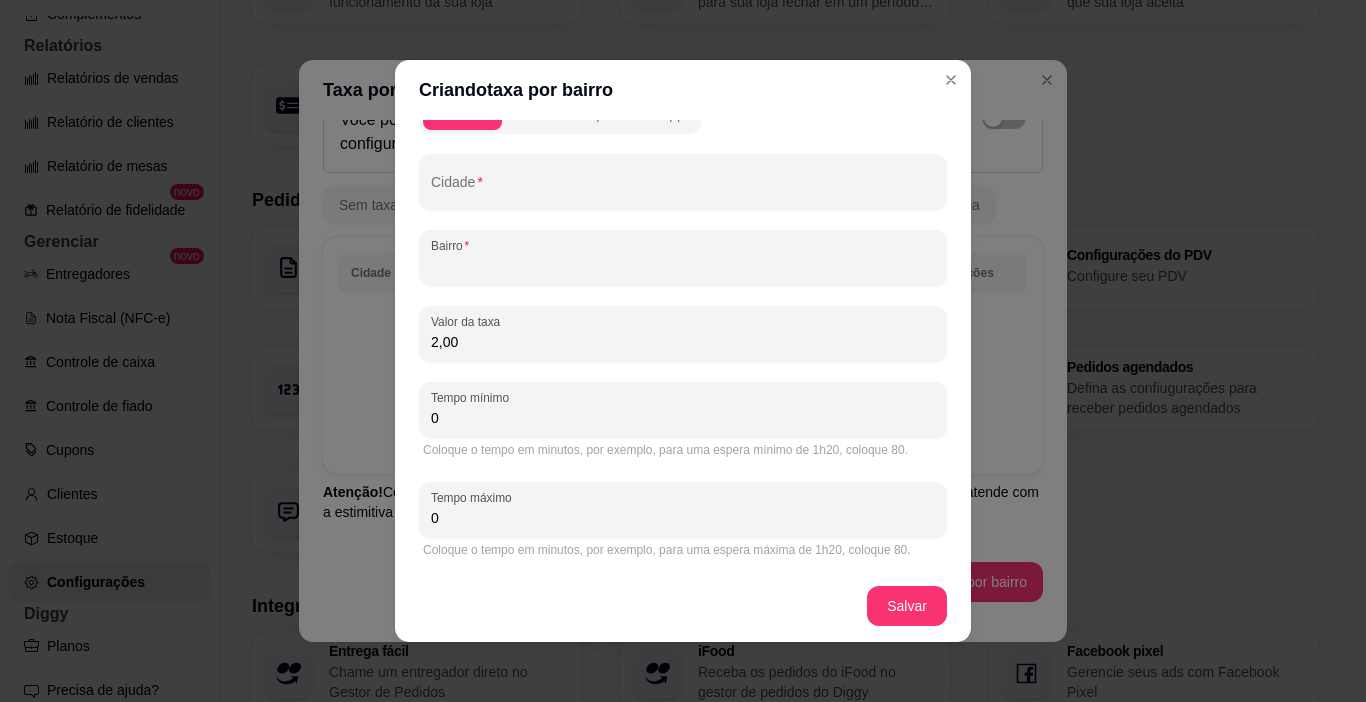 click on "Bairro" at bounding box center [683, 266] 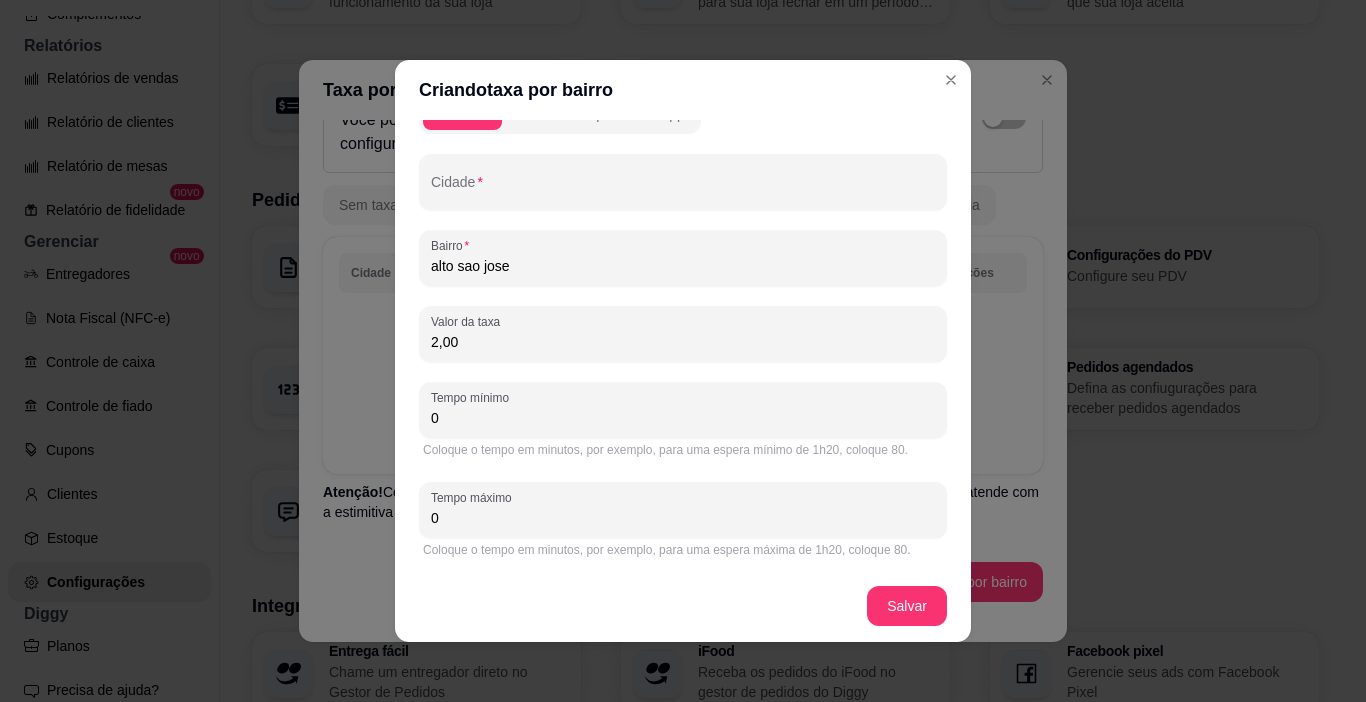 drag, startPoint x: 479, startPoint y: 265, endPoint x: 464, endPoint y: 268, distance: 15.297058 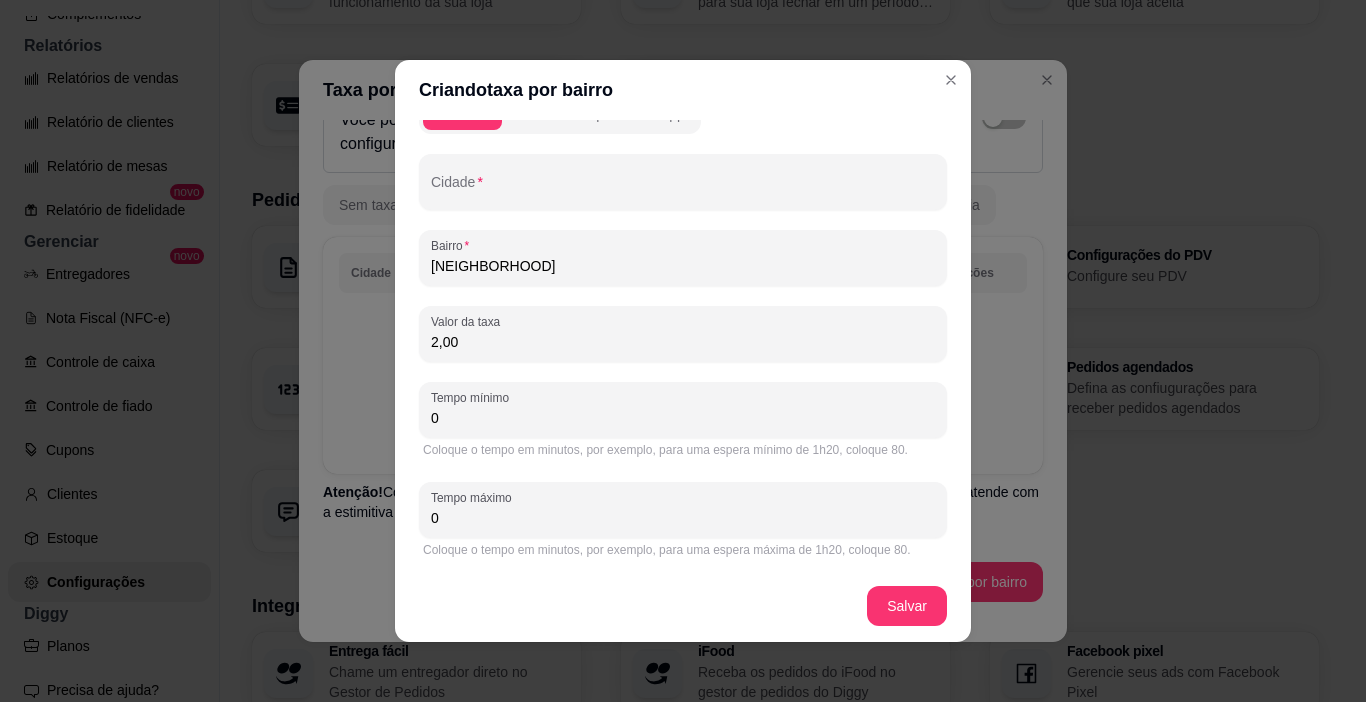 drag, startPoint x: 429, startPoint y: 268, endPoint x: 396, endPoint y: 266, distance: 33.06055 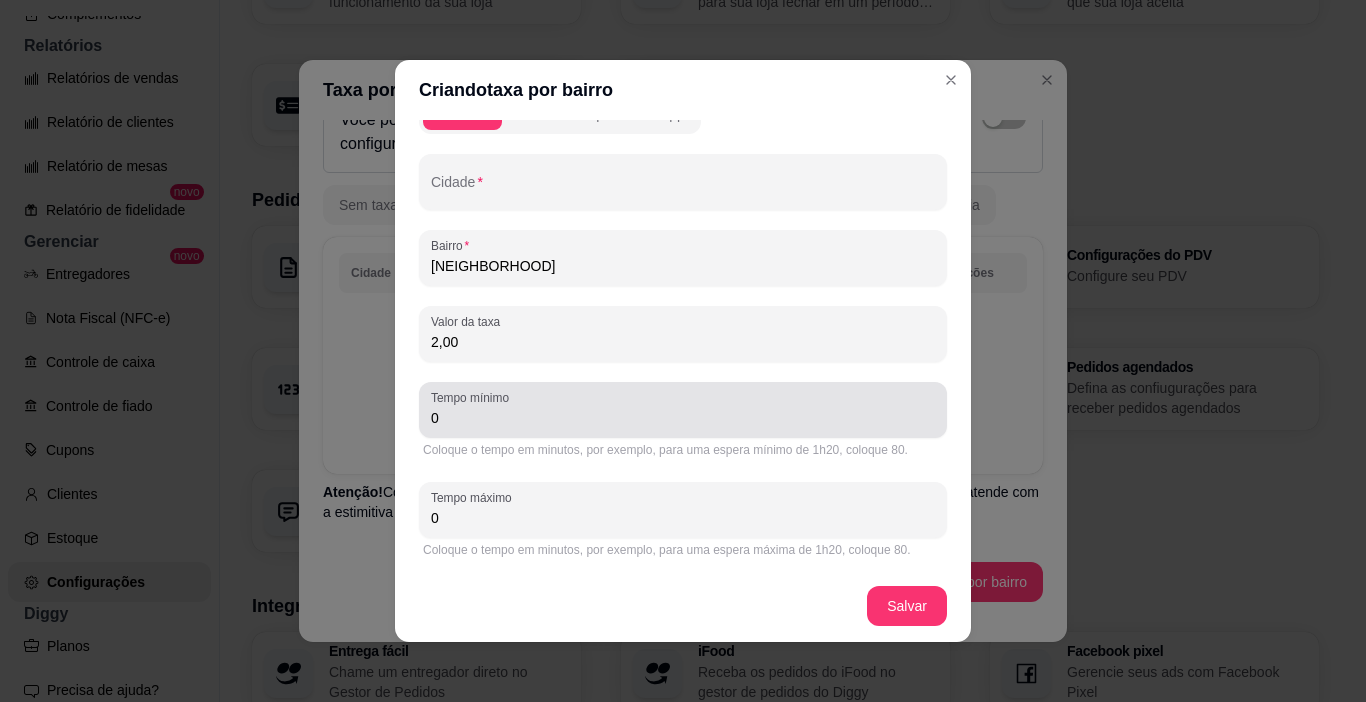 scroll, scrollTop: 4, scrollLeft: 0, axis: vertical 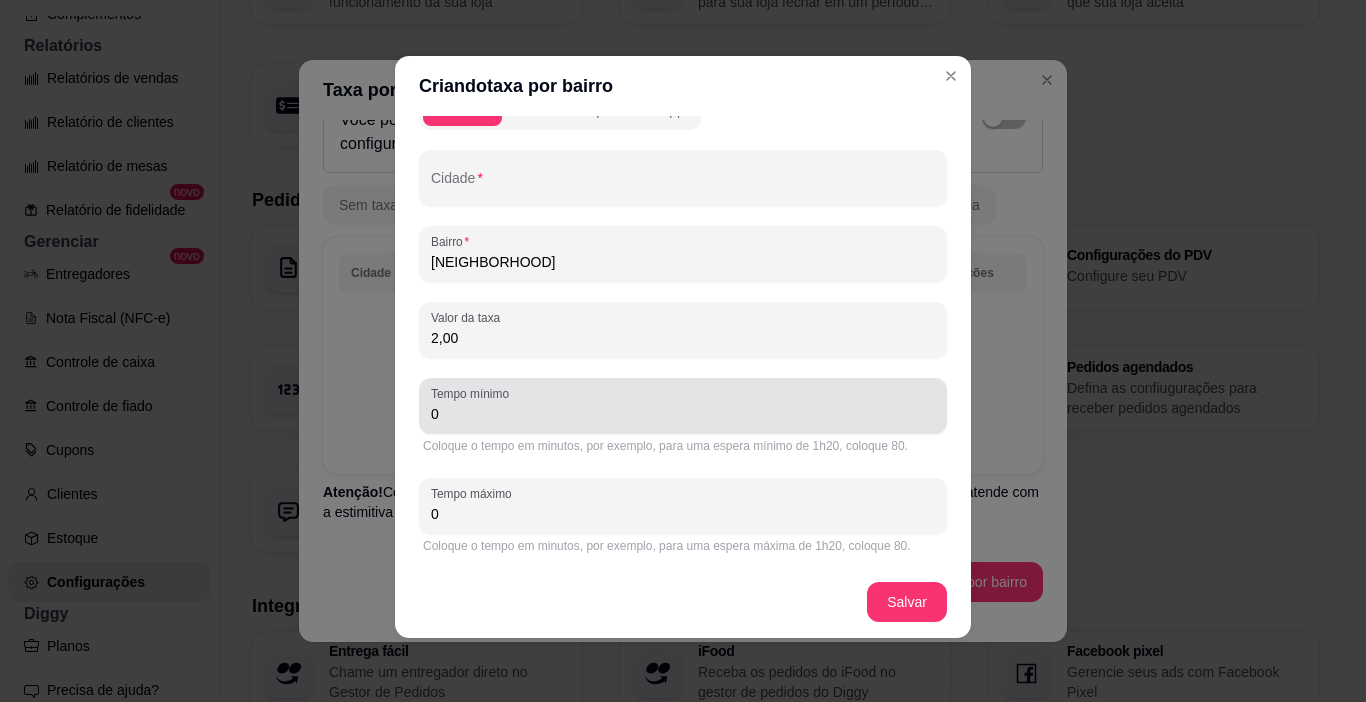 type on "[NEIGHBORHOOD]" 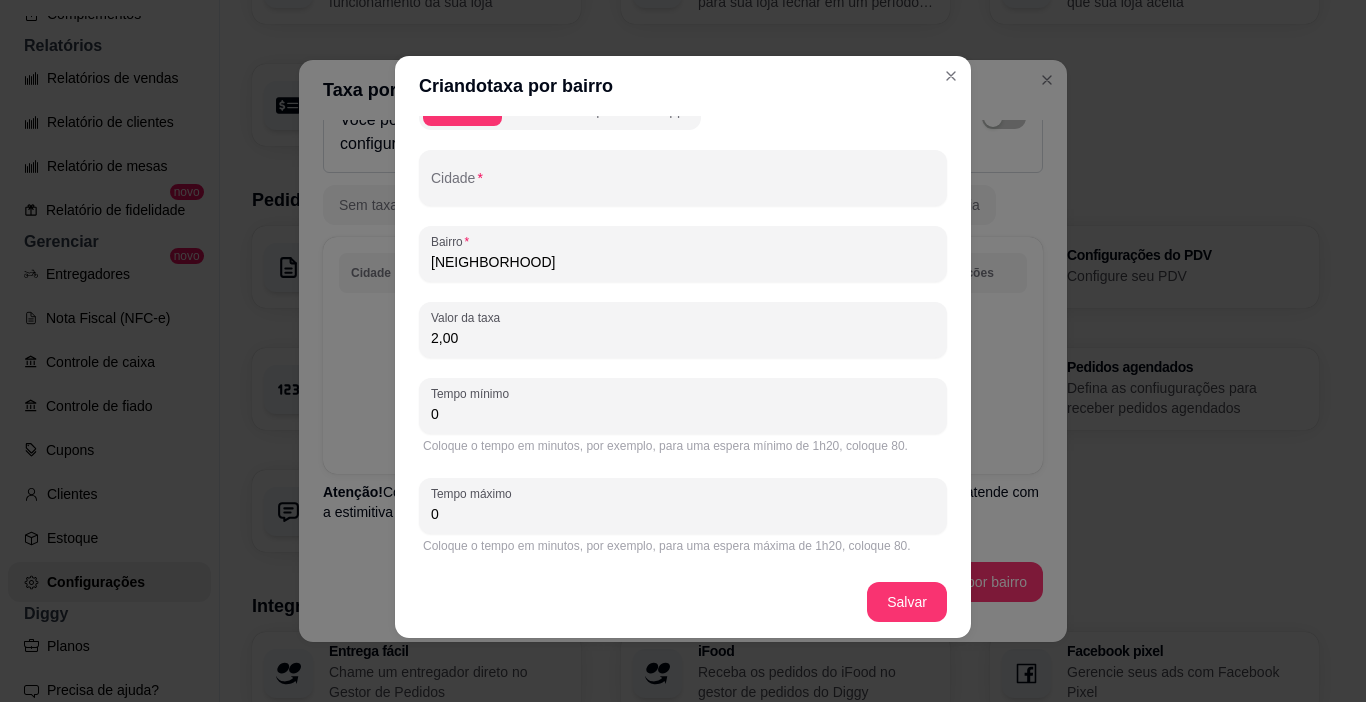 drag, startPoint x: 477, startPoint y: 414, endPoint x: 413, endPoint y: 419, distance: 64.195015 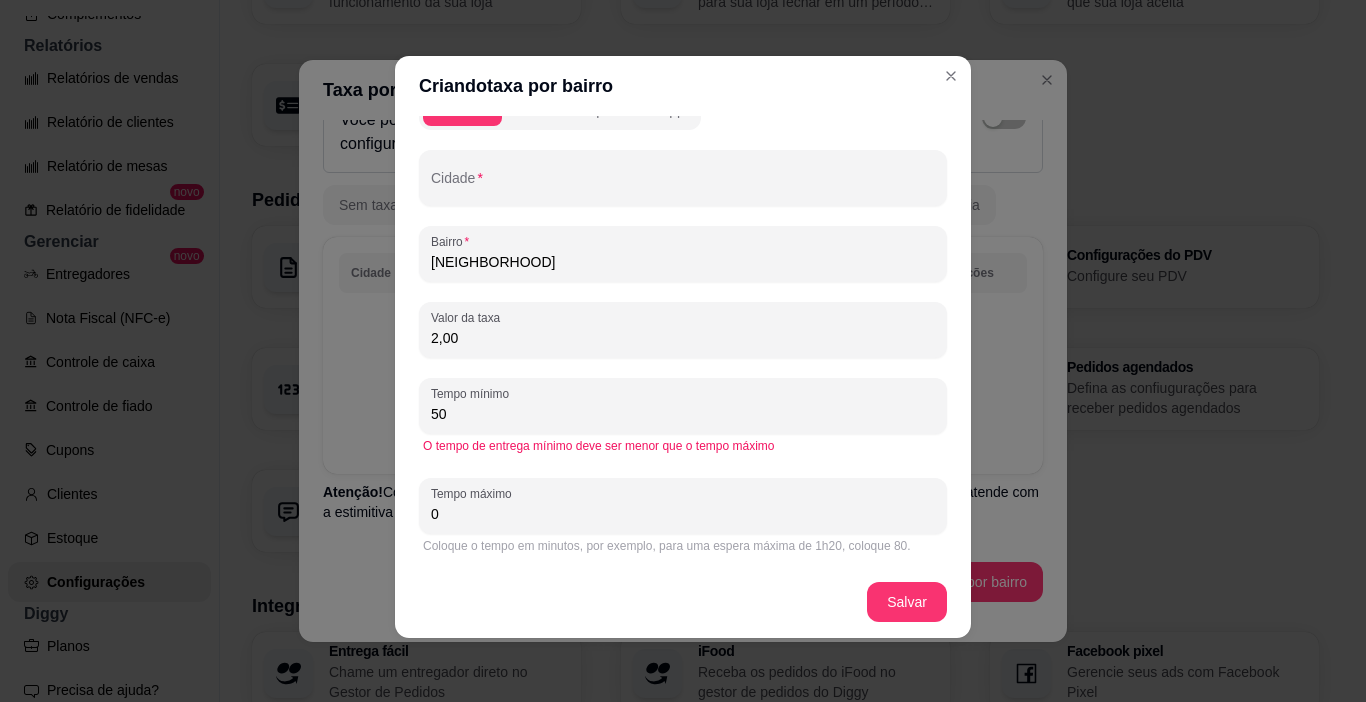 type on "5" 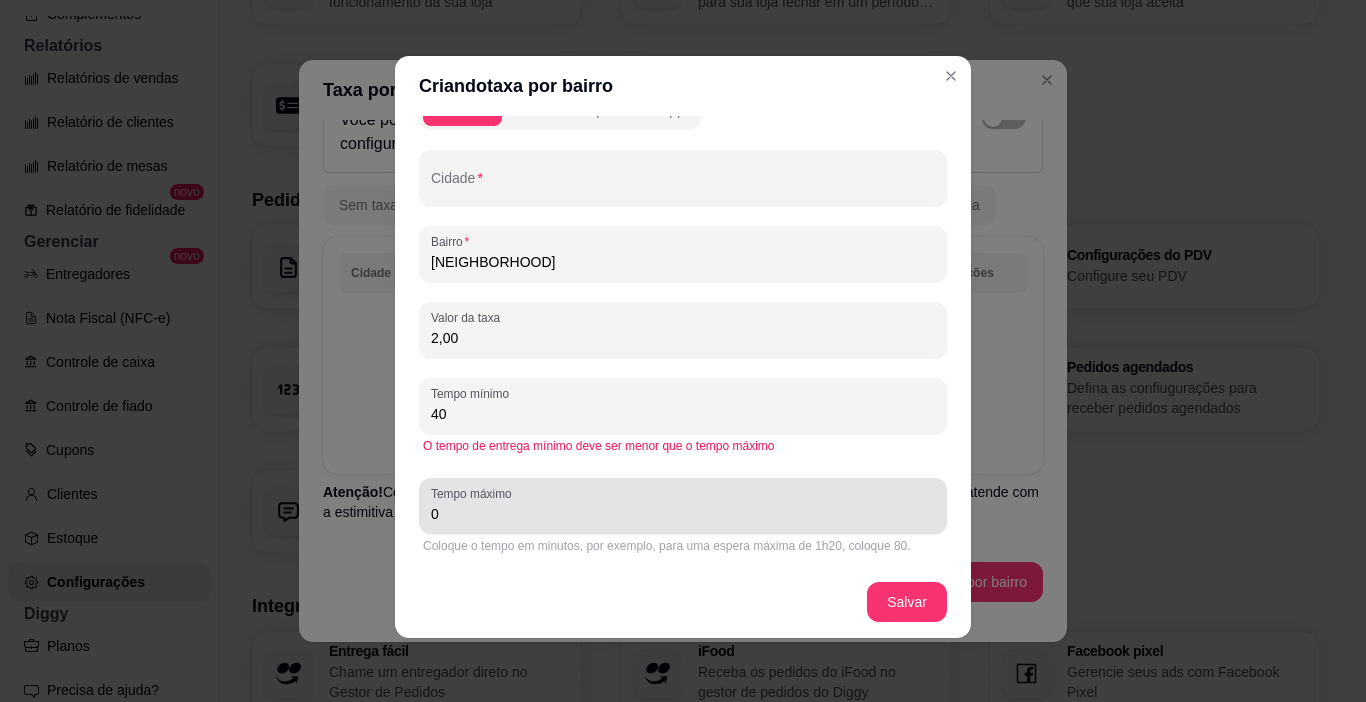type on "40" 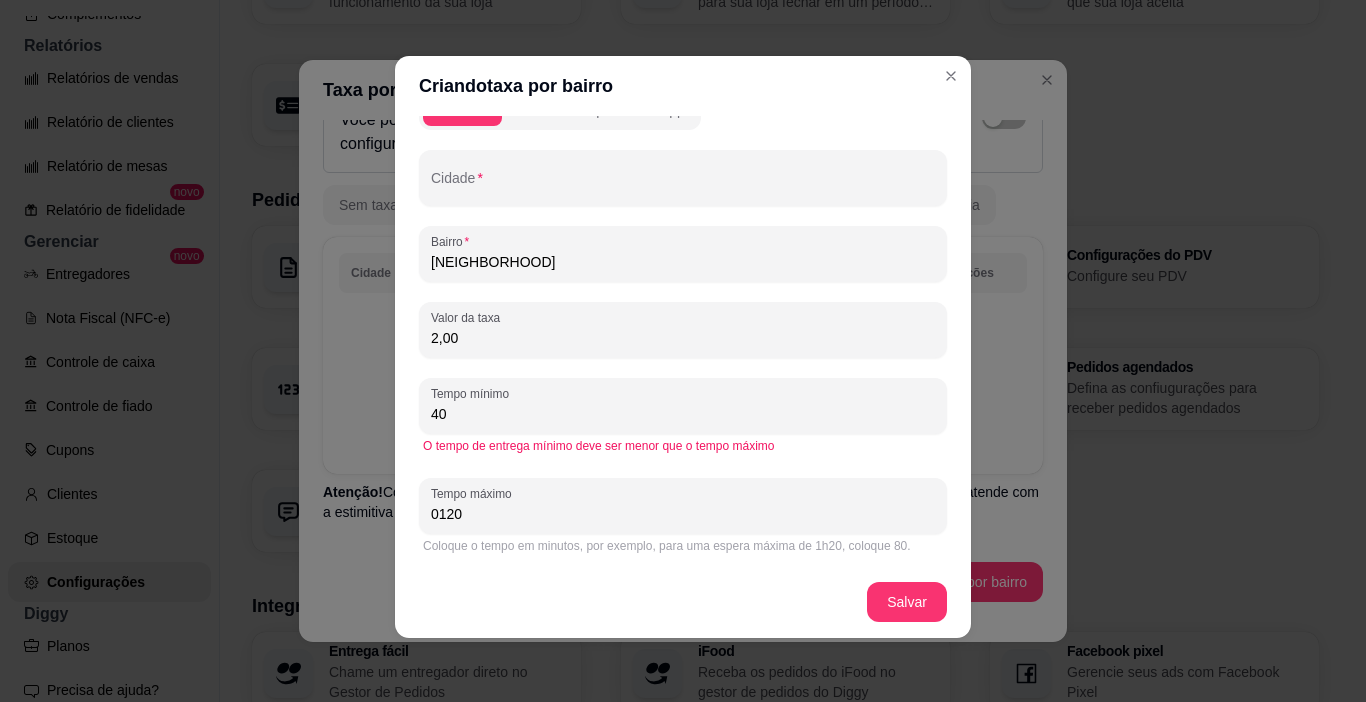 drag, startPoint x: 432, startPoint y: 502, endPoint x: 409, endPoint y: 508, distance: 23.769728 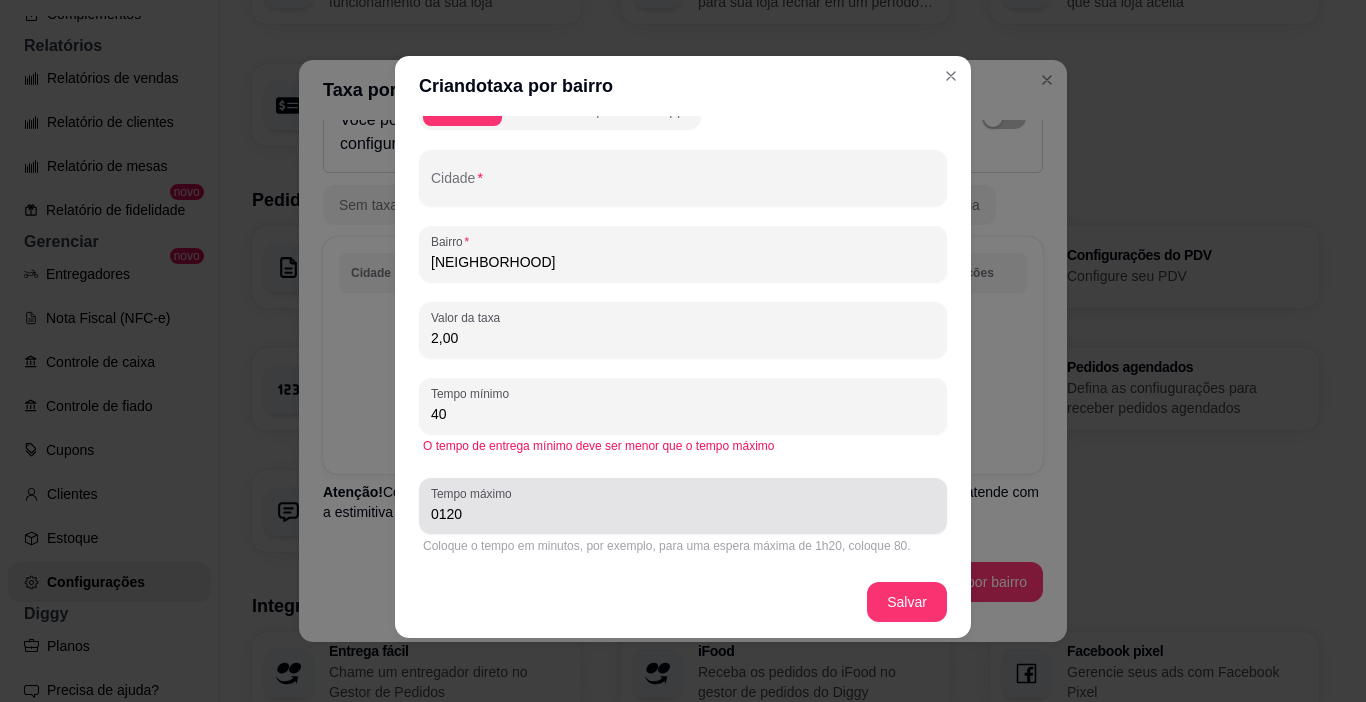 drag, startPoint x: 420, startPoint y: 512, endPoint x: 435, endPoint y: 516, distance: 15.524175 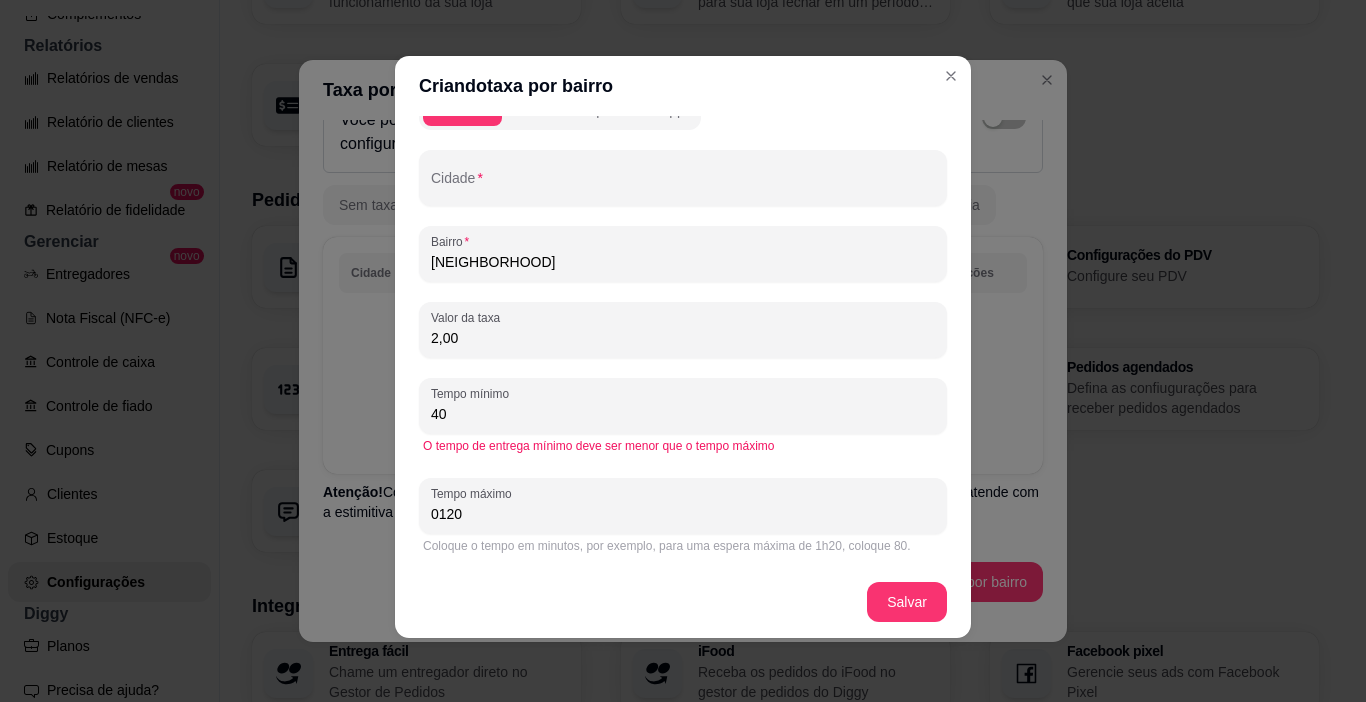 click on "0120" at bounding box center [683, 514] 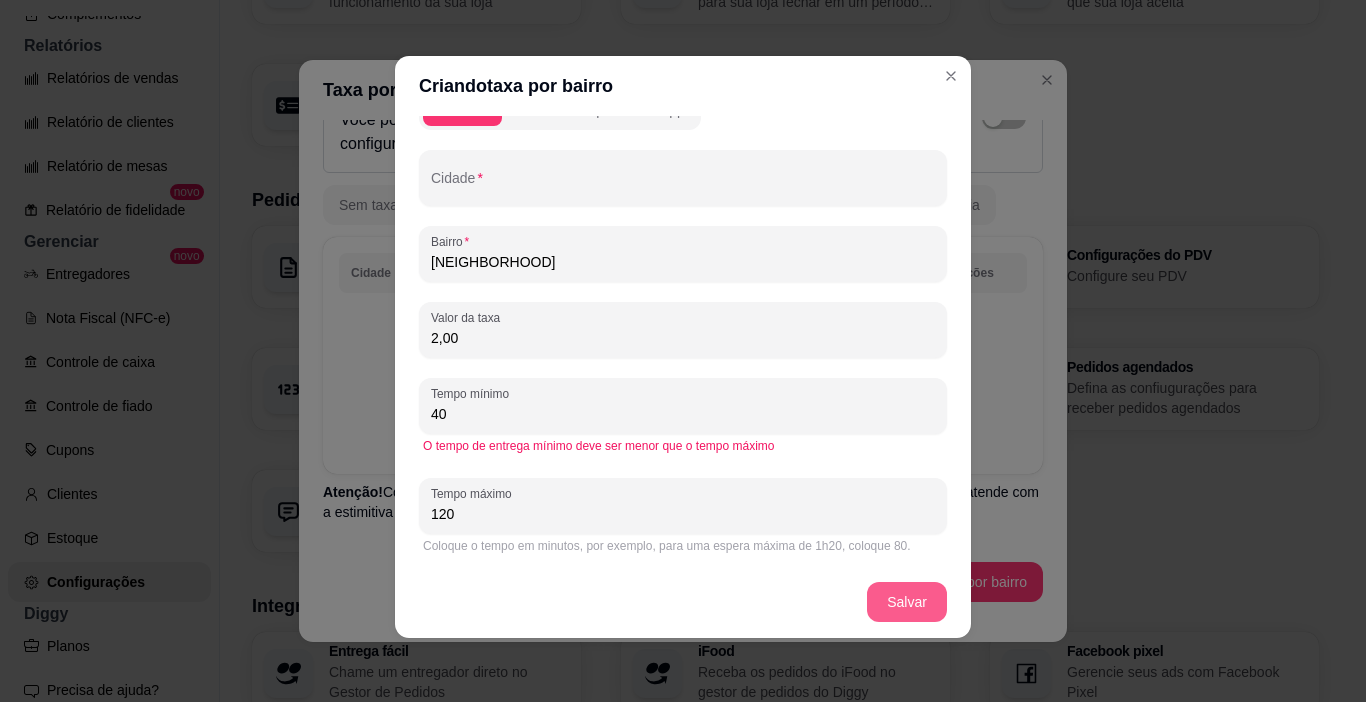 type on "120" 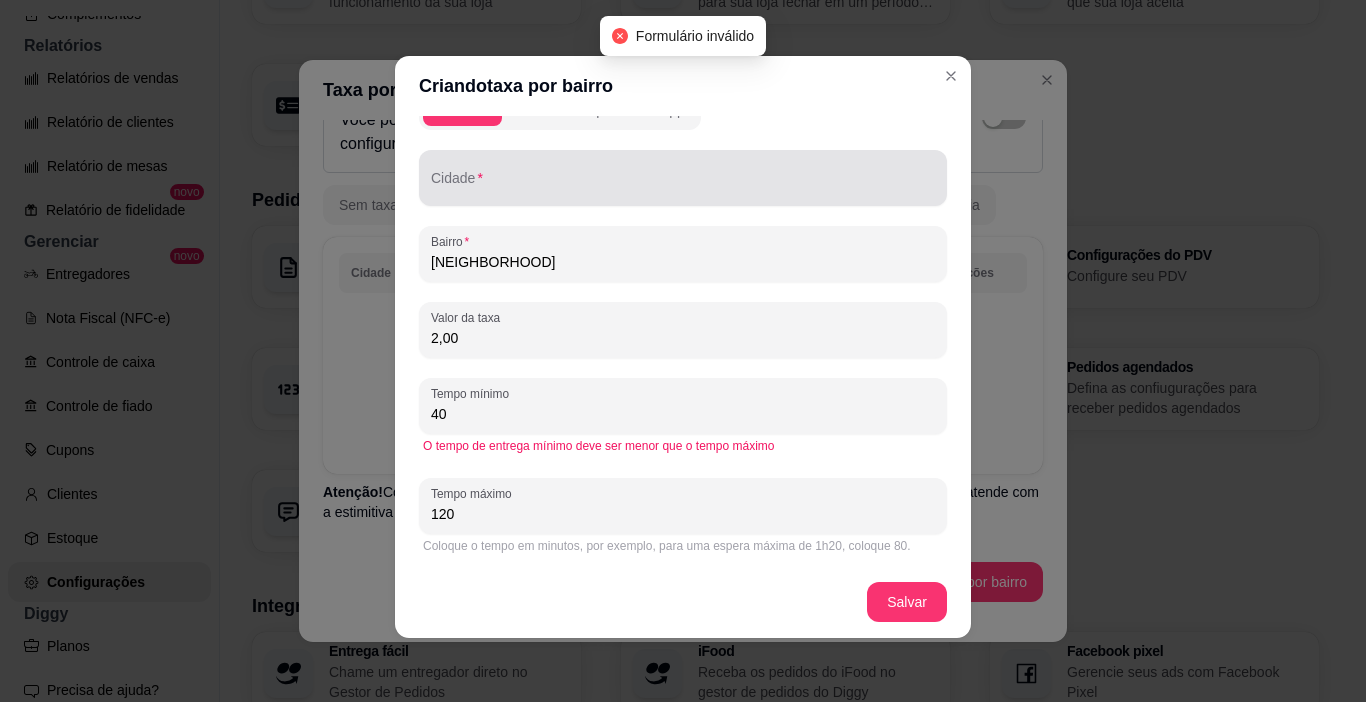 click on "Cidade" at bounding box center [683, 186] 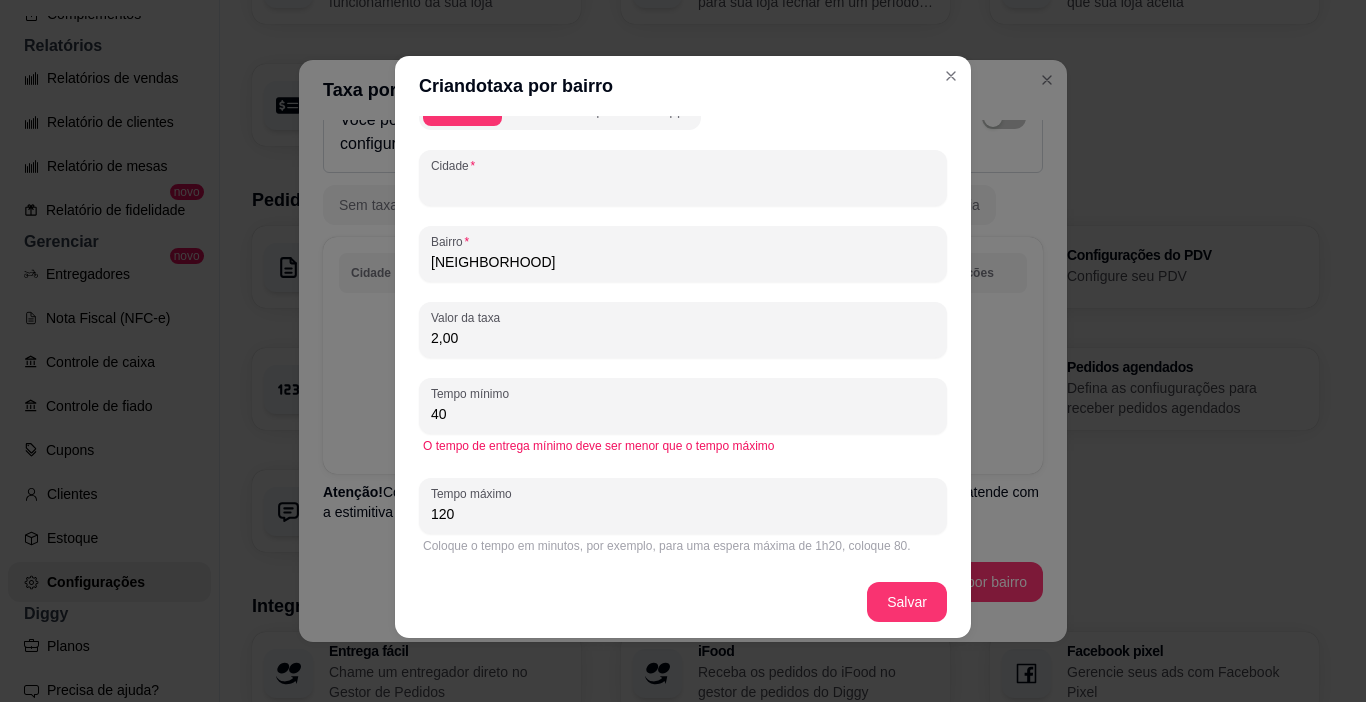 drag, startPoint x: 488, startPoint y: 189, endPoint x: 398, endPoint y: 189, distance: 90 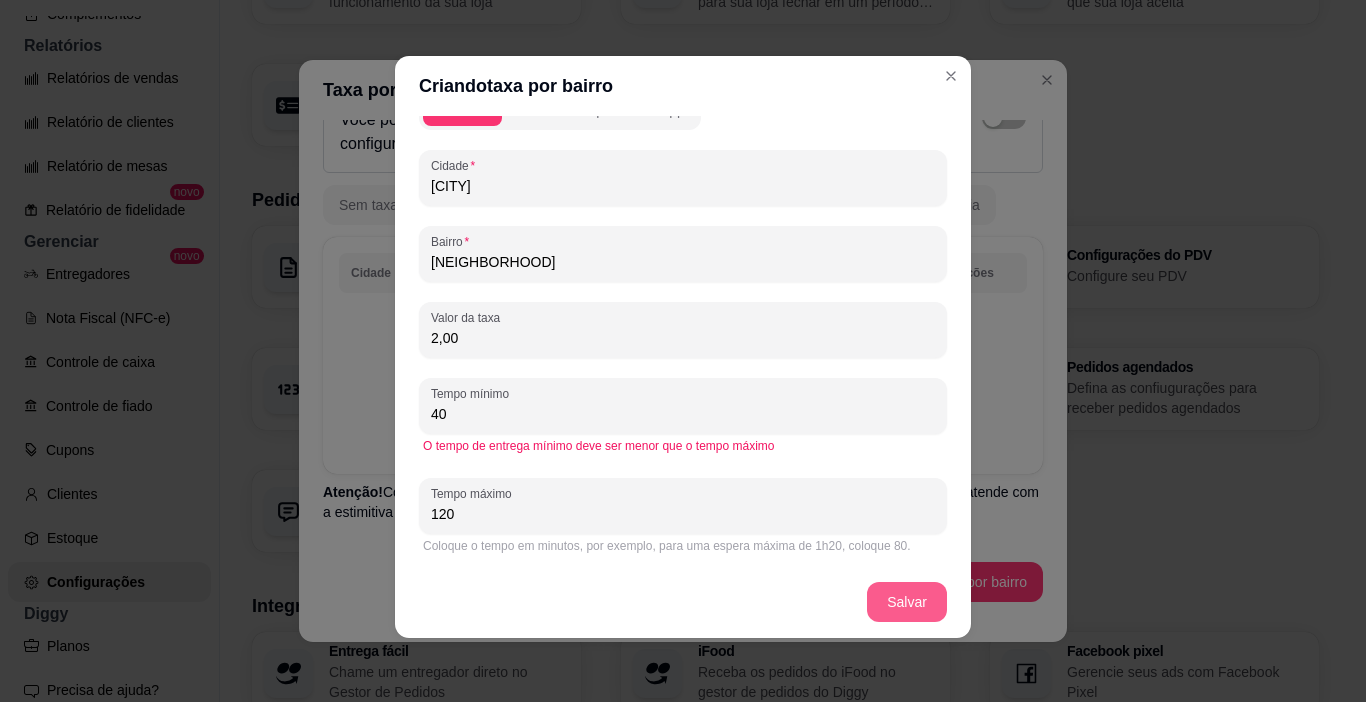 type on "[CITY]" 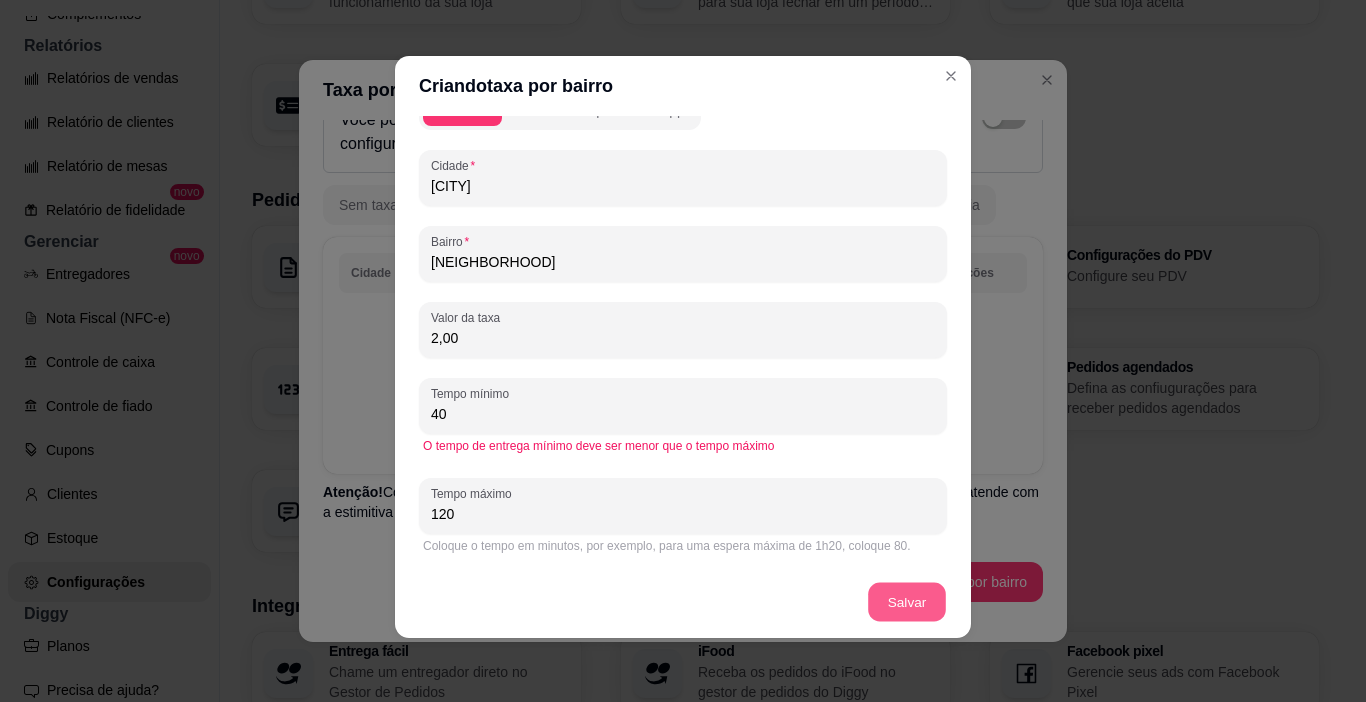 click on "Salvar" at bounding box center [907, 602] 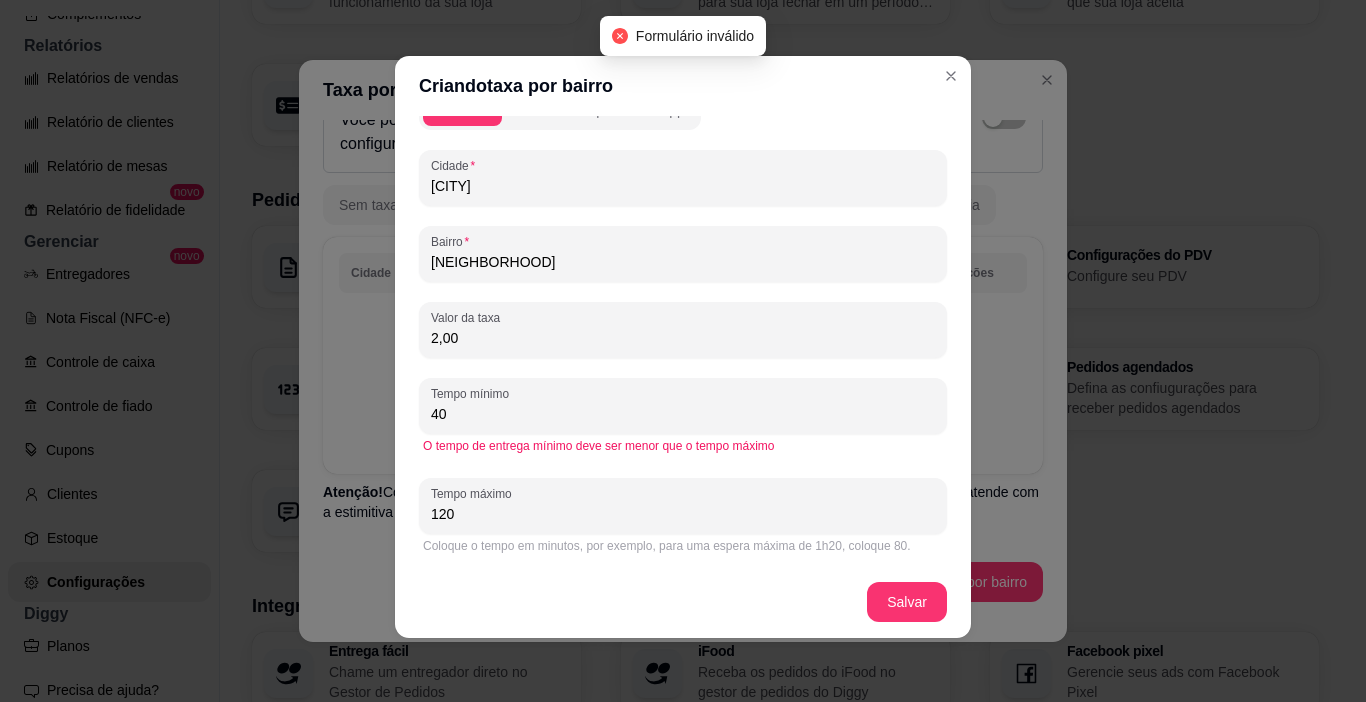 click on "O tempo de entrega mínimo deve ser menor que o tempo máximo" at bounding box center (683, 446) 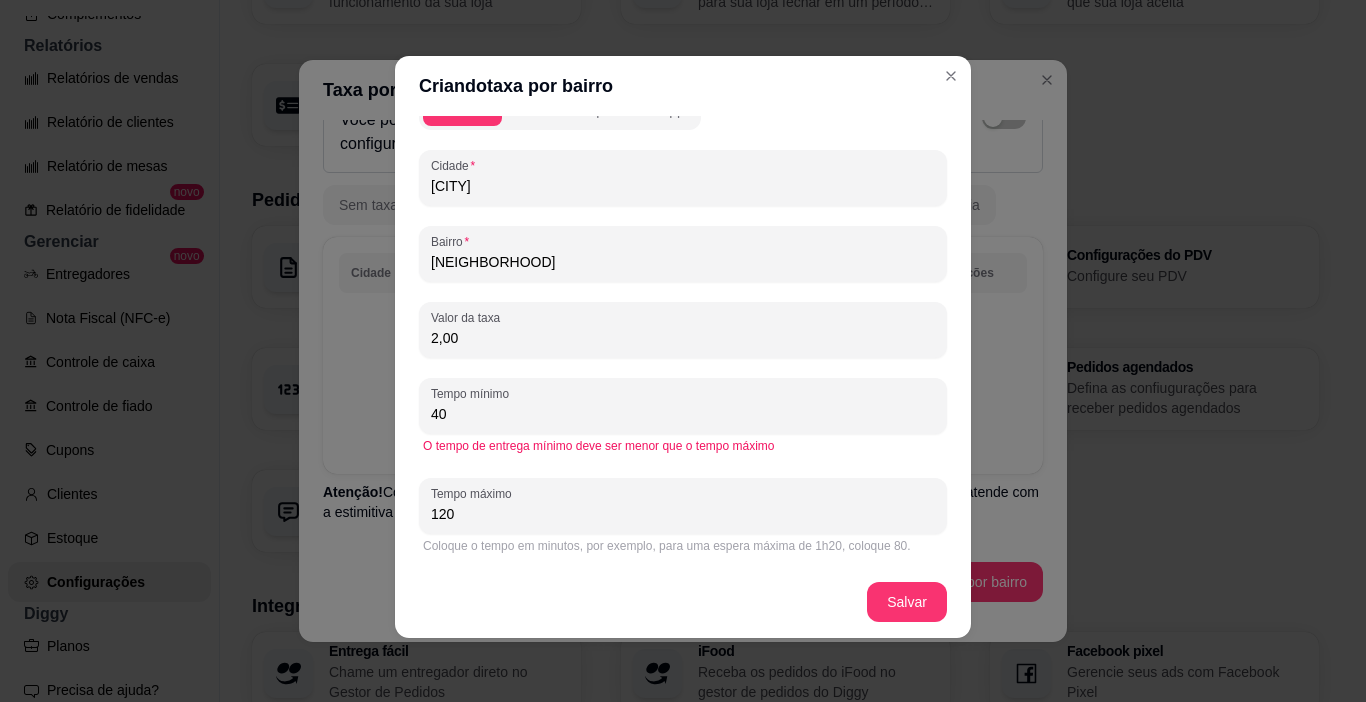 drag, startPoint x: 437, startPoint y: 415, endPoint x: 407, endPoint y: 414, distance: 30.016663 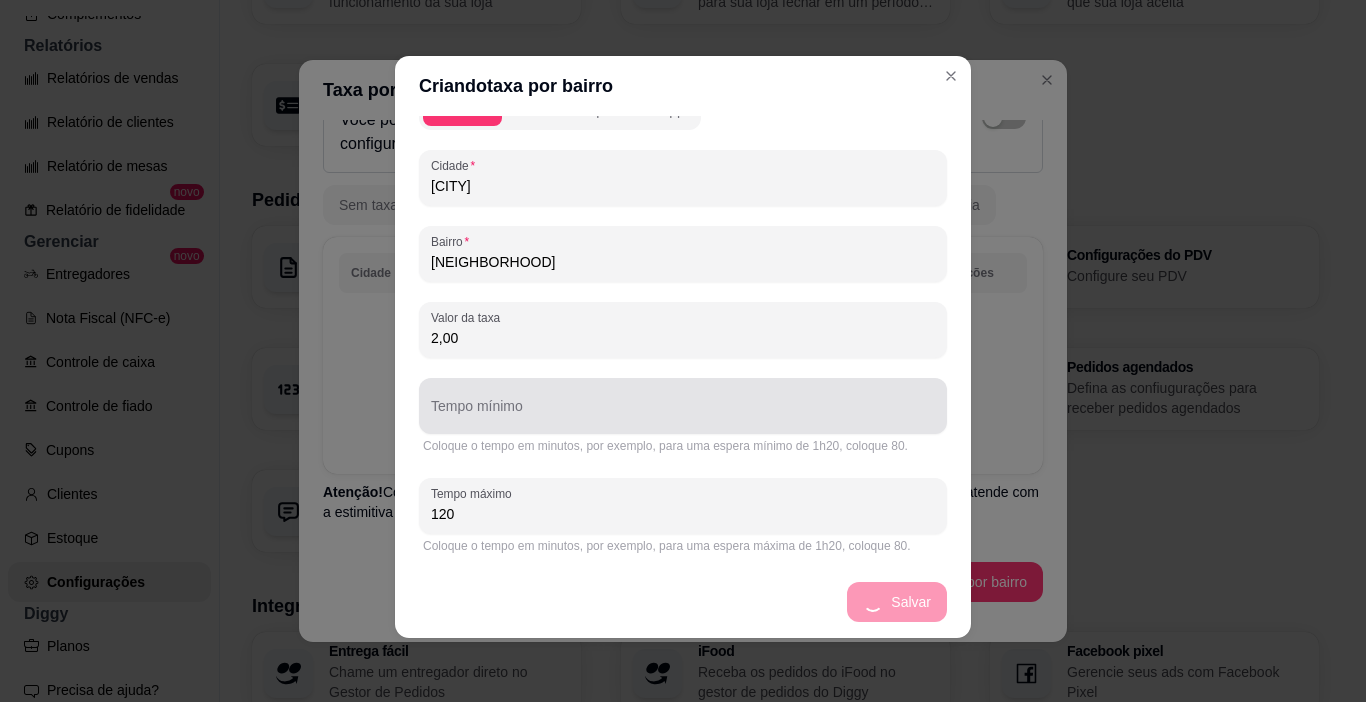 click at bounding box center [683, 406] 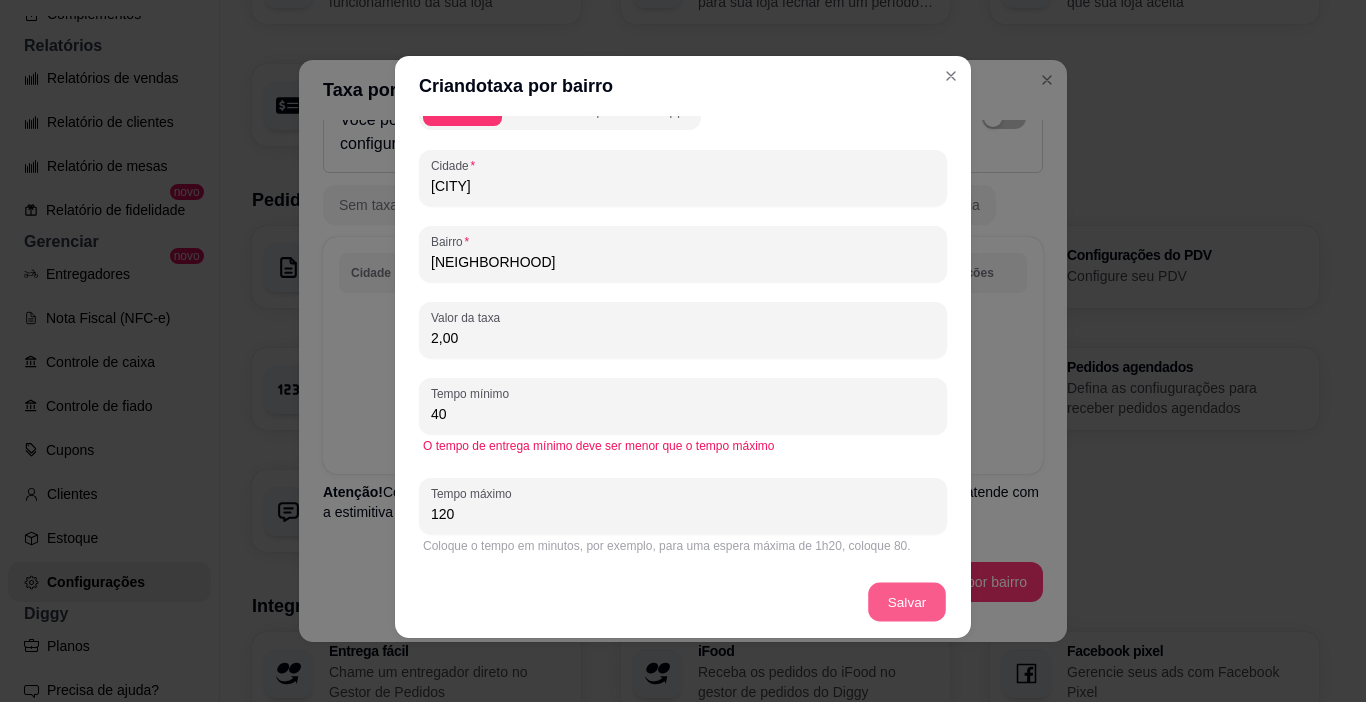 click on "Salvar" at bounding box center [907, 602] 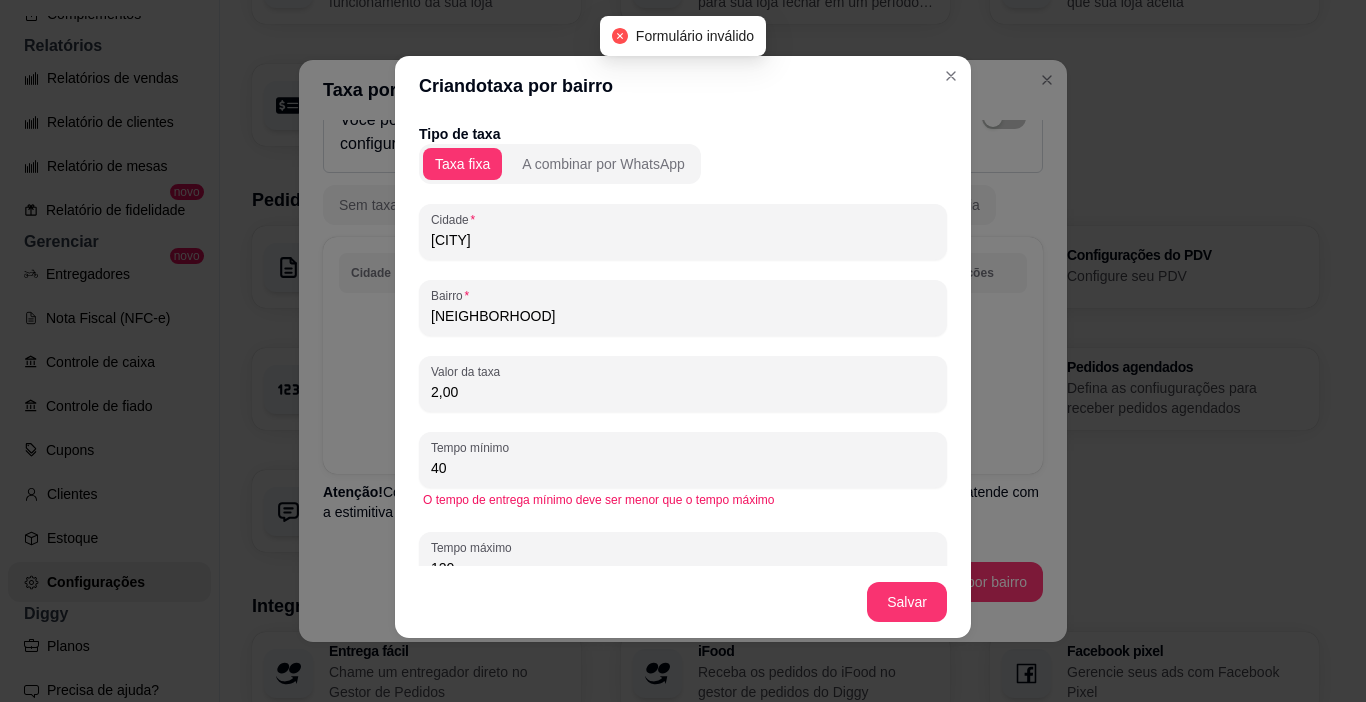 scroll, scrollTop: 54, scrollLeft: 0, axis: vertical 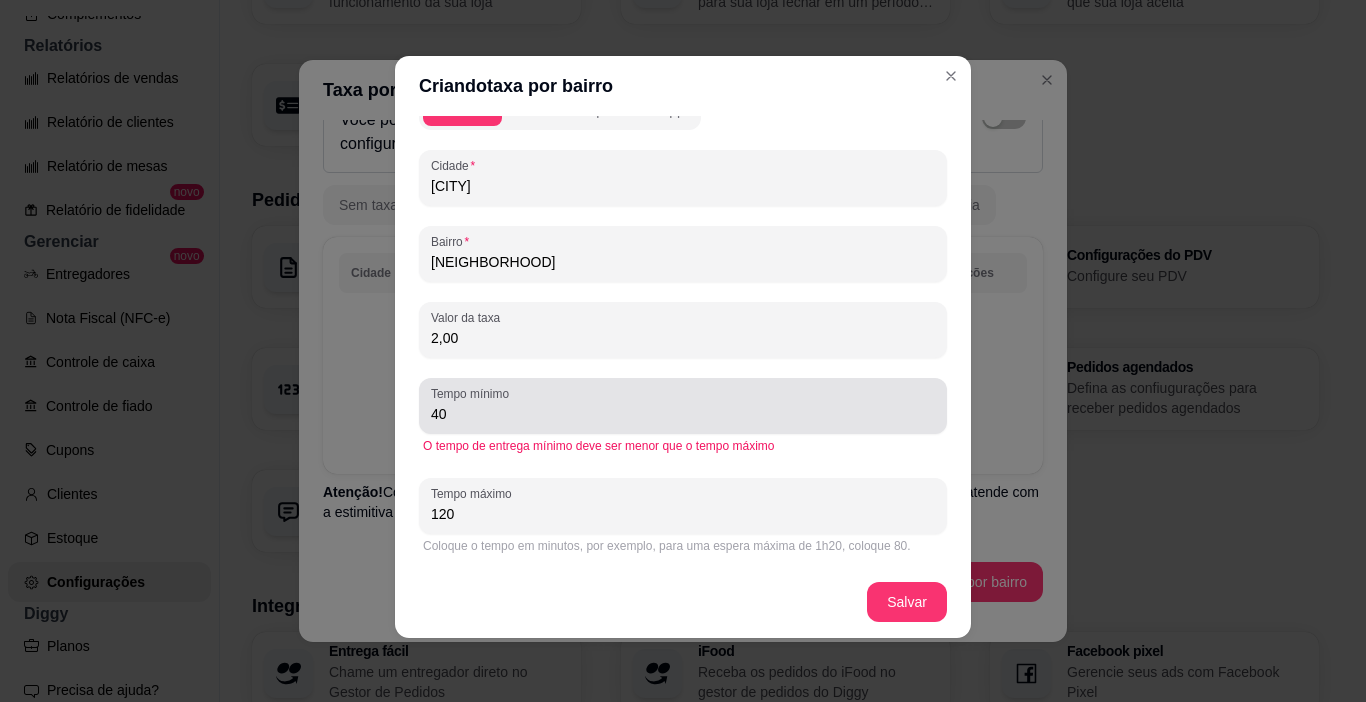 click on "40" at bounding box center (683, 414) 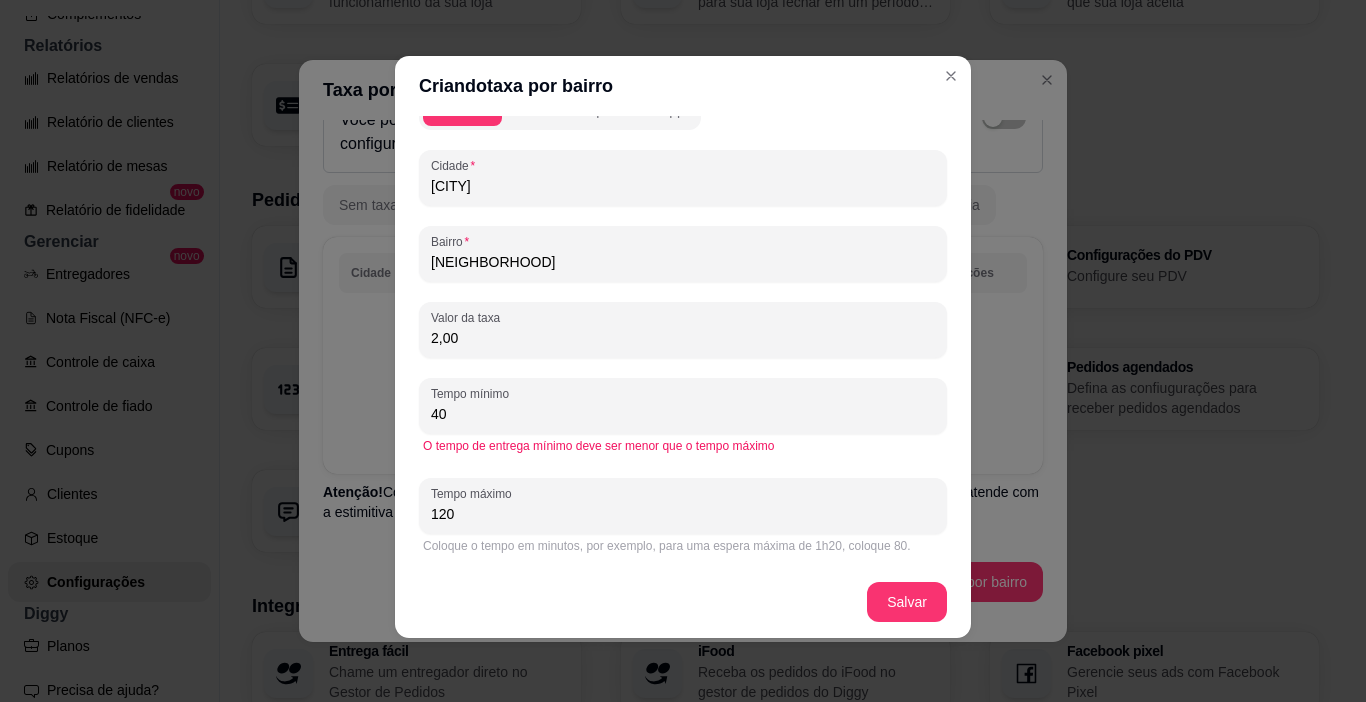click on "Tempo mínimo 40" at bounding box center [683, 406] 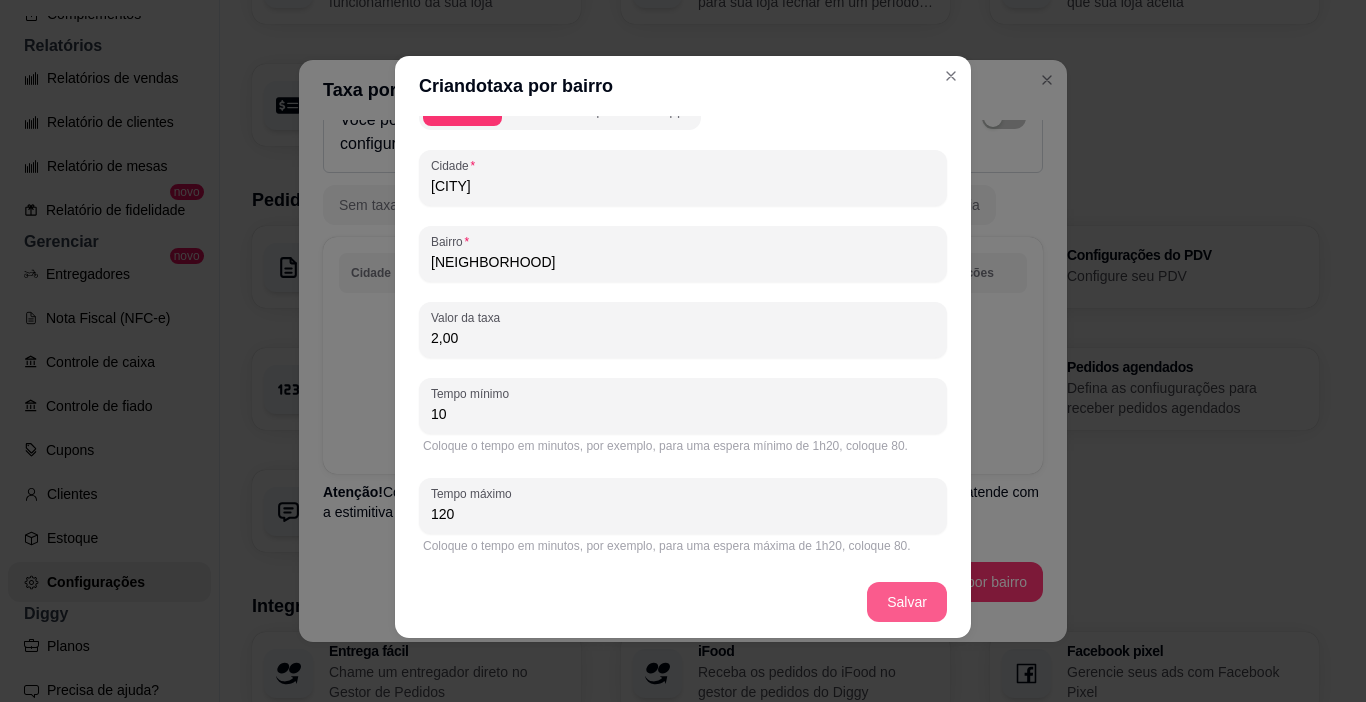 type on "10" 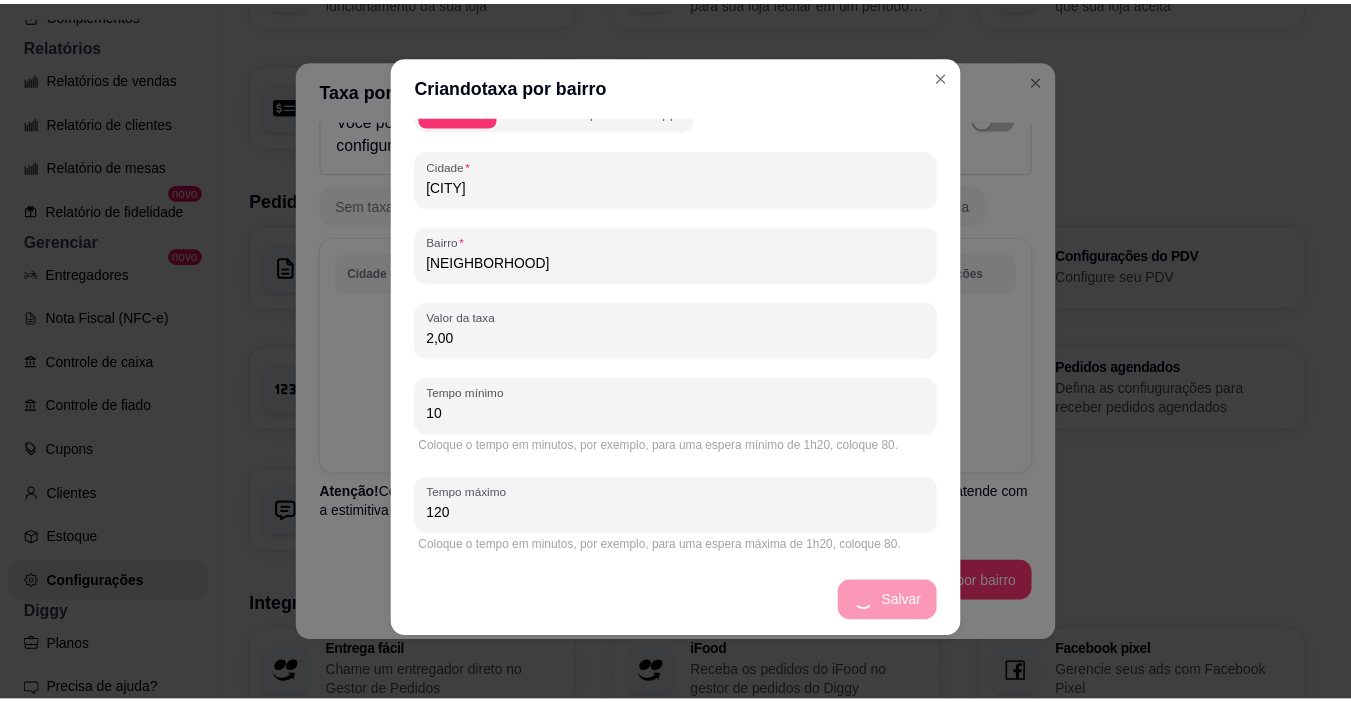 scroll, scrollTop: 0, scrollLeft: 0, axis: both 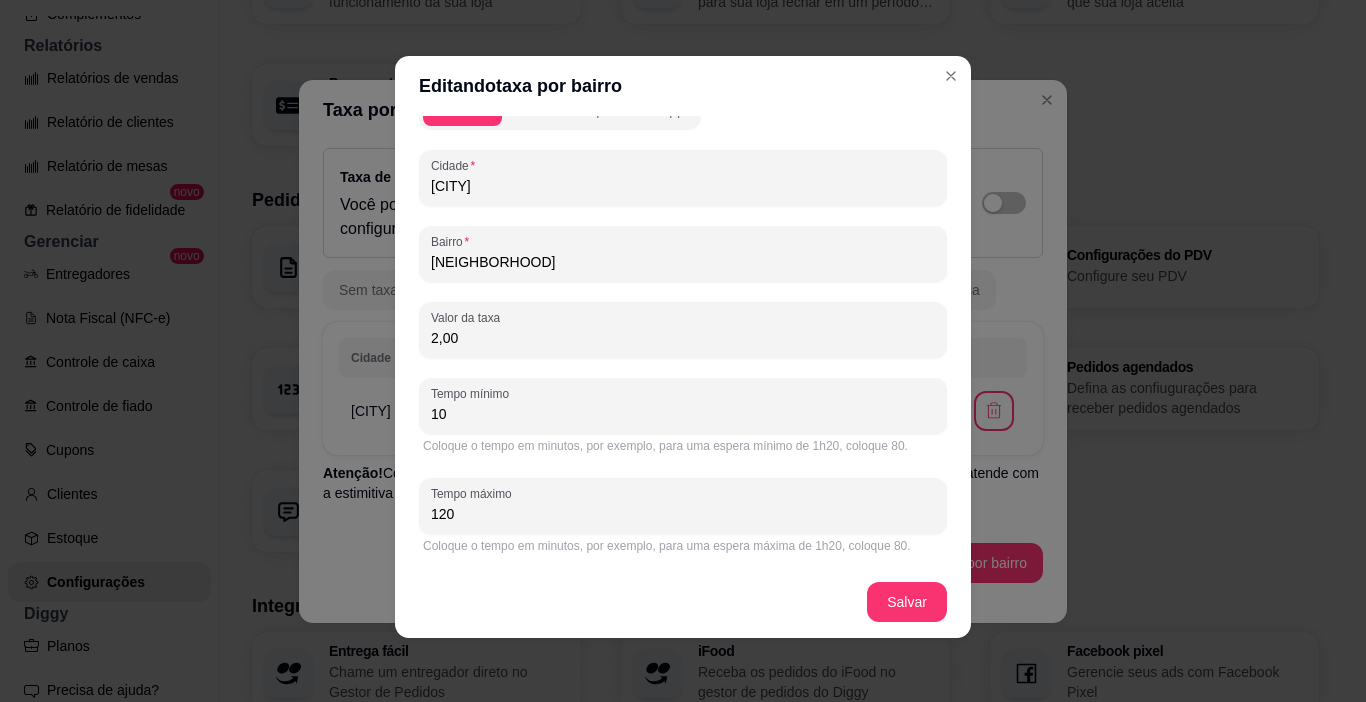 click on "Tempo mínimo [NUMBER]" at bounding box center [683, 406] 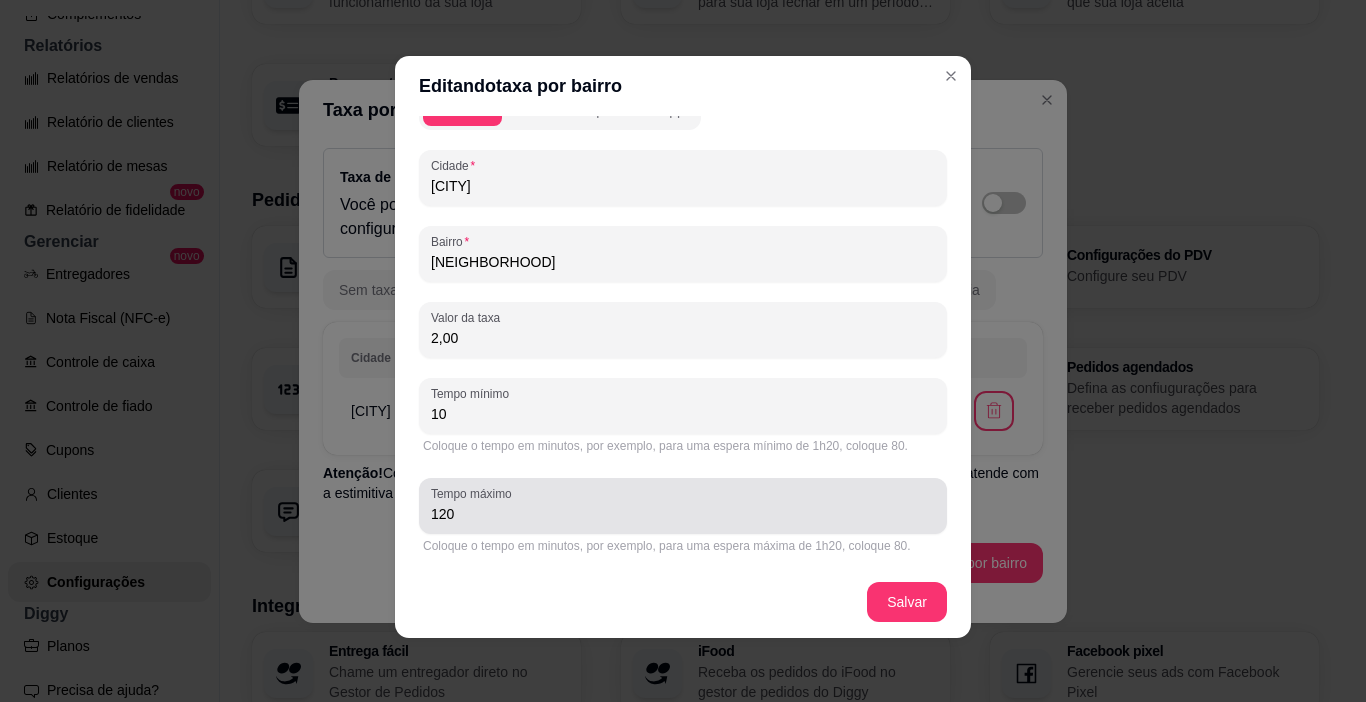 click on "Tempo máximo [NUMBER]" at bounding box center [683, 506] 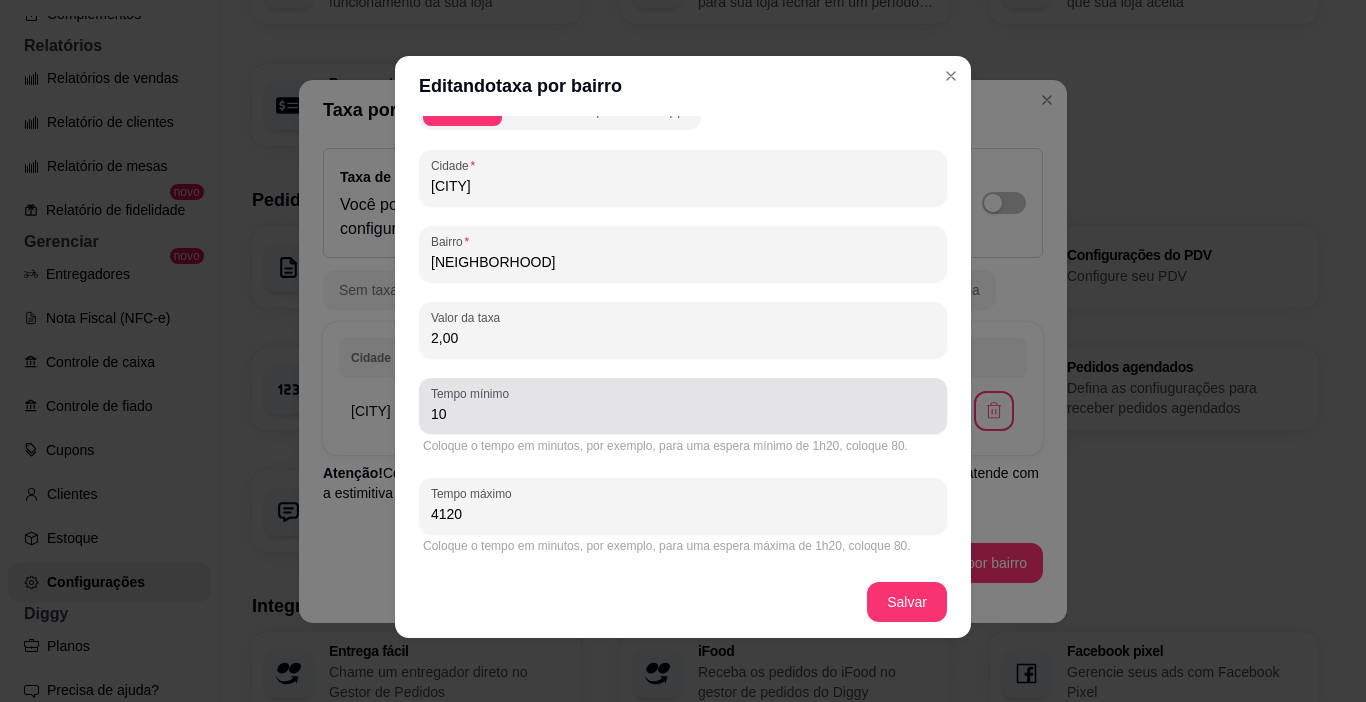 type on "4120" 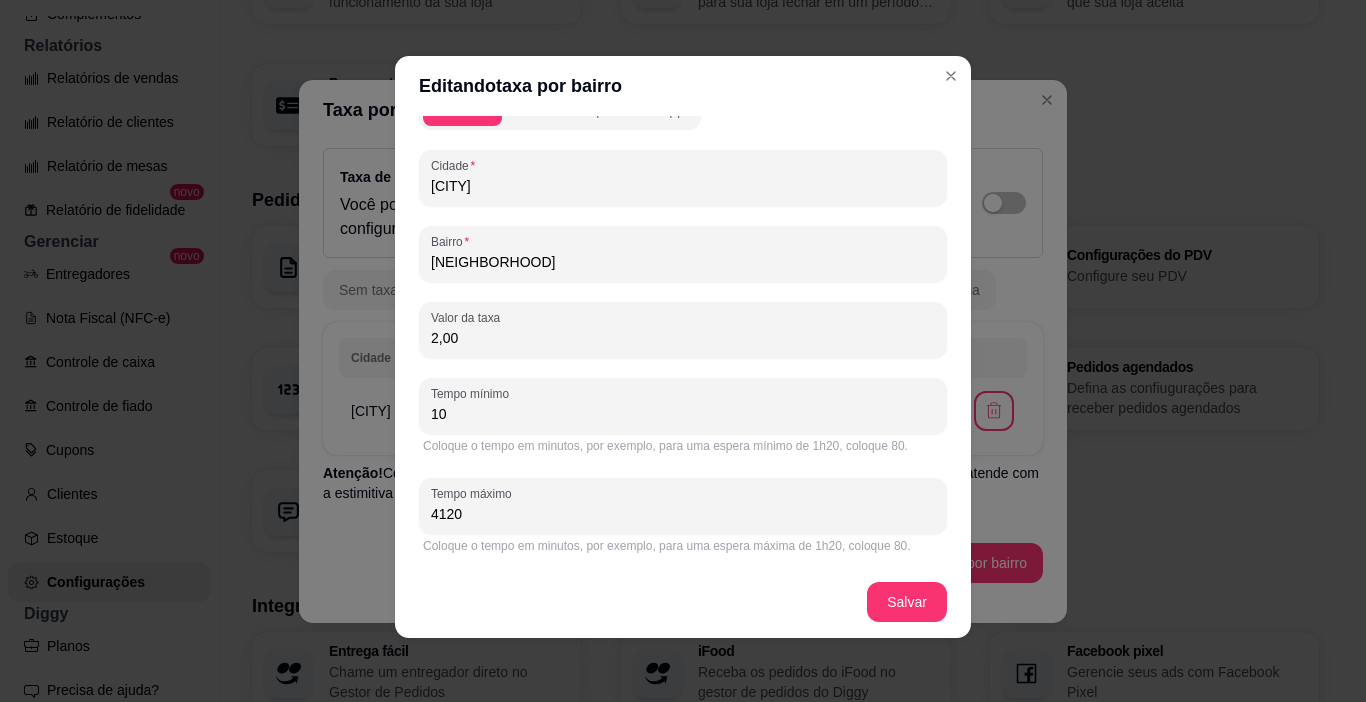click on "10" at bounding box center (683, 414) 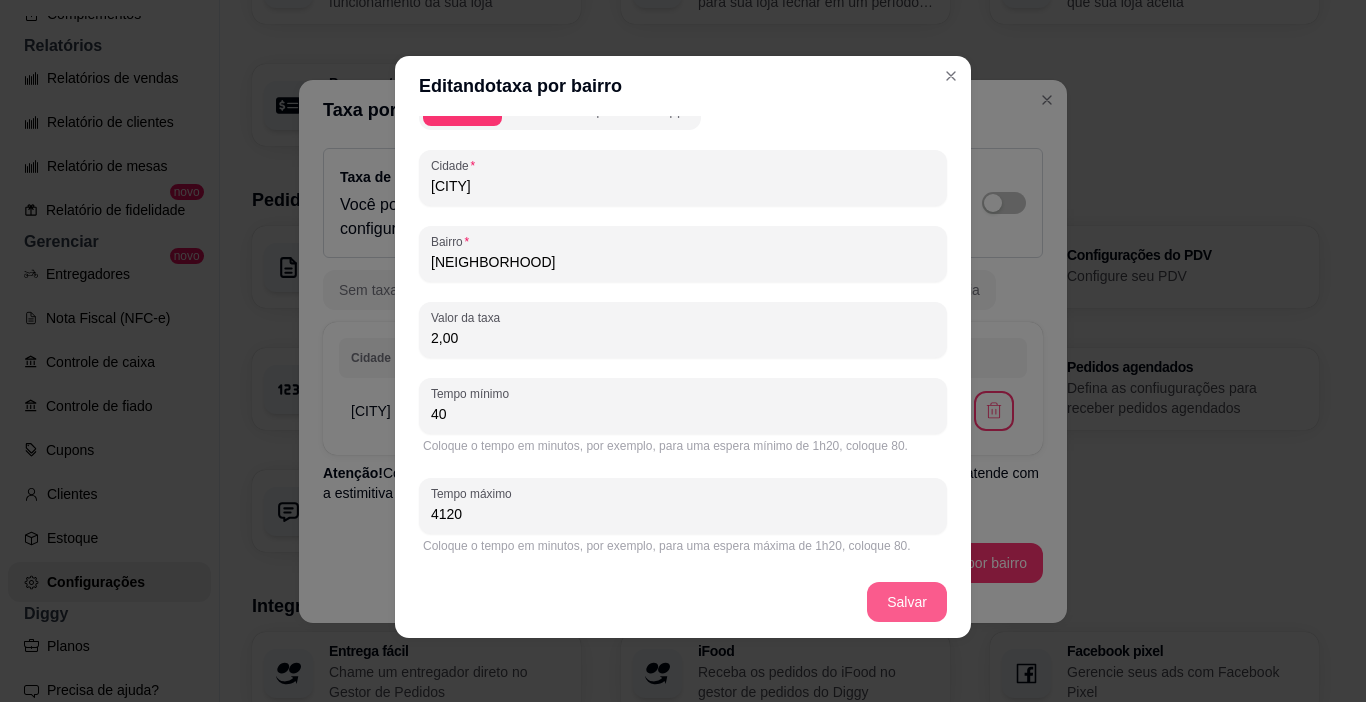 type on "40" 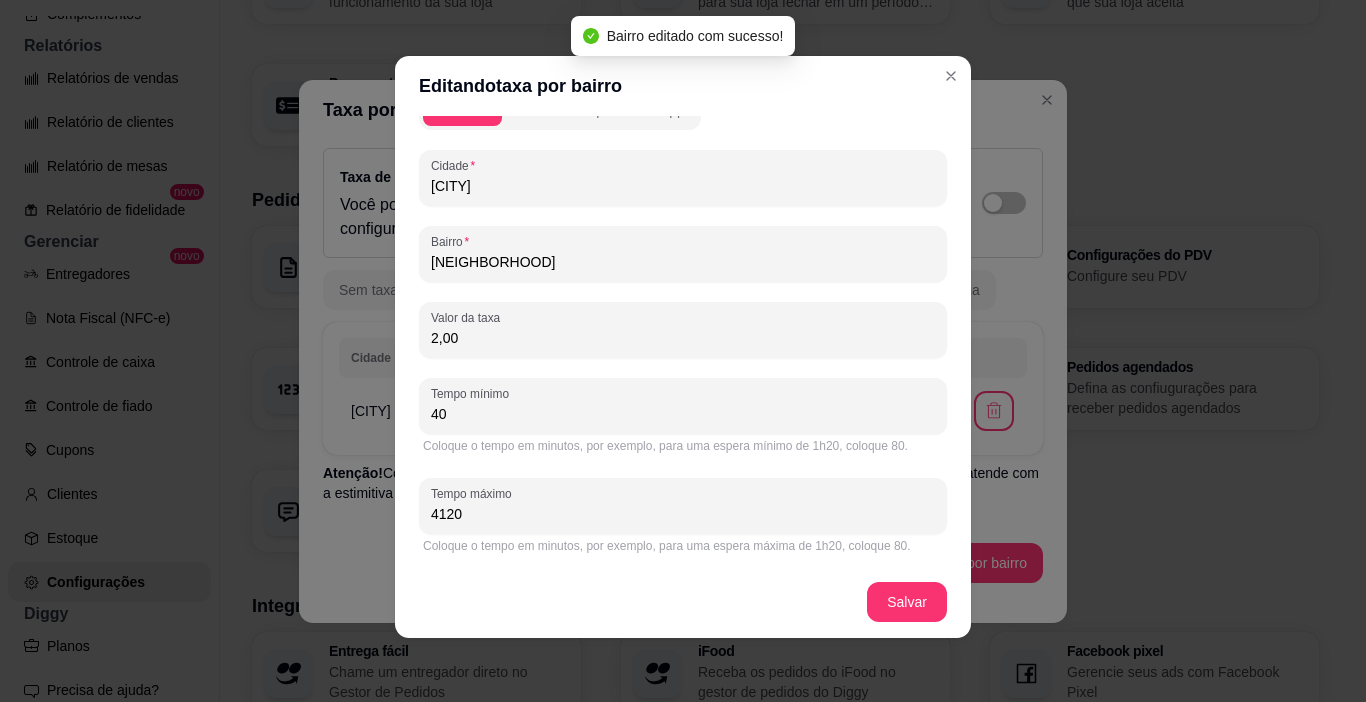 drag, startPoint x: 430, startPoint y: 513, endPoint x: 418, endPoint y: 513, distance: 12 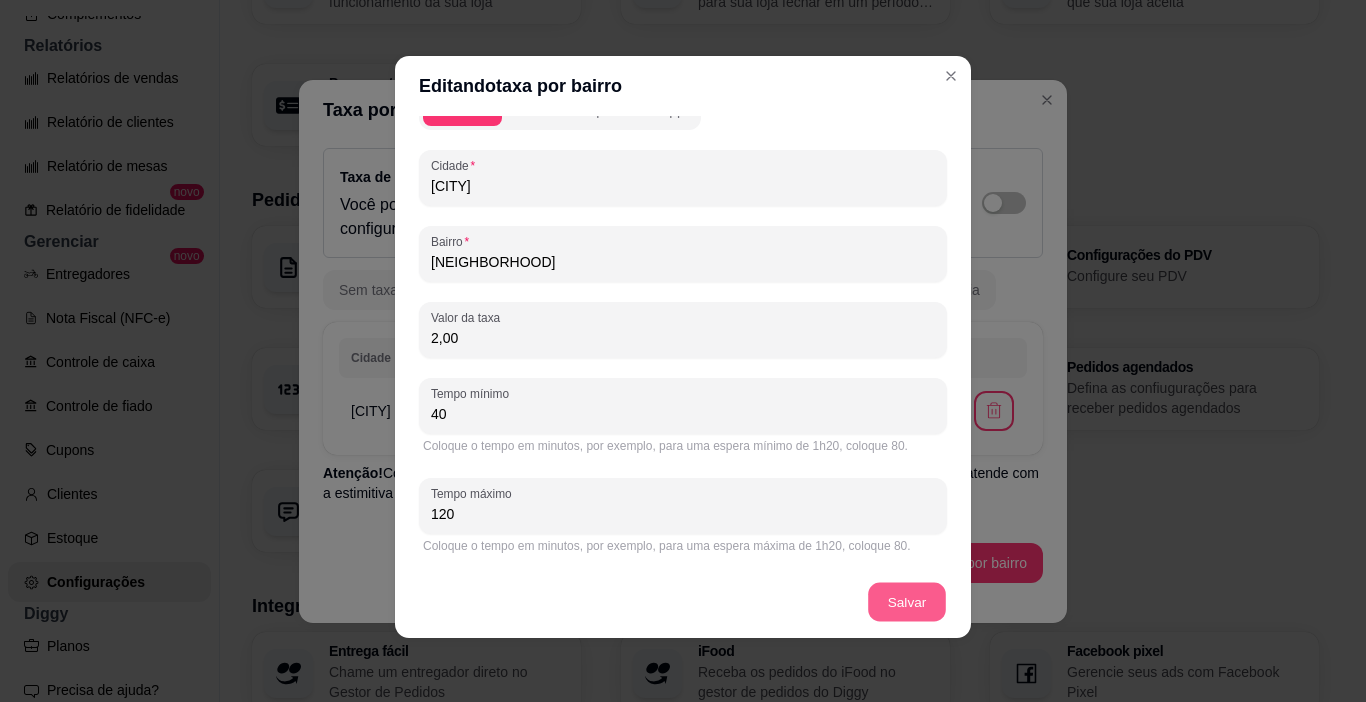 click on "Salvar" at bounding box center [907, 602] 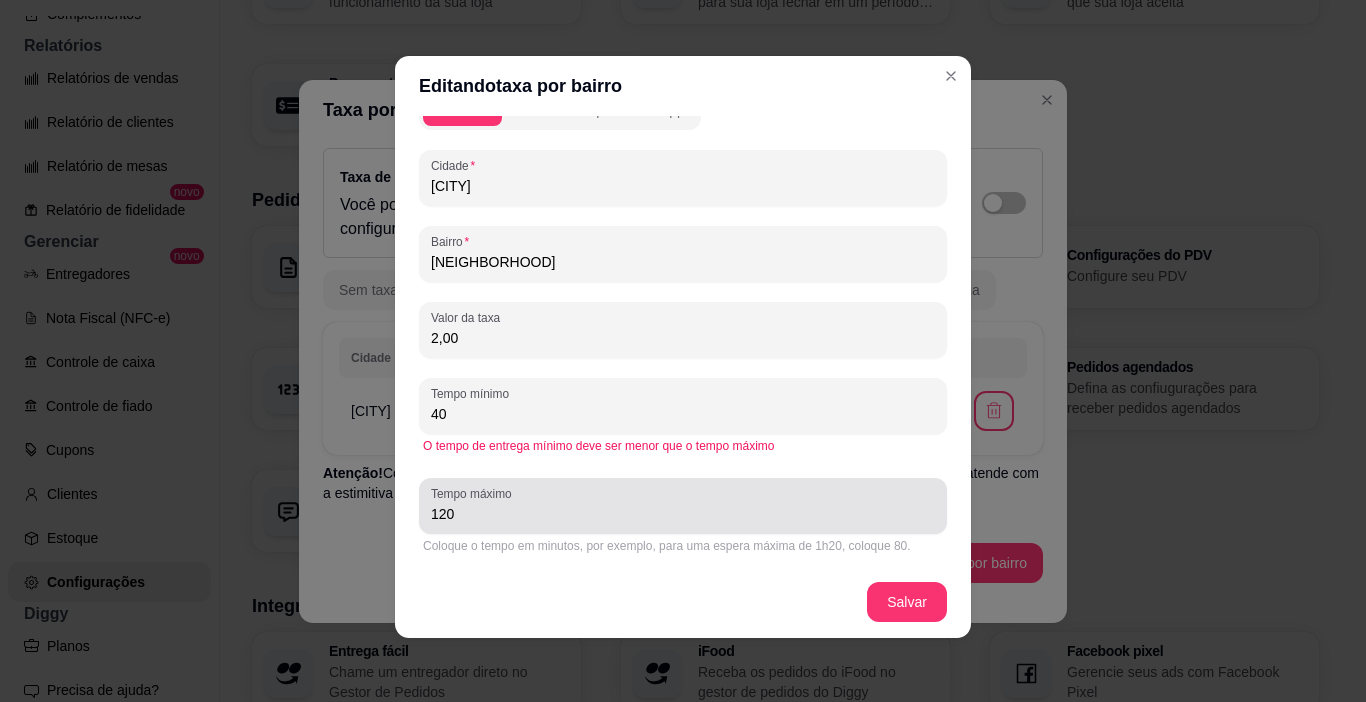 click on "120" at bounding box center (683, 514) 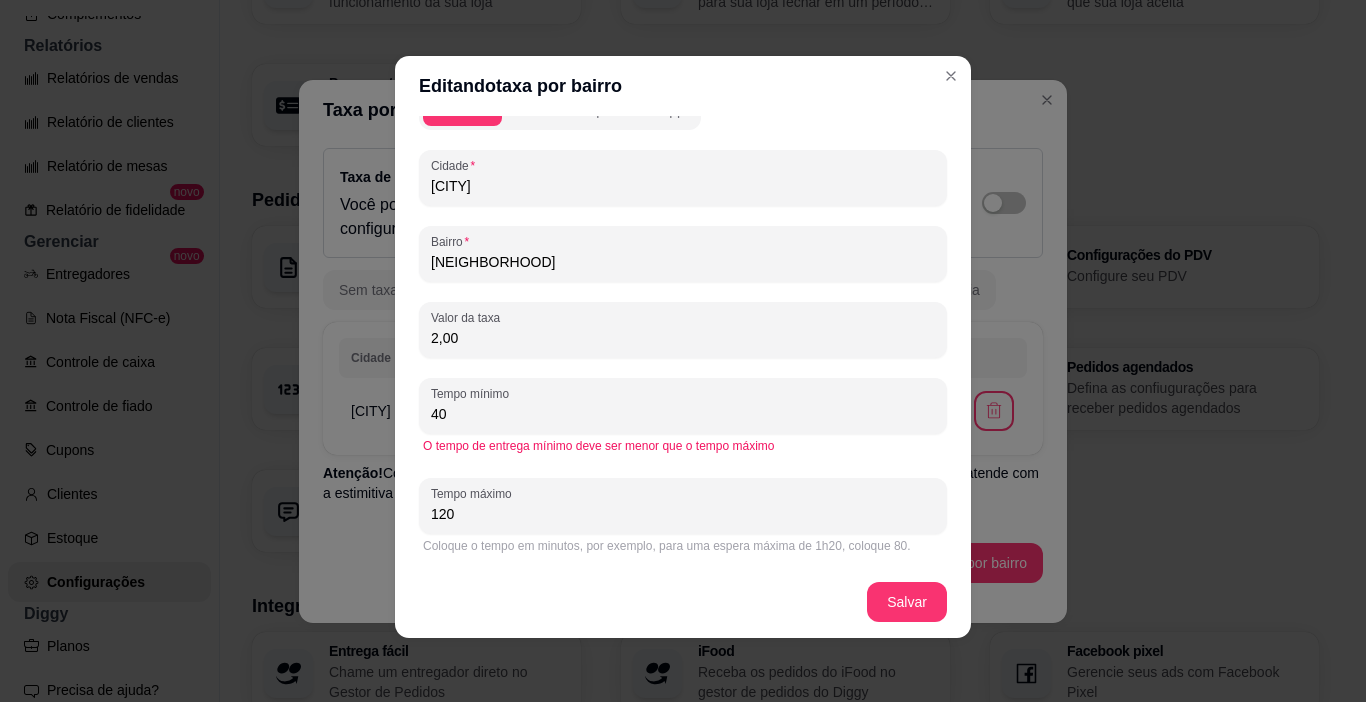 click on "120" at bounding box center (683, 514) 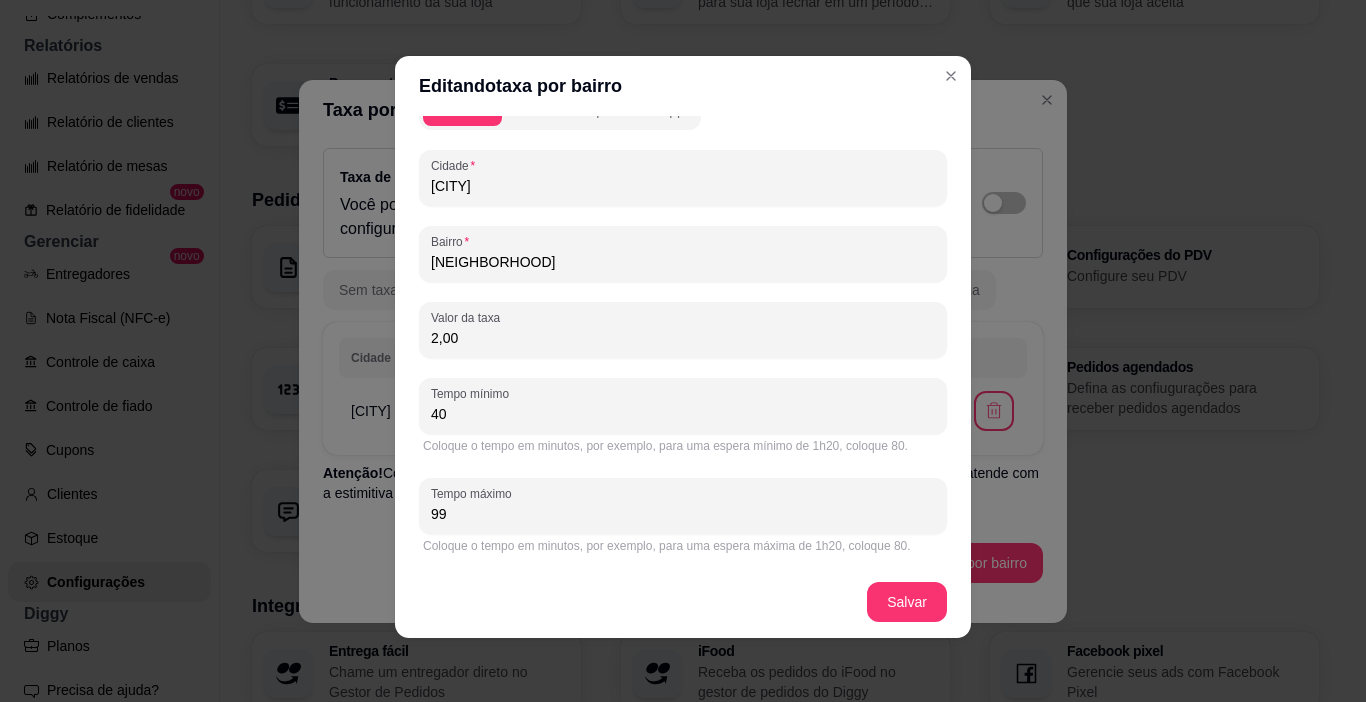 drag, startPoint x: 445, startPoint y: 523, endPoint x: 413, endPoint y: 515, distance: 32.984844 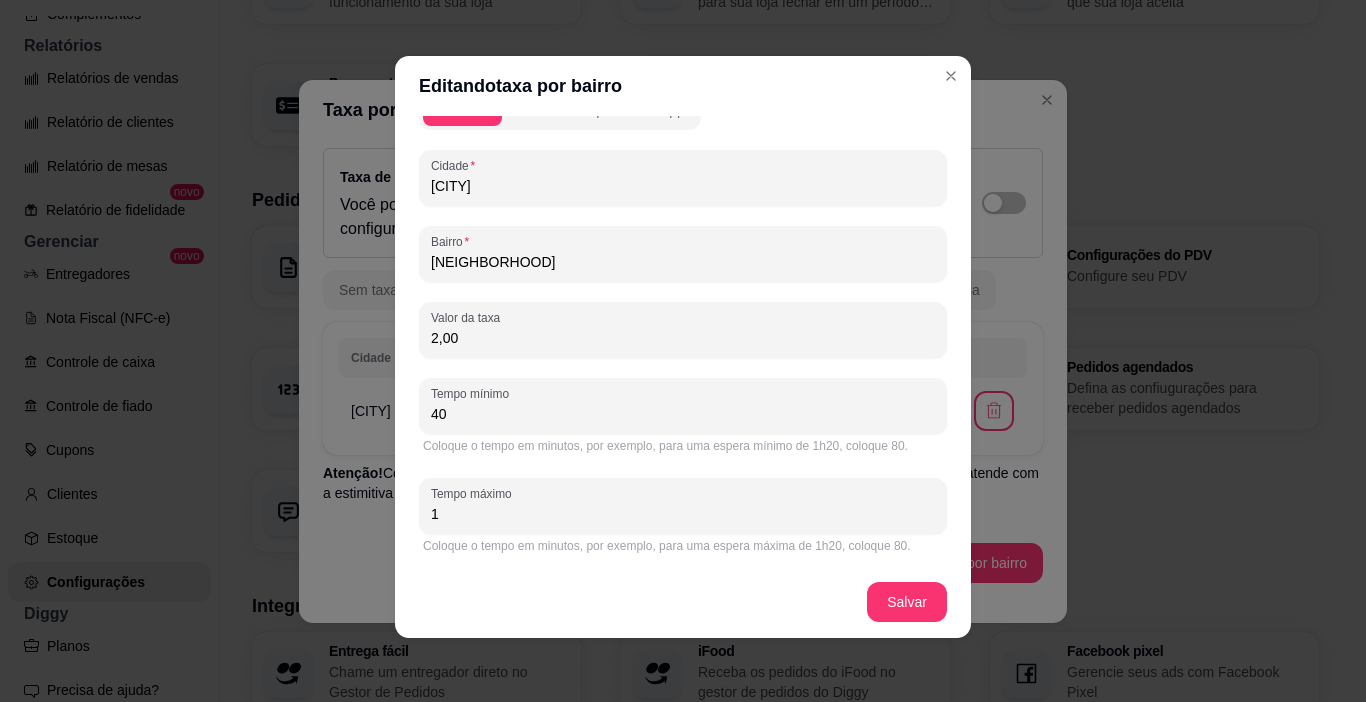click on "1" at bounding box center [683, 514] 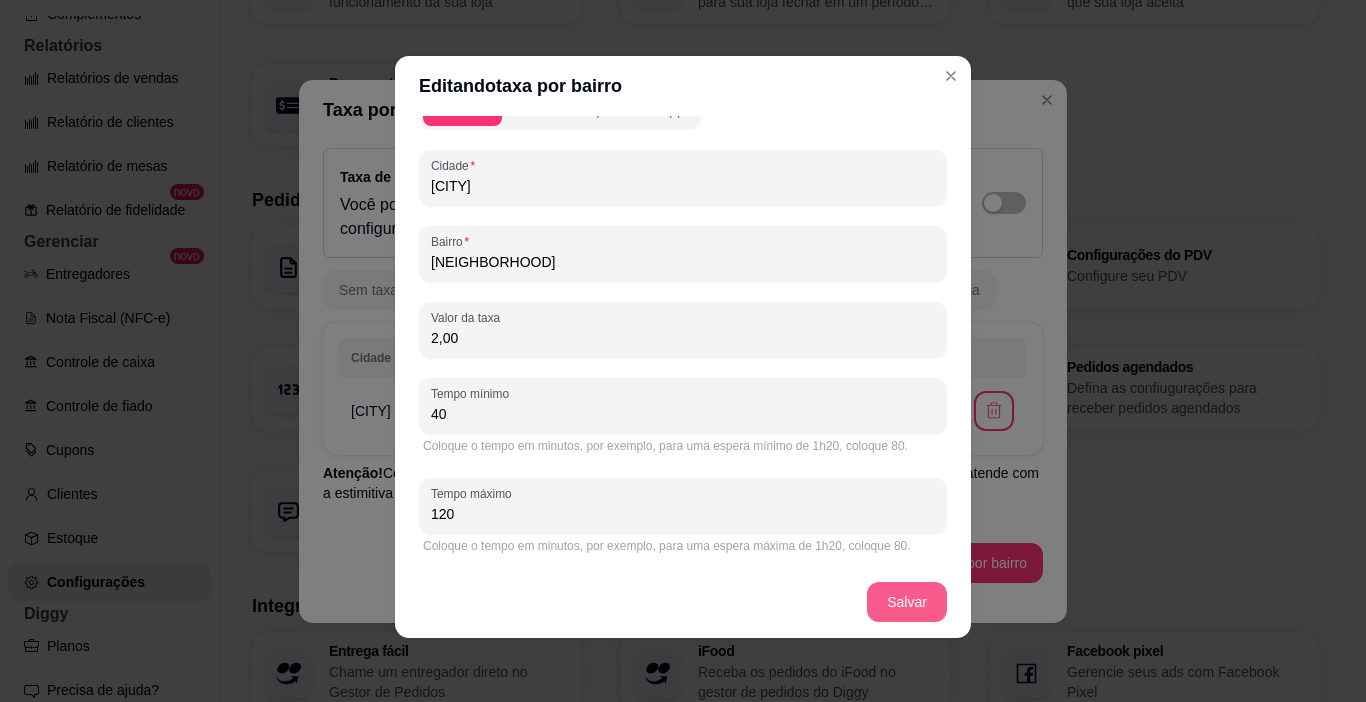 click on "Salvar" at bounding box center [907, 602] 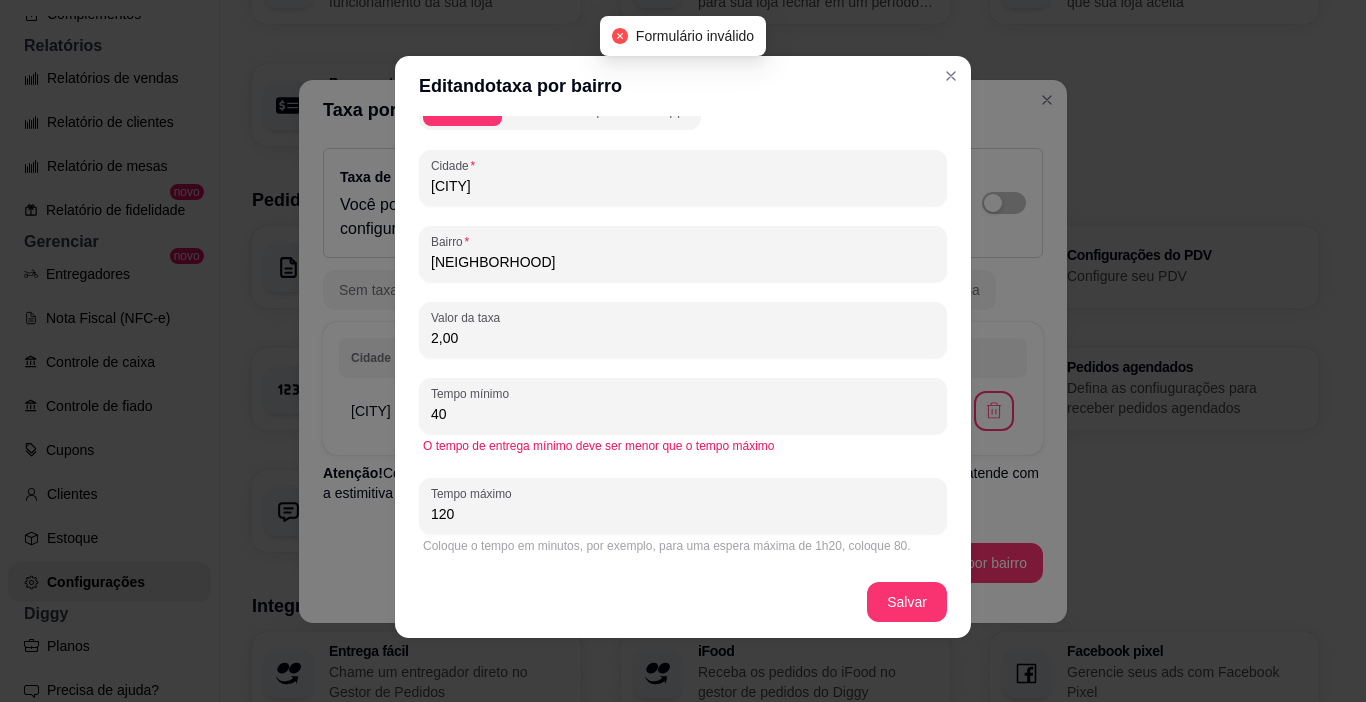 drag, startPoint x: 446, startPoint y: 514, endPoint x: 422, endPoint y: 514, distance: 24 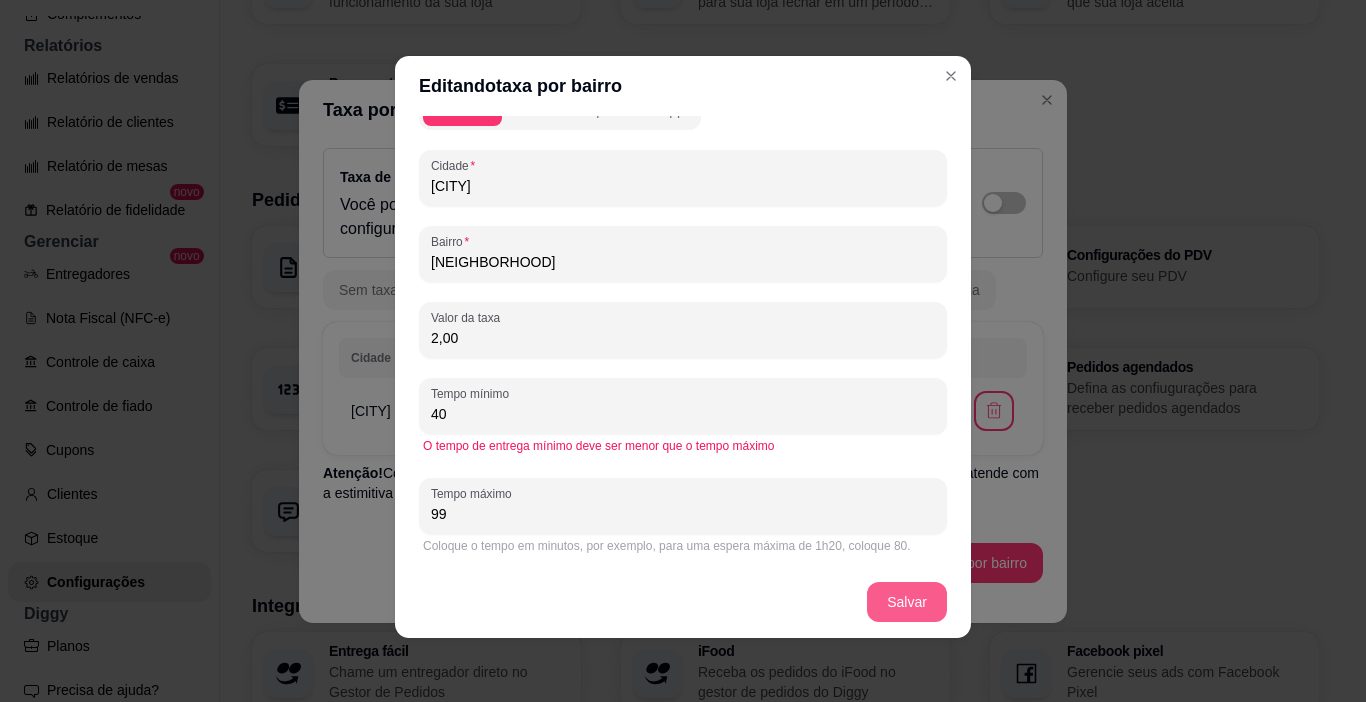 type on "99" 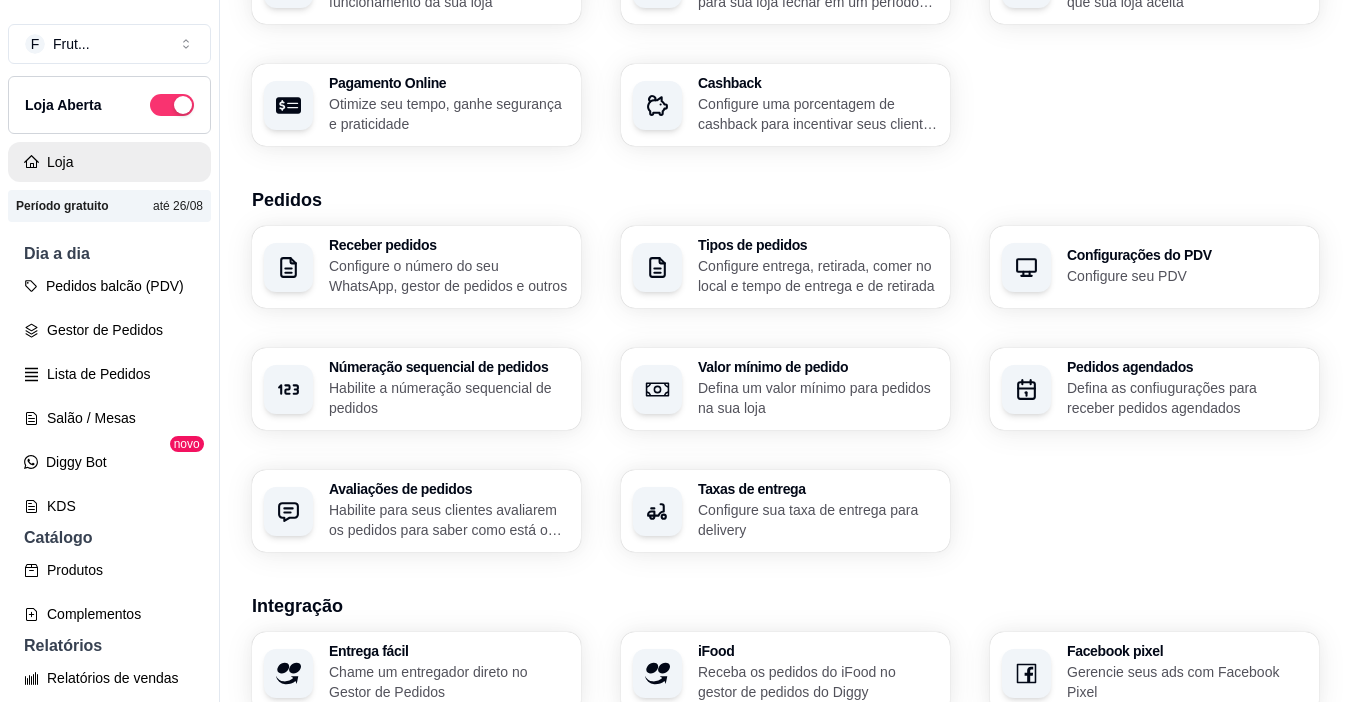 scroll, scrollTop: 0, scrollLeft: 0, axis: both 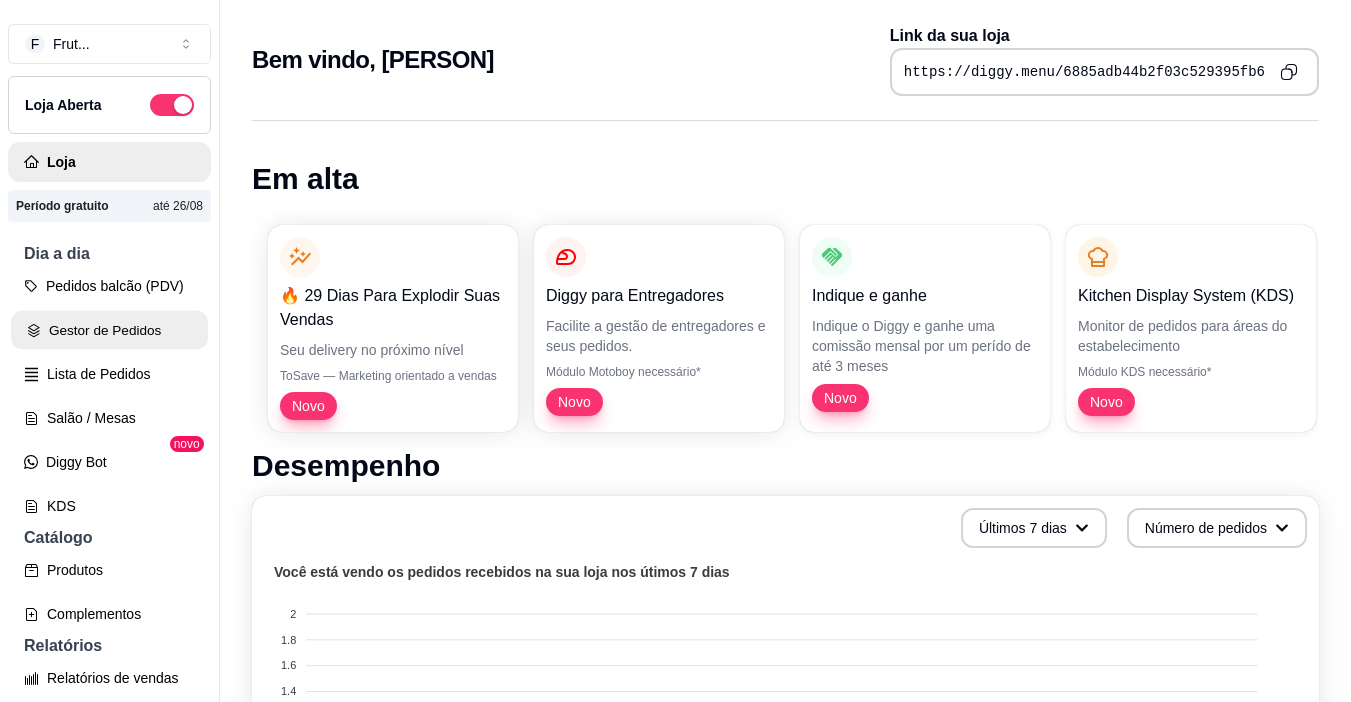 click on "Gestor de Pedidos" at bounding box center [109, 330] 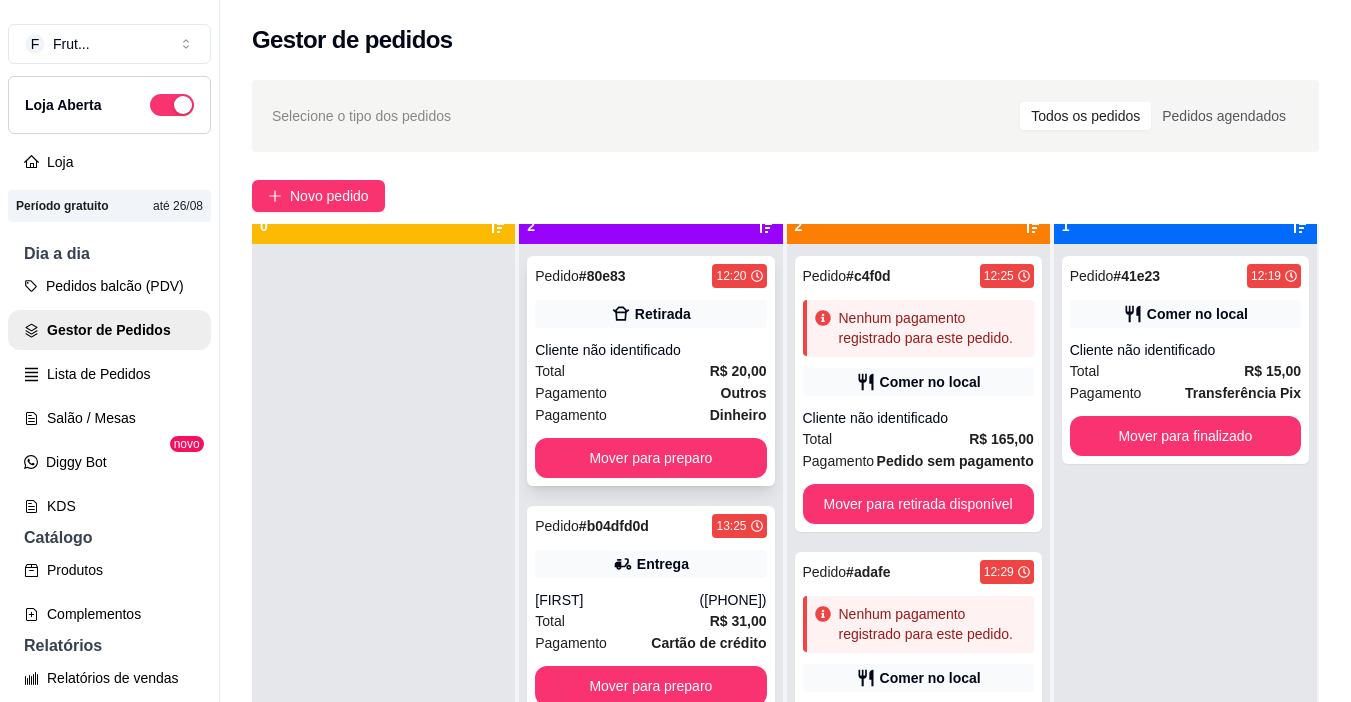scroll, scrollTop: 56, scrollLeft: 0, axis: vertical 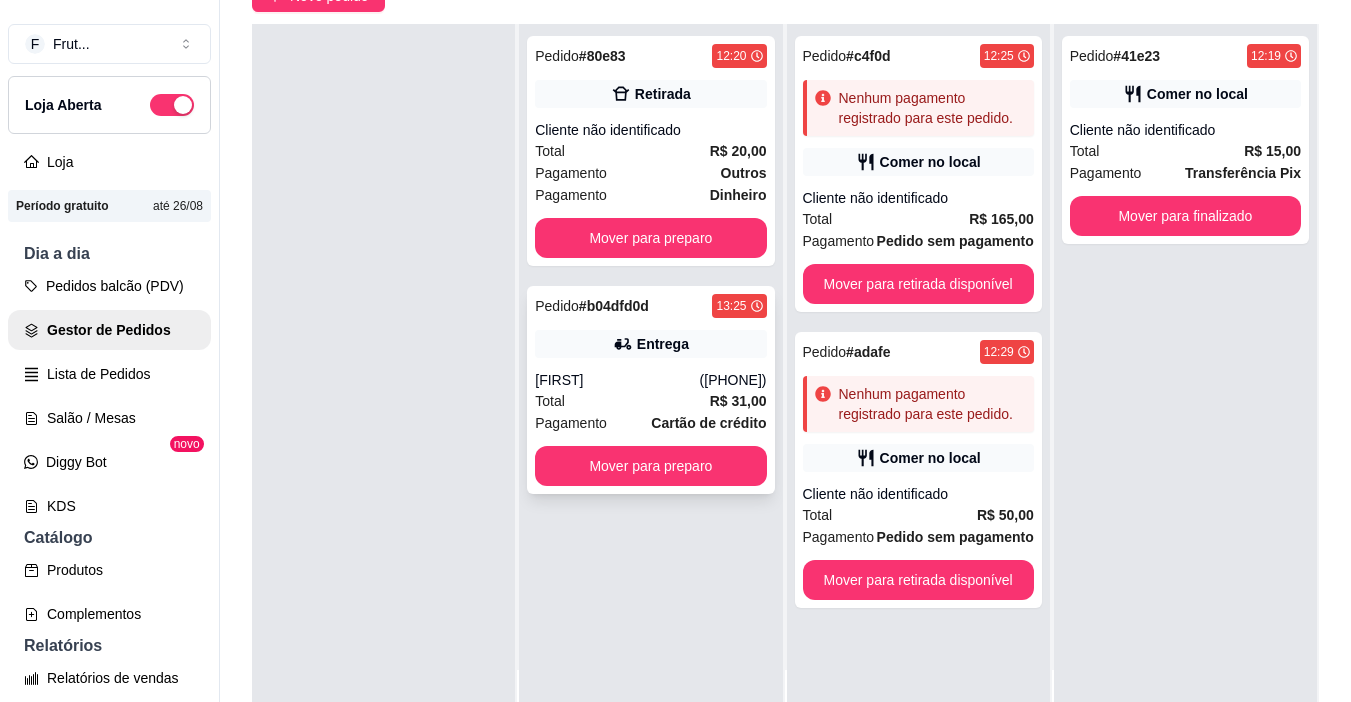 click on "Total R$ 31,00" at bounding box center [650, 401] 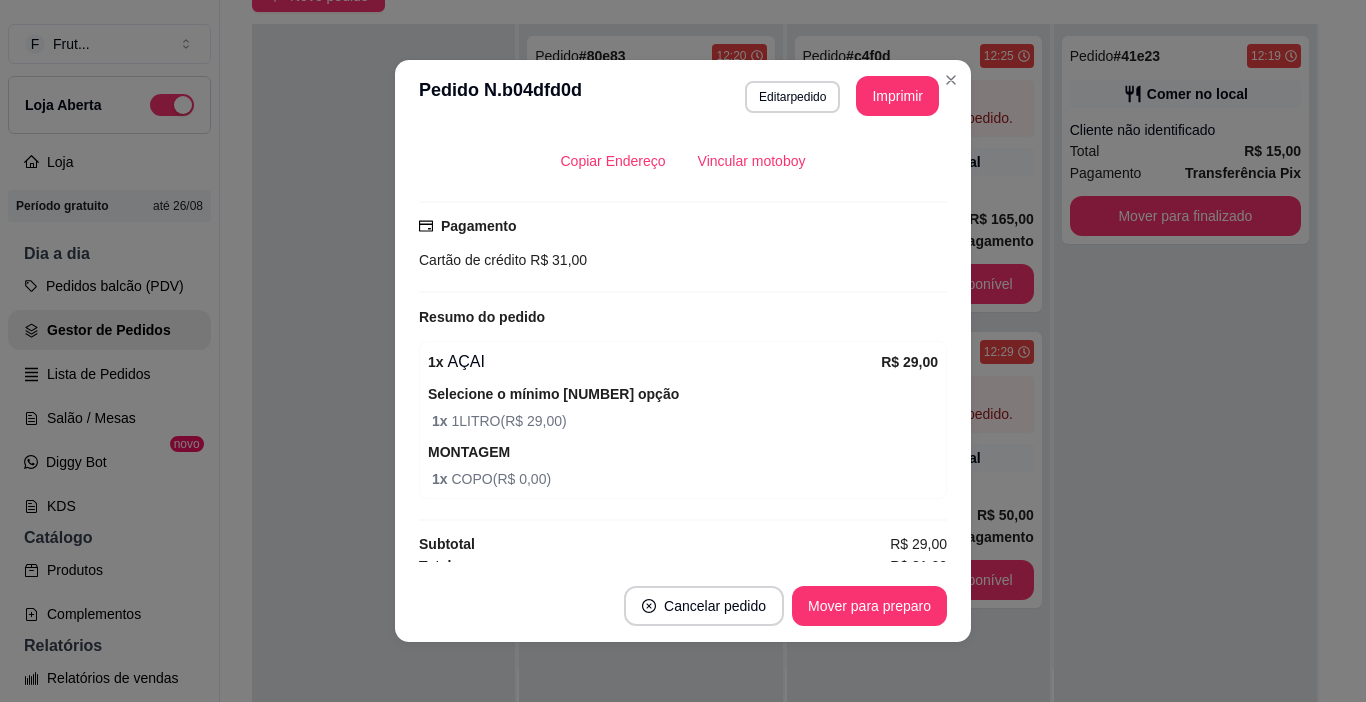 scroll, scrollTop: 471, scrollLeft: 0, axis: vertical 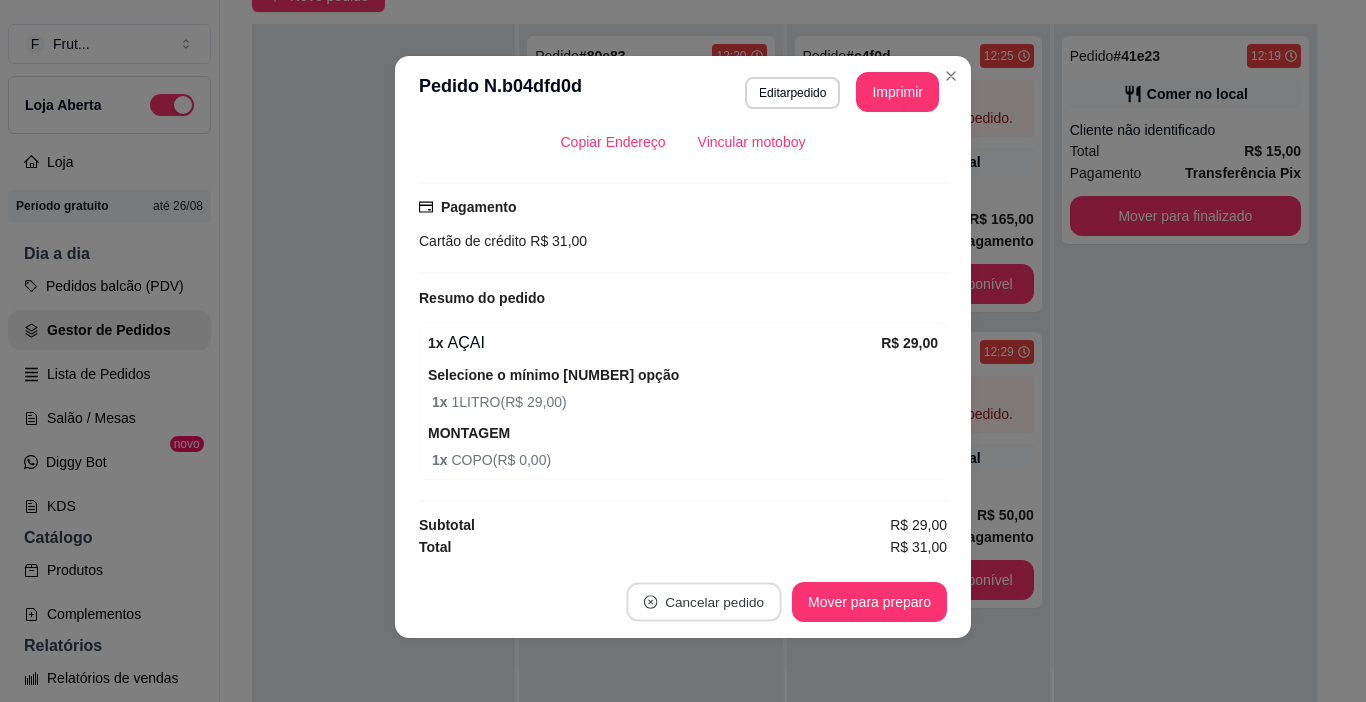 click on "Cancelar pedido" at bounding box center (703, 602) 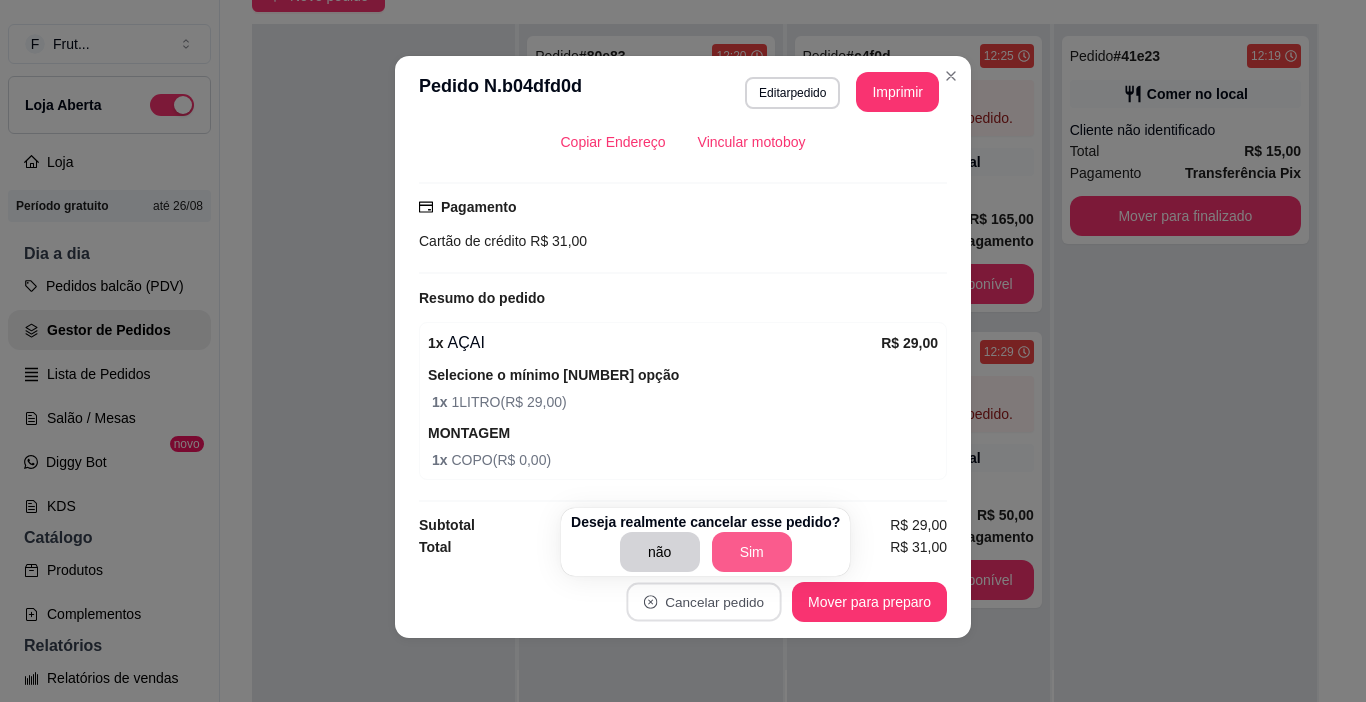 click on "Sim" at bounding box center [752, 552] 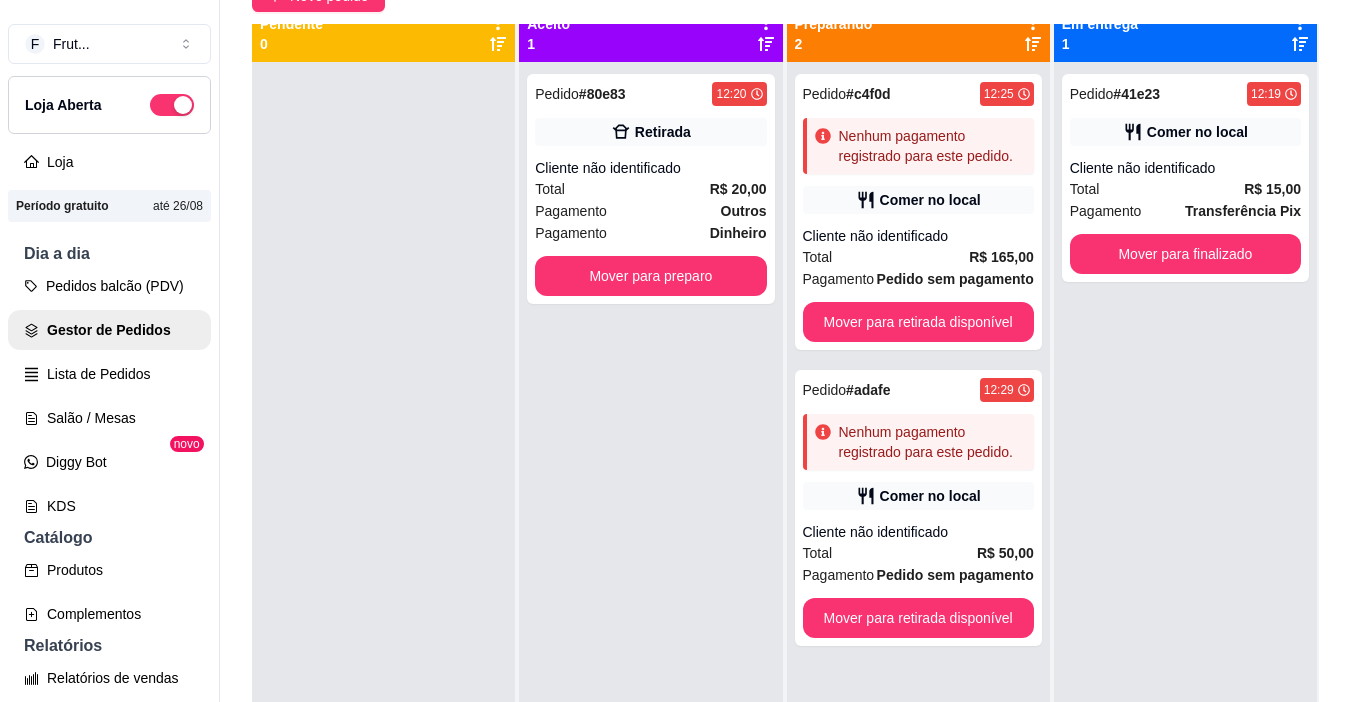 scroll, scrollTop: 0, scrollLeft: 0, axis: both 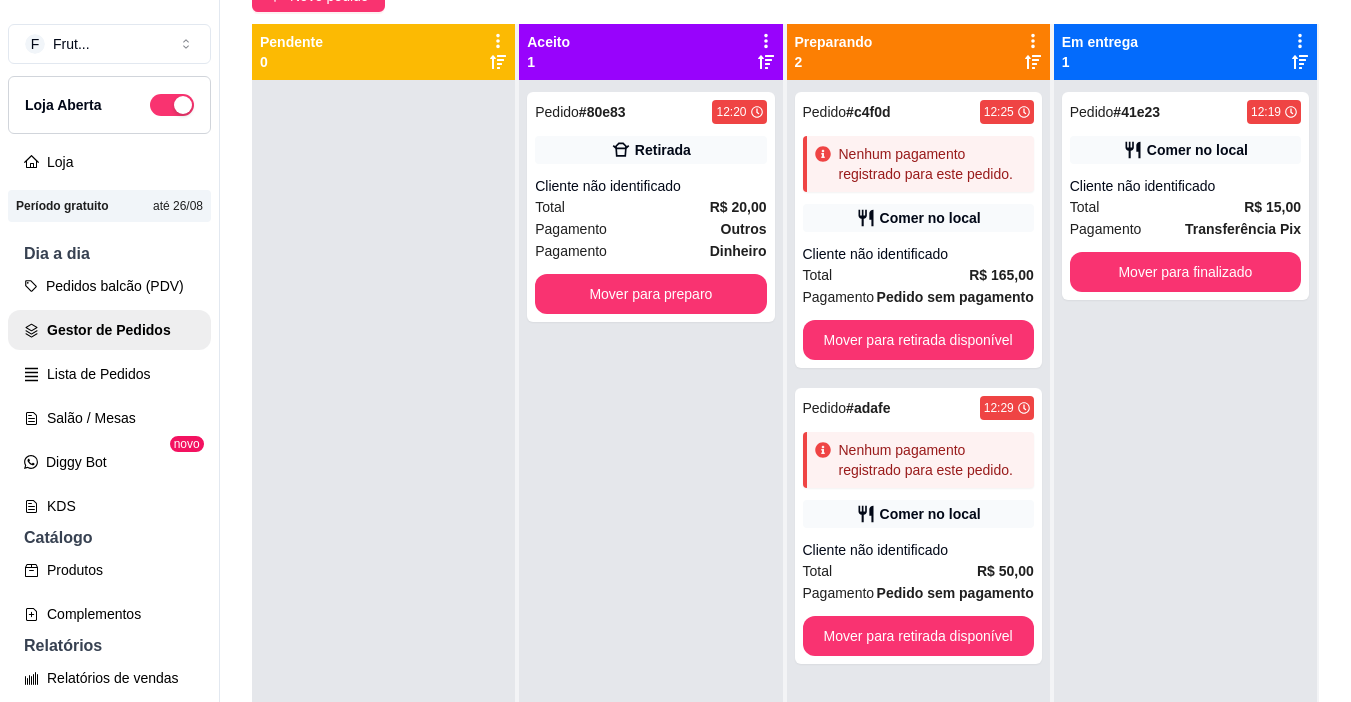 click 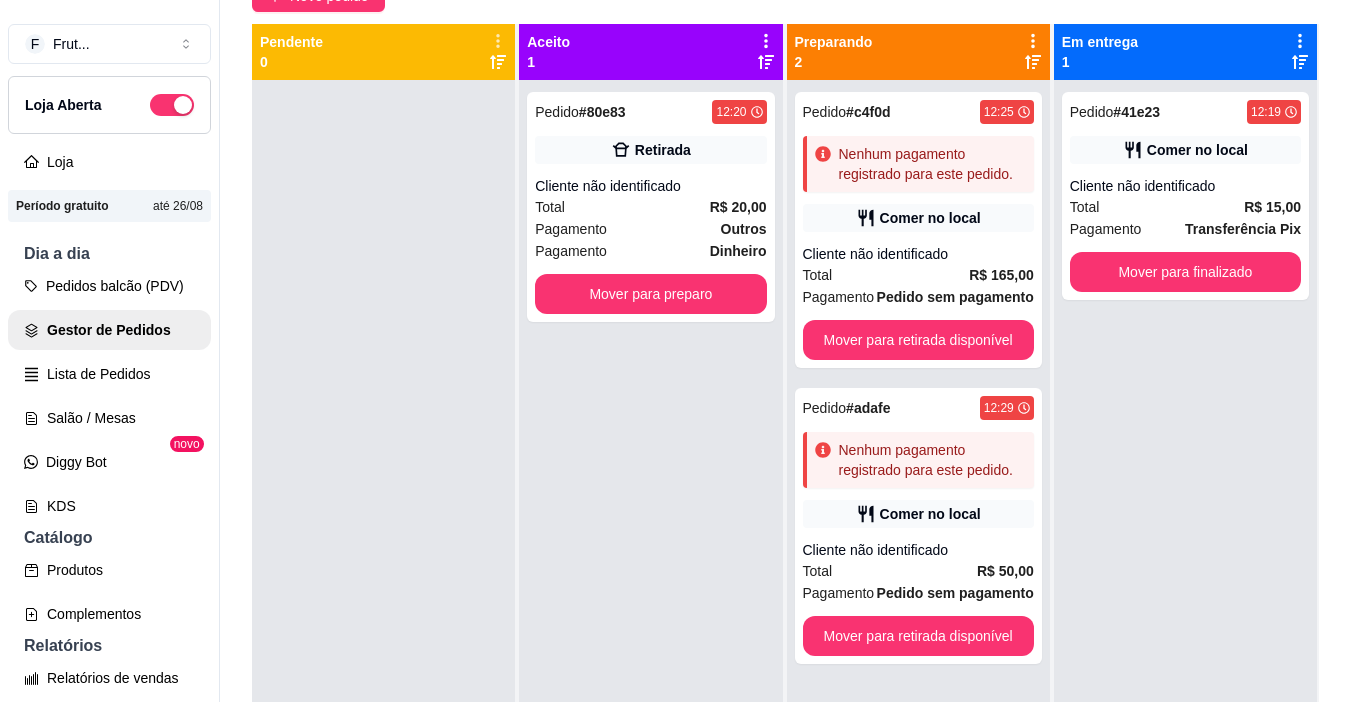 click 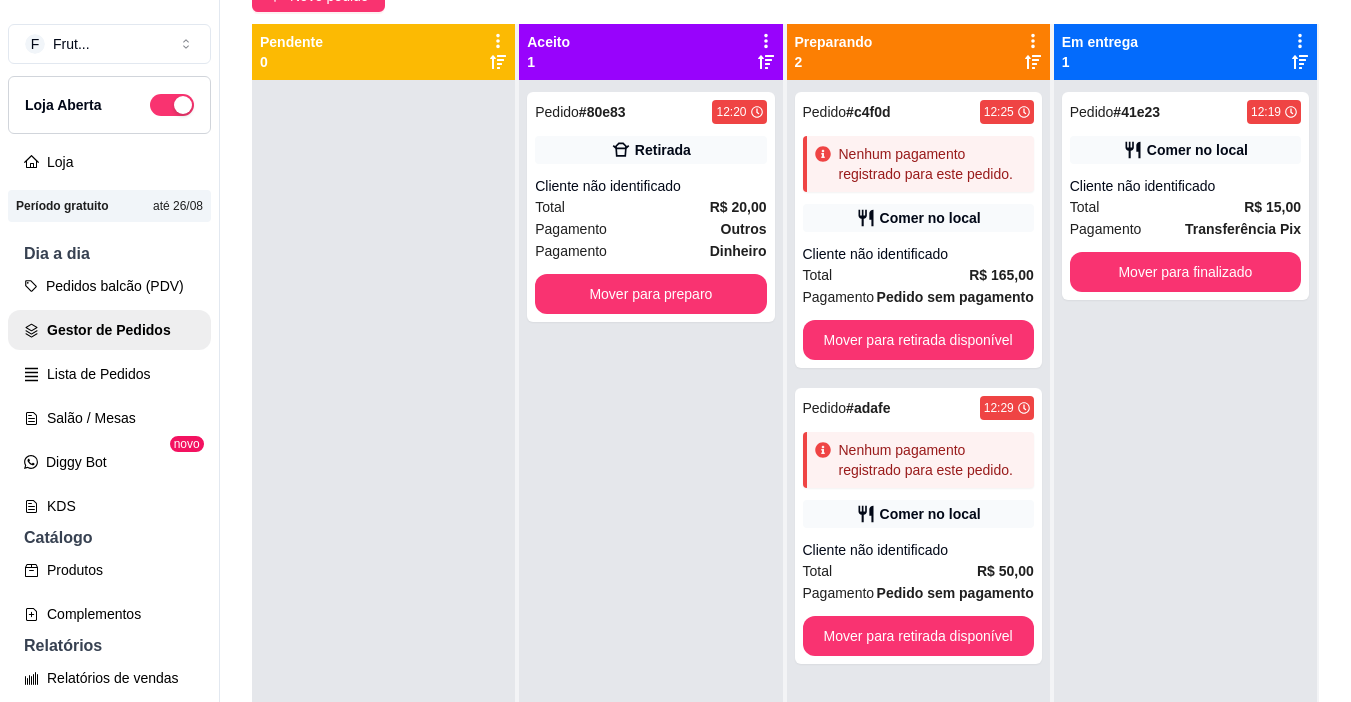 click 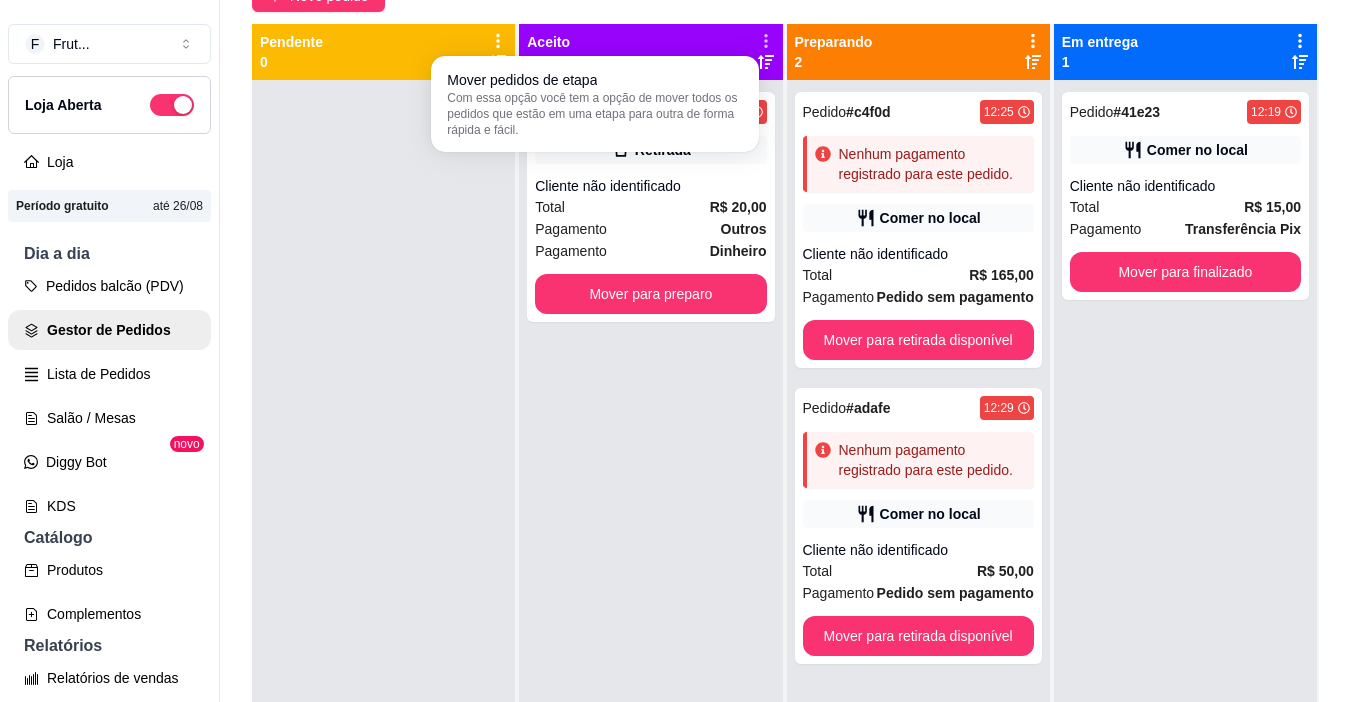 click 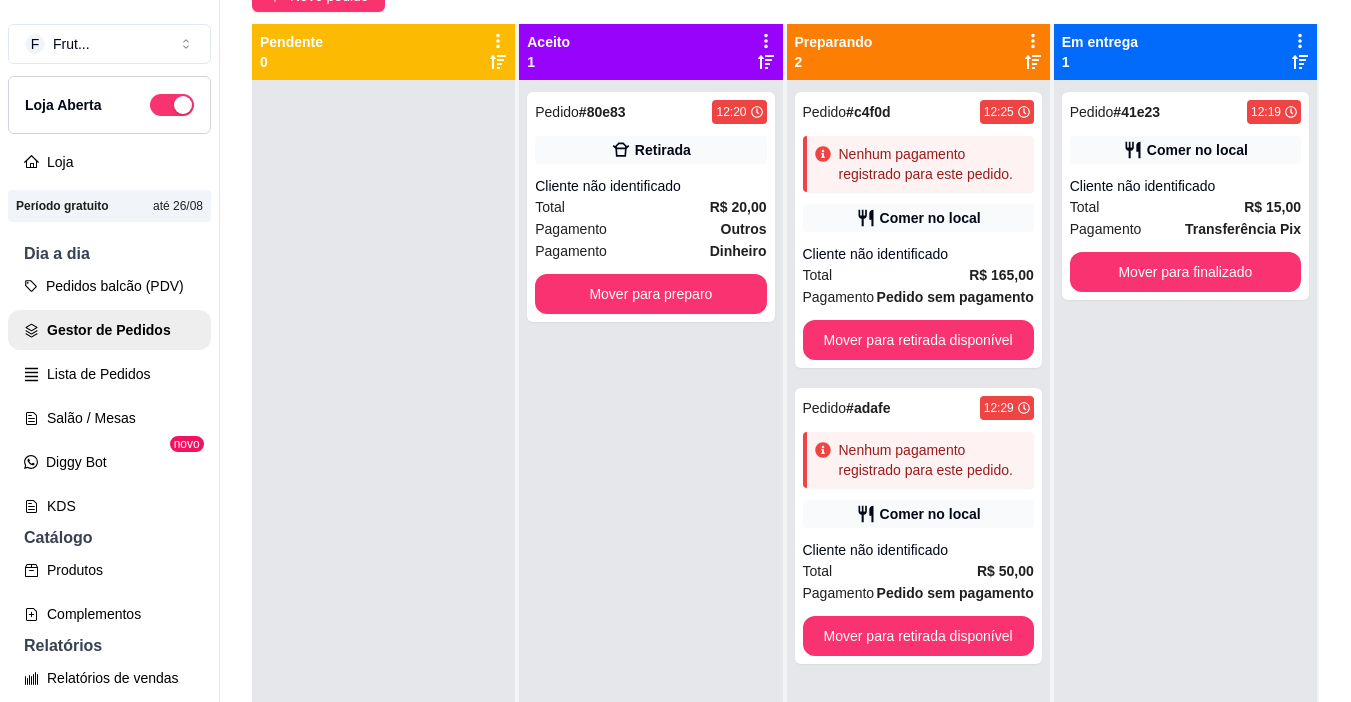 click 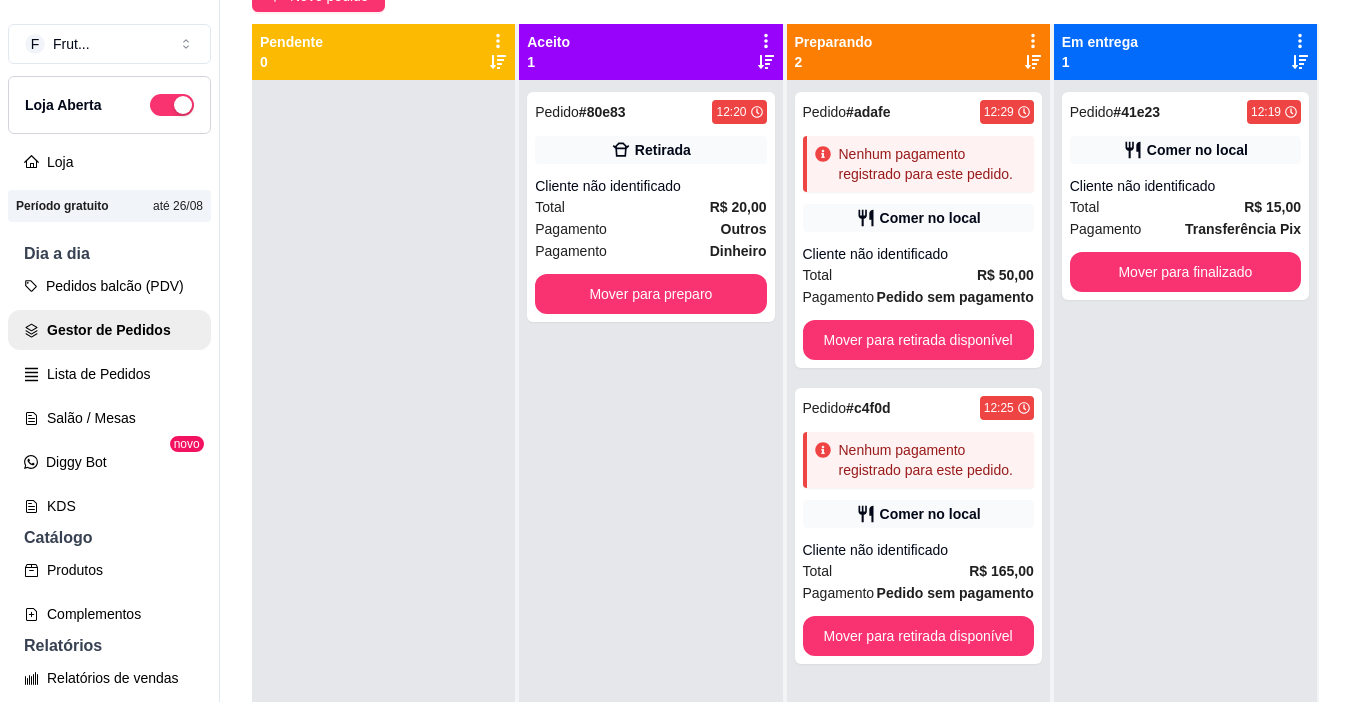 click 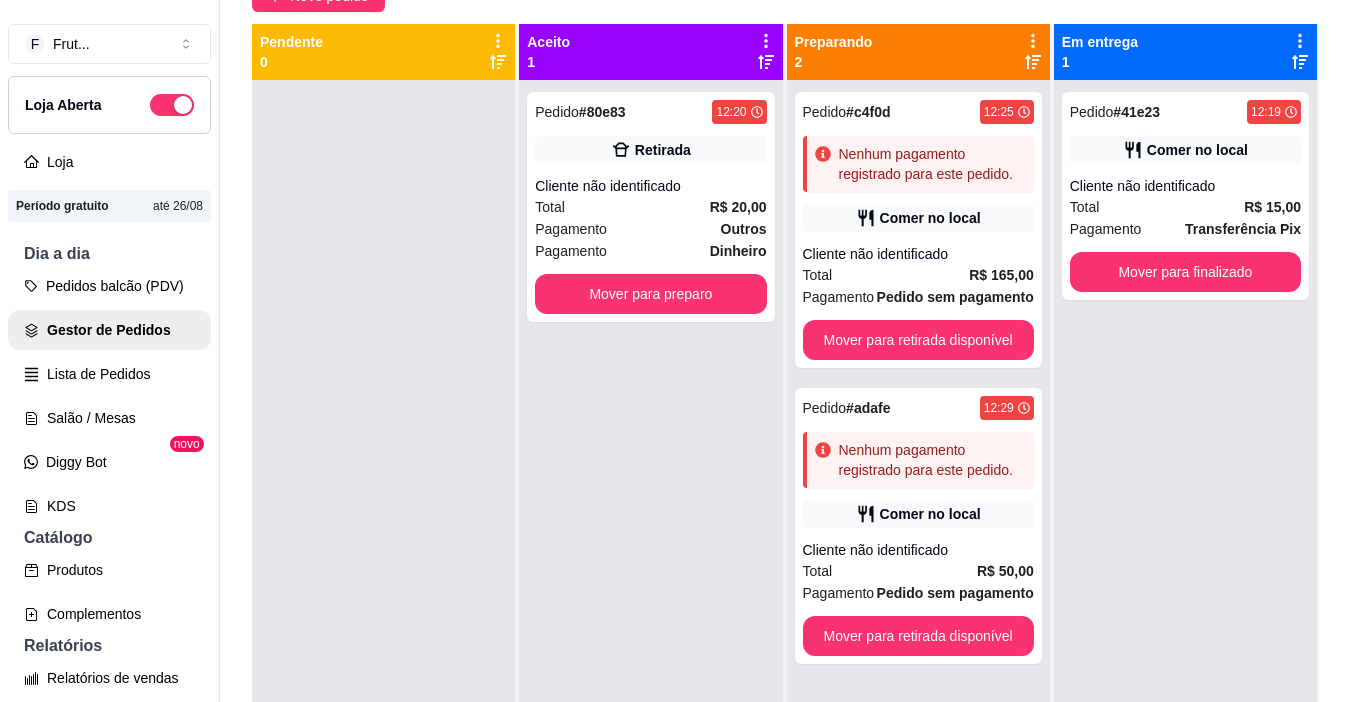 click 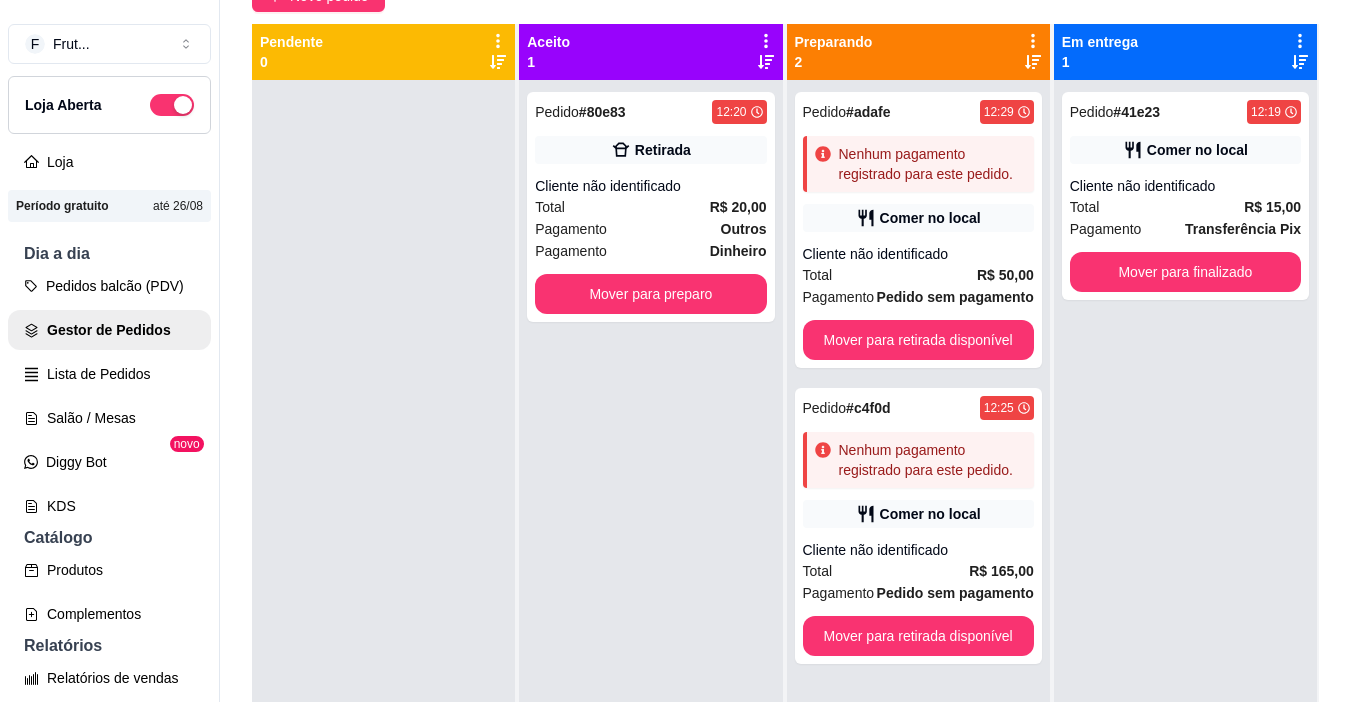 click 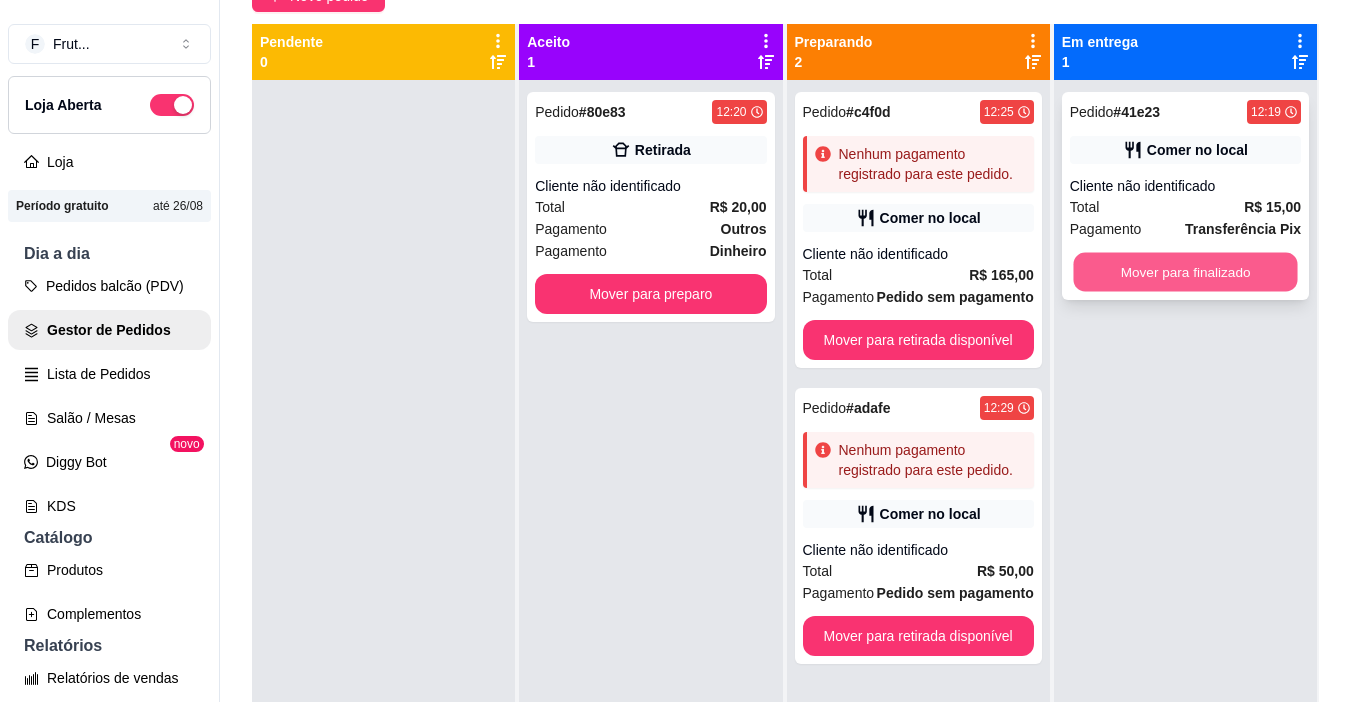 click on "Mover para finalizado" at bounding box center (1185, 272) 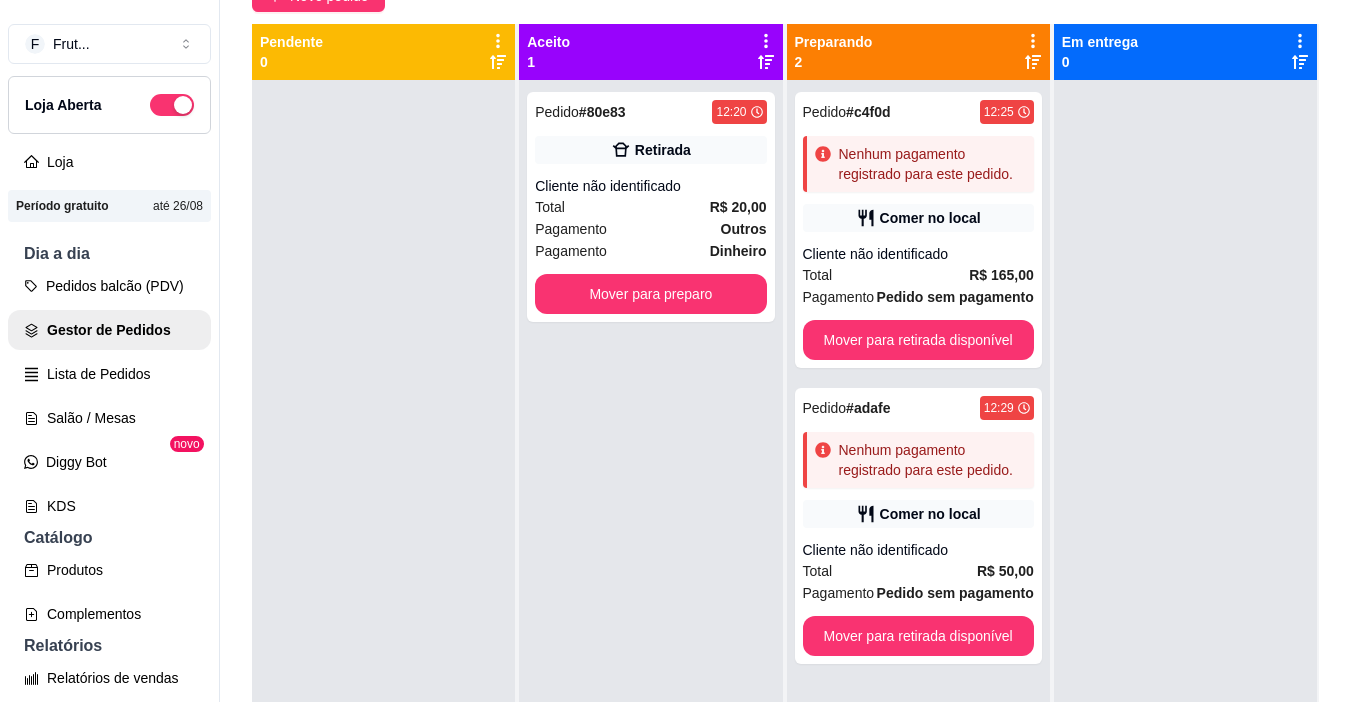 scroll, scrollTop: 0, scrollLeft: 0, axis: both 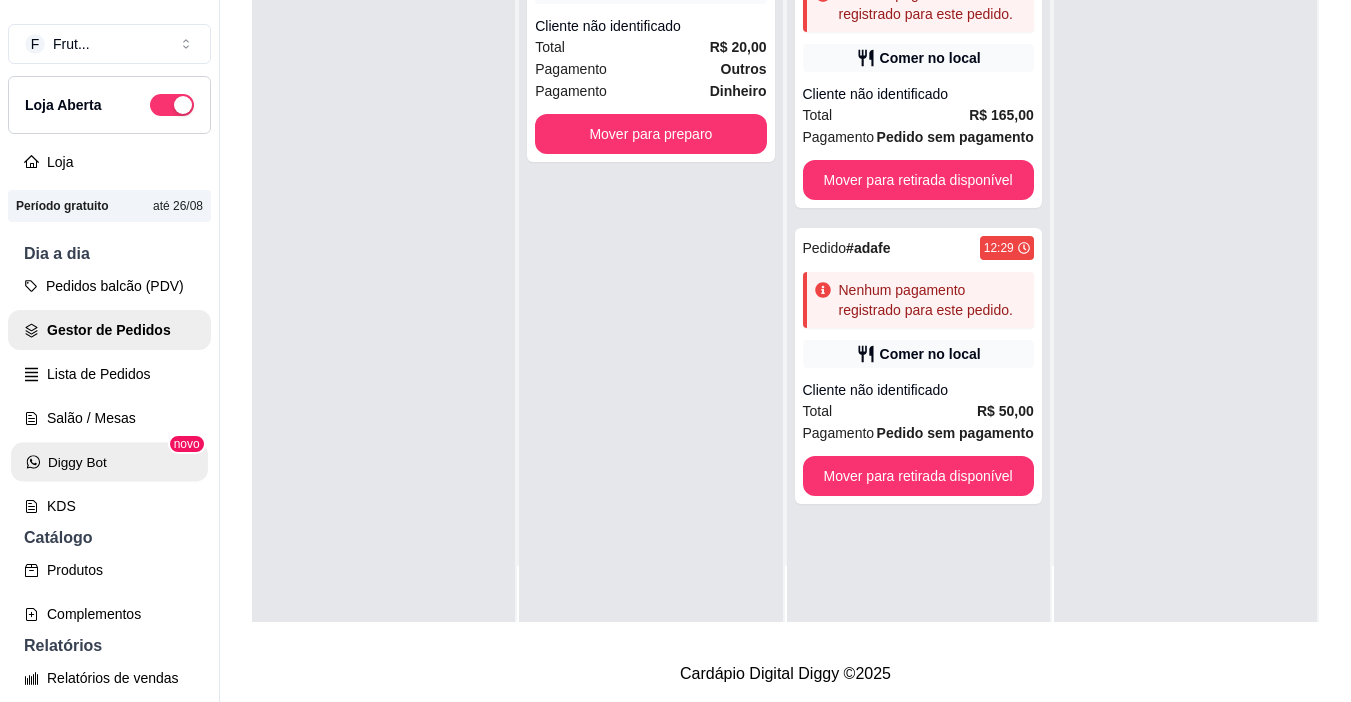 click on "Diggy Bot" at bounding box center [109, 462] 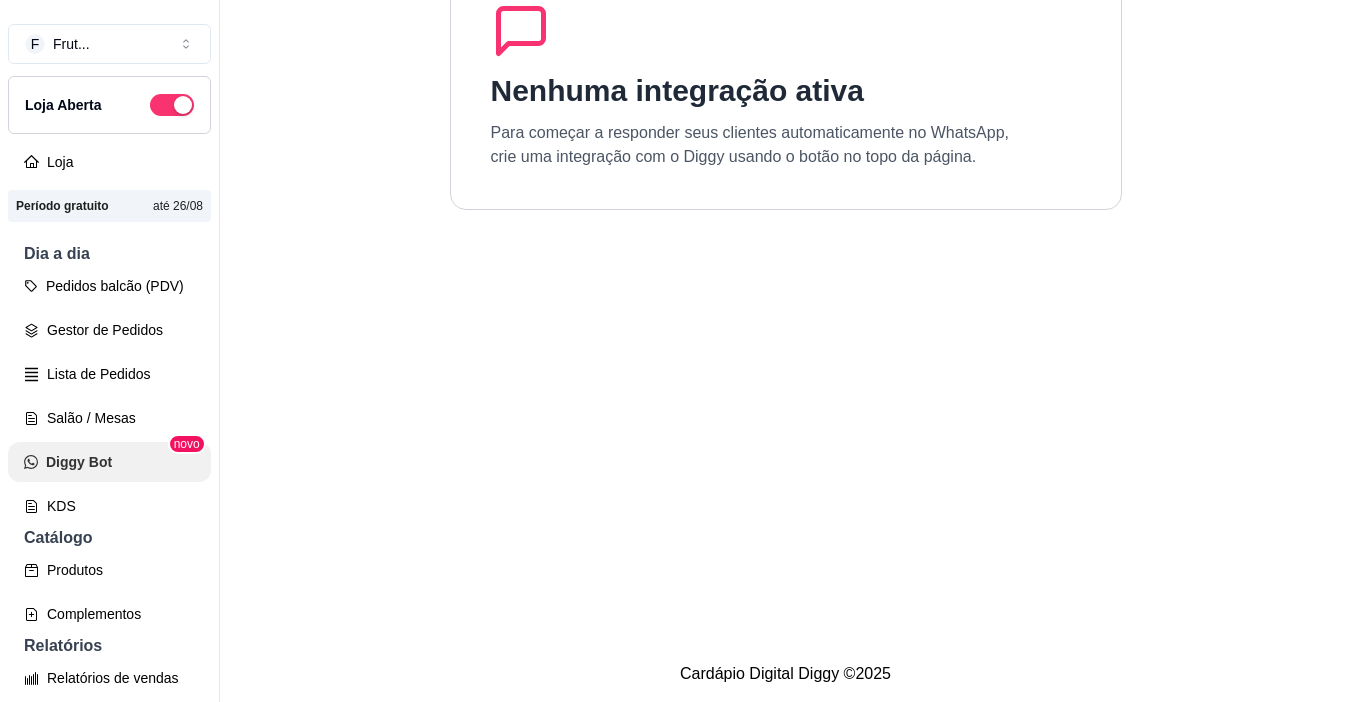 scroll, scrollTop: 0, scrollLeft: 0, axis: both 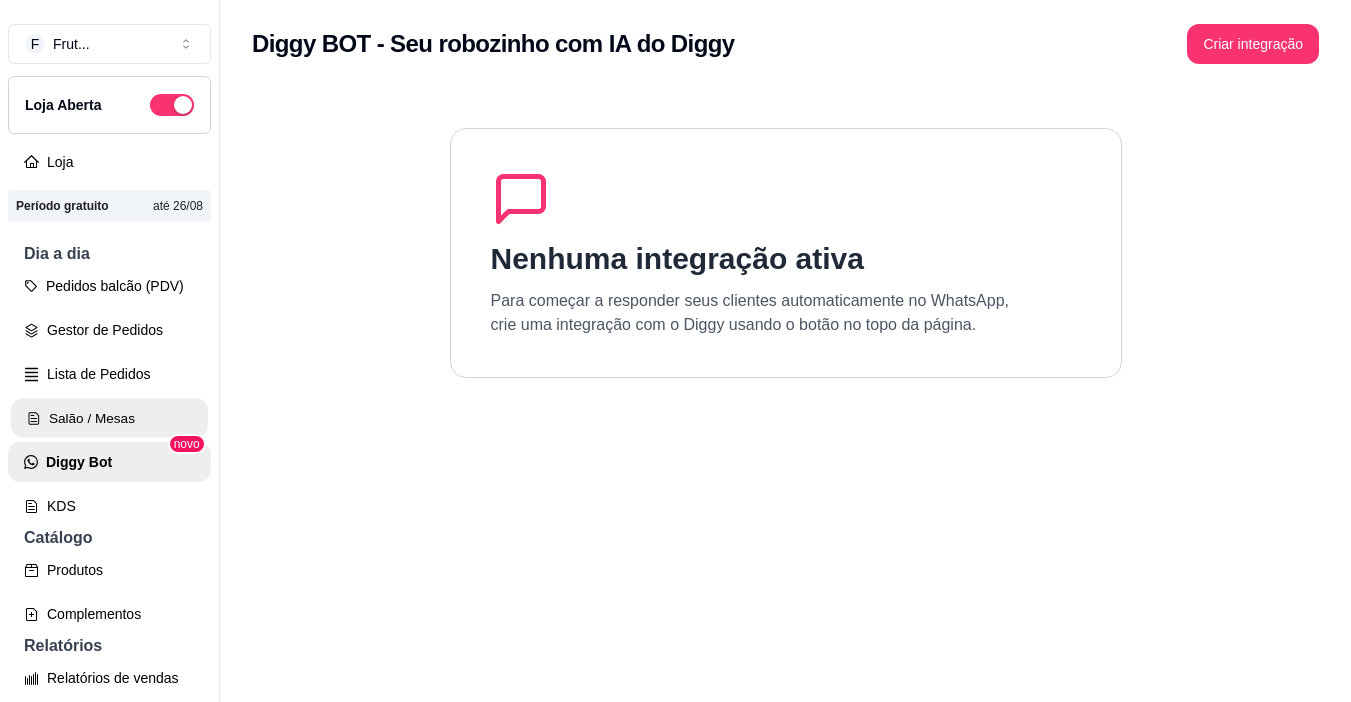 click on "Salão / Mesas" at bounding box center [109, 418] 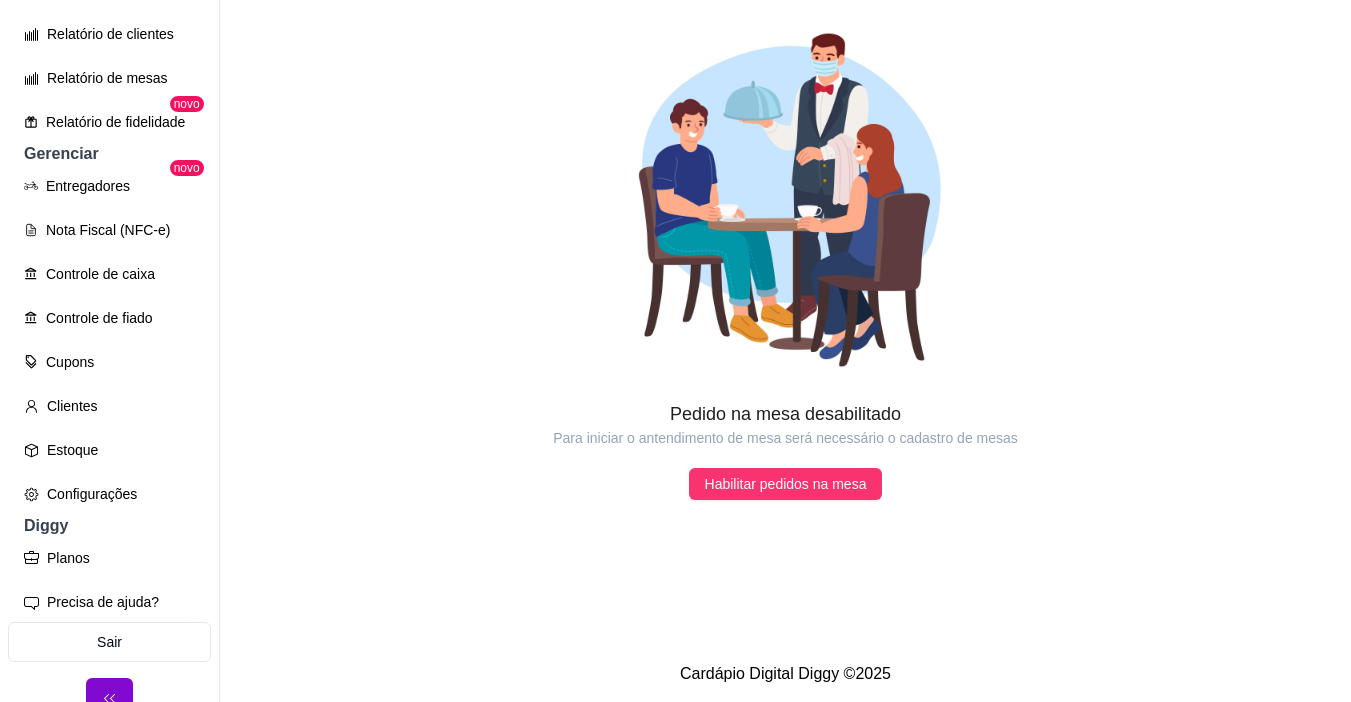 scroll, scrollTop: 712, scrollLeft: 0, axis: vertical 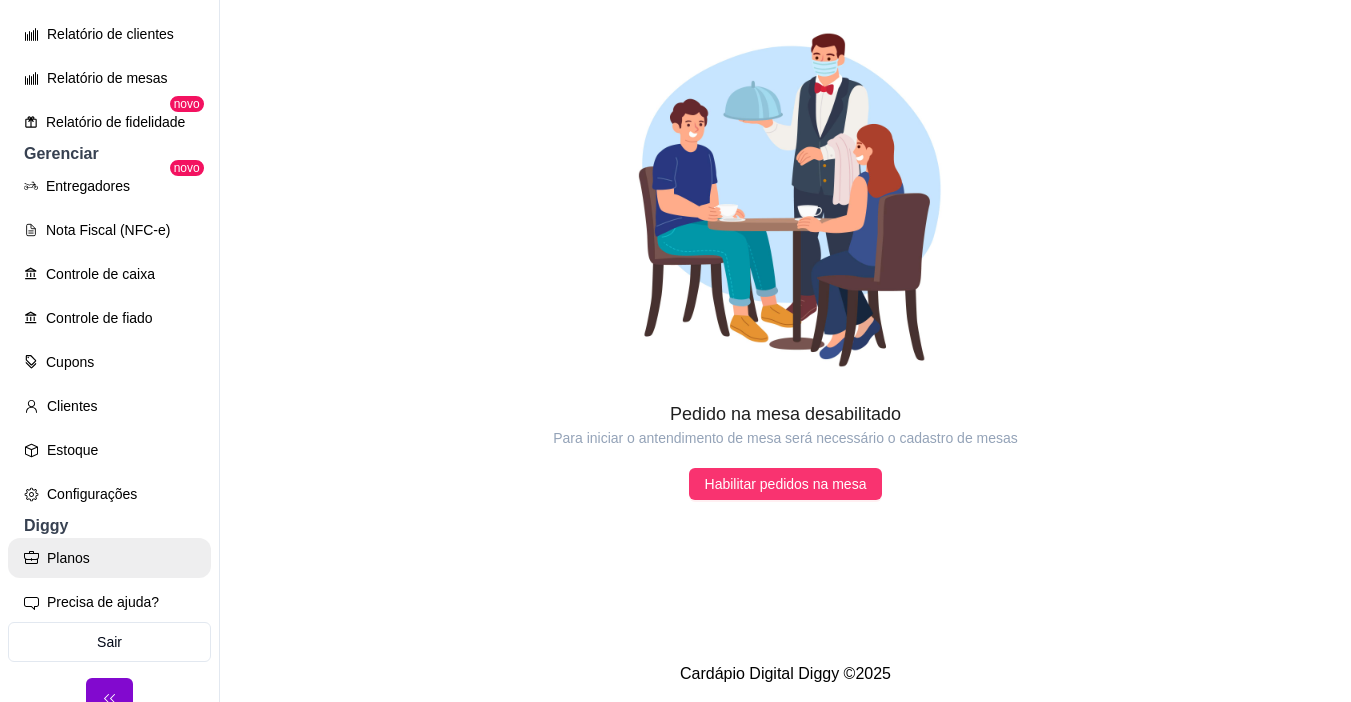click on "Planos" at bounding box center (109, 558) 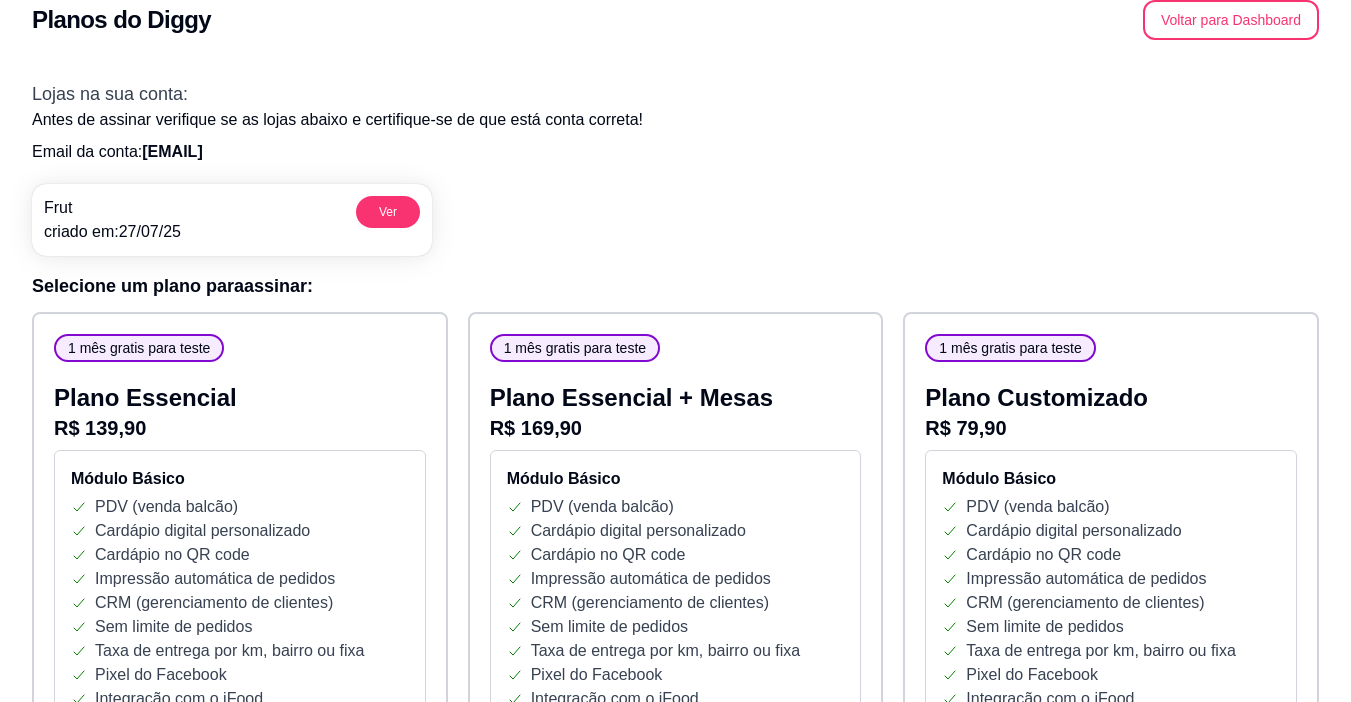 scroll, scrollTop: 0, scrollLeft: 0, axis: both 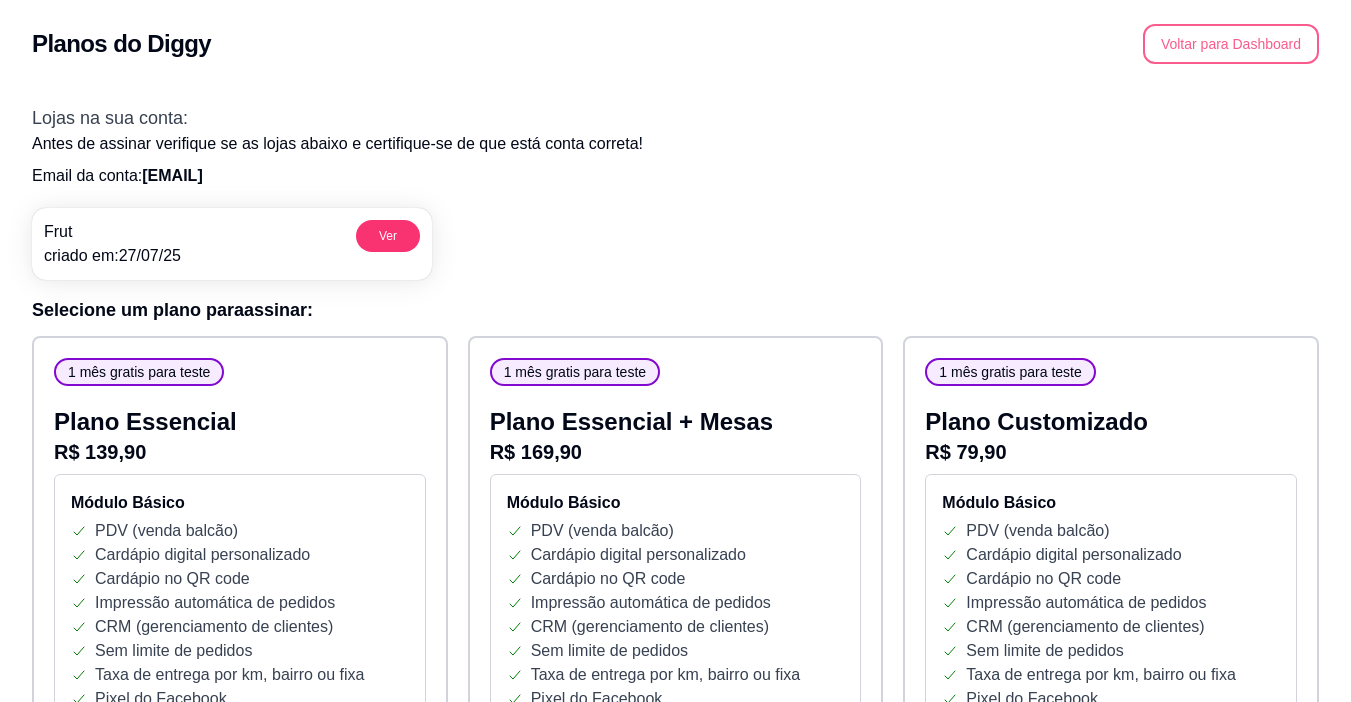 click on "Voltar para Dashboard" at bounding box center [1231, 44] 